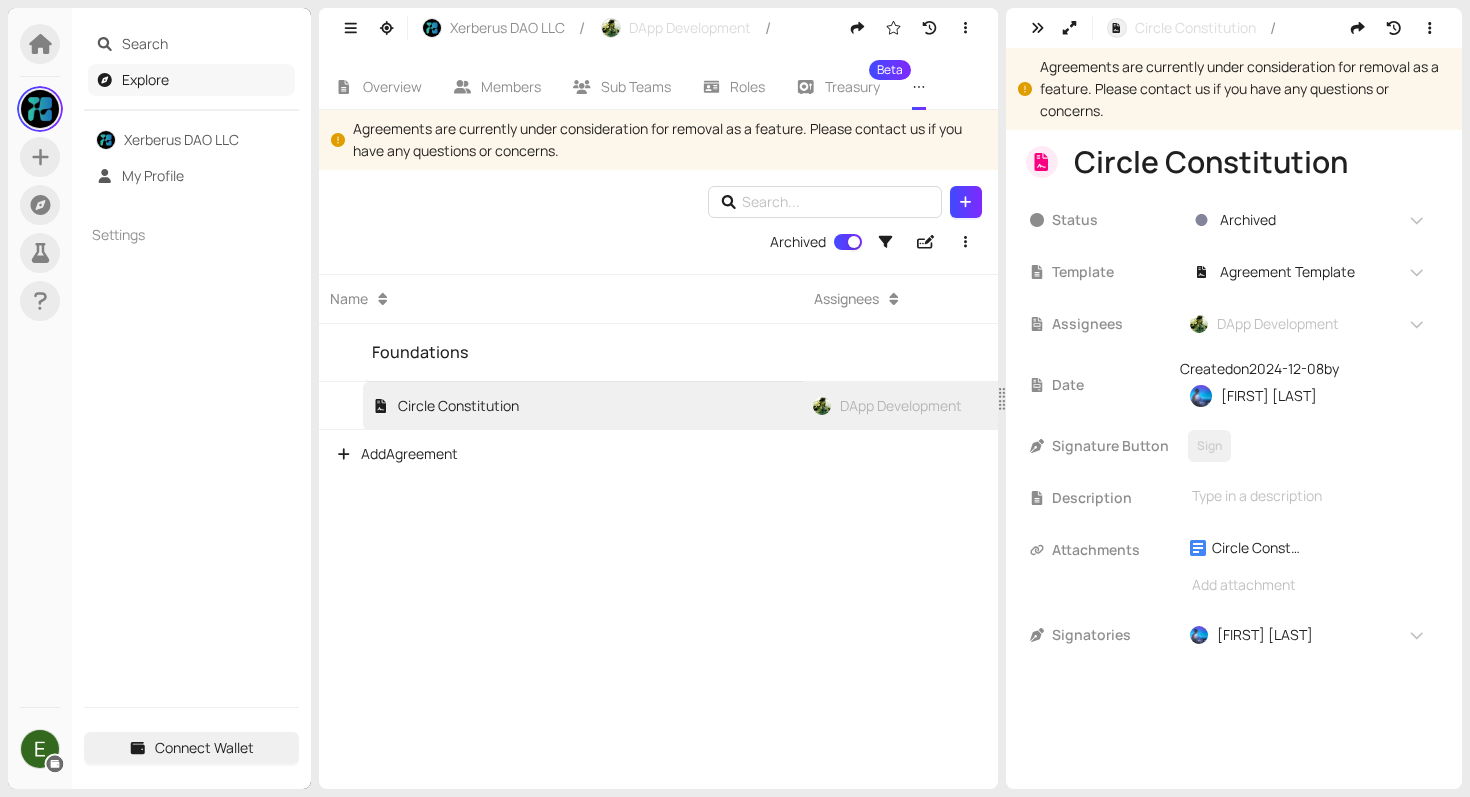 scroll, scrollTop: 0, scrollLeft: 0, axis: both 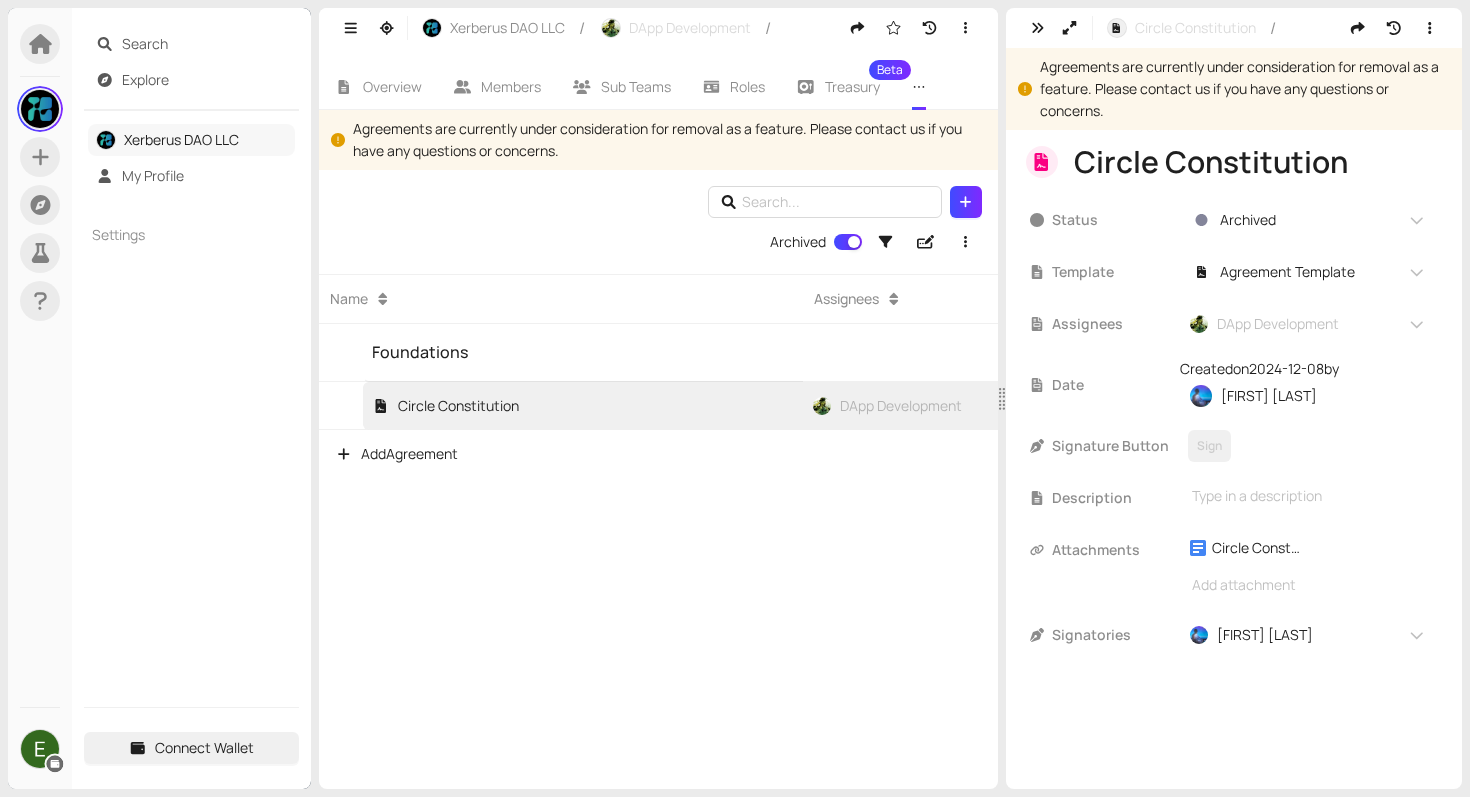 click on "Xerberus DAO LLC" at bounding box center [181, 139] 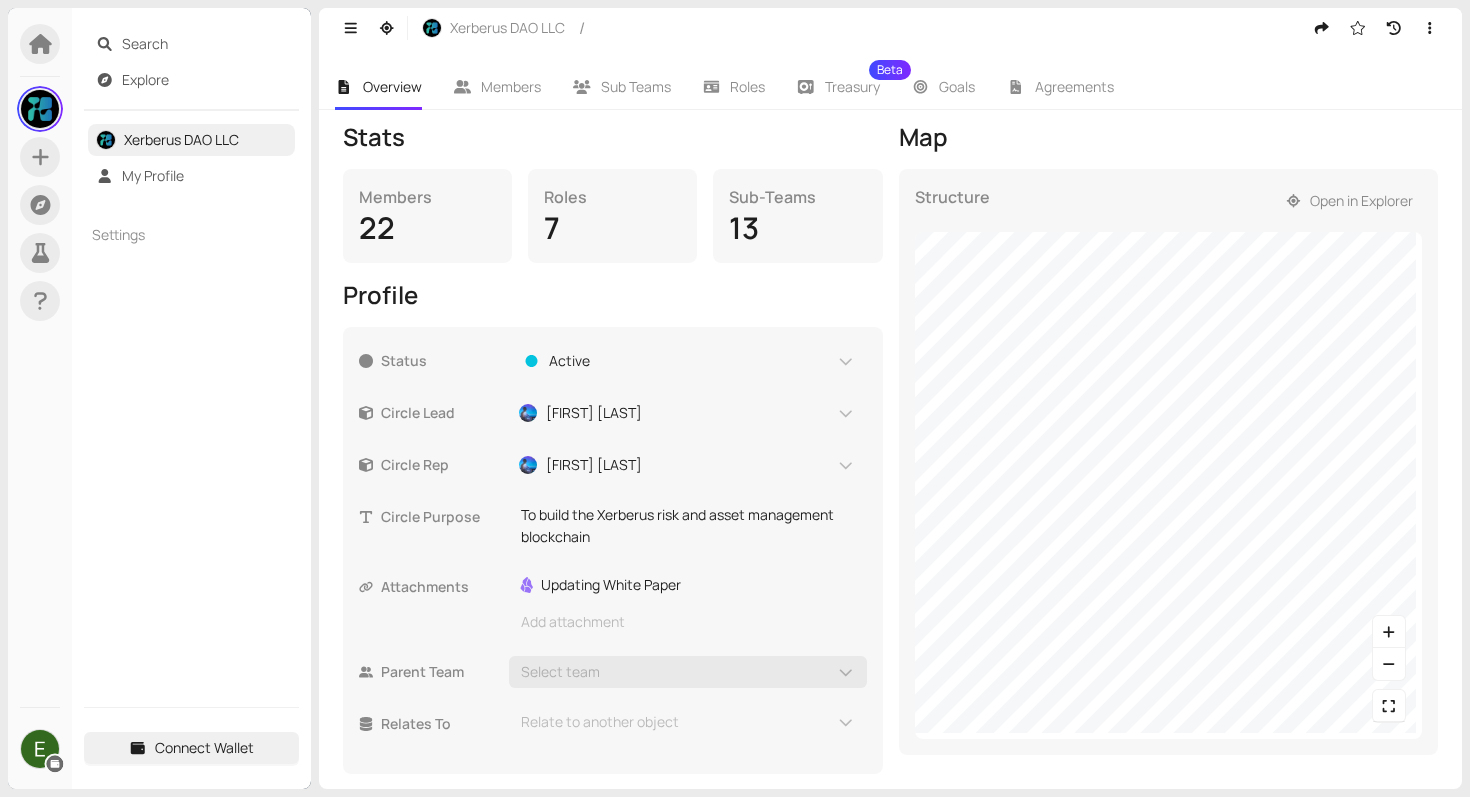 scroll, scrollTop: 283, scrollLeft: 0, axis: vertical 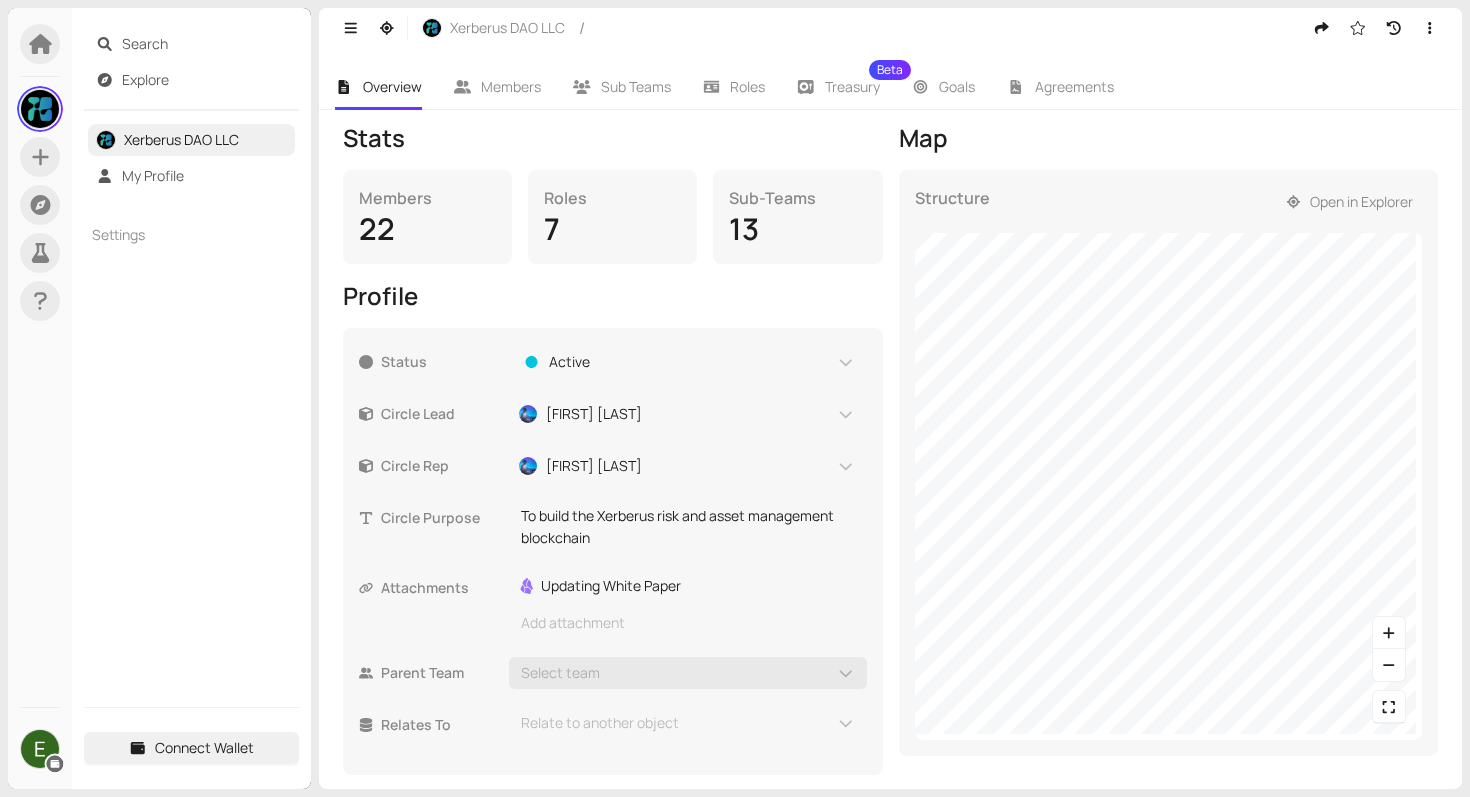 click on "Structure Open in Explorer" at bounding box center [1169, 463] 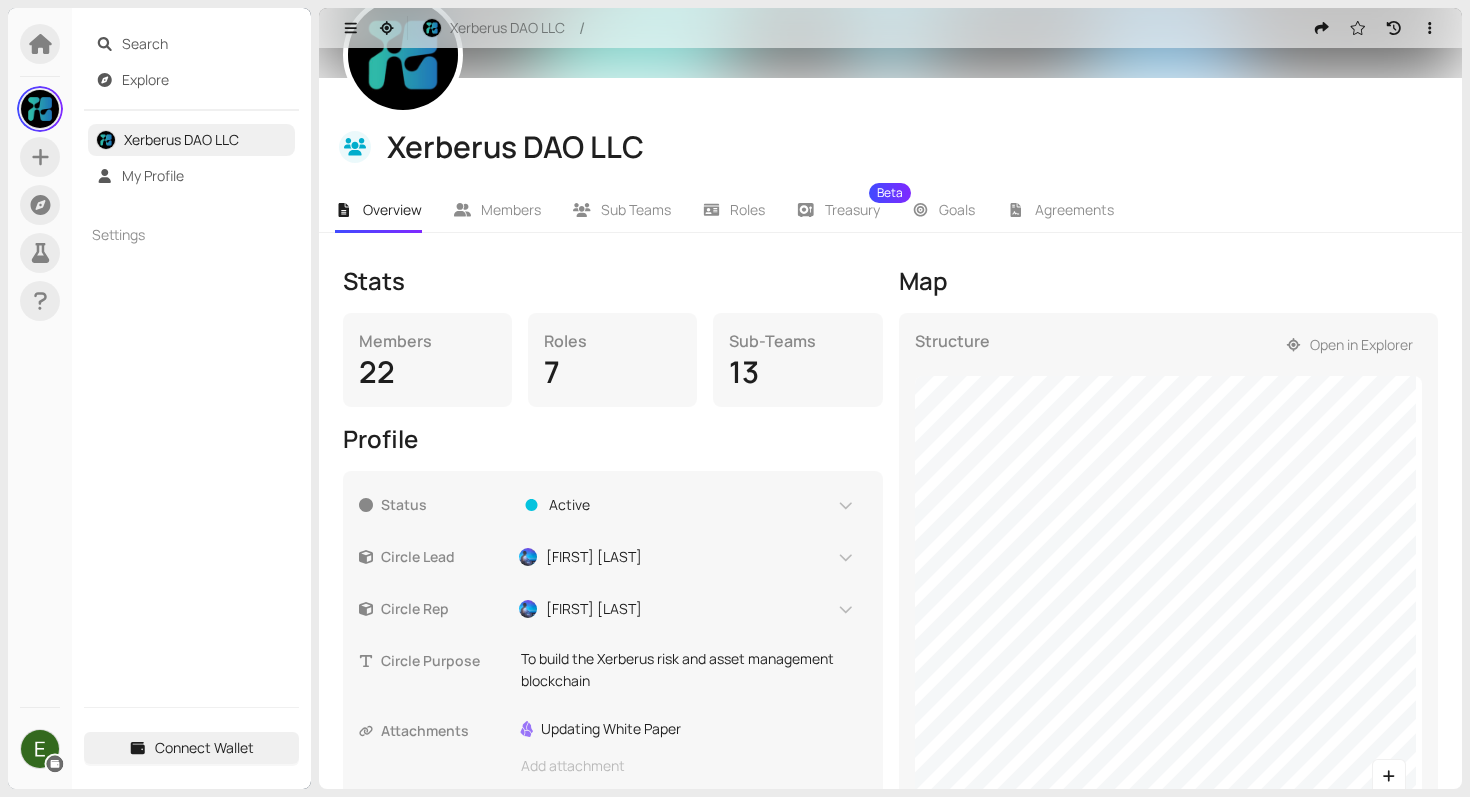 scroll, scrollTop: 283, scrollLeft: 0, axis: vertical 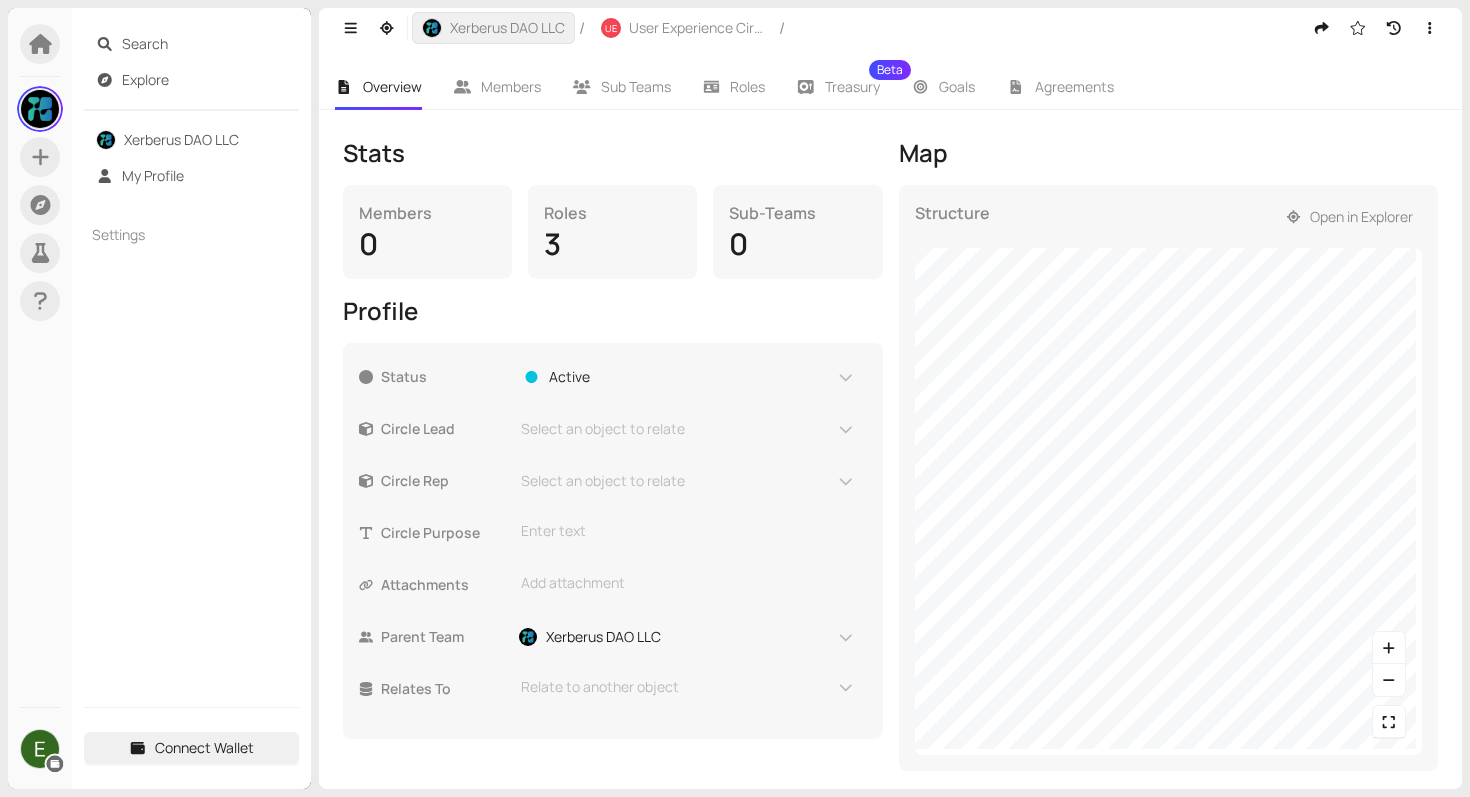 click on "Xerberus DAO LLC" at bounding box center (507, 28) 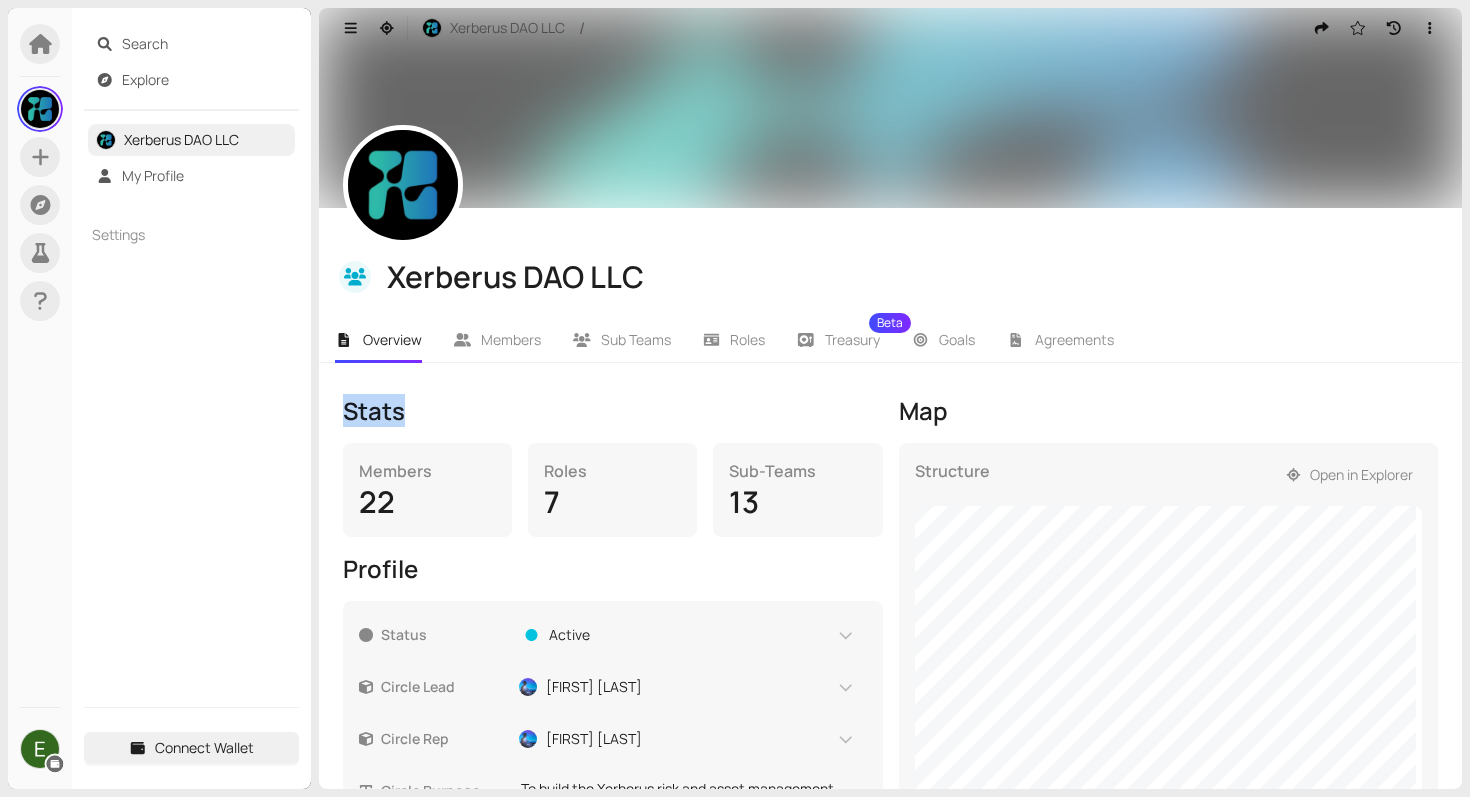 drag, startPoint x: 879, startPoint y: 420, endPoint x: 879, endPoint y: 378, distance: 42 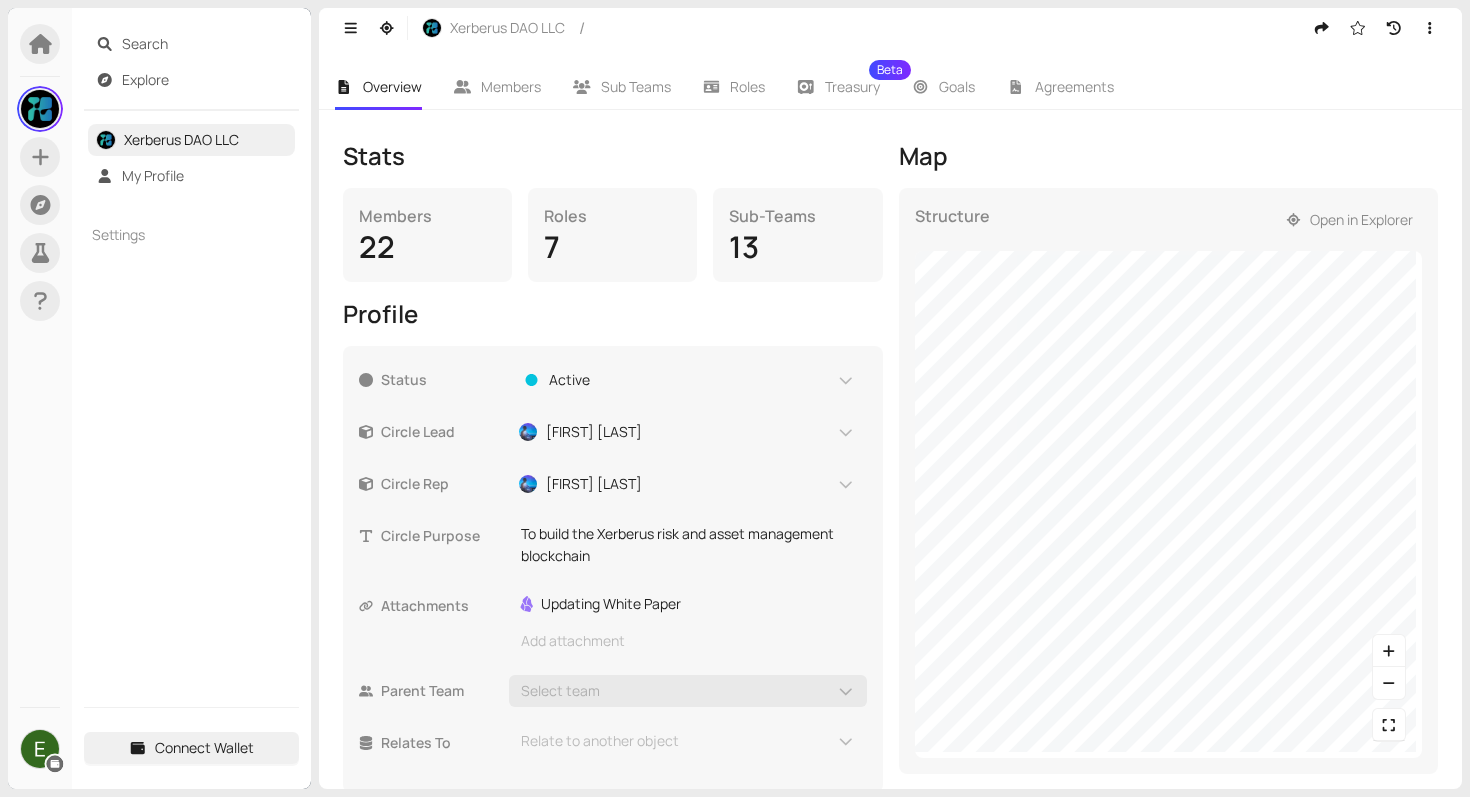 scroll, scrollTop: 283, scrollLeft: 0, axis: vertical 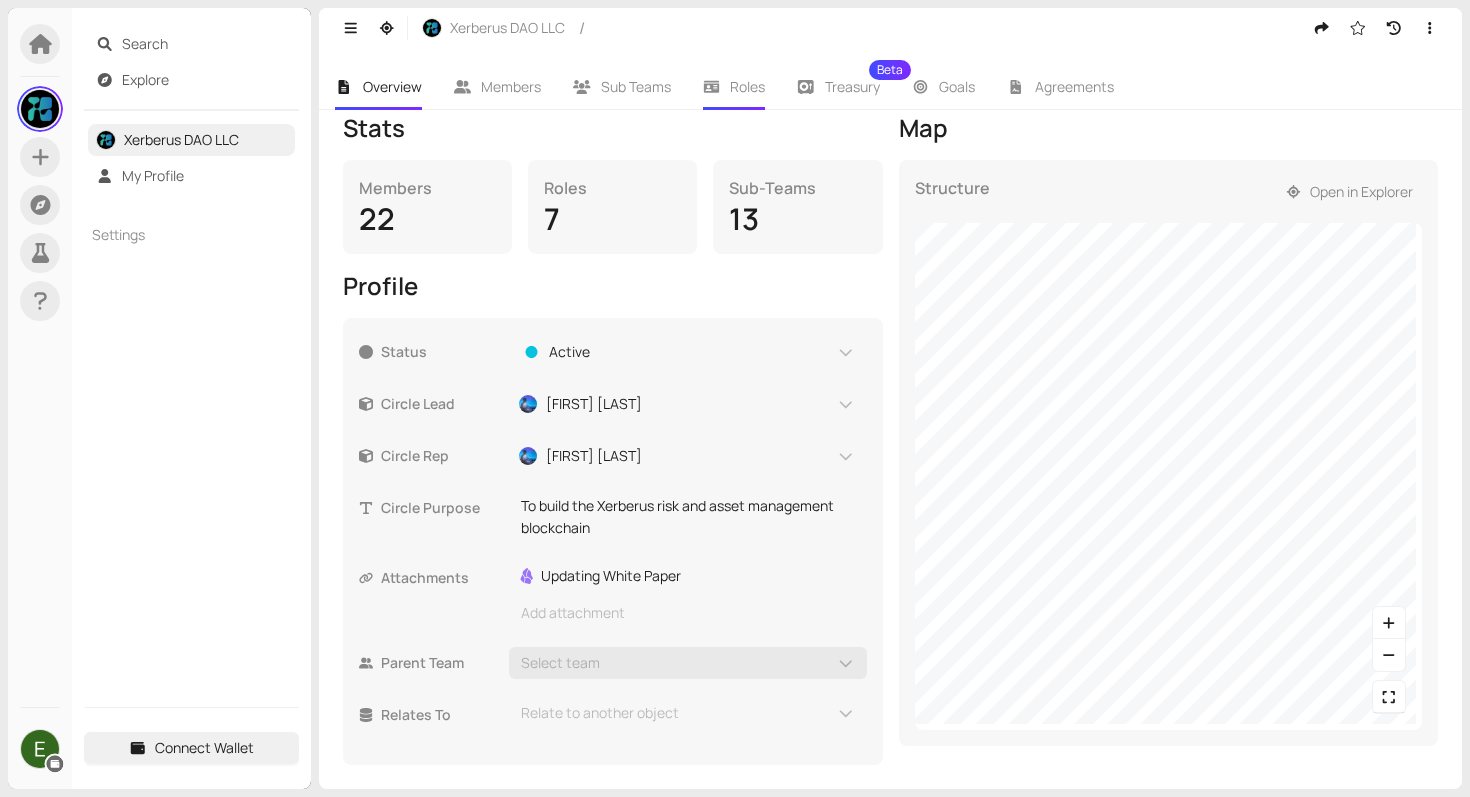 click on "Roles" at bounding box center (734, 87) 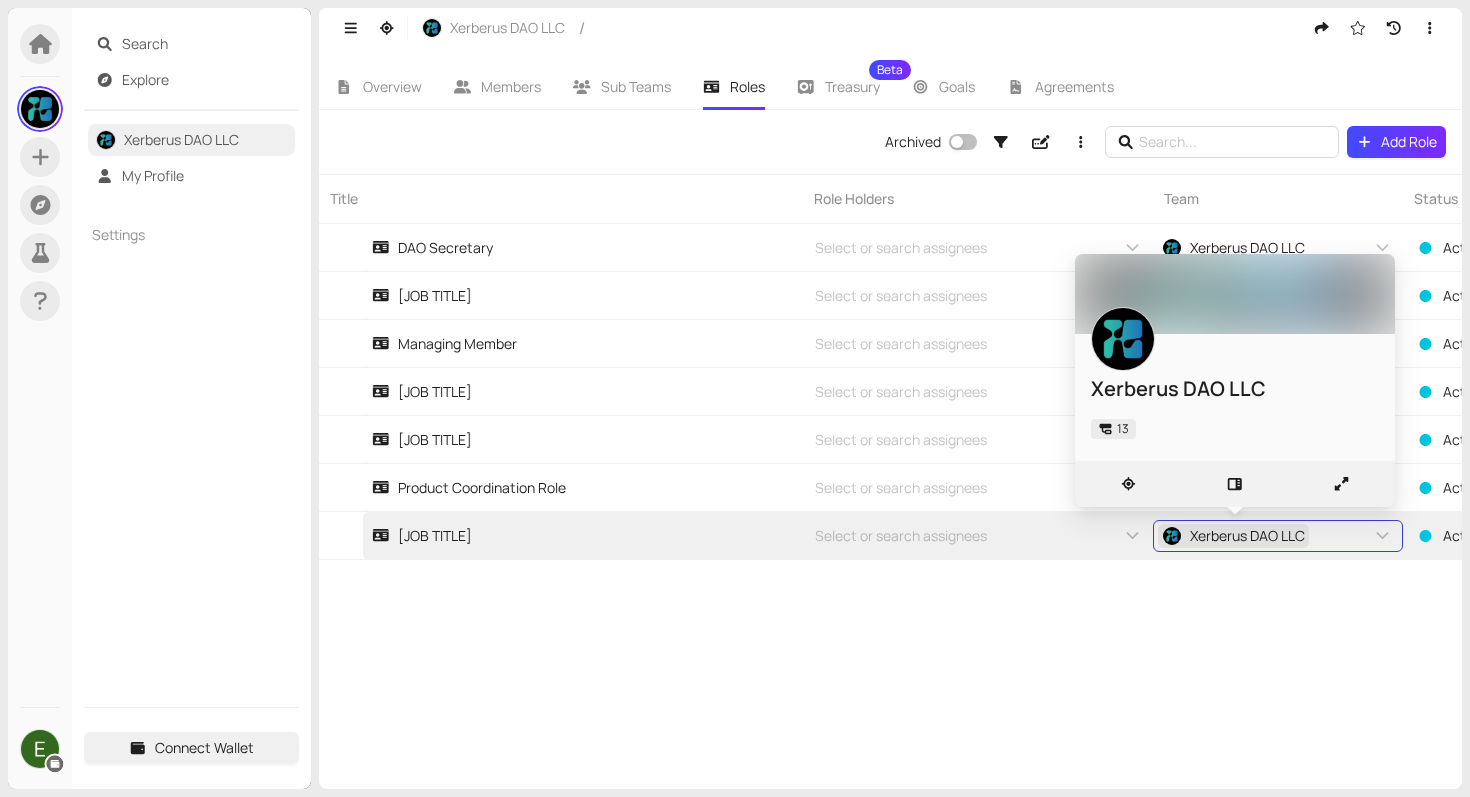 click on "Xerberus DAO LLC" at bounding box center [1247, 536] 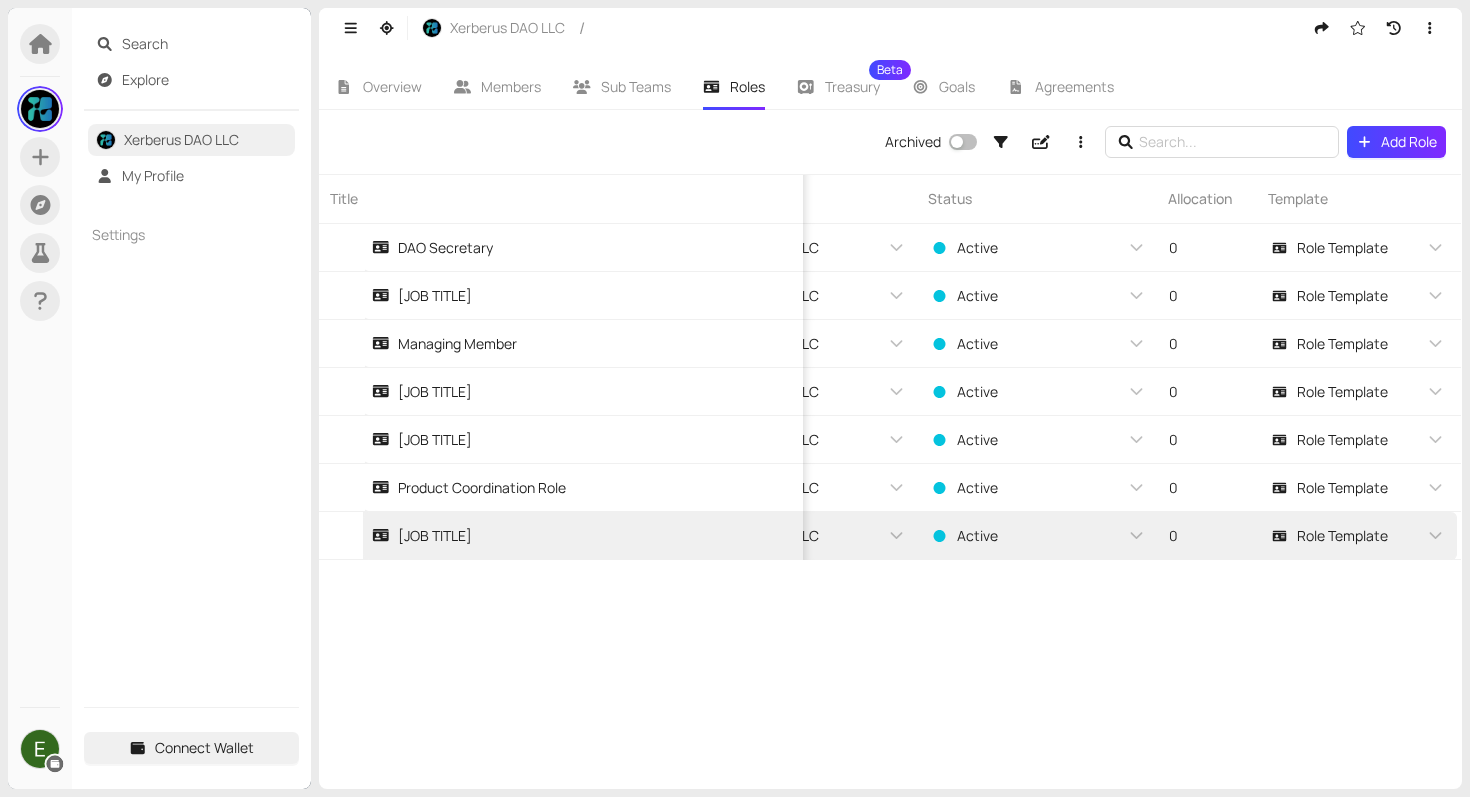 scroll, scrollTop: 0, scrollLeft: 447, axis: horizontal 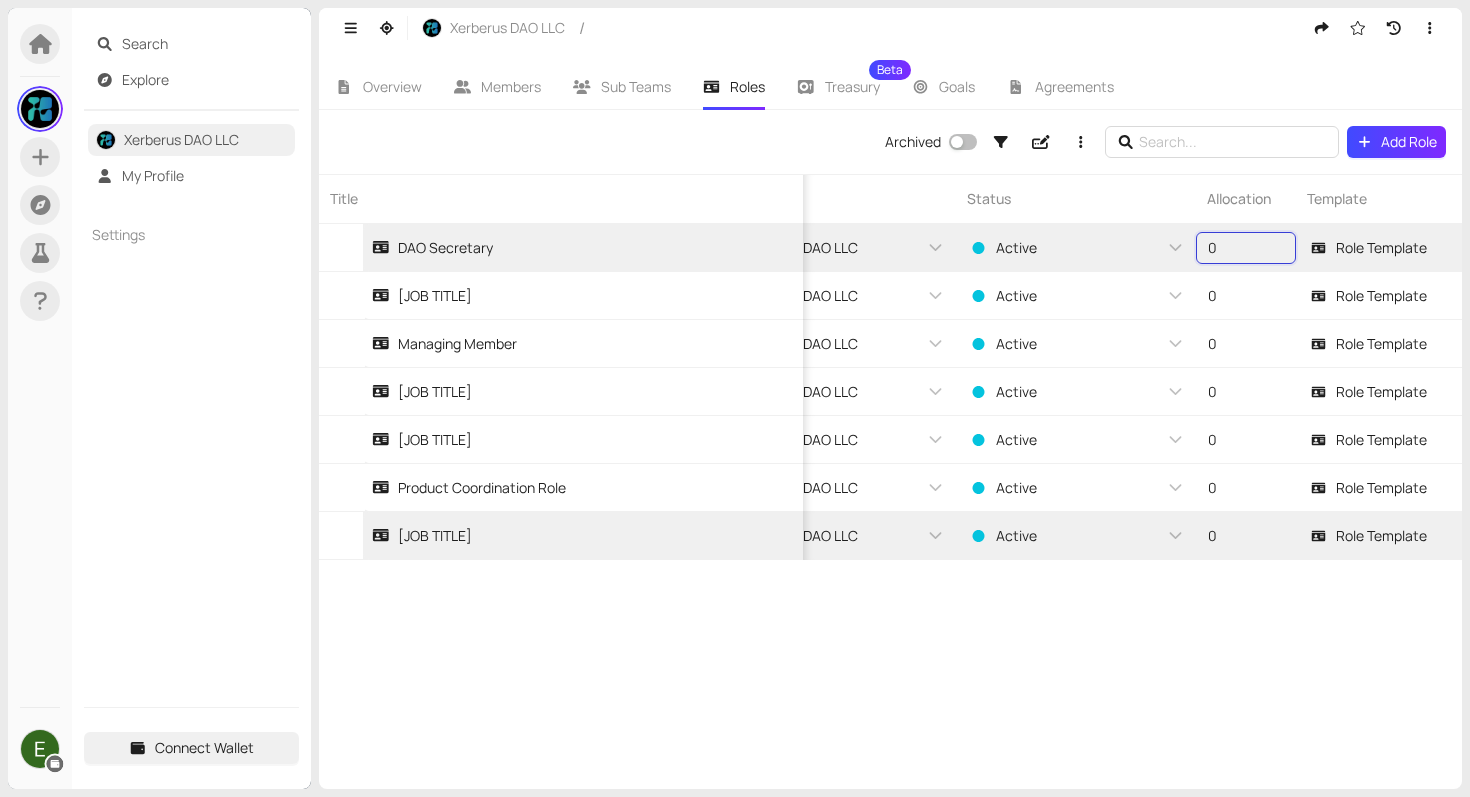 click on "0" at bounding box center (1246, 248) 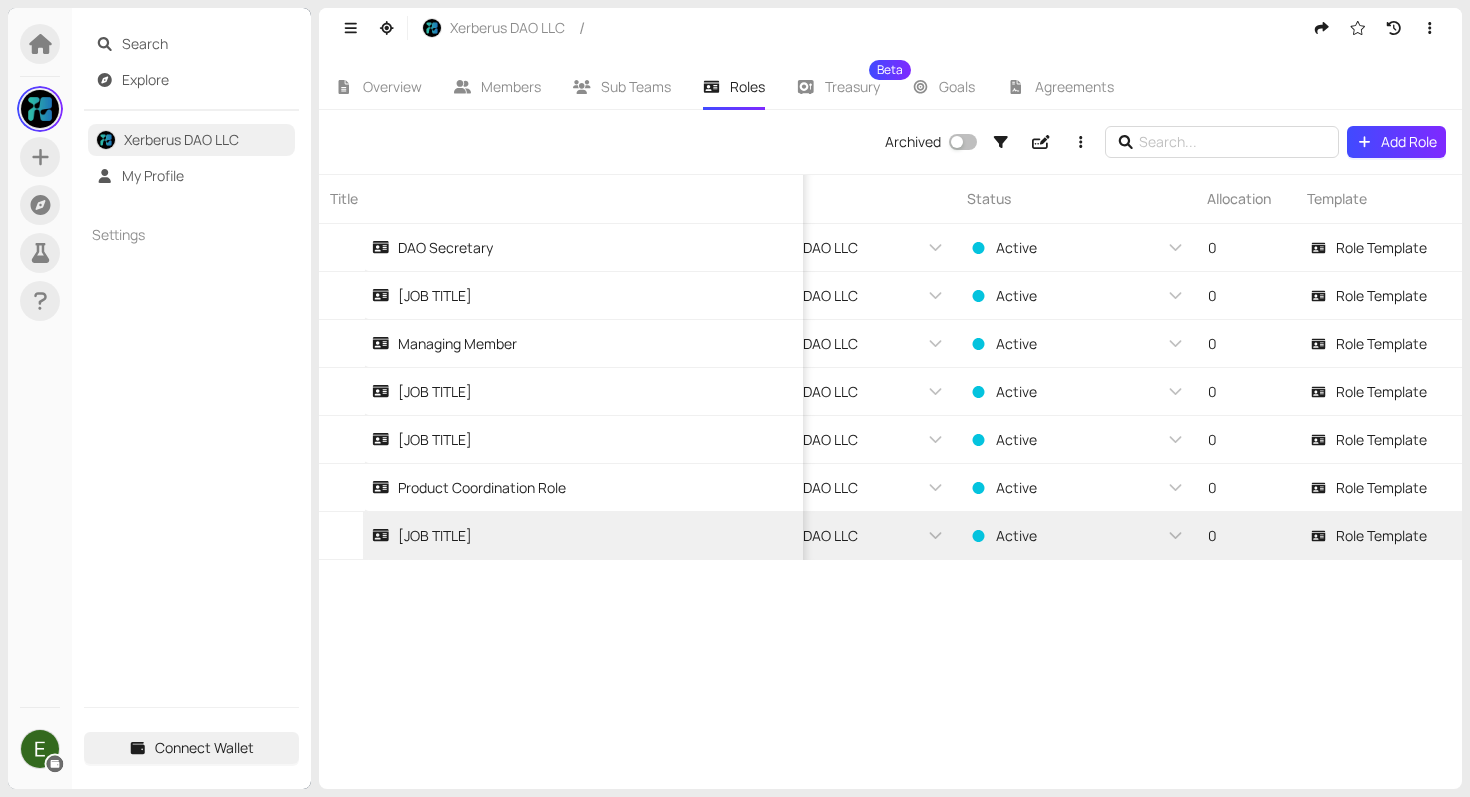 click on "Title Role Holders Team Status Allocation Template DAO Secretary Select or search assignees Xerberus DAO LLC Active 0 Role Template Key Account Manager Role Select or search assignees Xerberus DAO LLC Active 0 Role Template Managing Member Select or search assignees Xerberus DAO LLC Active 0 Role Template Operations Advisor Role Select or search assignees Xerberus DAO LLC Active 0 Role Template Operations Manager Role Select or search assignees Xerberus DAO LLC Active 0 Role Template Product Coordination Role Select or search assignees Xerberus DAO LLC Active 0 Role Template Strategy Advisor Role Select or search assignees Xerberus DAO LLC Active 0 Role Template" at bounding box center [890, 481] 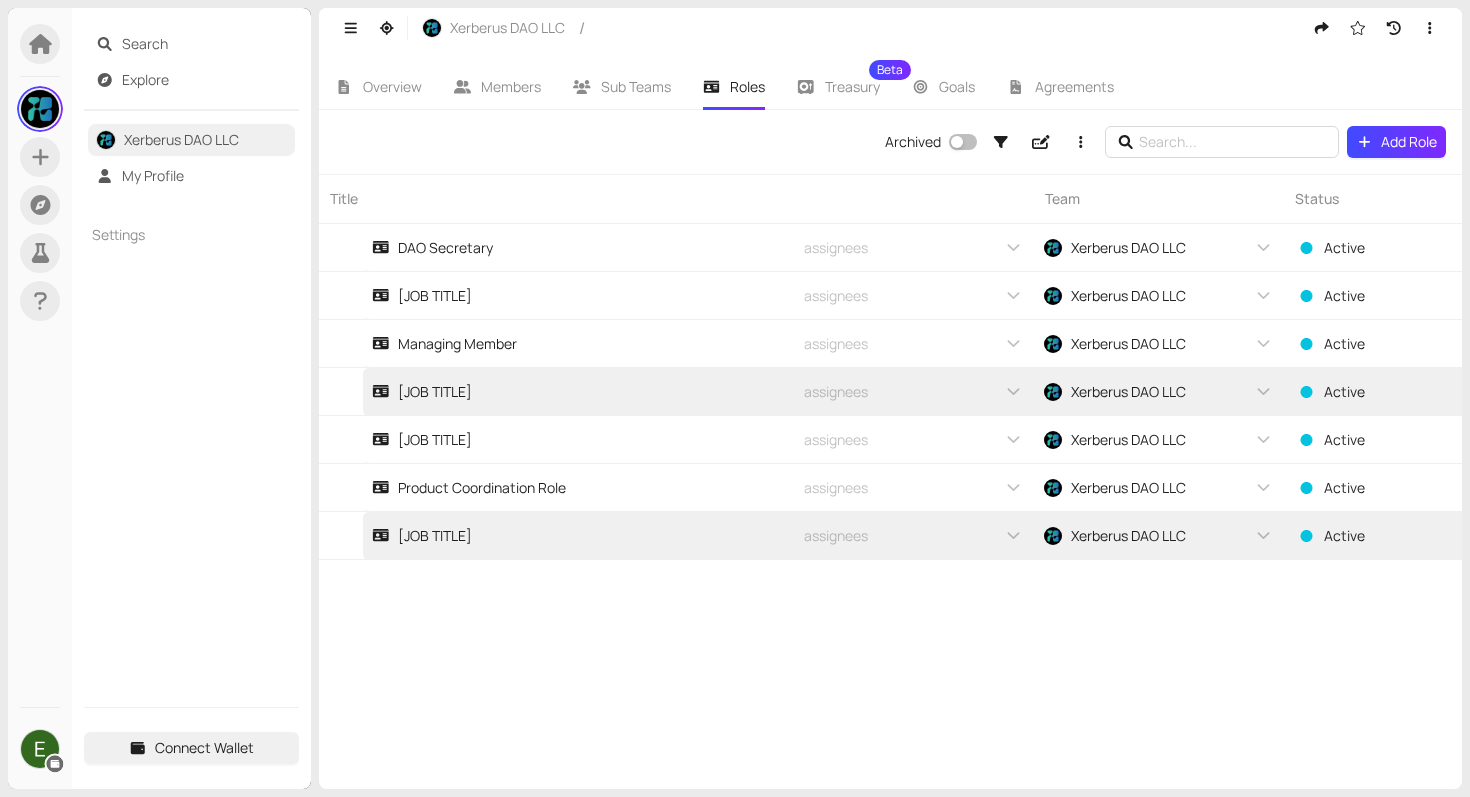 scroll, scrollTop: 0, scrollLeft: 0, axis: both 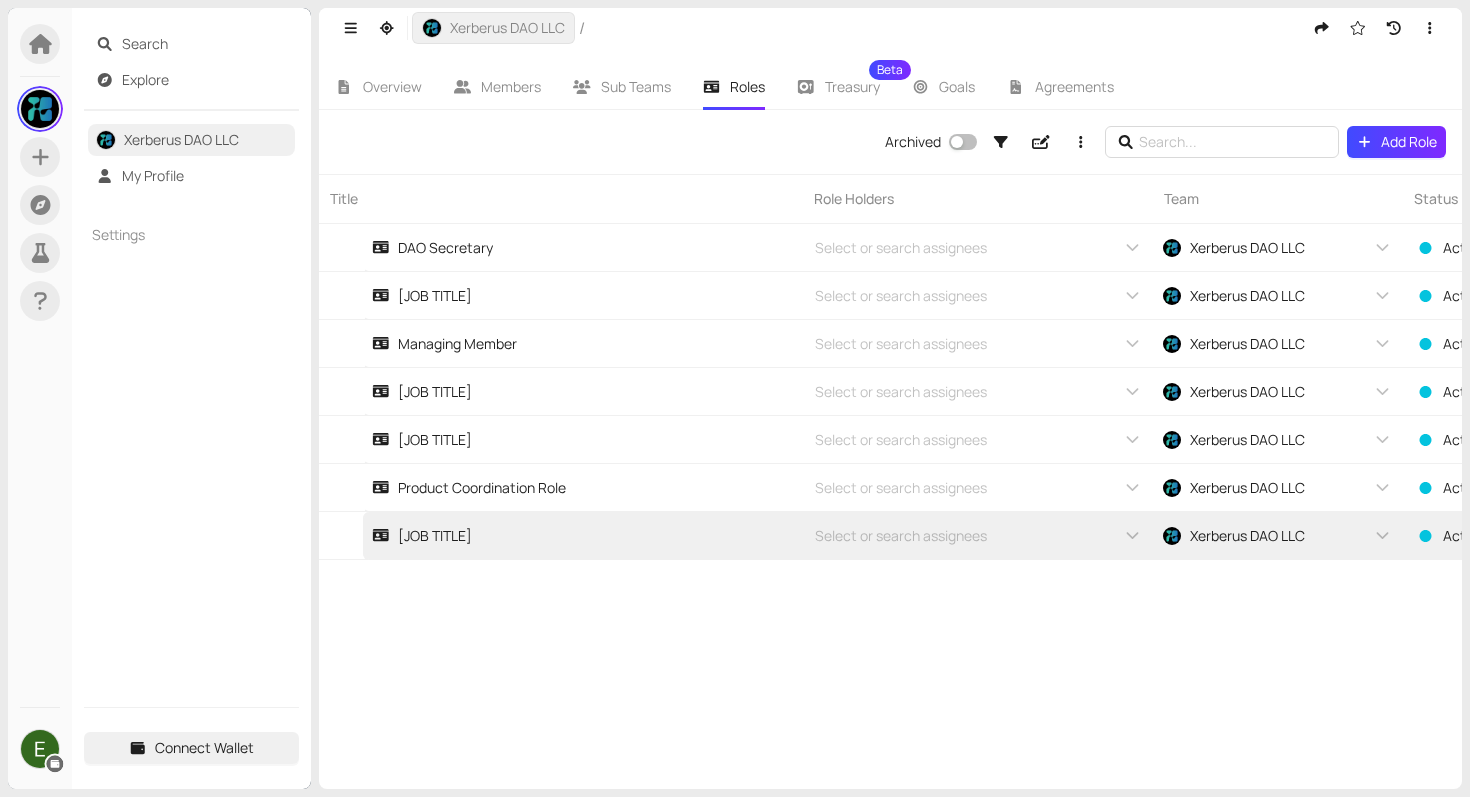 click on "Xerberus DAO LLC" at bounding box center (507, 28) 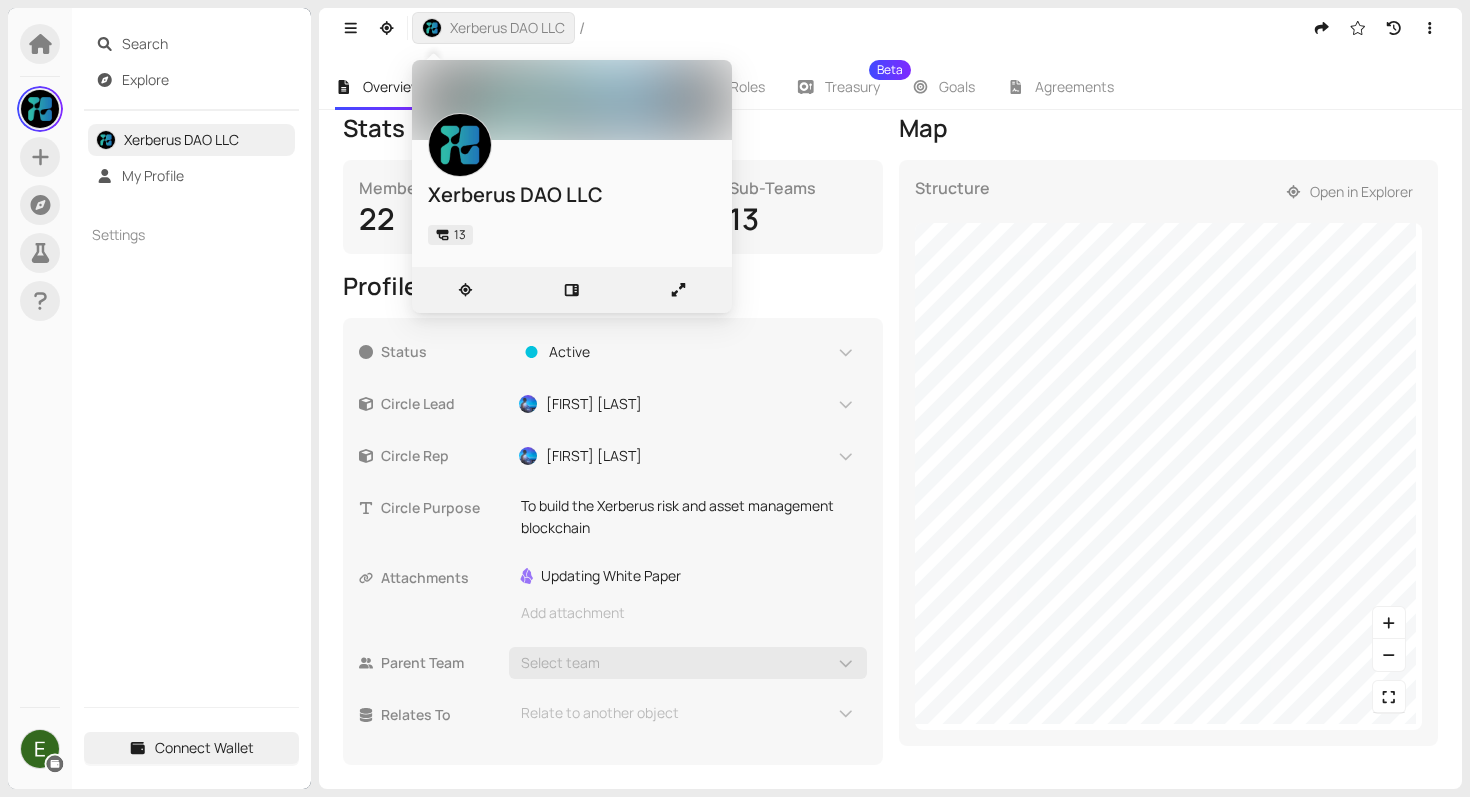scroll, scrollTop: 283, scrollLeft: 0, axis: vertical 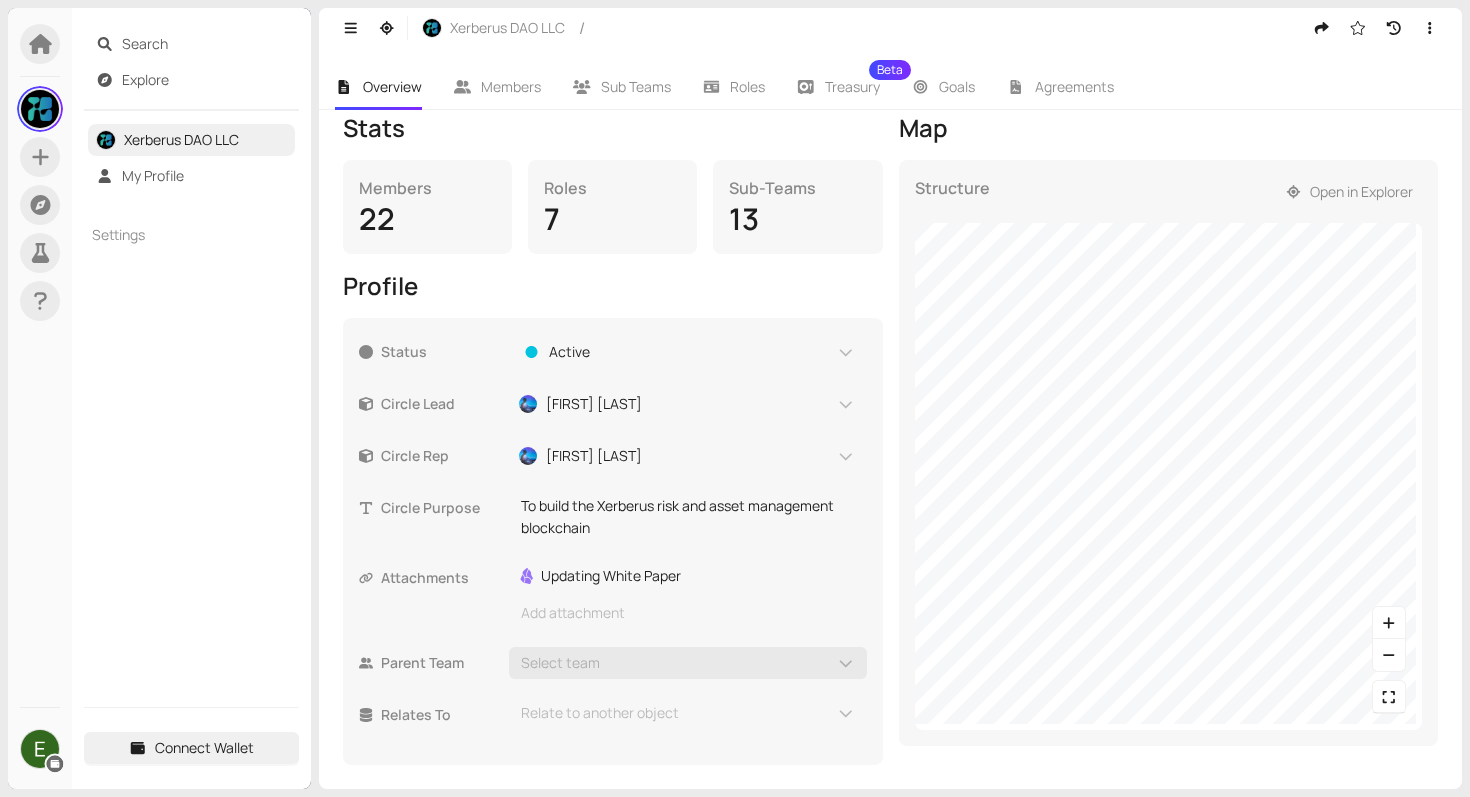 click on "Stats Members 22 Roles 7 Sub-Teams 13 Profile Status Active Circle Lead  Simon Peters Circle Rep  Simon Peters Circle Purpose  To build the Xerberus  risk and asset management  blockchain
This textbox supports   markdown  and  ":" emojis. Attachments ref Updating White Paper Add attachment Parent Team Select team Relates To Relate to another object Map Structure Open in Explorer" at bounding box center (890, 438) 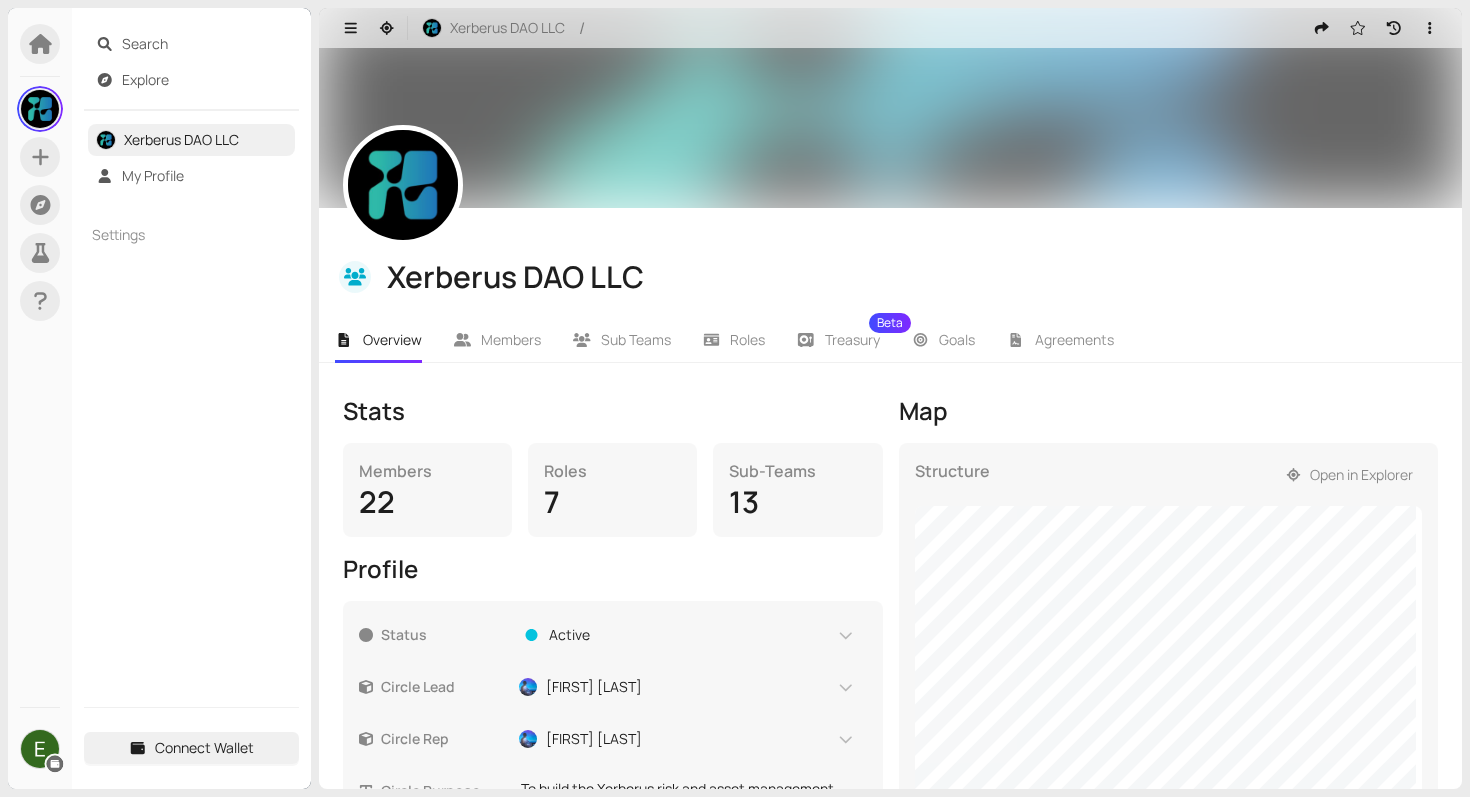 scroll, scrollTop: 283, scrollLeft: 0, axis: vertical 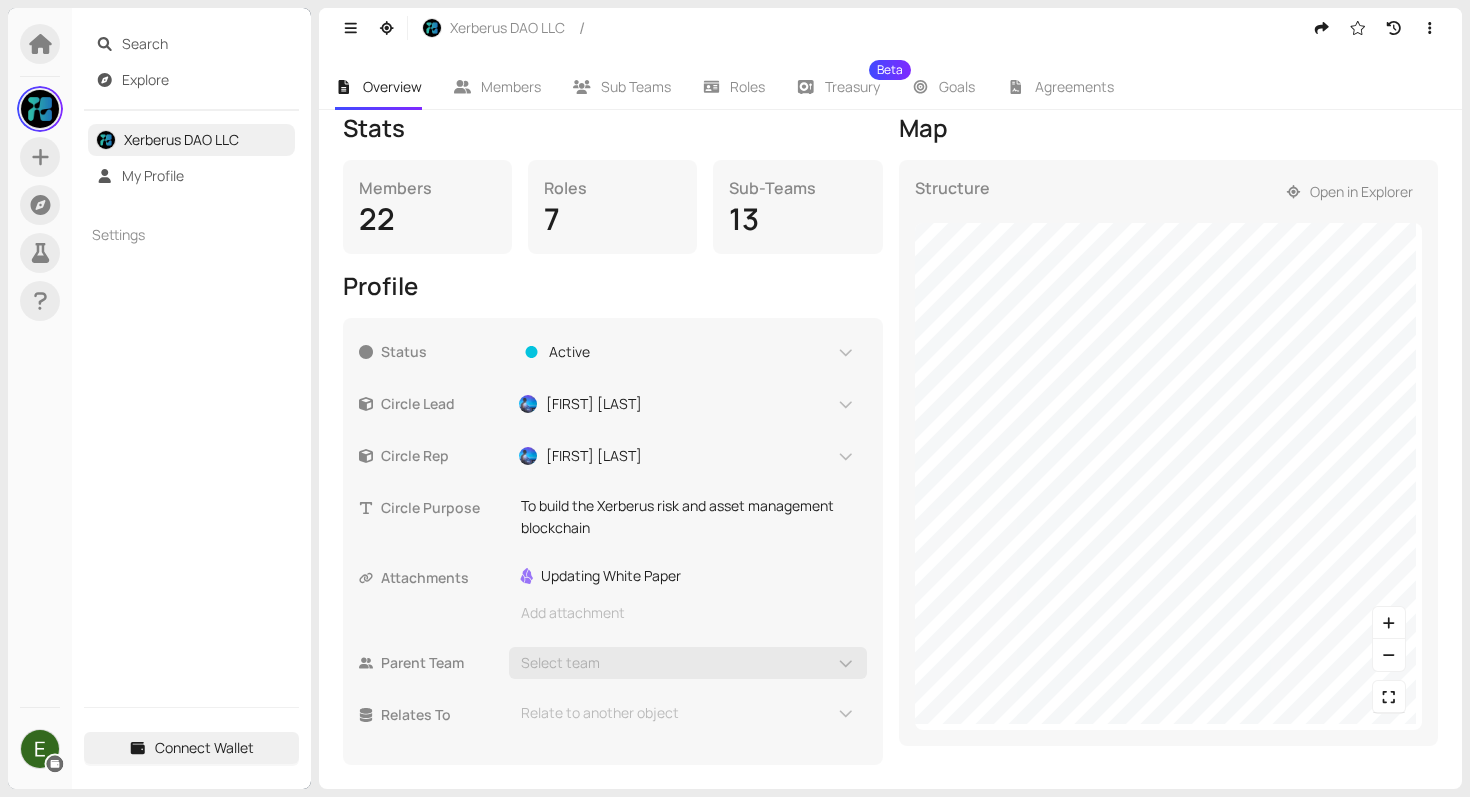 click on "Map Structure Open in Explorer" at bounding box center [1169, 438] 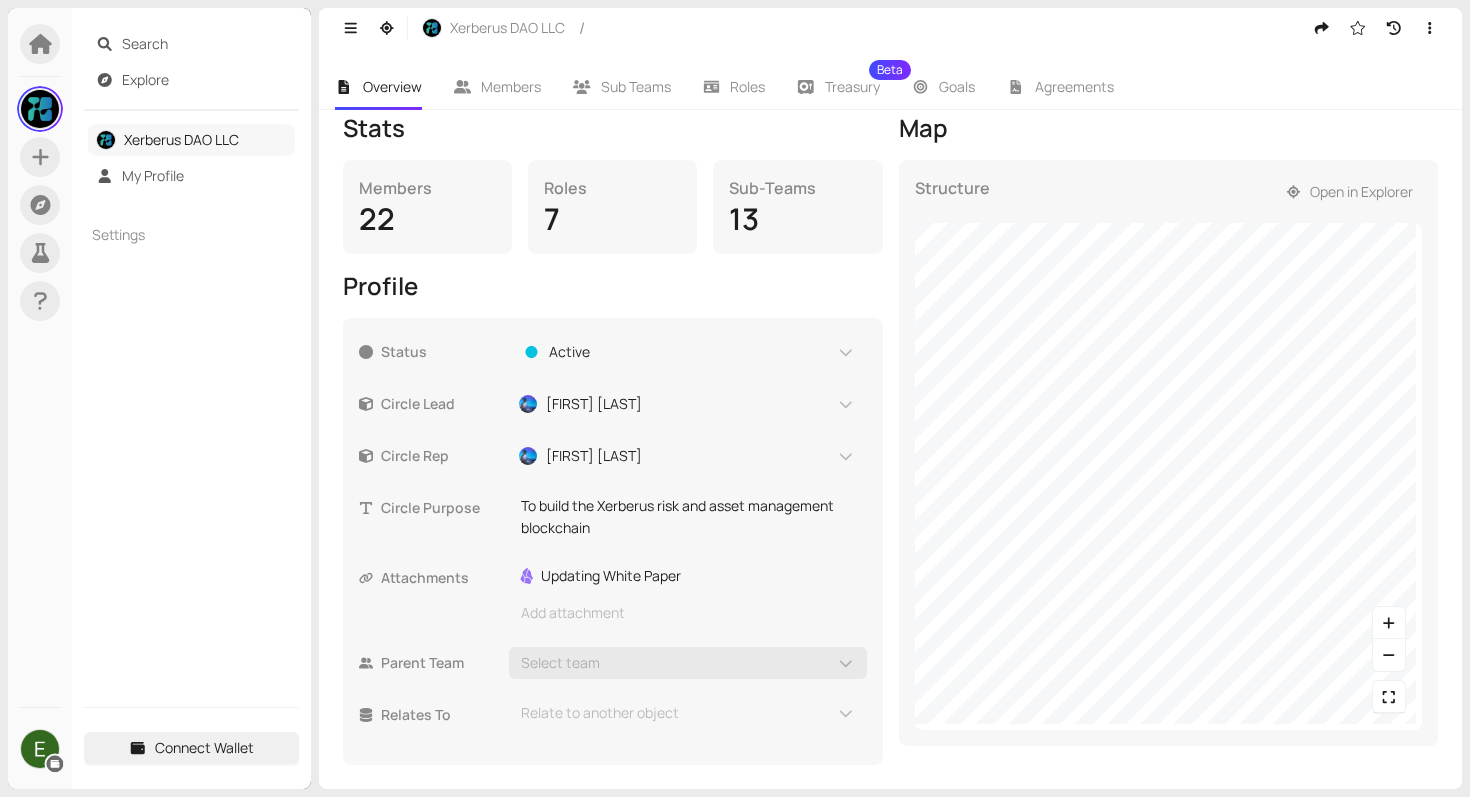 click on "Xerberus DAO LLC" at bounding box center [181, 139] 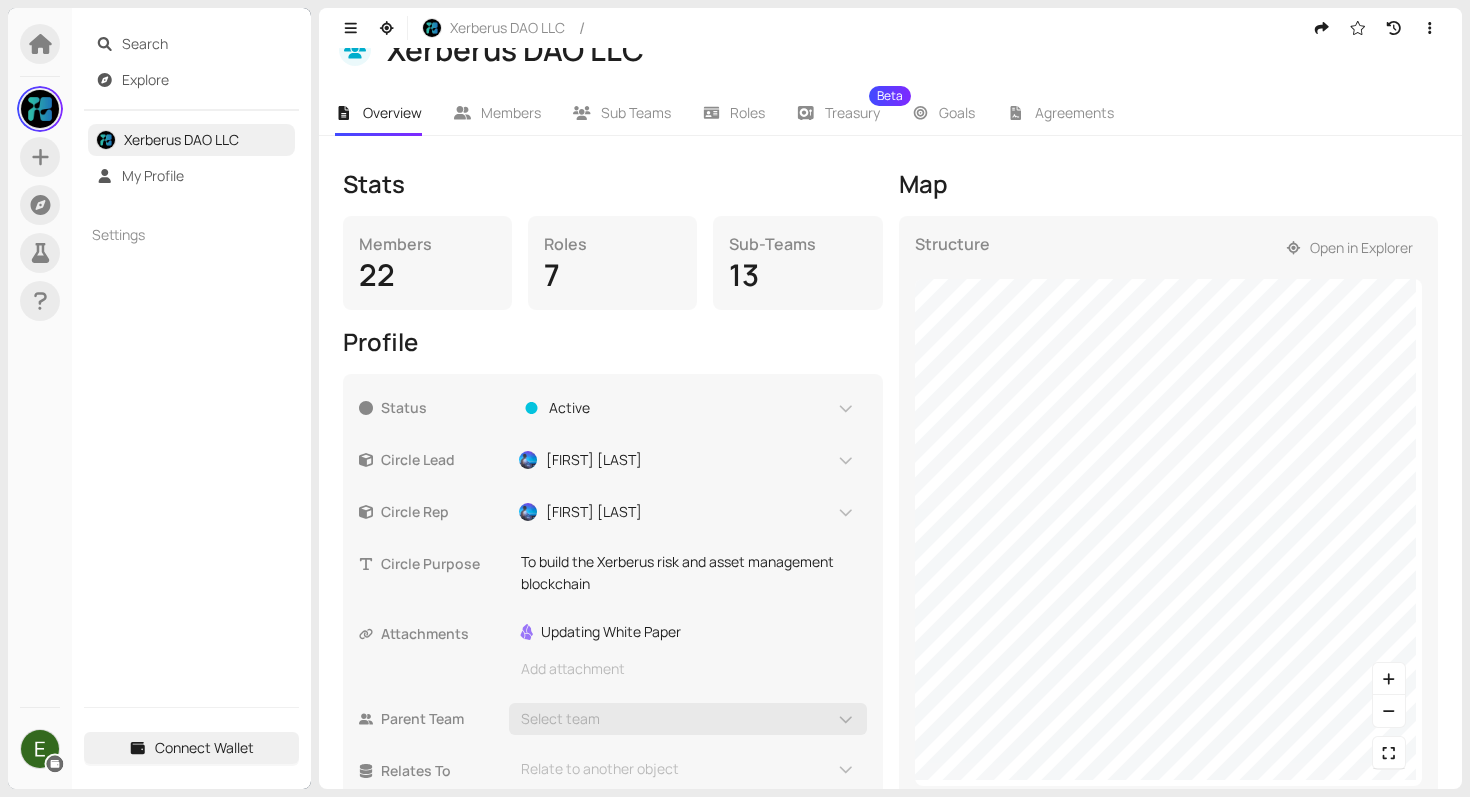 scroll, scrollTop: 283, scrollLeft: 0, axis: vertical 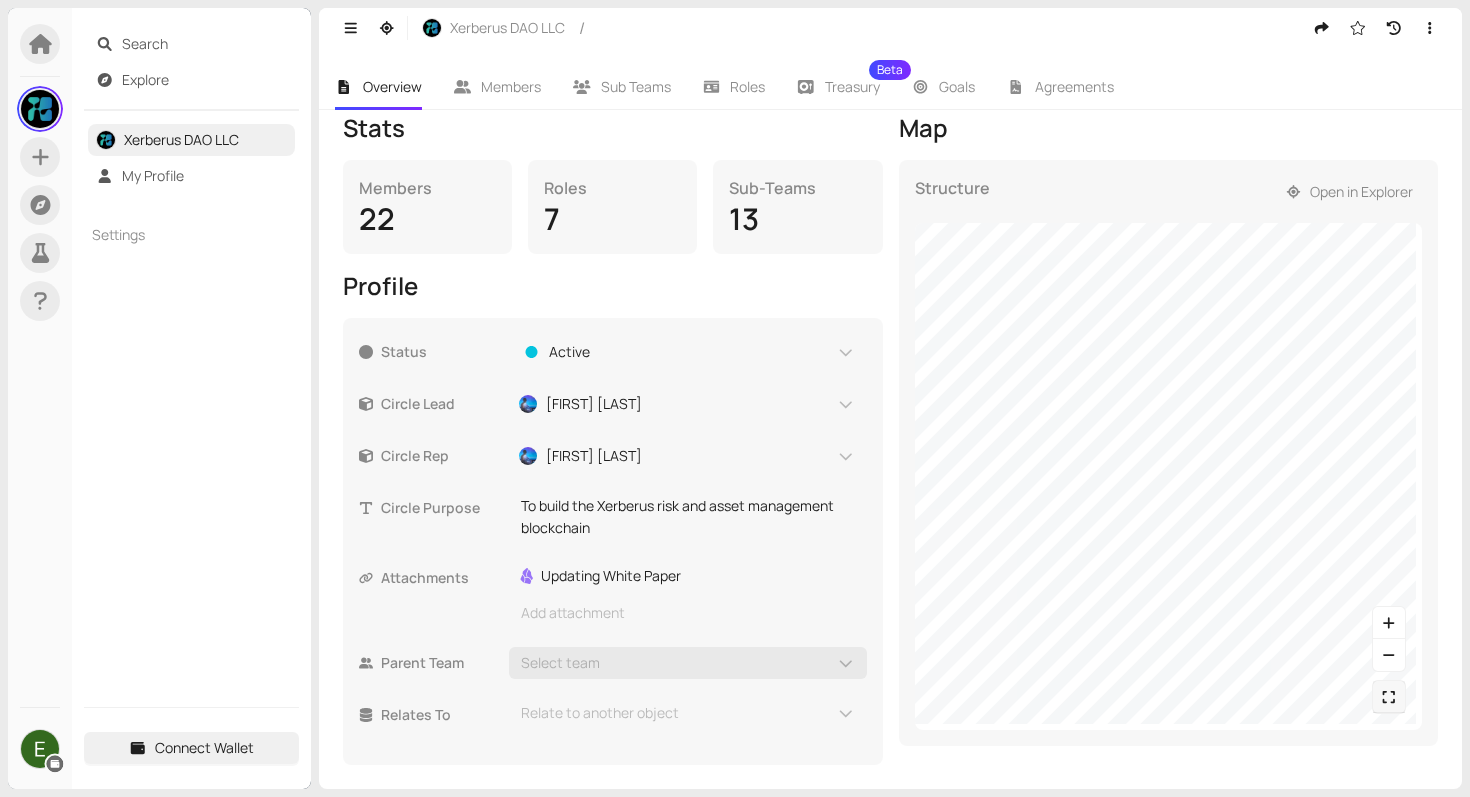 click at bounding box center [1389, 697] 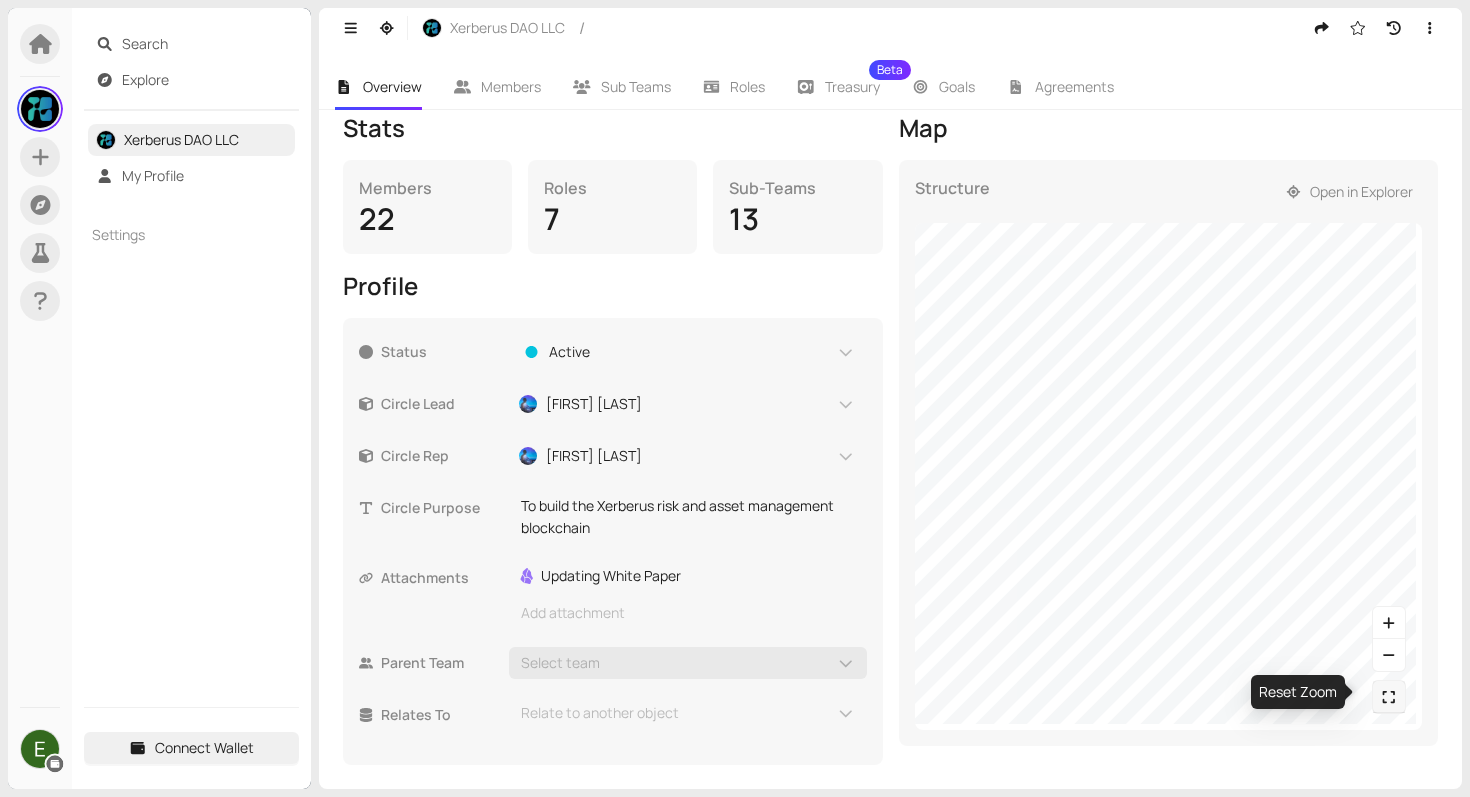 click 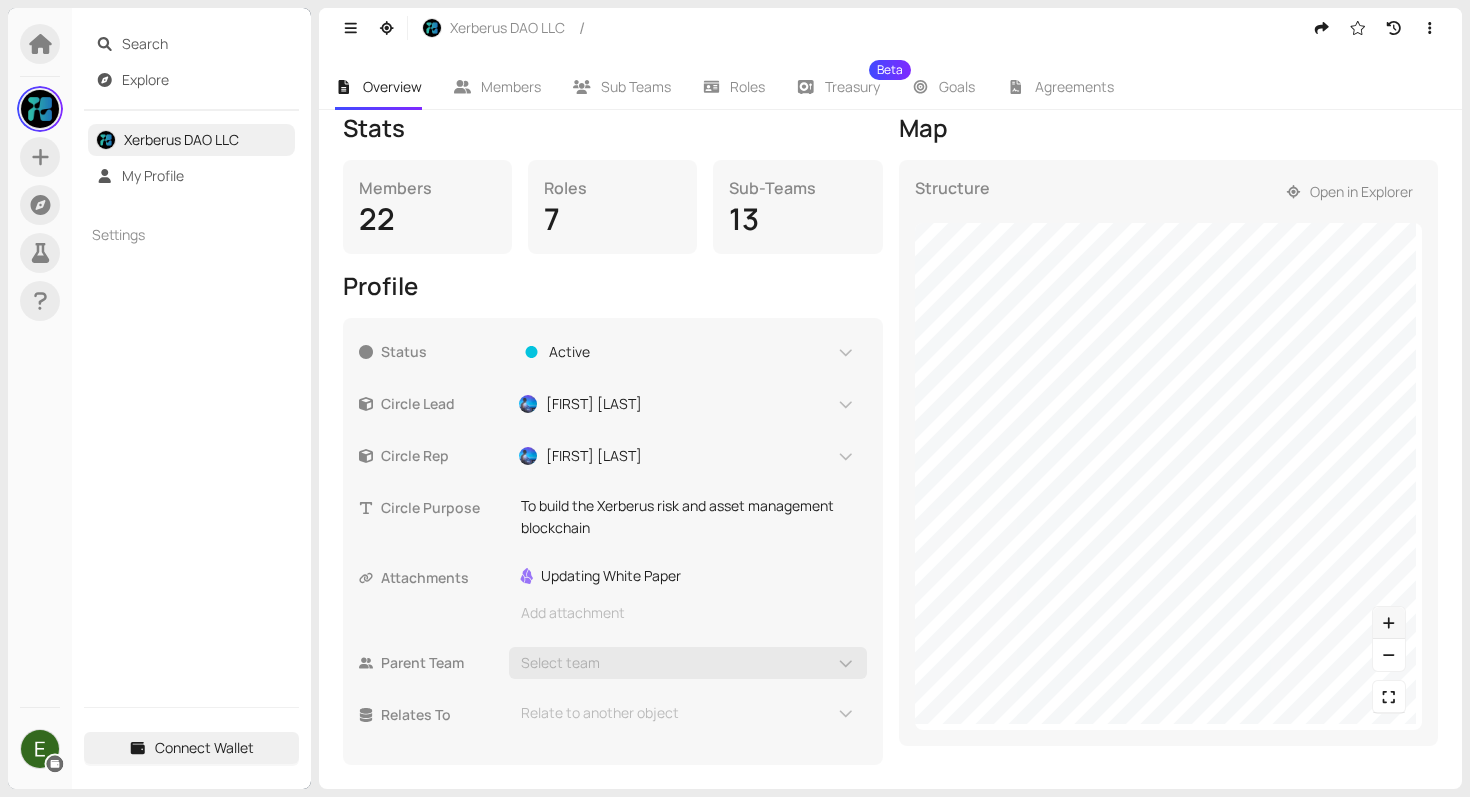 click 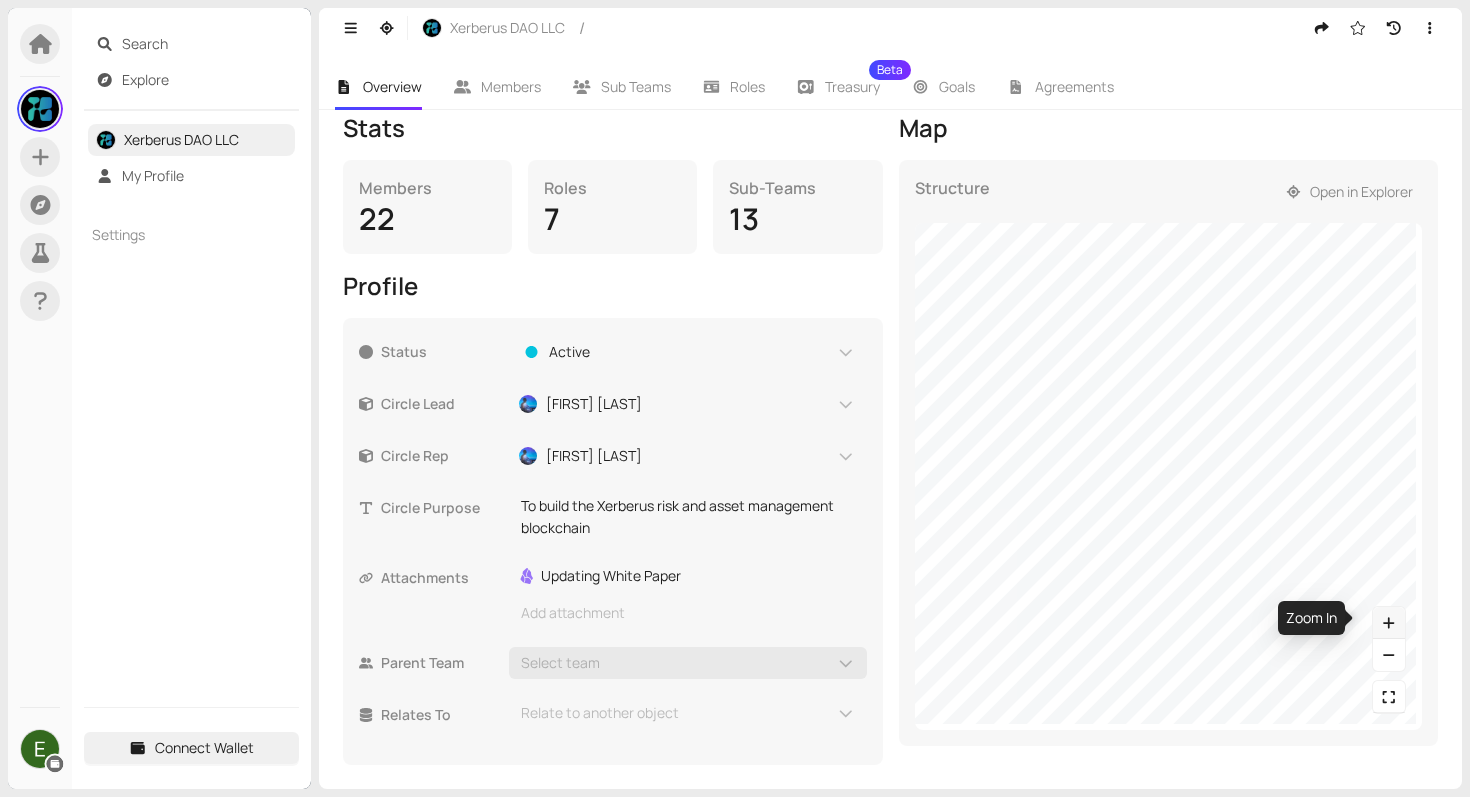 click 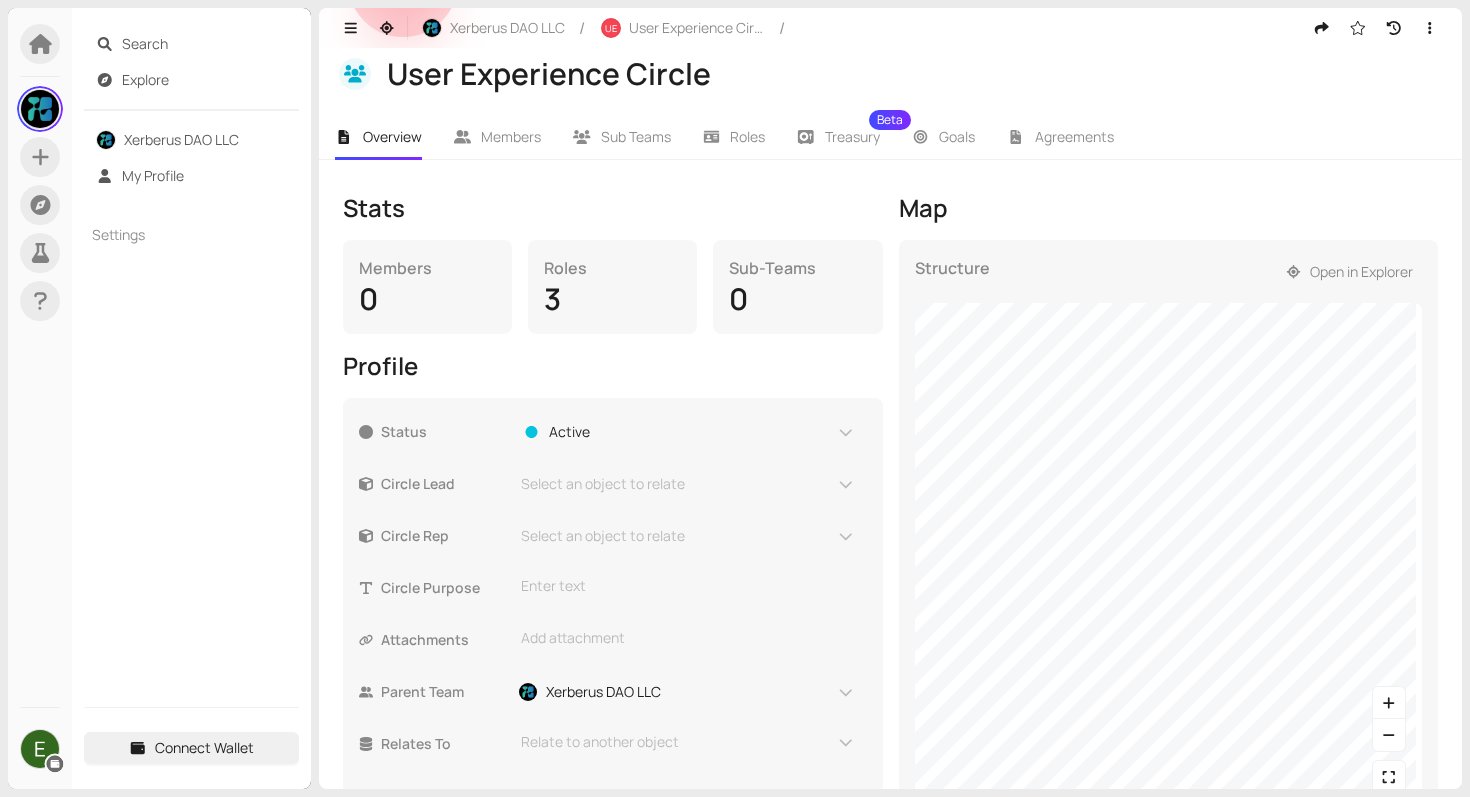 scroll, scrollTop: 205, scrollLeft: 0, axis: vertical 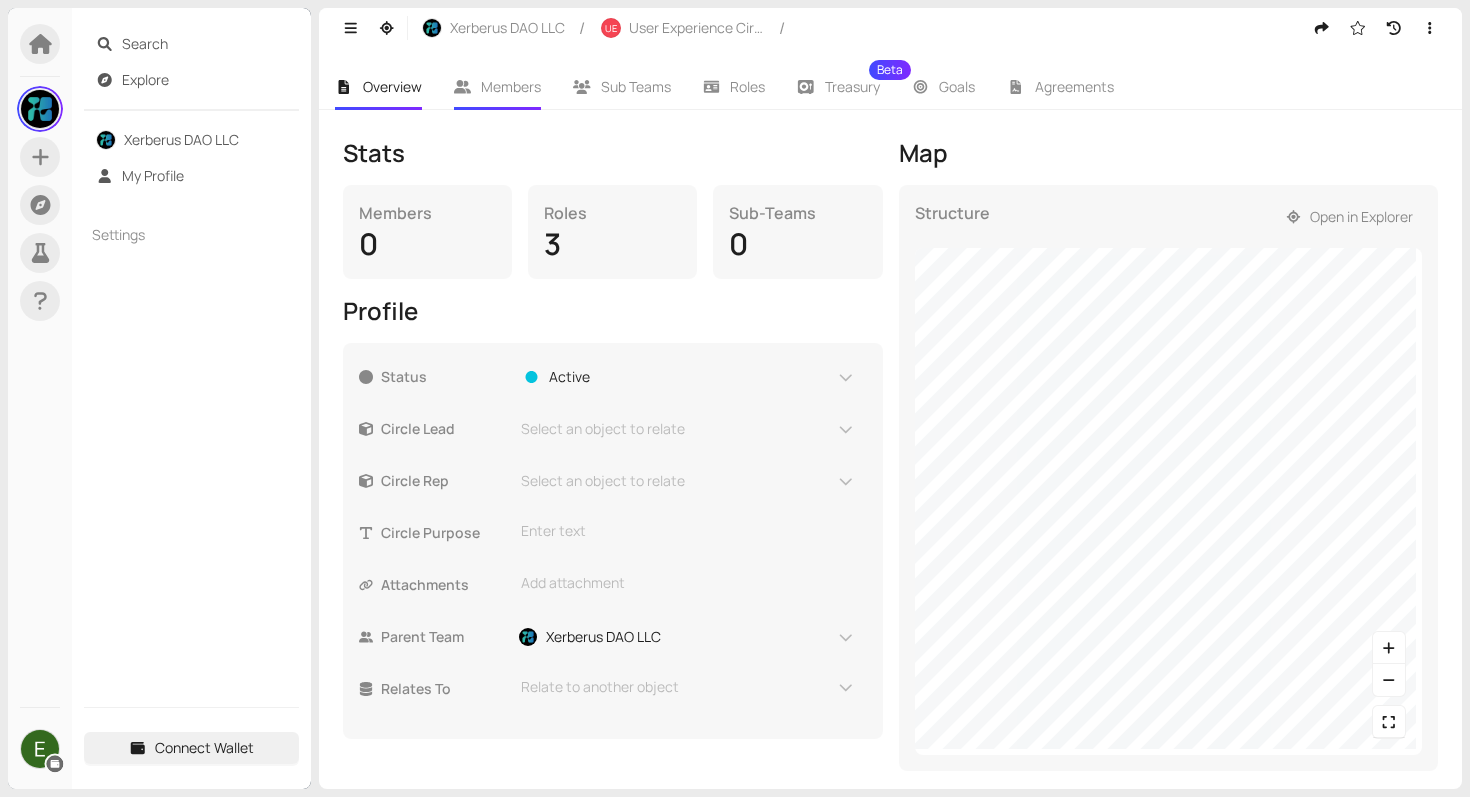 click on "Members" at bounding box center [498, 87] 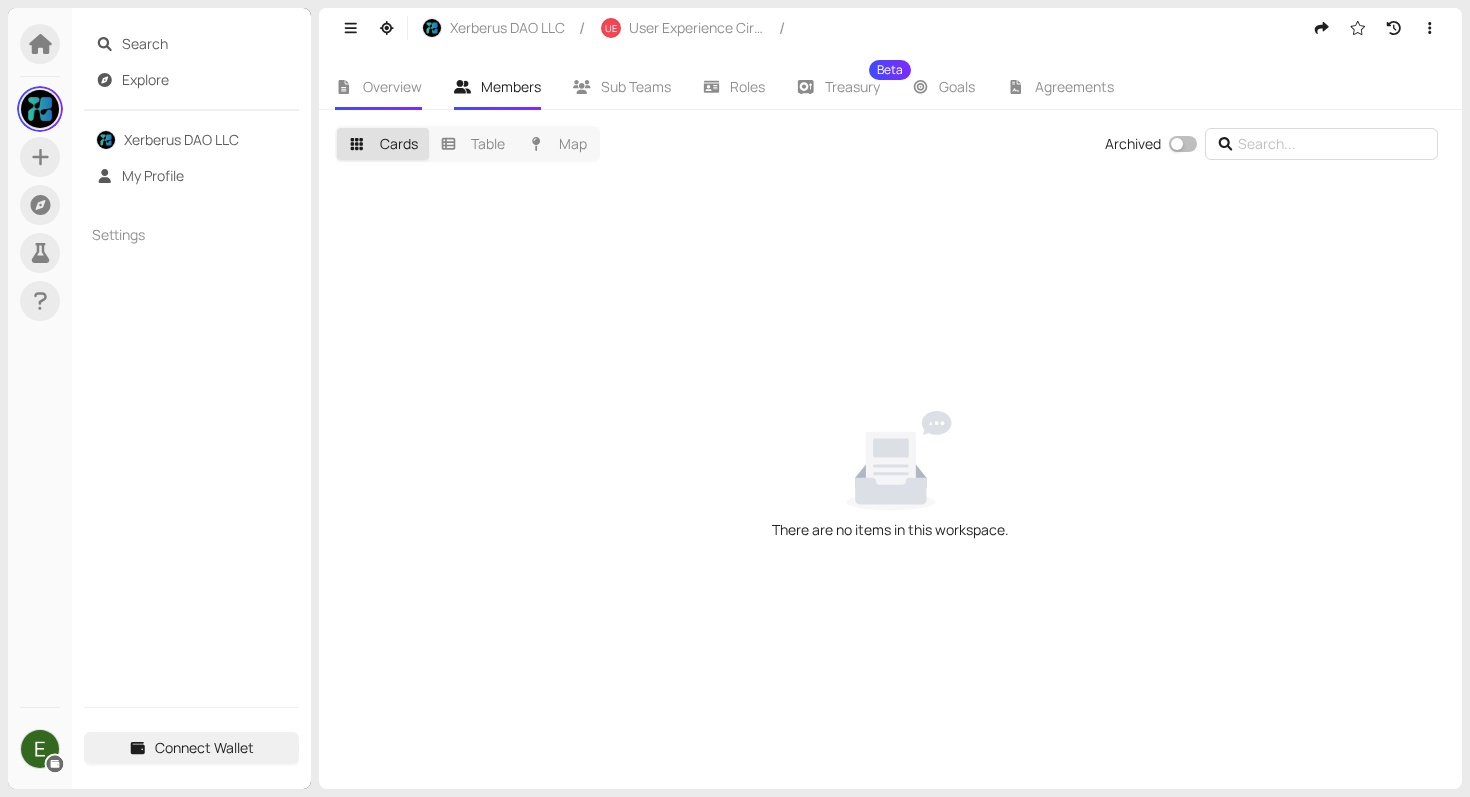 click on "Overview" at bounding box center [392, 86] 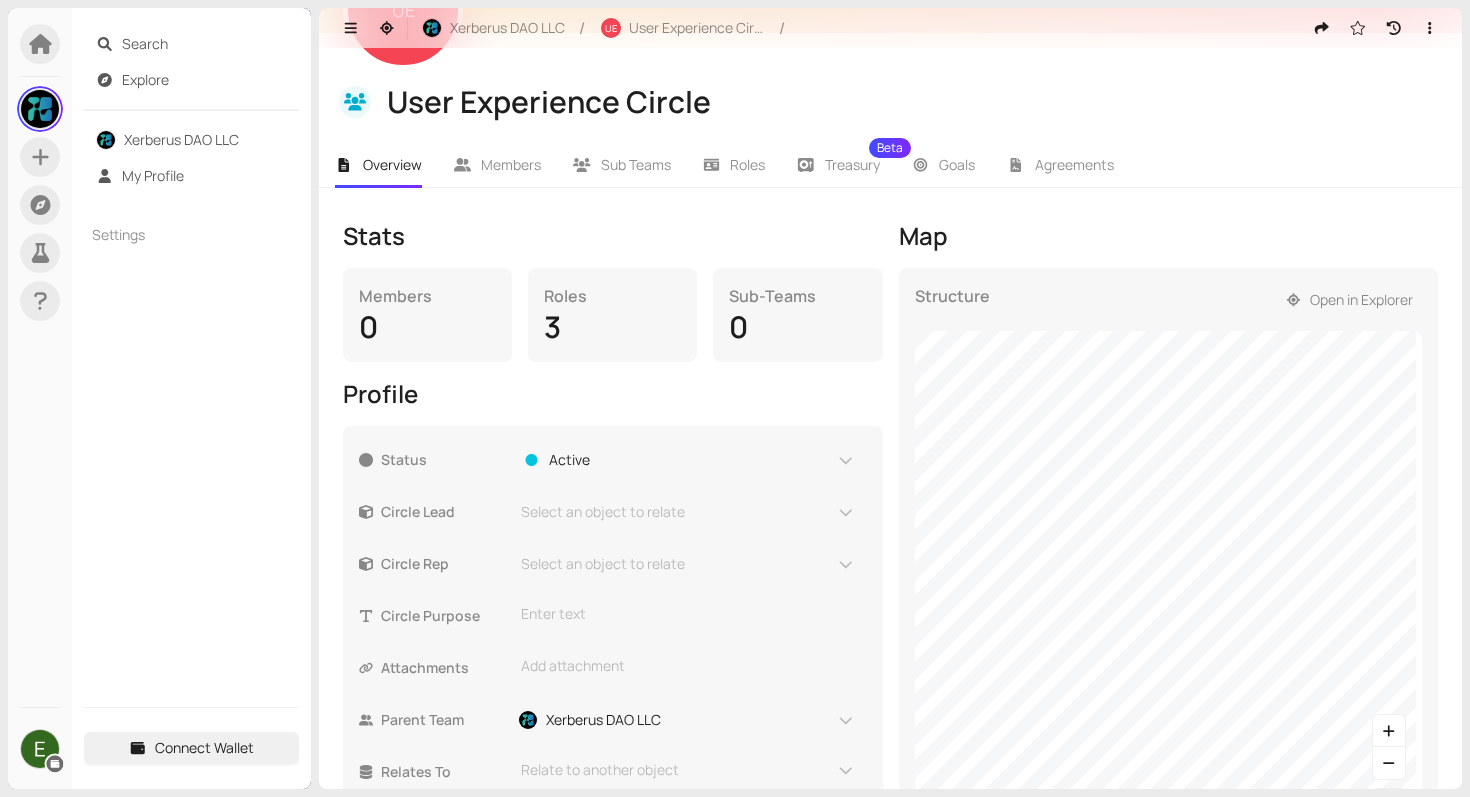 scroll, scrollTop: 258, scrollLeft: 0, axis: vertical 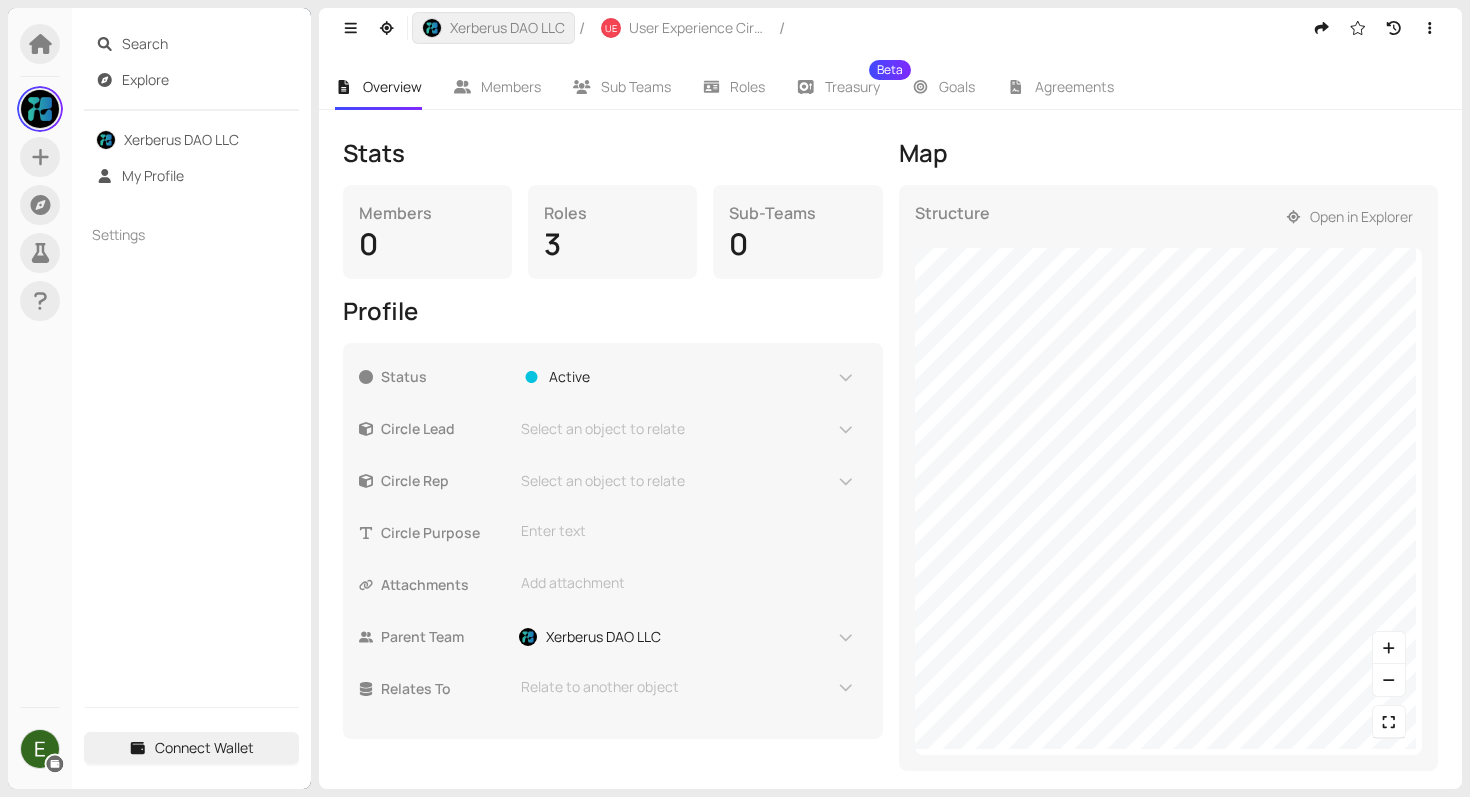 click on "Xerberus DAO LLC" at bounding box center (507, 28) 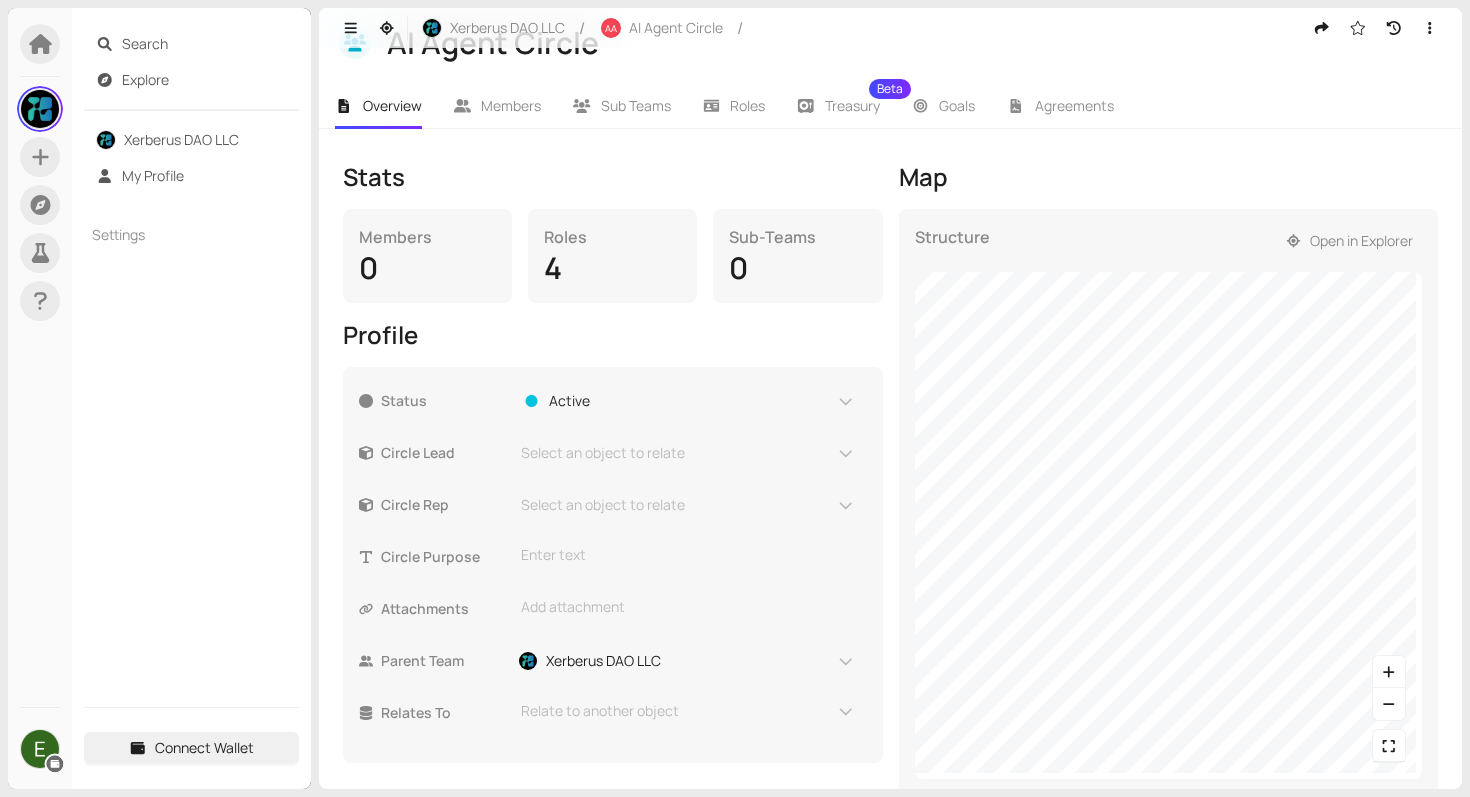 scroll, scrollTop: 235, scrollLeft: 0, axis: vertical 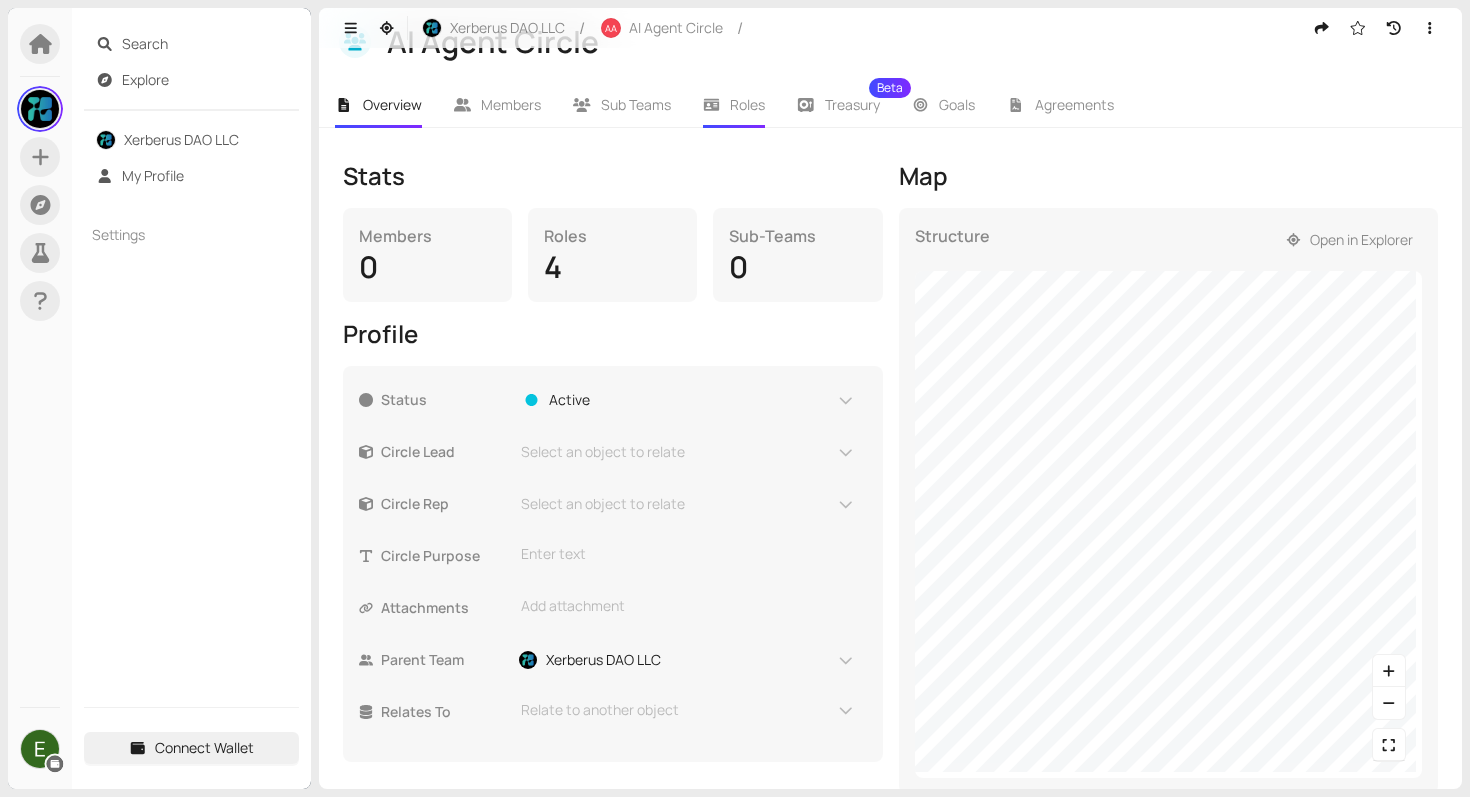 click on "Roles" at bounding box center [734, 105] 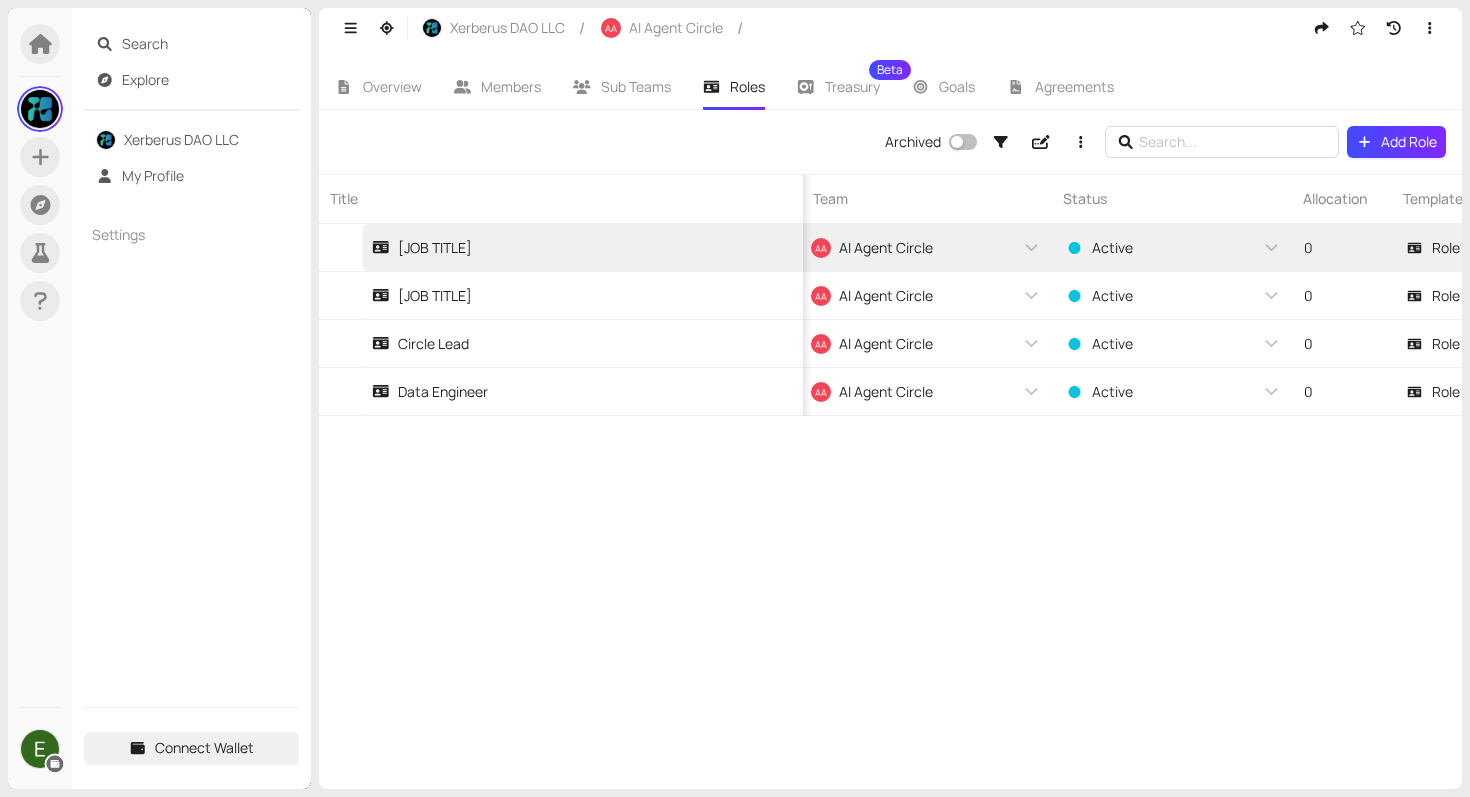 scroll, scrollTop: 0, scrollLeft: 359, axis: horizontal 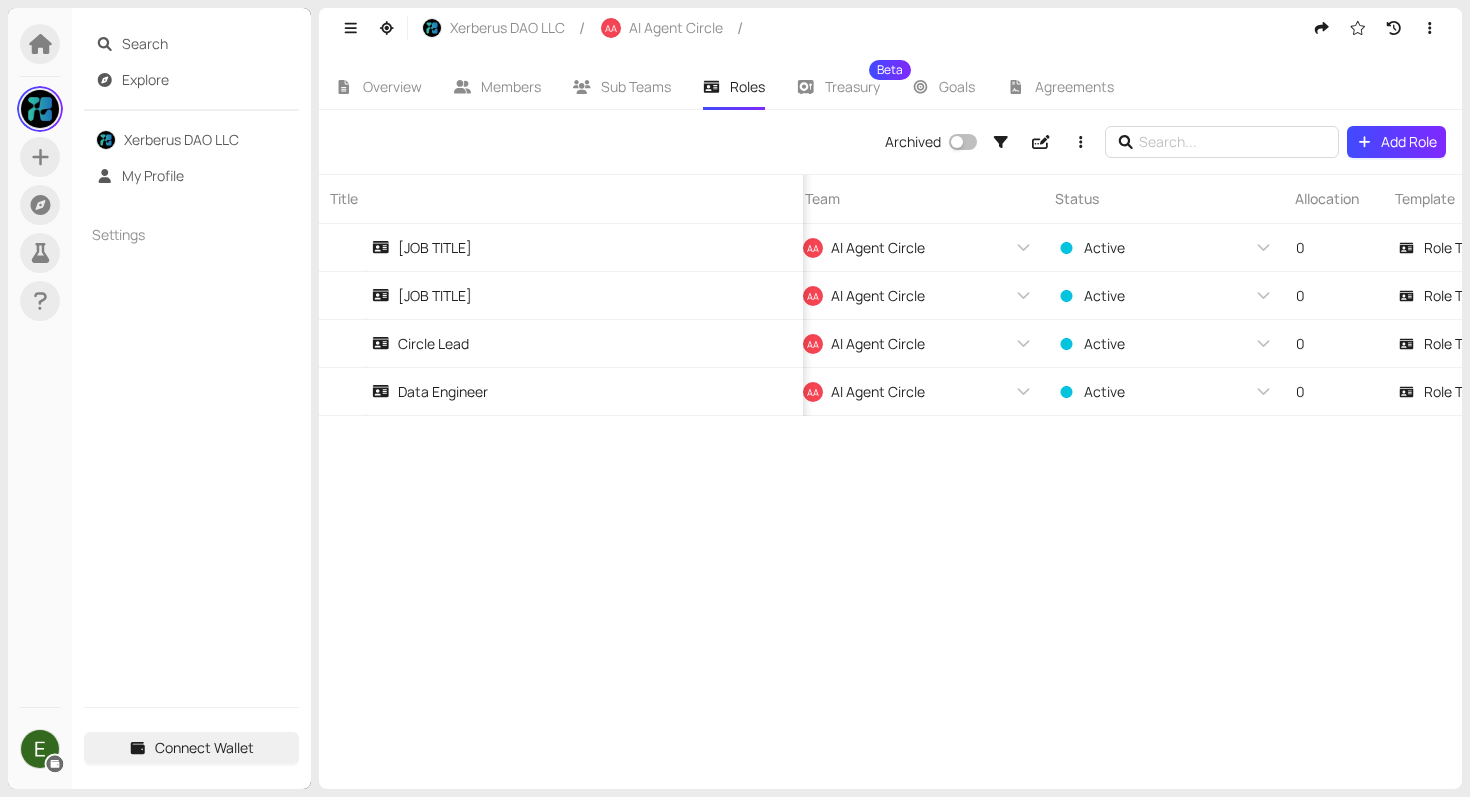 click on "Title Role Holders Team Status Allocation Template AI Engineer Select or search assignees AA AI Agent Circle Active 0 Role Template AI Product Owner Select or search assignees AA AI Agent Circle Active 0 Role Template Circle Lead Select or search assignees AA AI Agent Circle Active 0 Role Template Data Engineer Select or search assignees AA AI Agent Circle Active 0 Role Template" at bounding box center (890, 481) 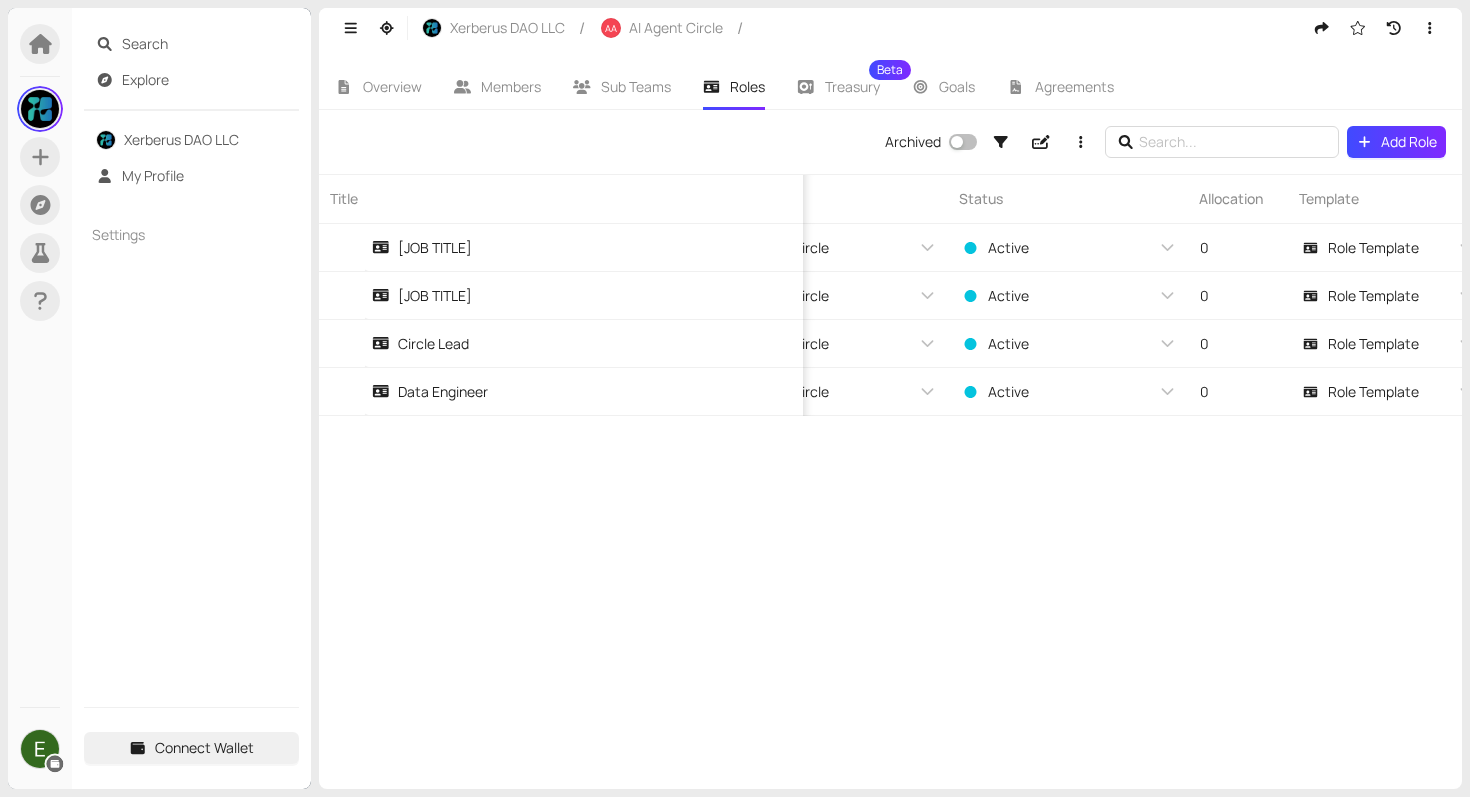 scroll, scrollTop: 0, scrollLeft: 486, axis: horizontal 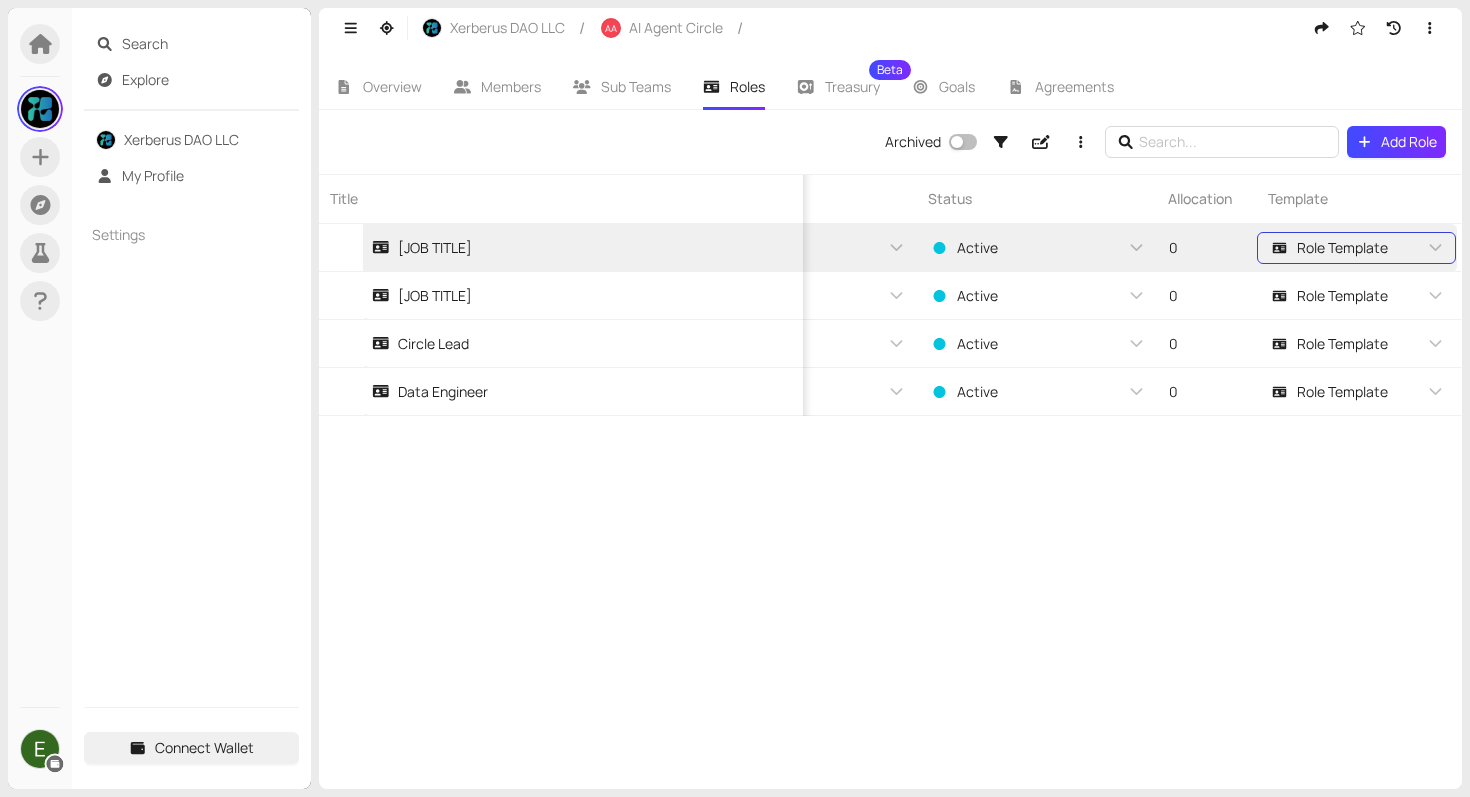 click on "Role Template" at bounding box center [1342, 248] 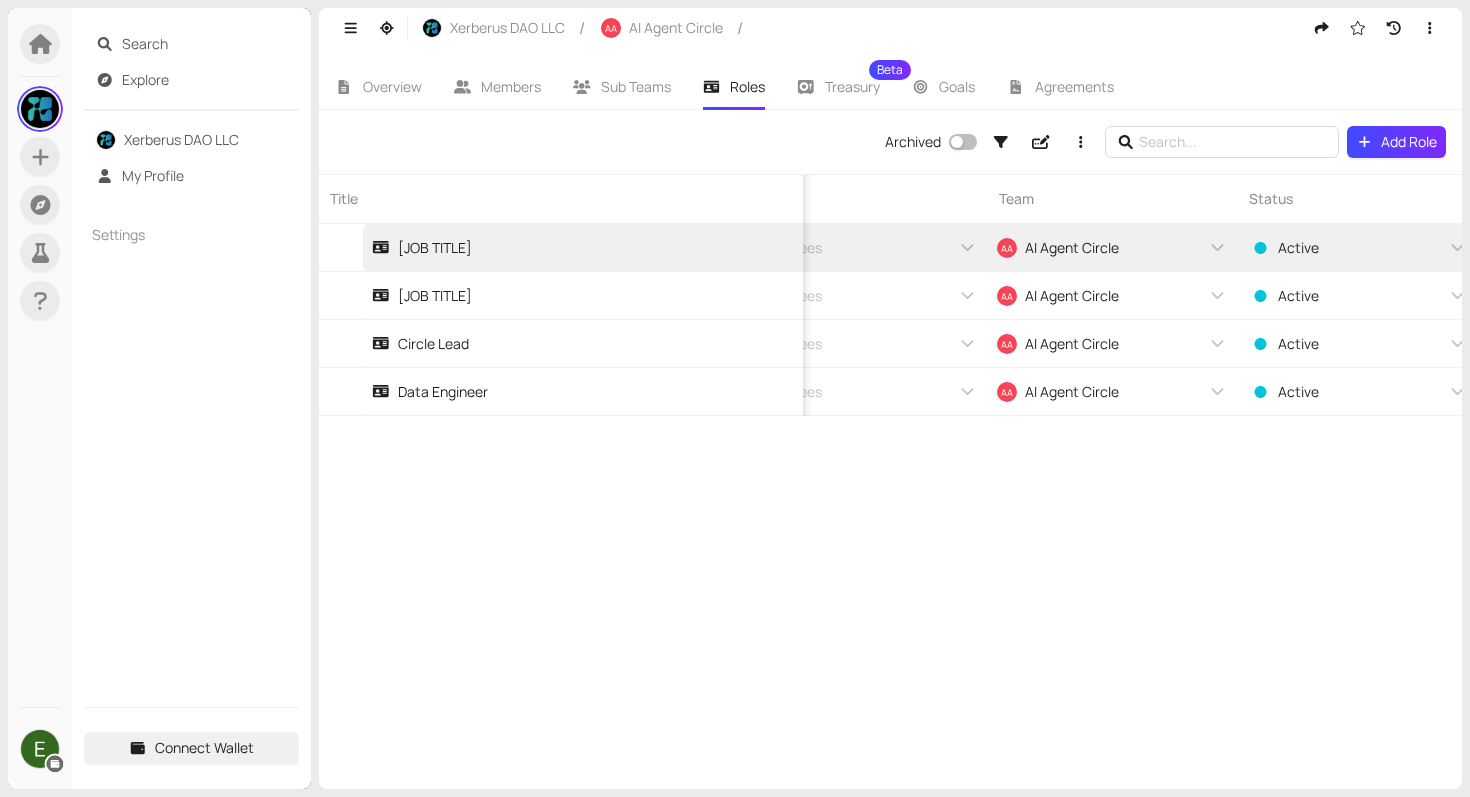 scroll, scrollTop: 0, scrollLeft: 0, axis: both 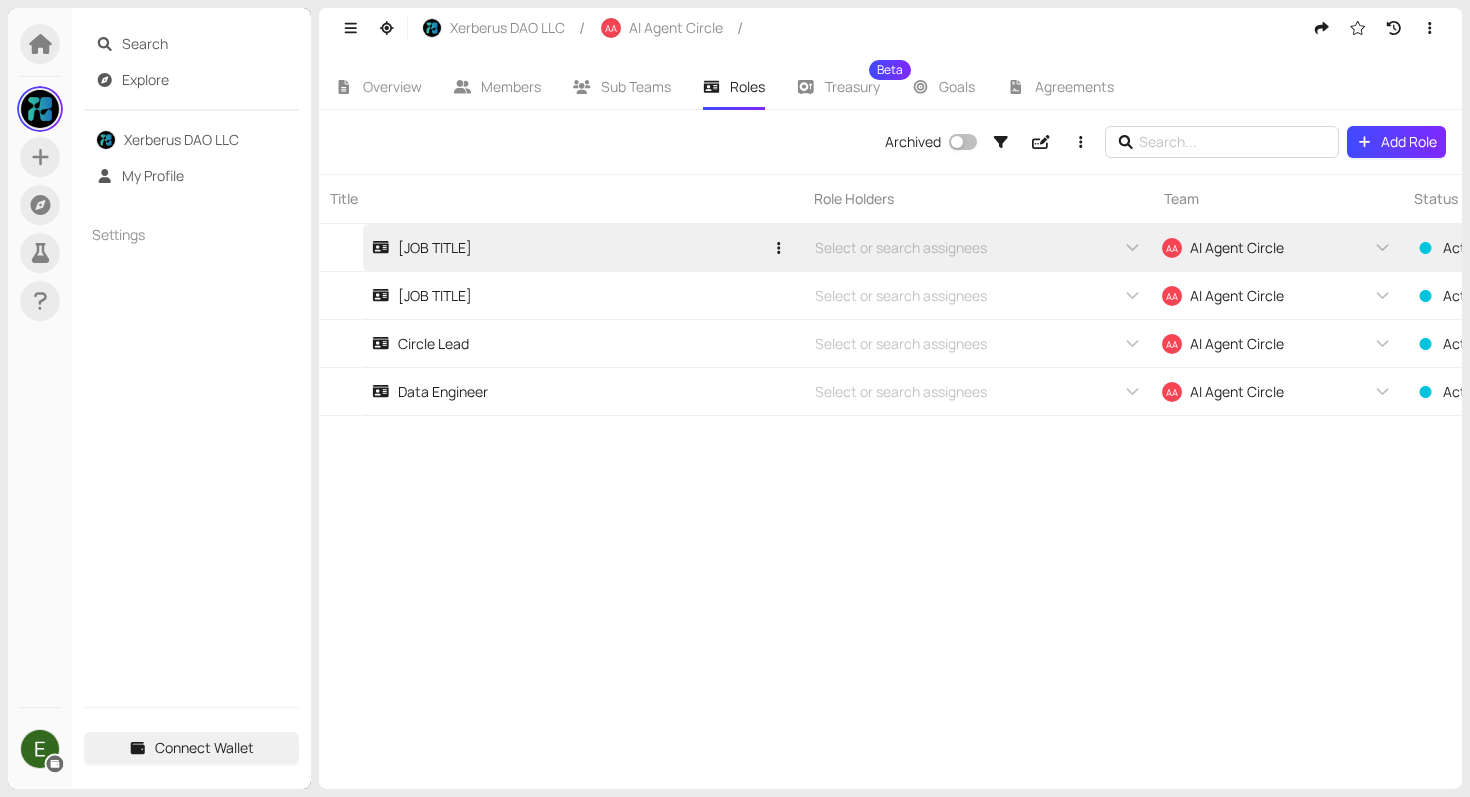 click on "AI Engineer" at bounding box center (422, 248) 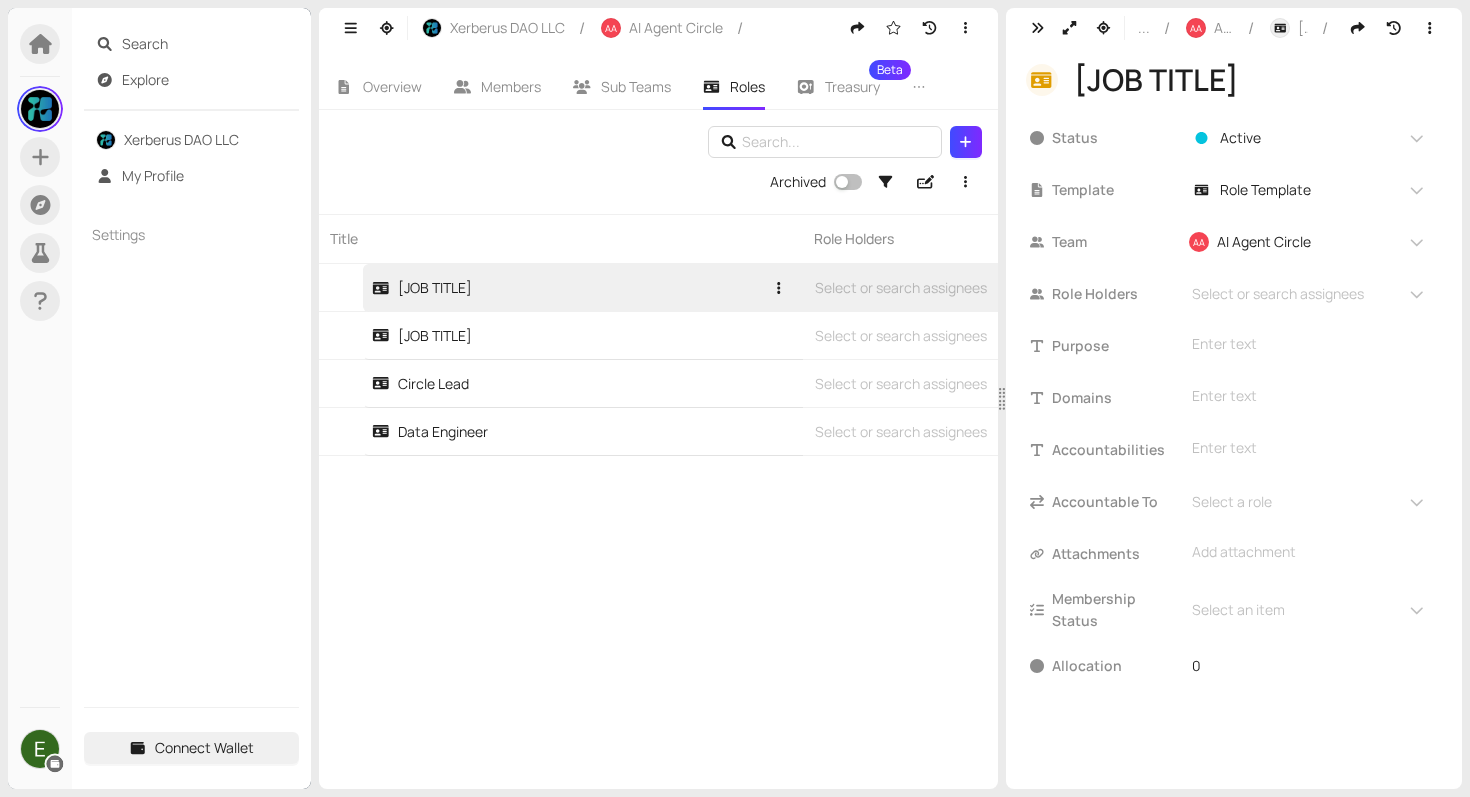 click on "AI Engineer" at bounding box center [567, 288] 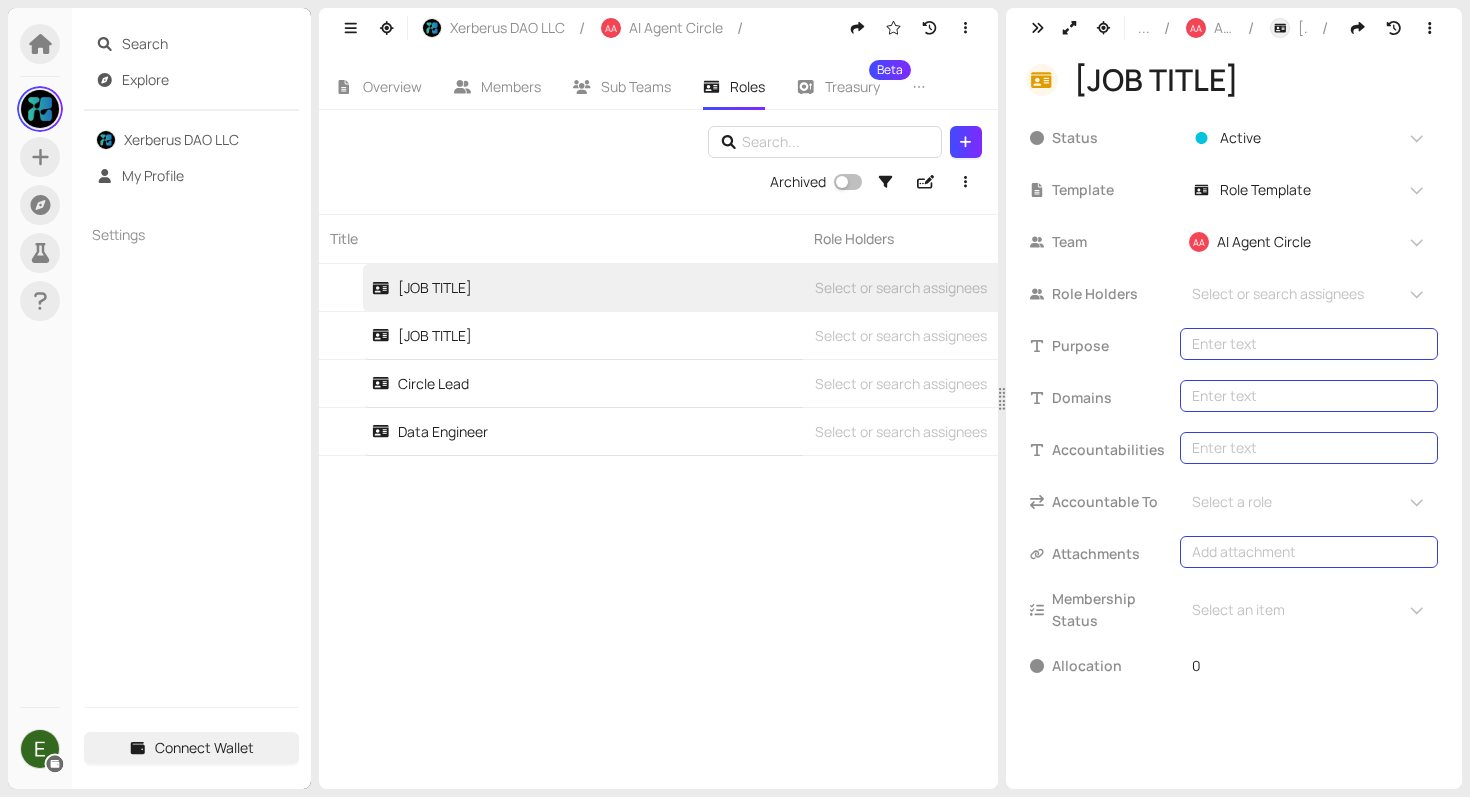 click on "Add attachment" at bounding box center [1309, 552] 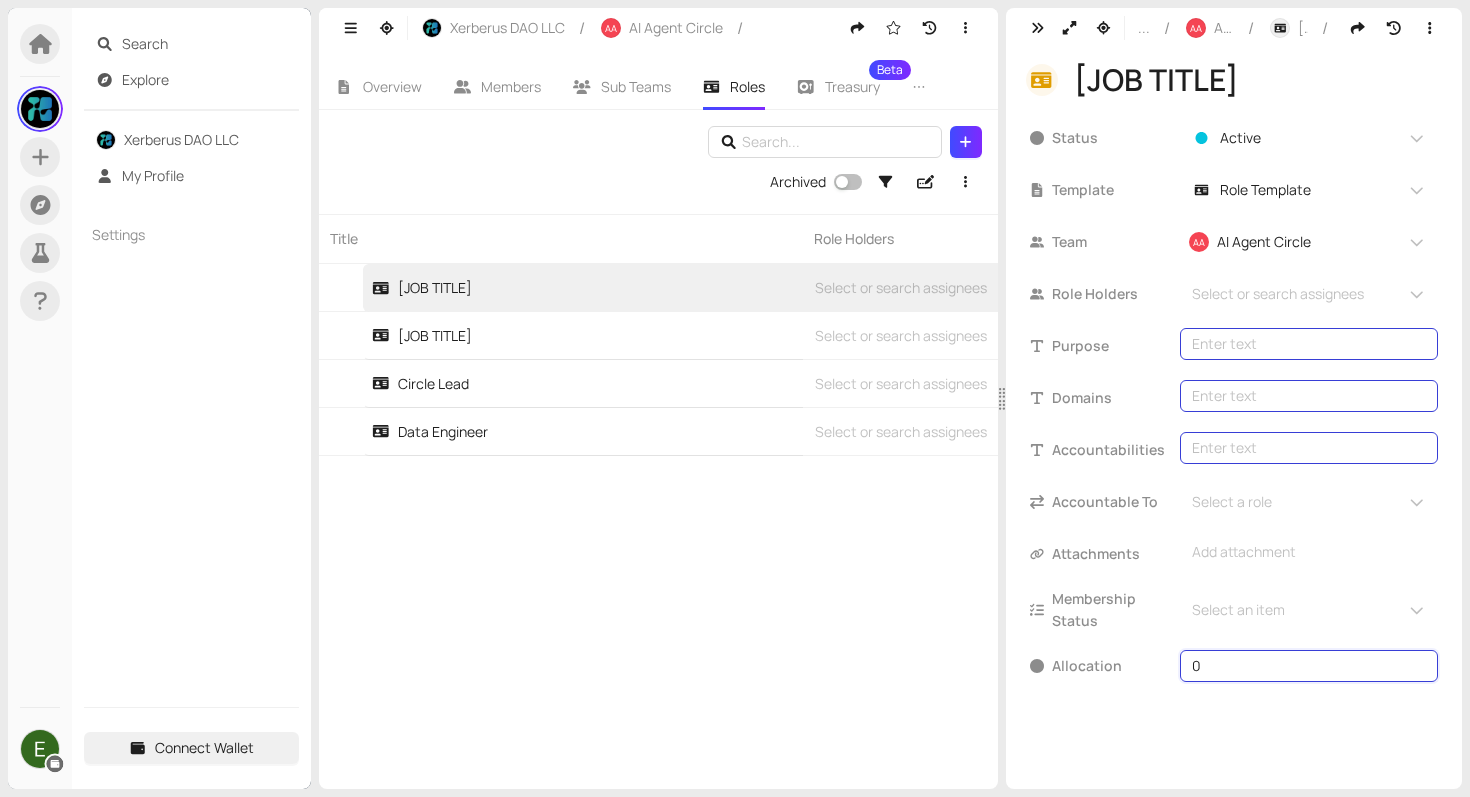 click on "0" at bounding box center (1309, 666) 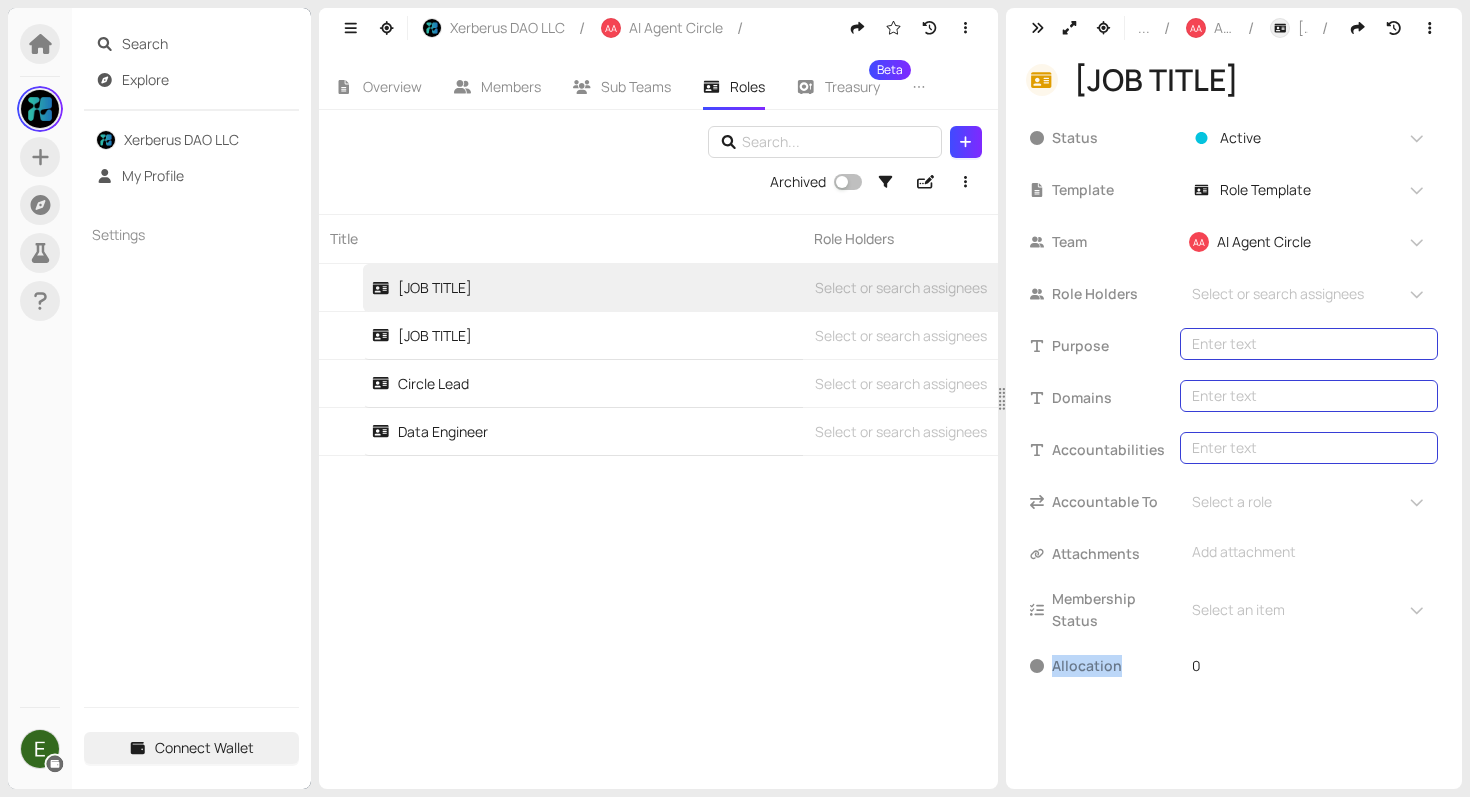 drag, startPoint x: 1129, startPoint y: 663, endPoint x: 1024, endPoint y: 661, distance: 105.01904 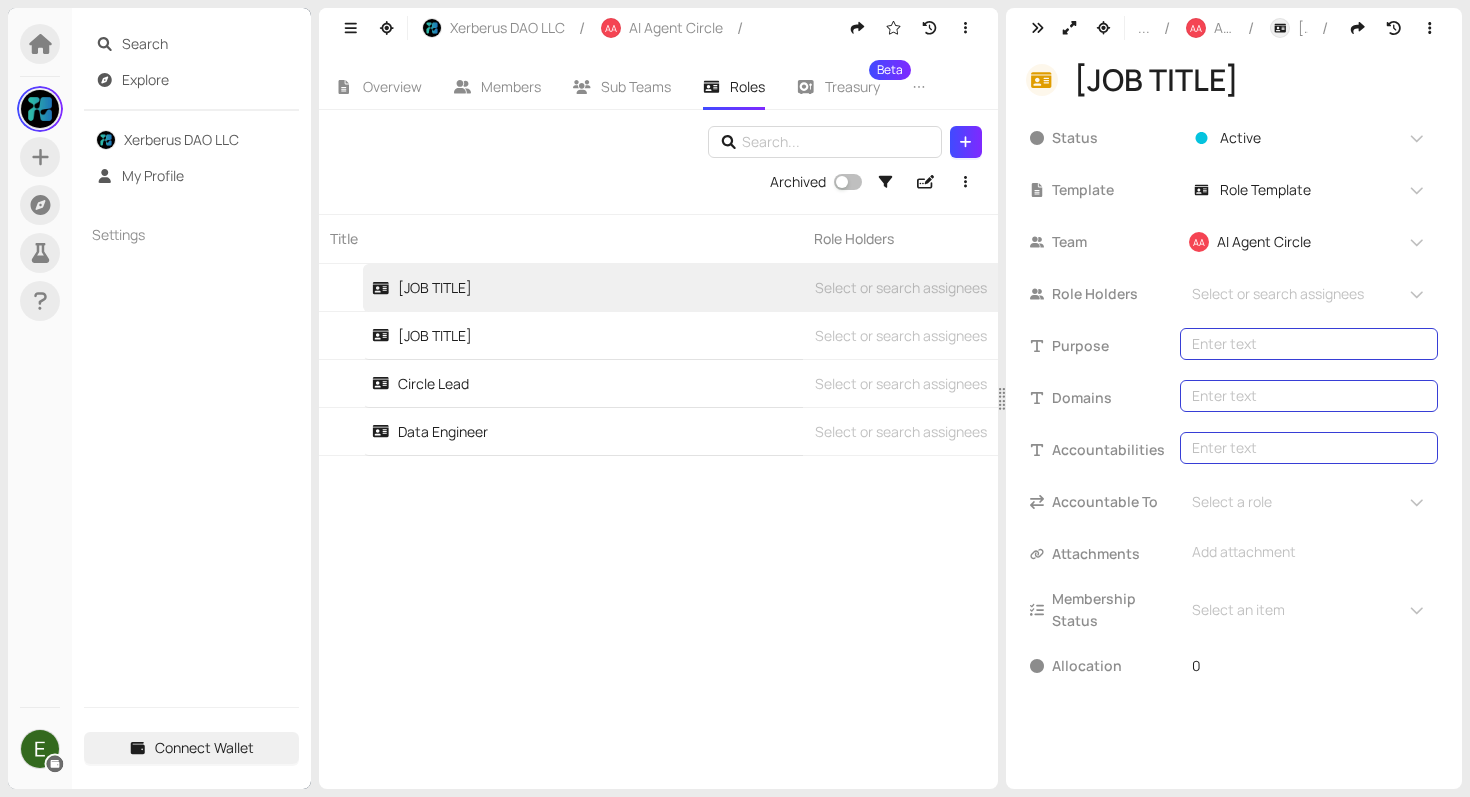 click on "Allocation" at bounding box center (1116, 666) 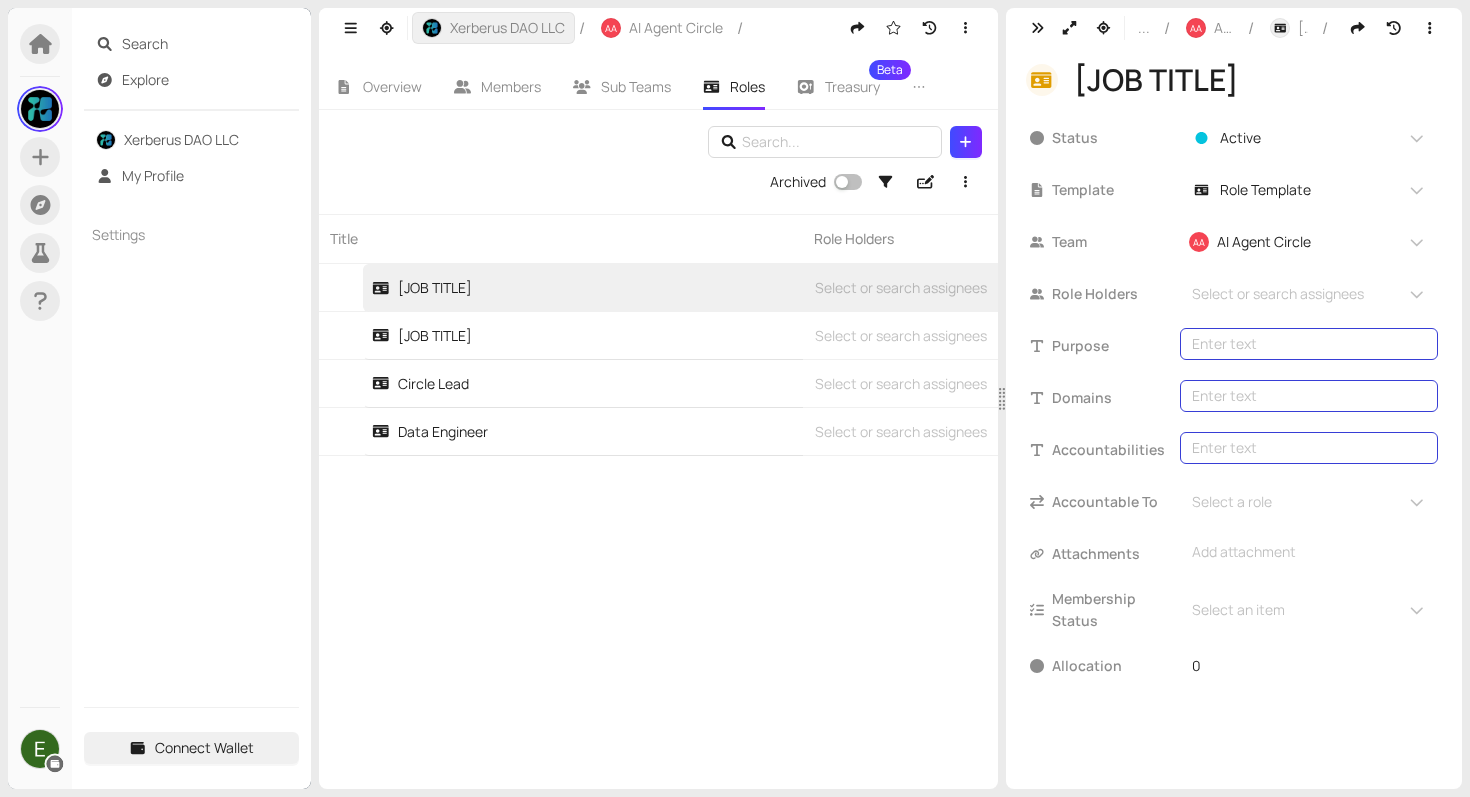 click on "Xerberus DAO LLC" at bounding box center [507, 28] 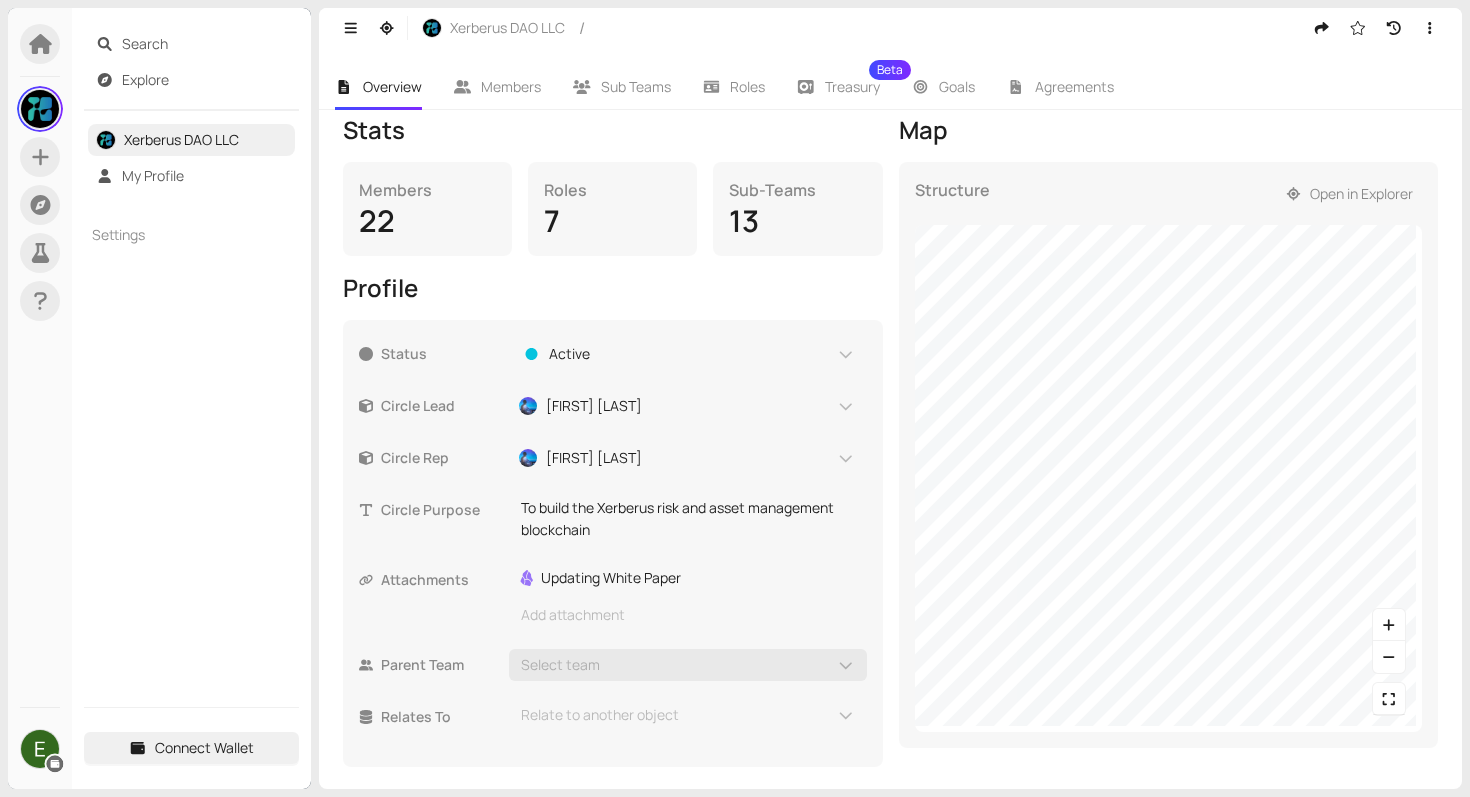 scroll, scrollTop: 283, scrollLeft: 0, axis: vertical 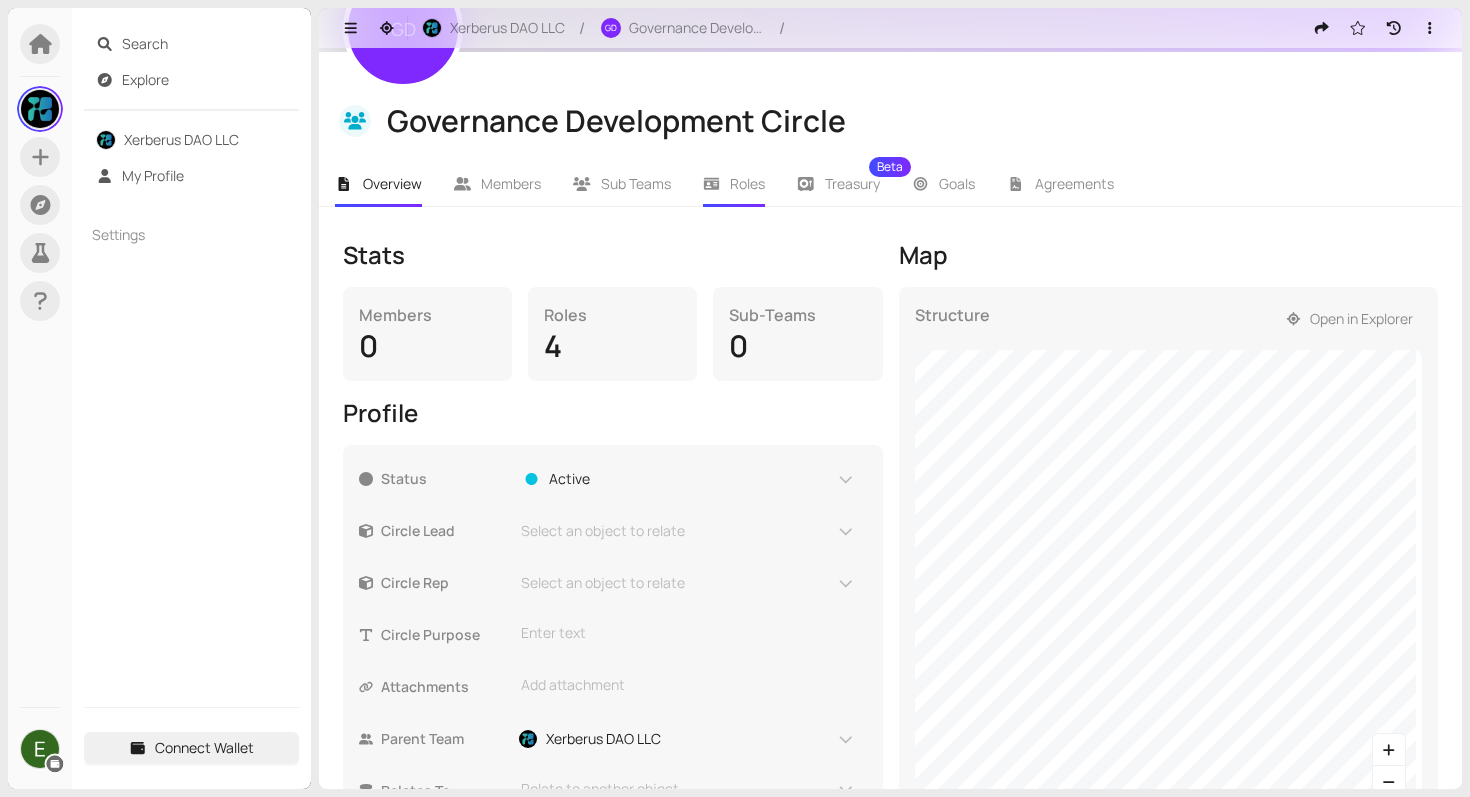 click on "Roles" at bounding box center [747, 183] 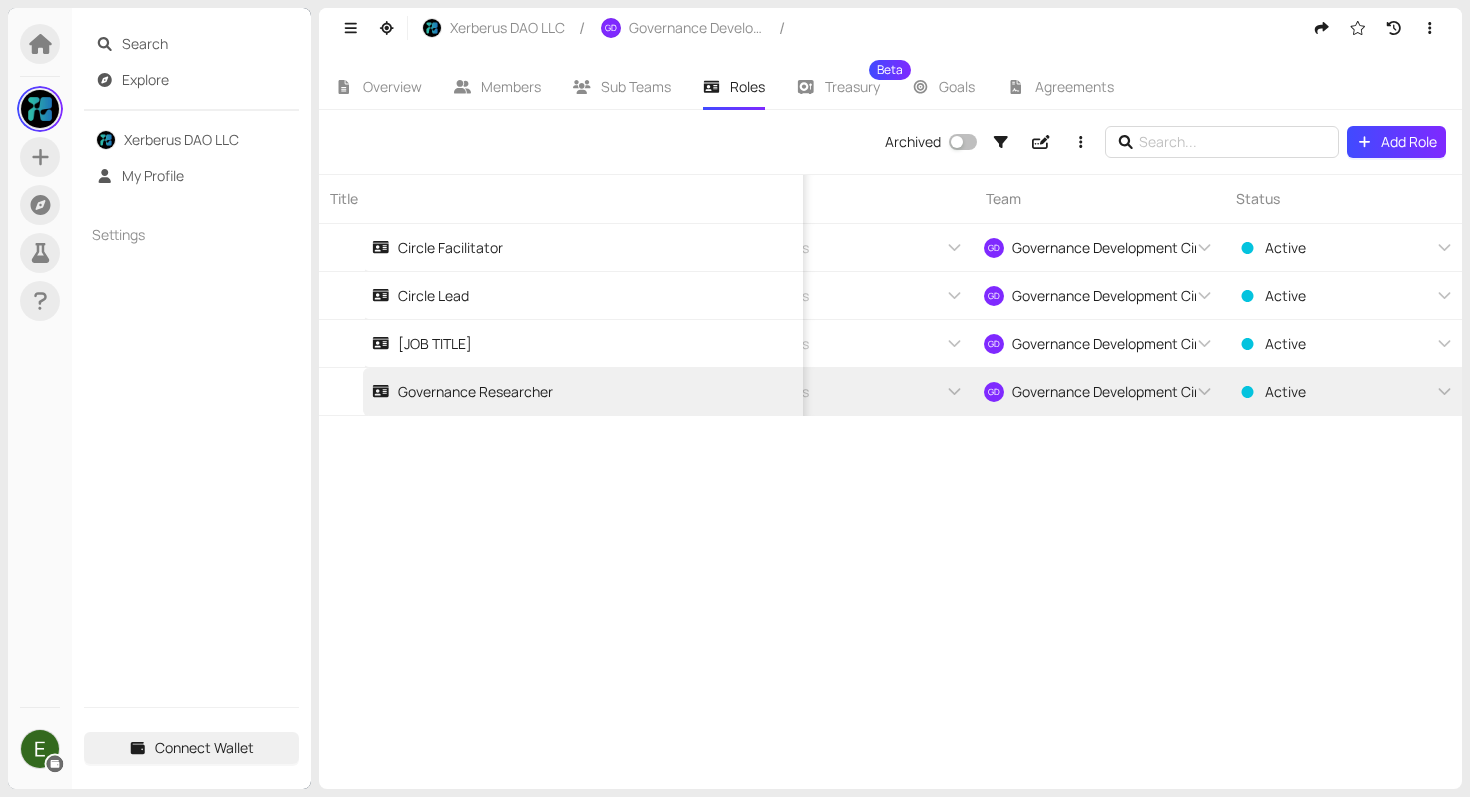 scroll, scrollTop: 0, scrollLeft: 189, axis: horizontal 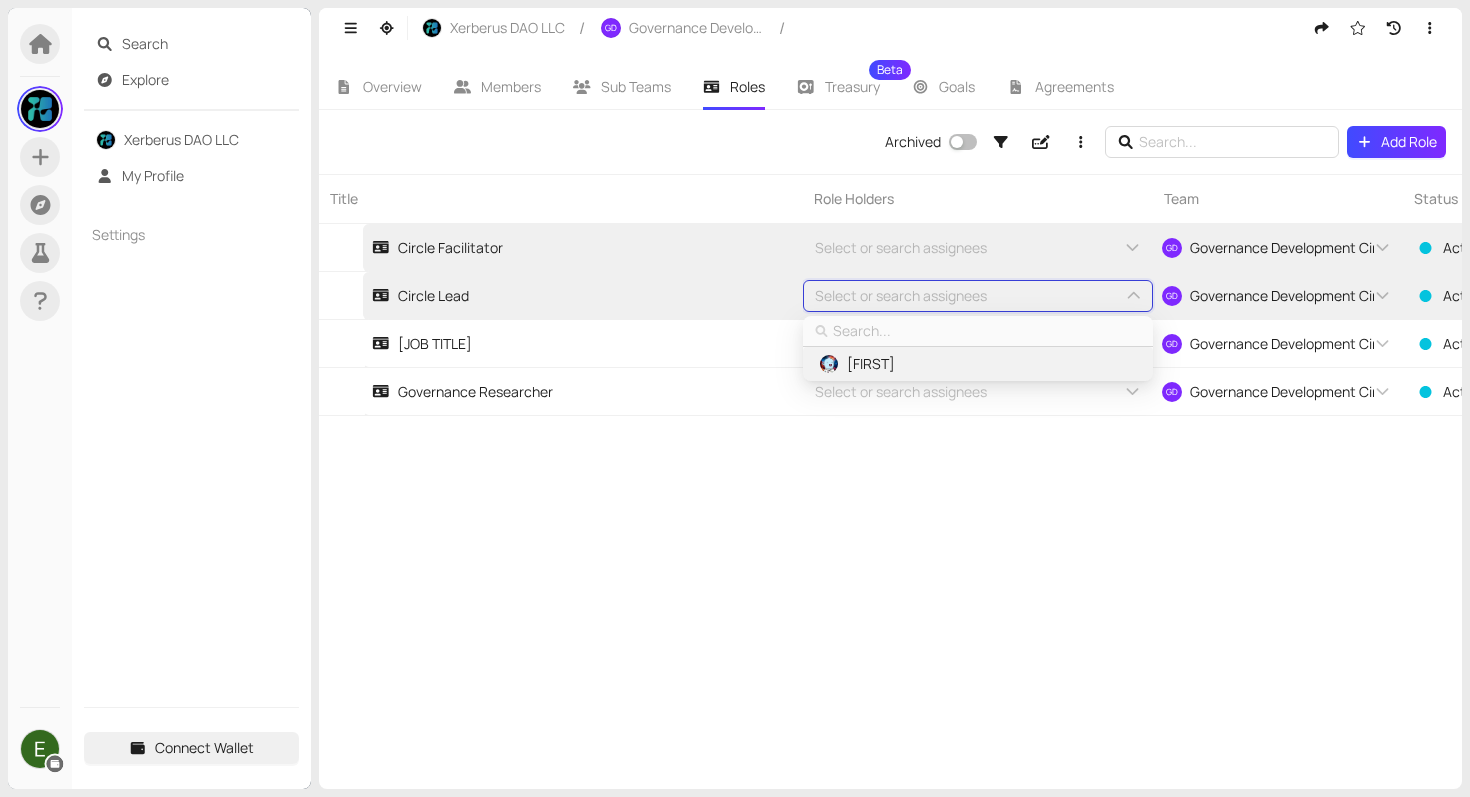 click on "[FIRST]" at bounding box center (871, 364) 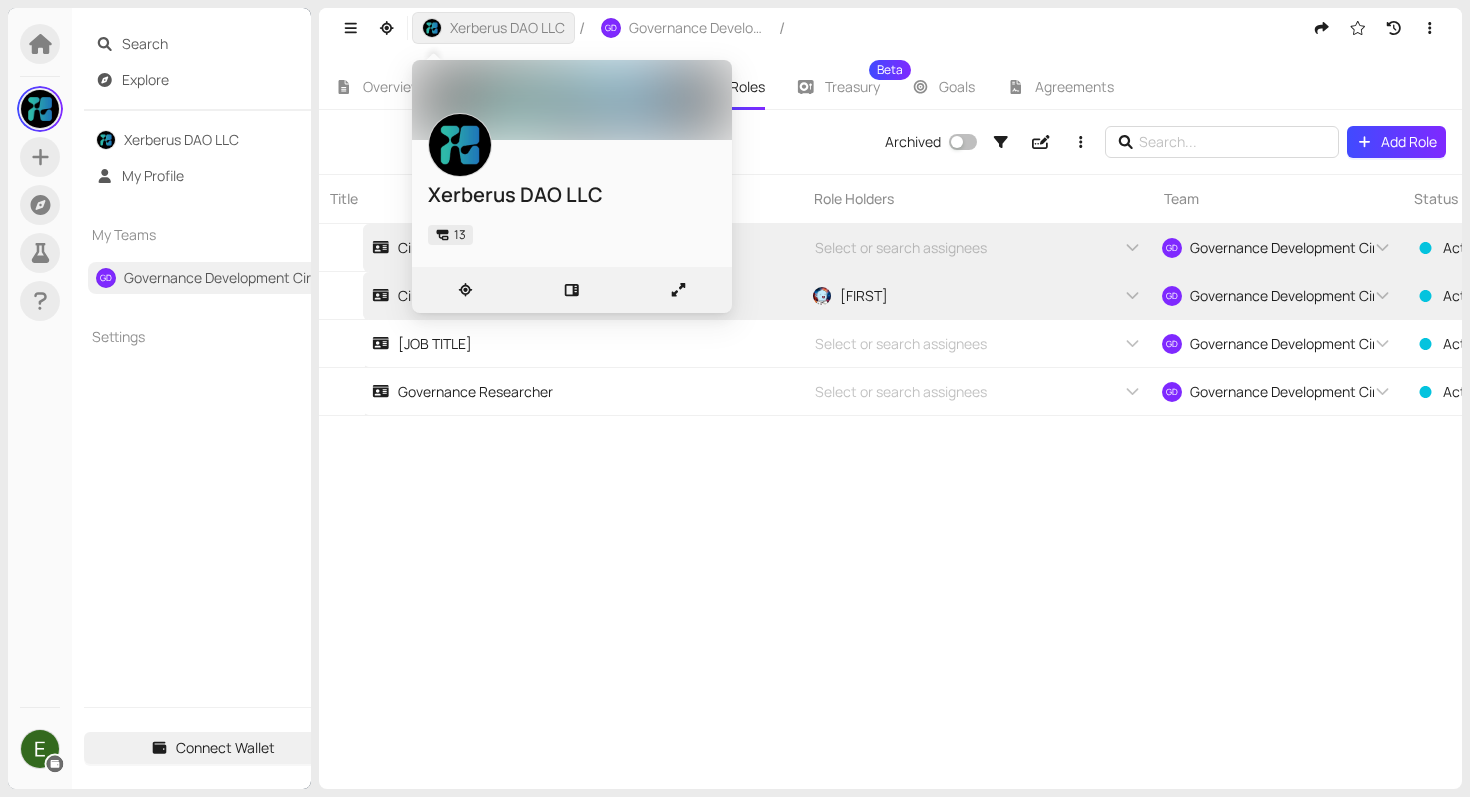click at bounding box center (432, 28) 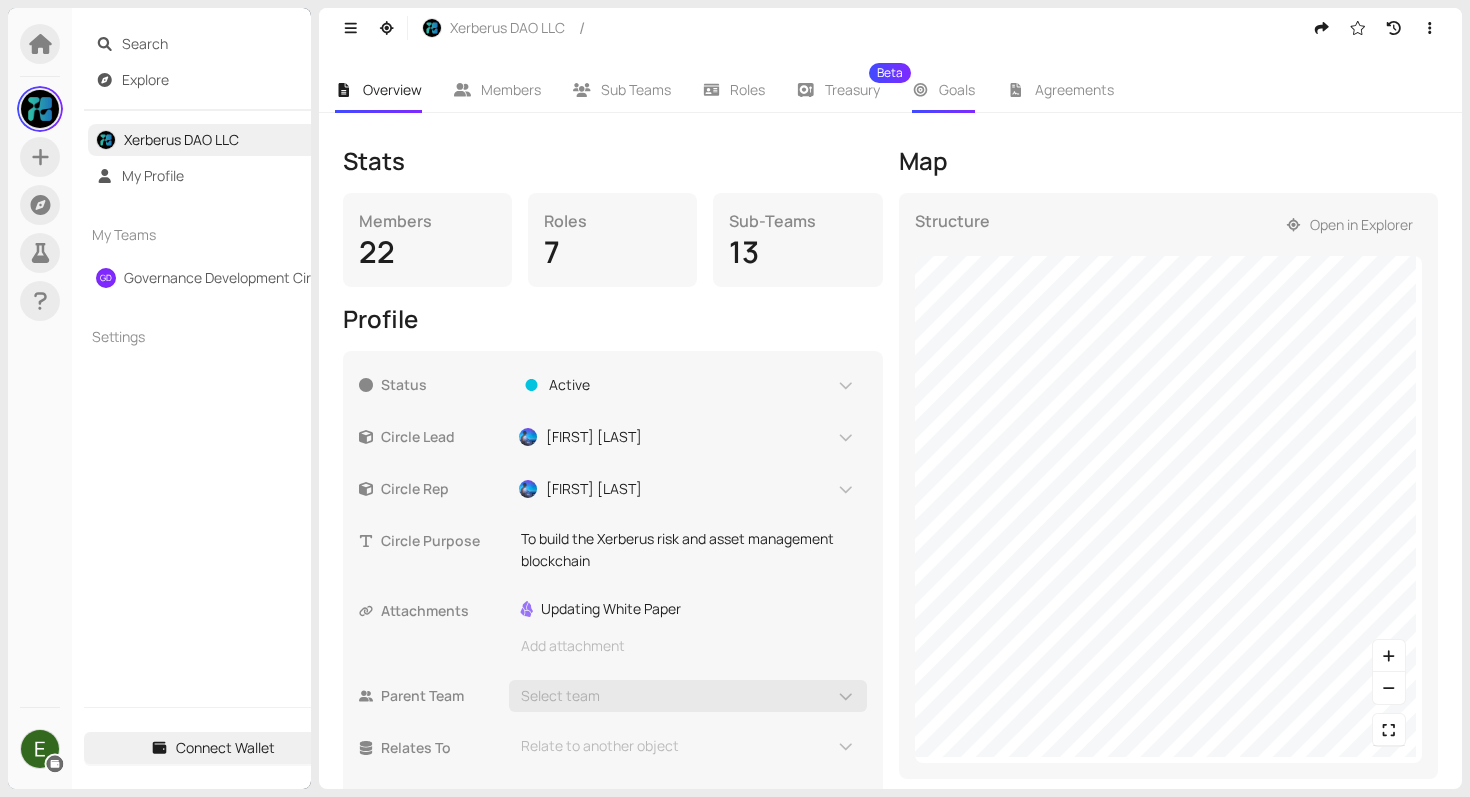 scroll, scrollTop: 283, scrollLeft: 0, axis: vertical 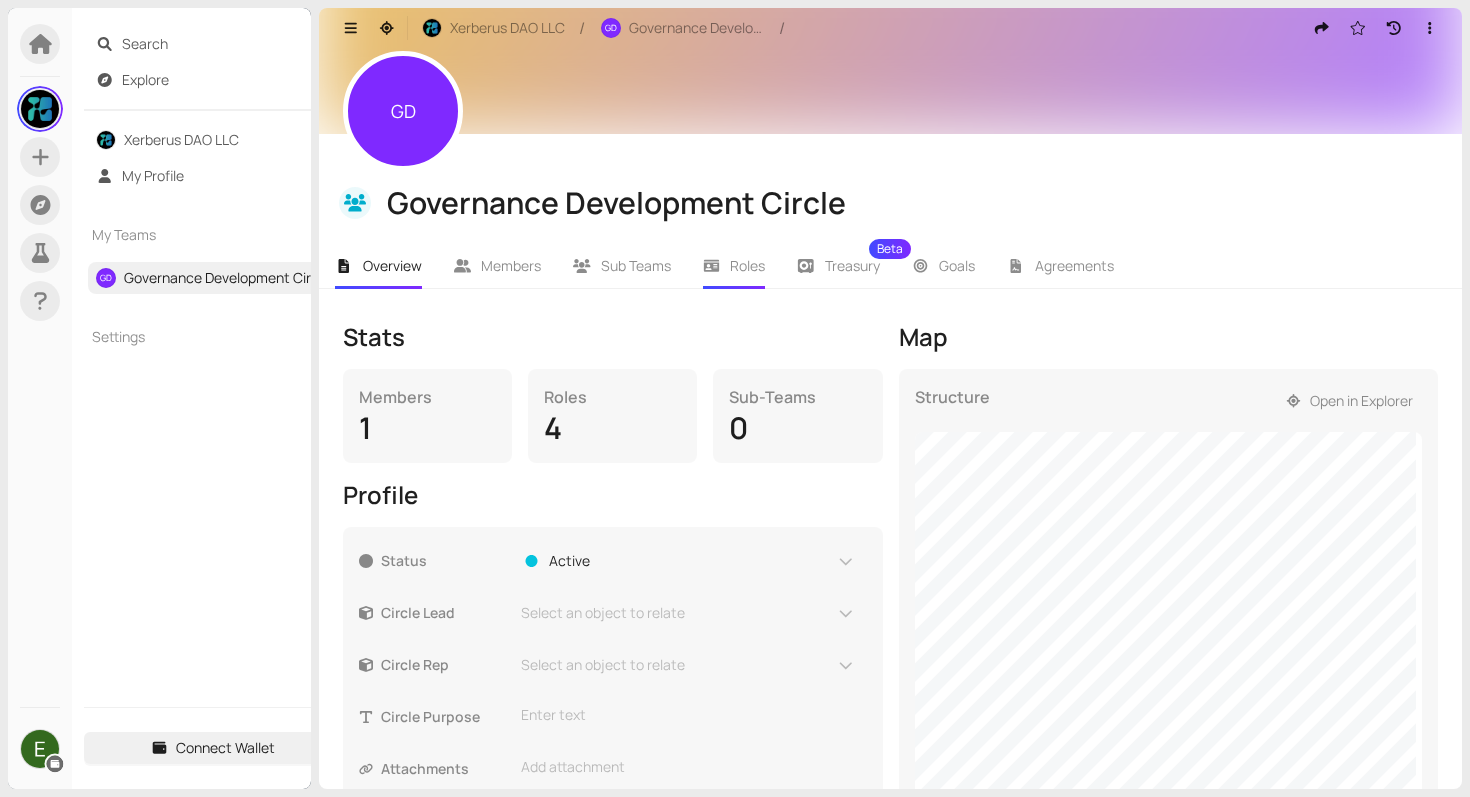 click on "Roles" at bounding box center (734, 266) 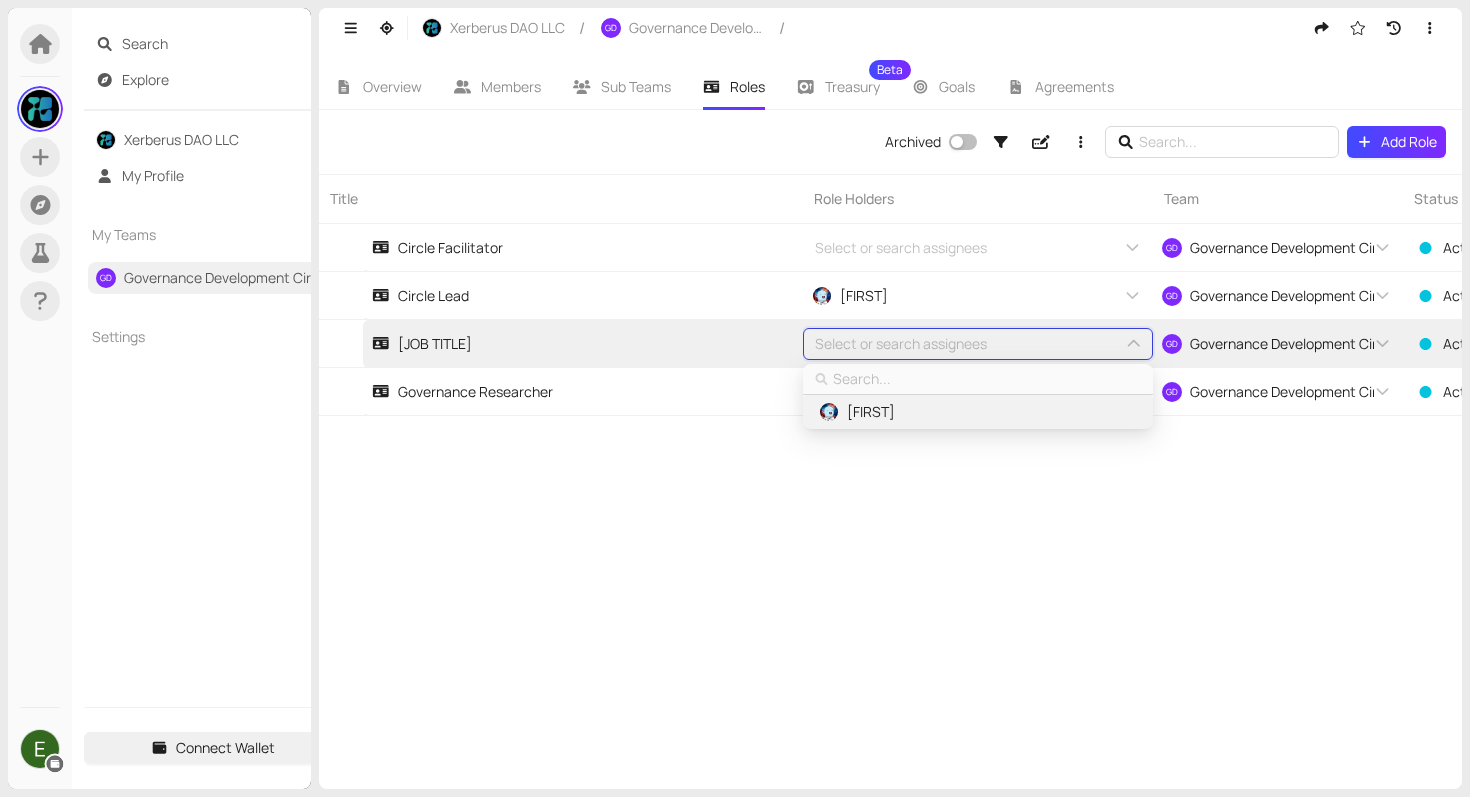 click at bounding box center [987, 379] 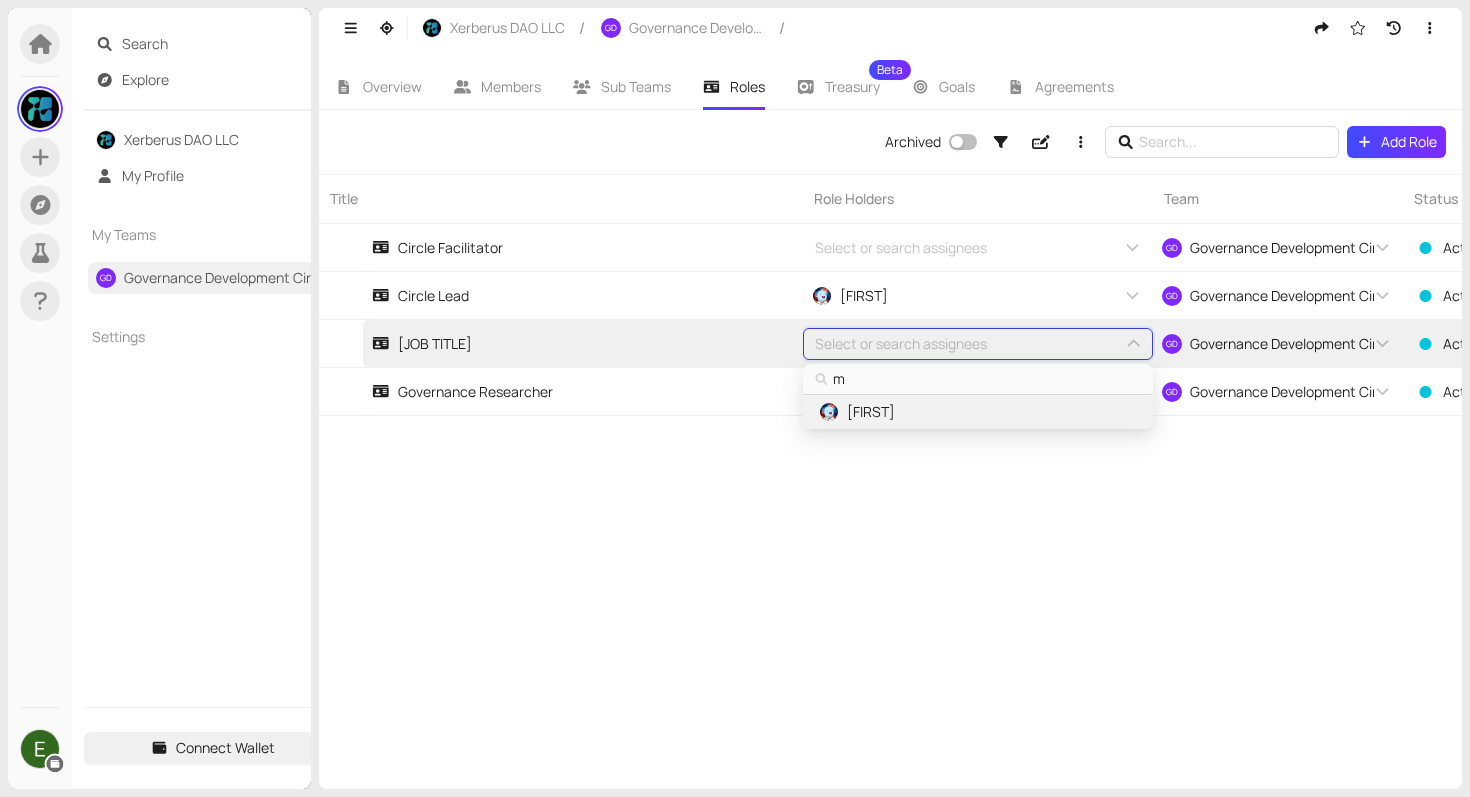 type on "mi" 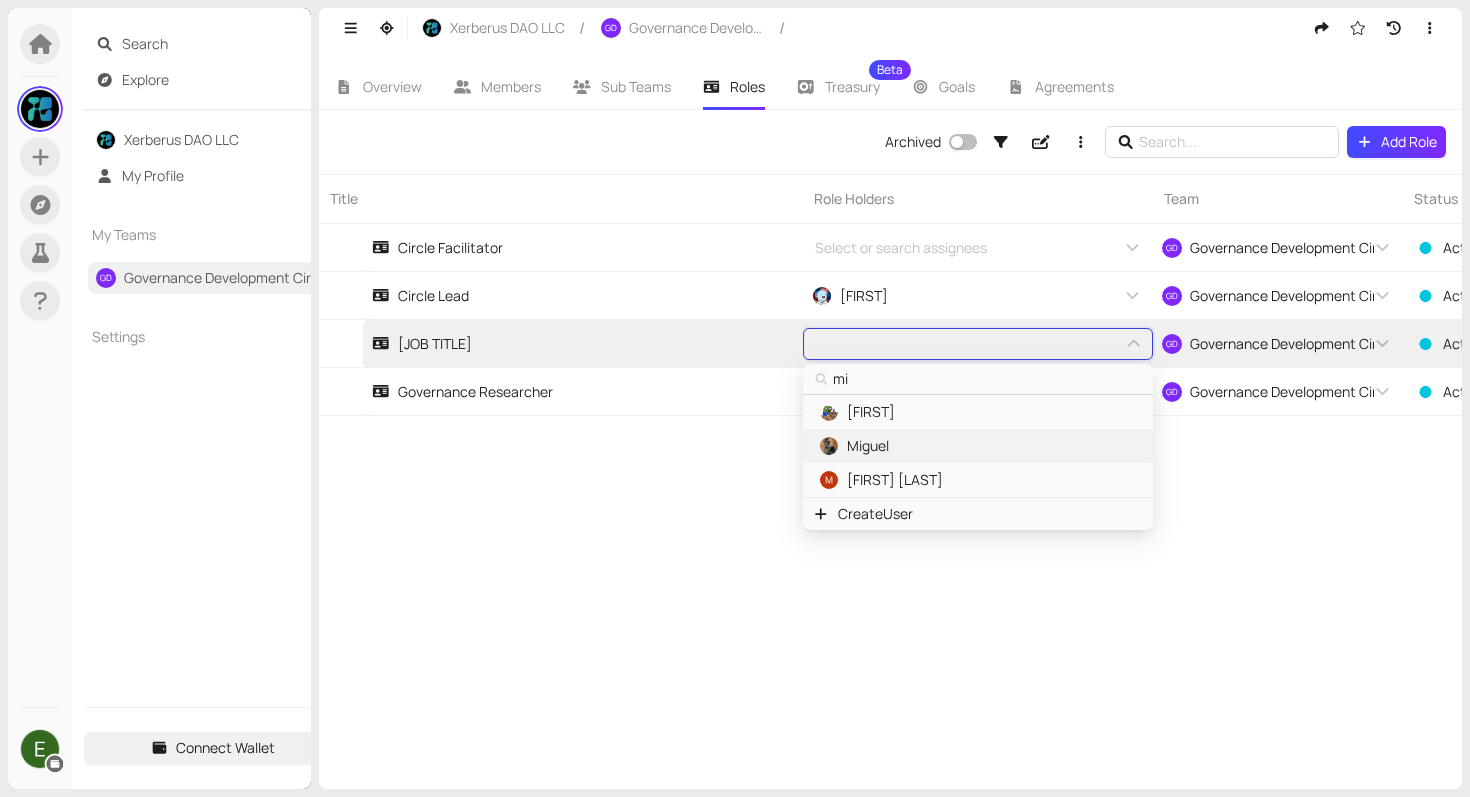 click on "Miguel" at bounding box center (868, 446) 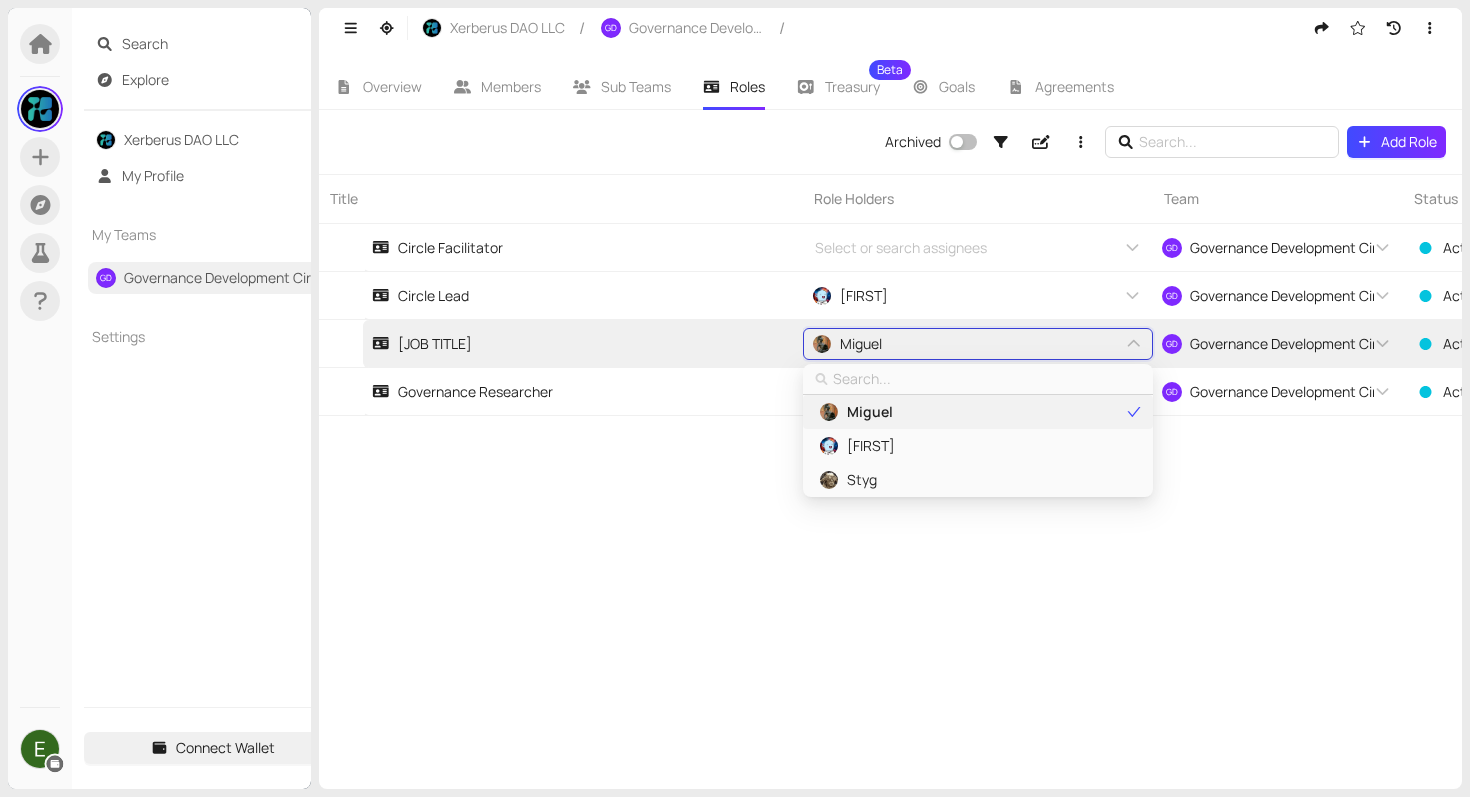 type on "a" 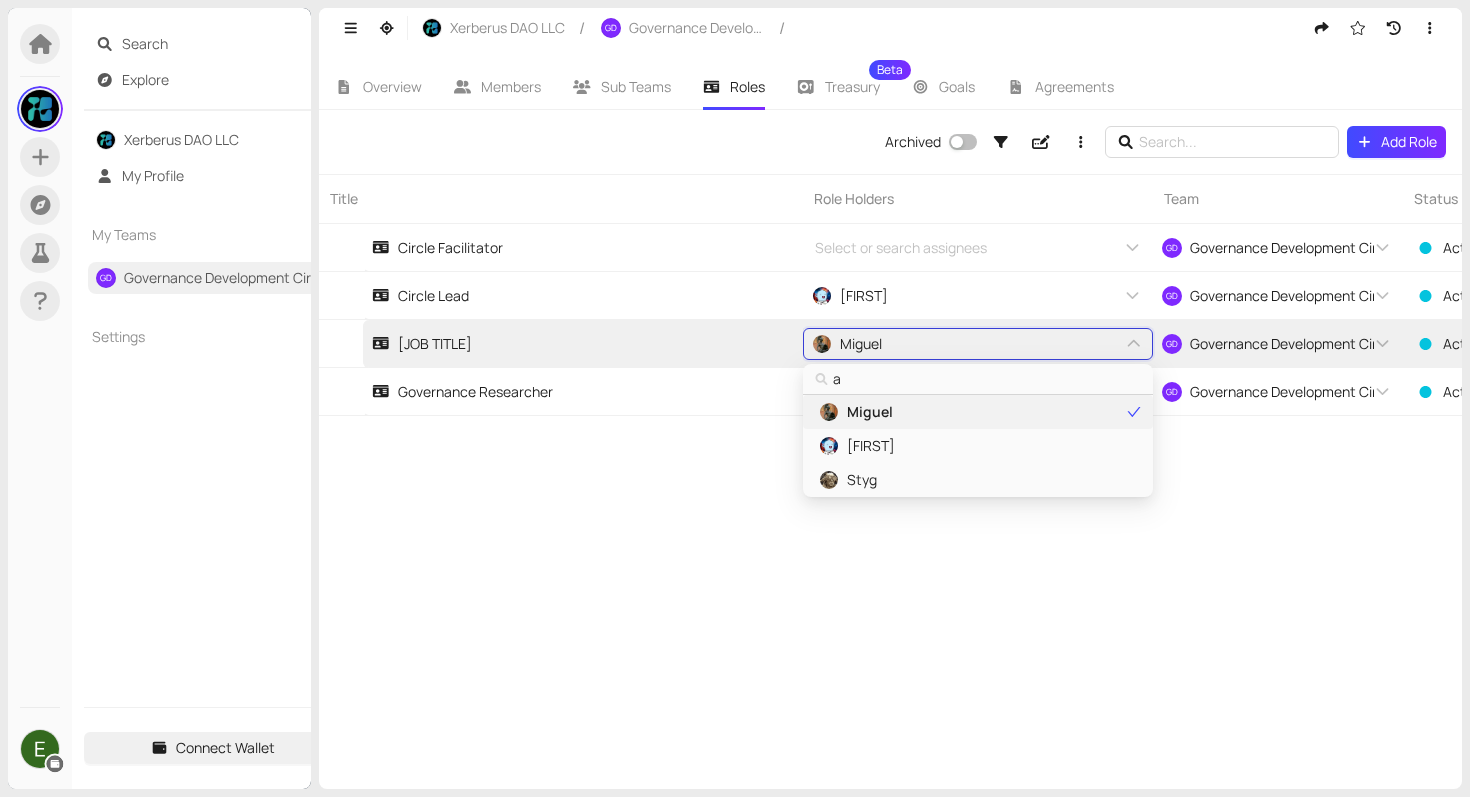 type on "an" 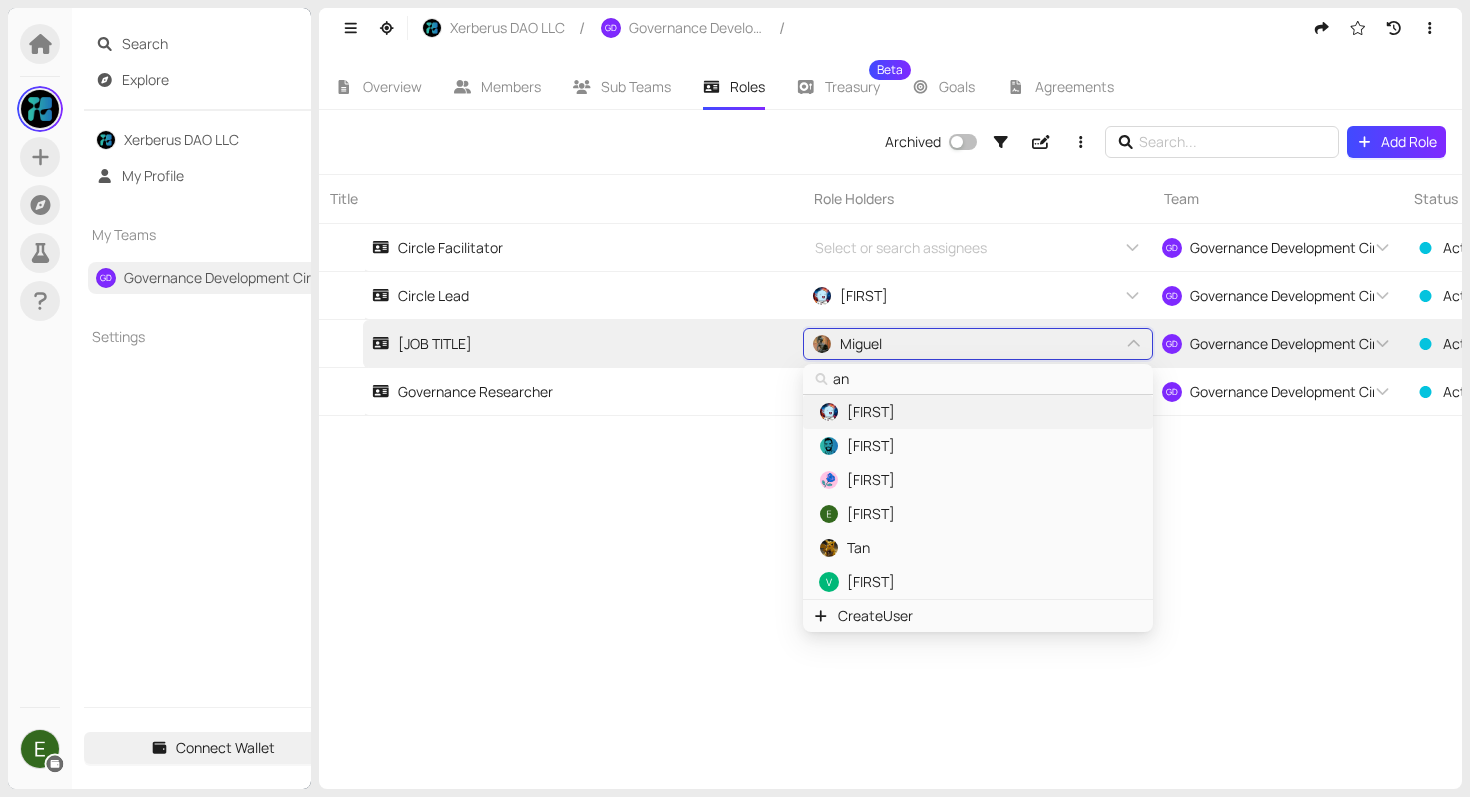 type on "ant" 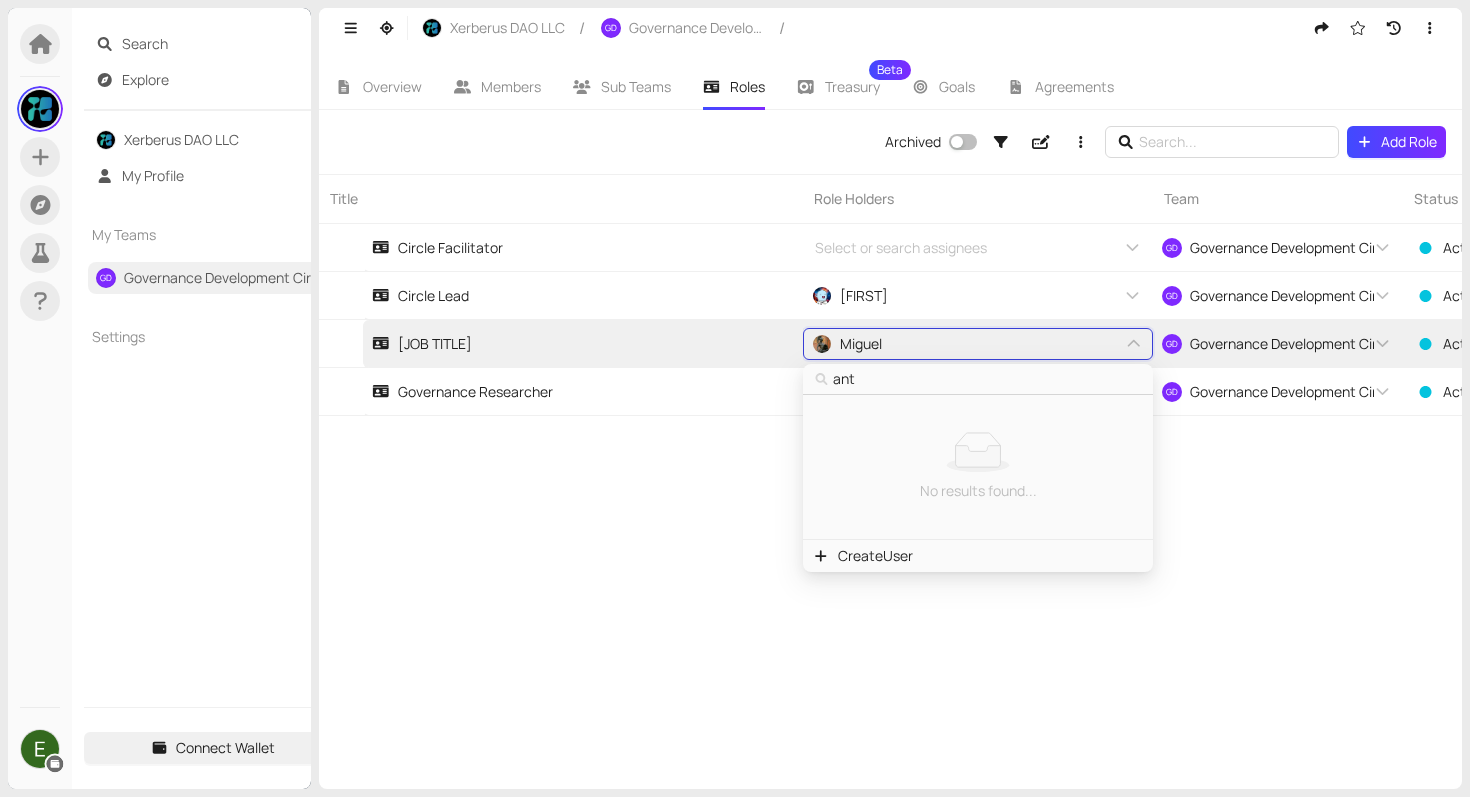 type on "anth" 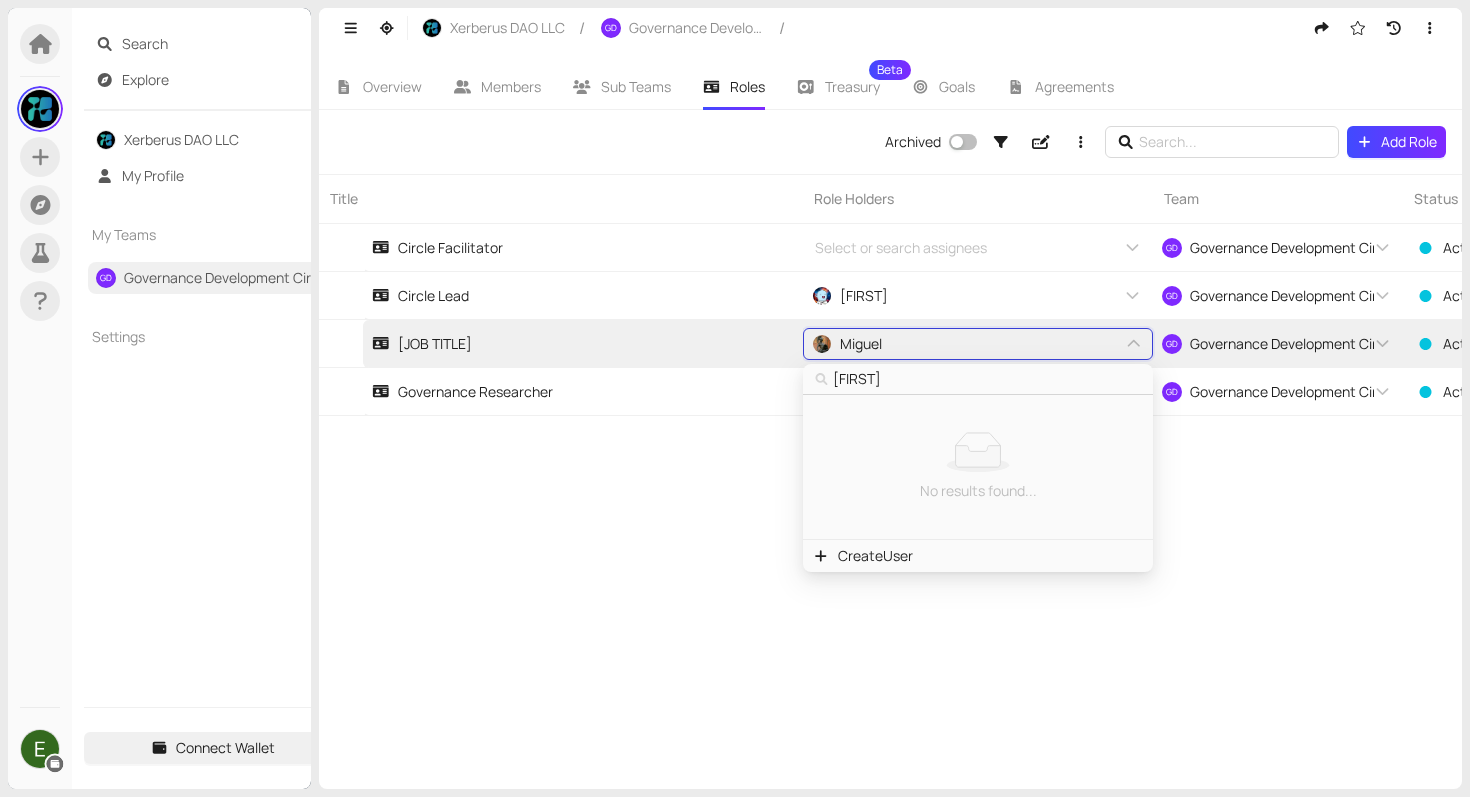 type on "ant" 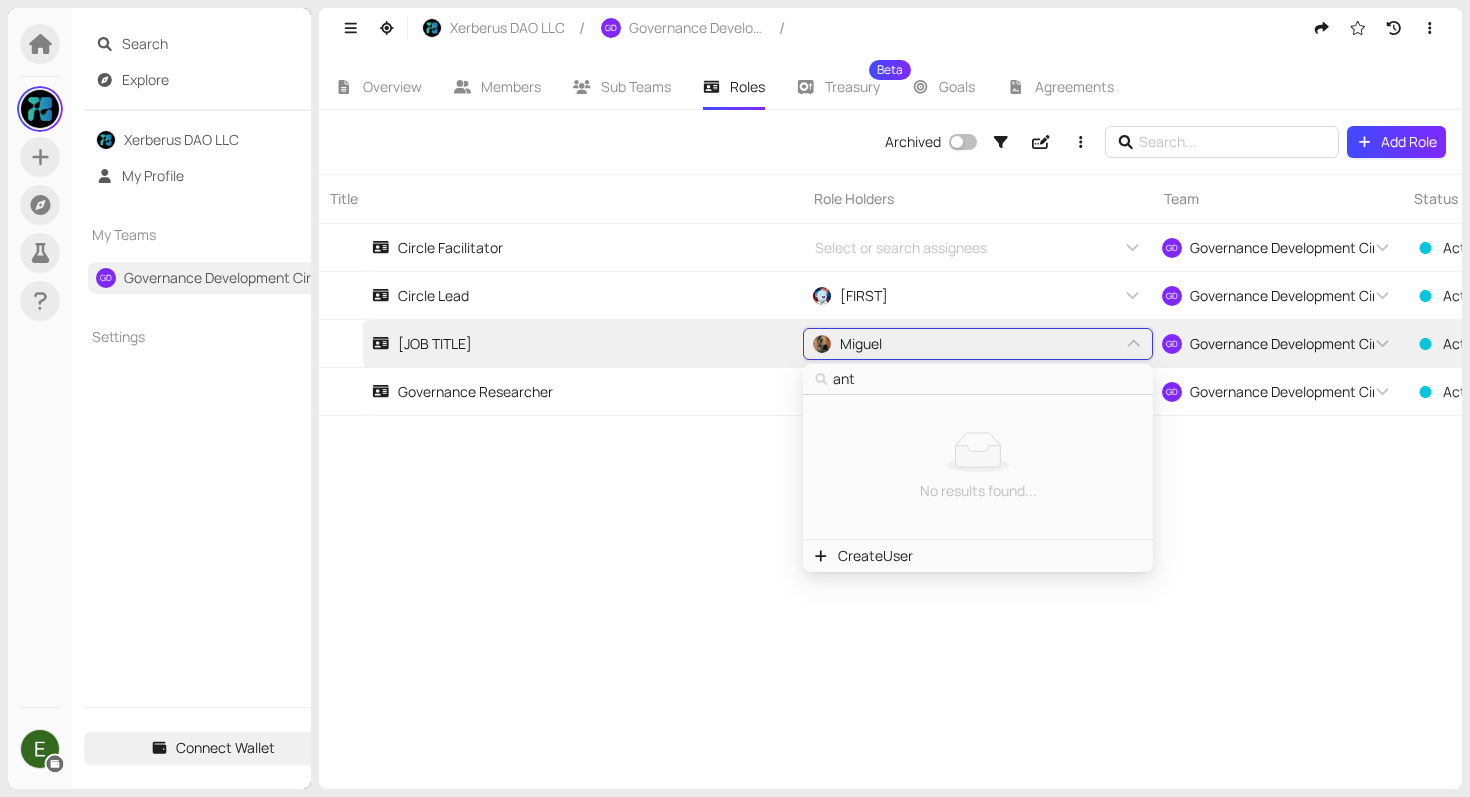 type on "an" 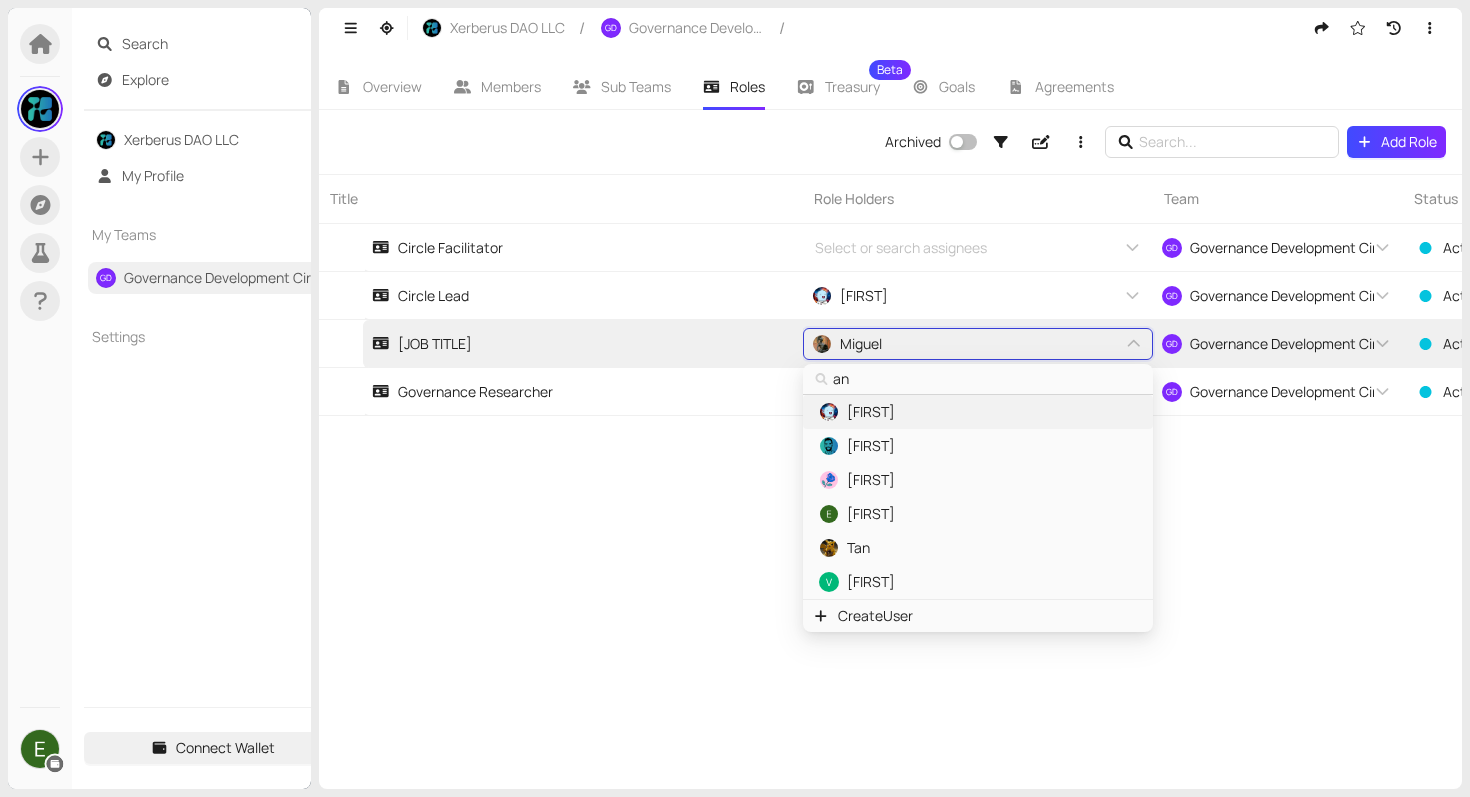 type on "a" 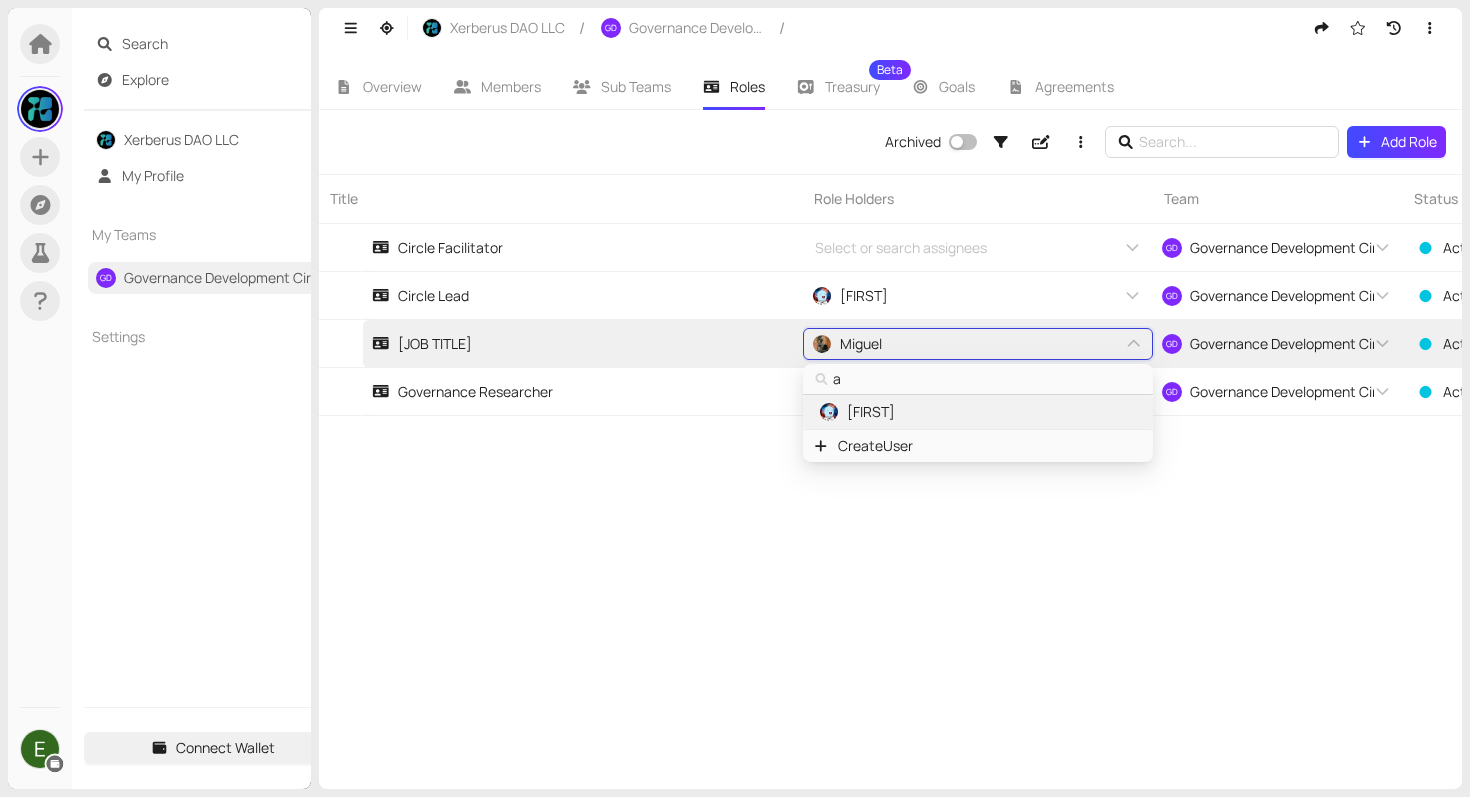 type 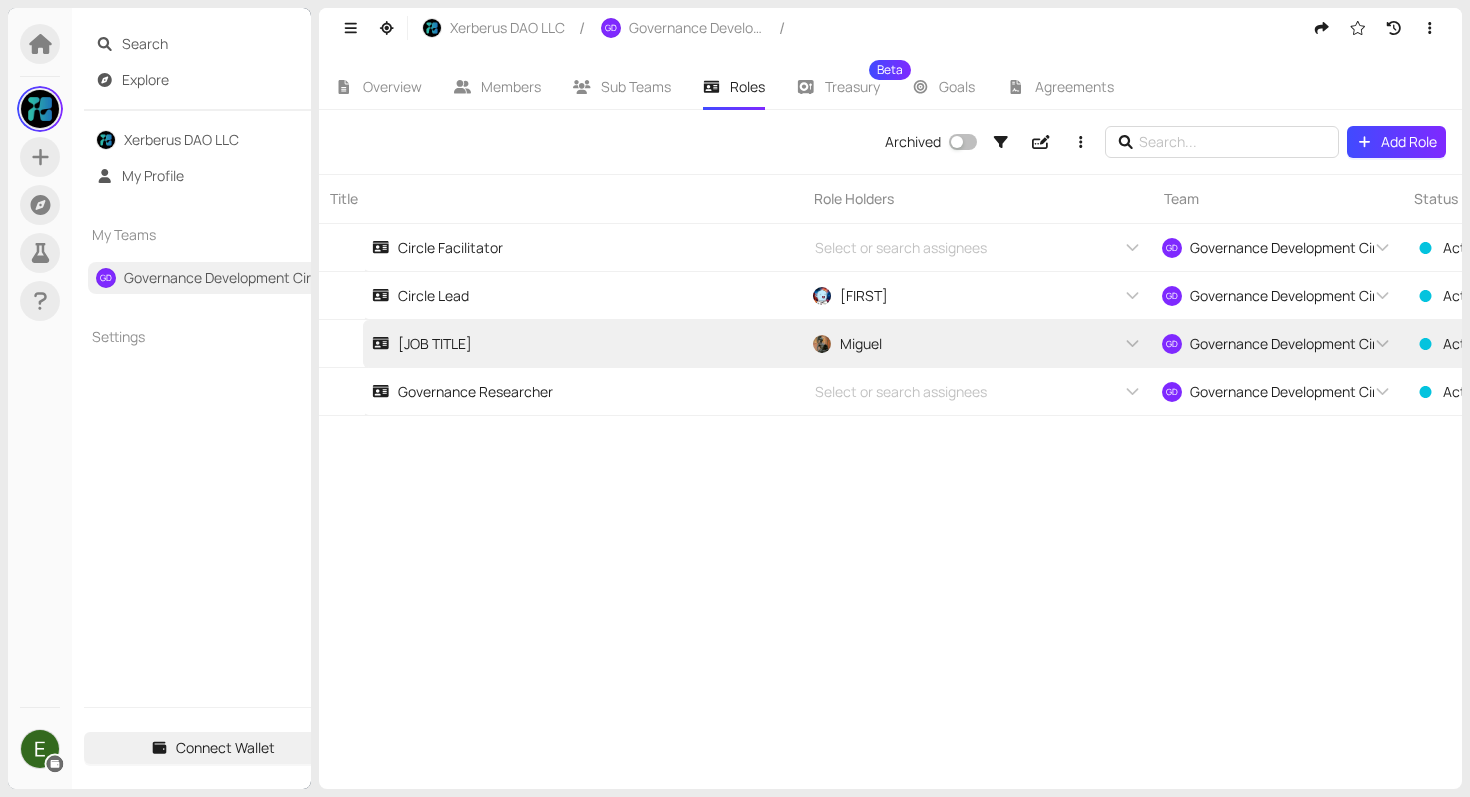 click on "Members" at bounding box center (511, 86) 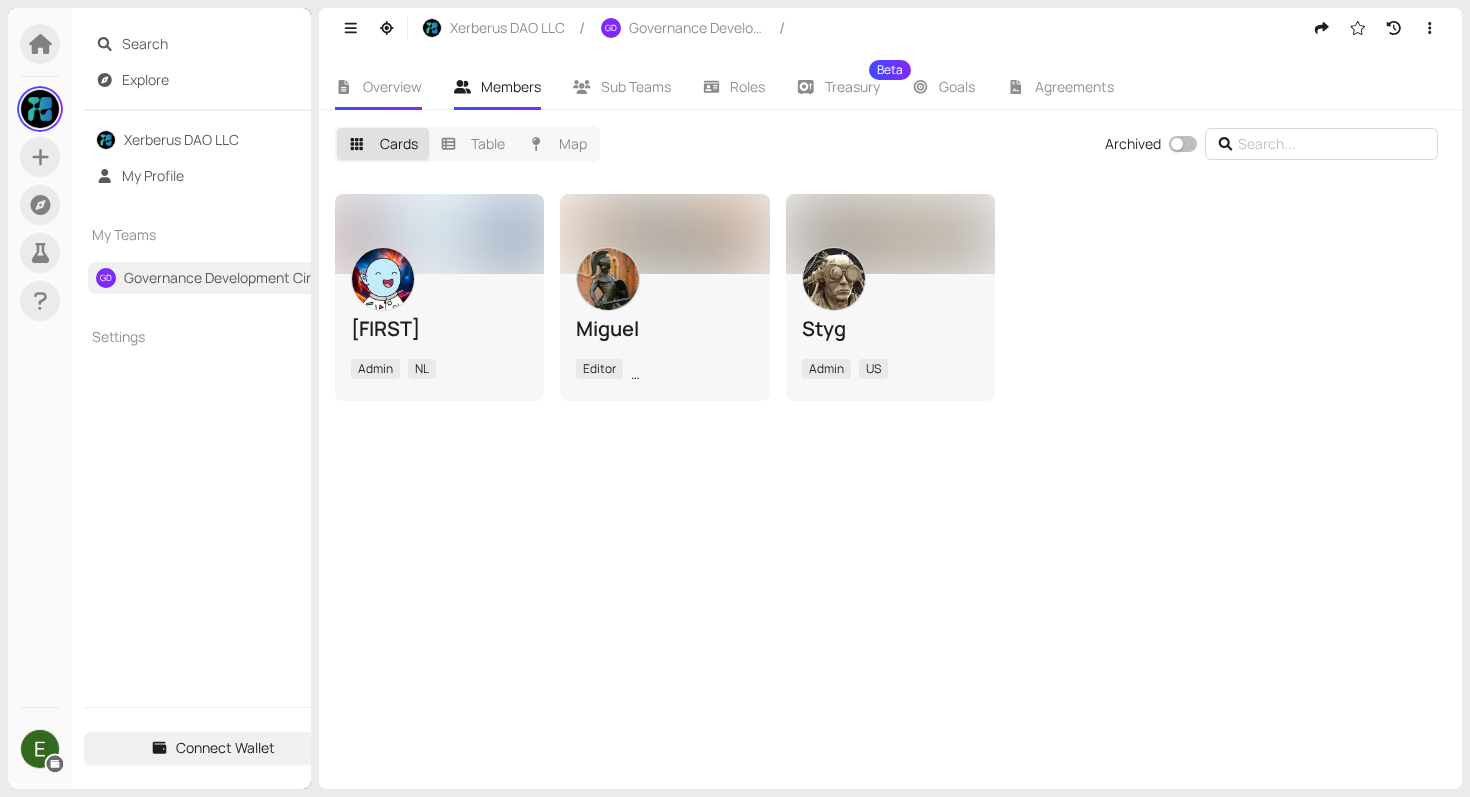 click on "Overview" at bounding box center [392, 86] 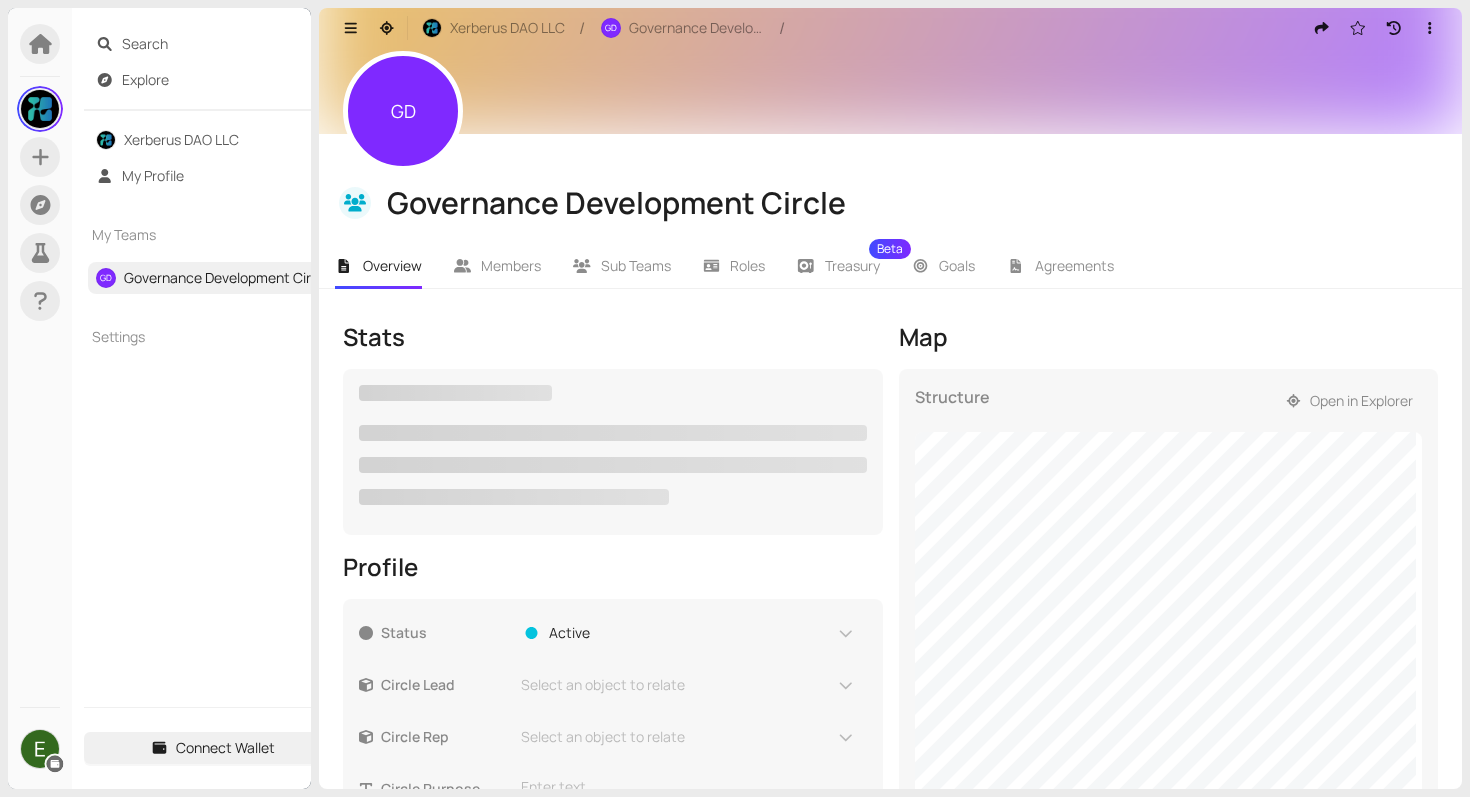 scroll, scrollTop: 11, scrollLeft: 0, axis: vertical 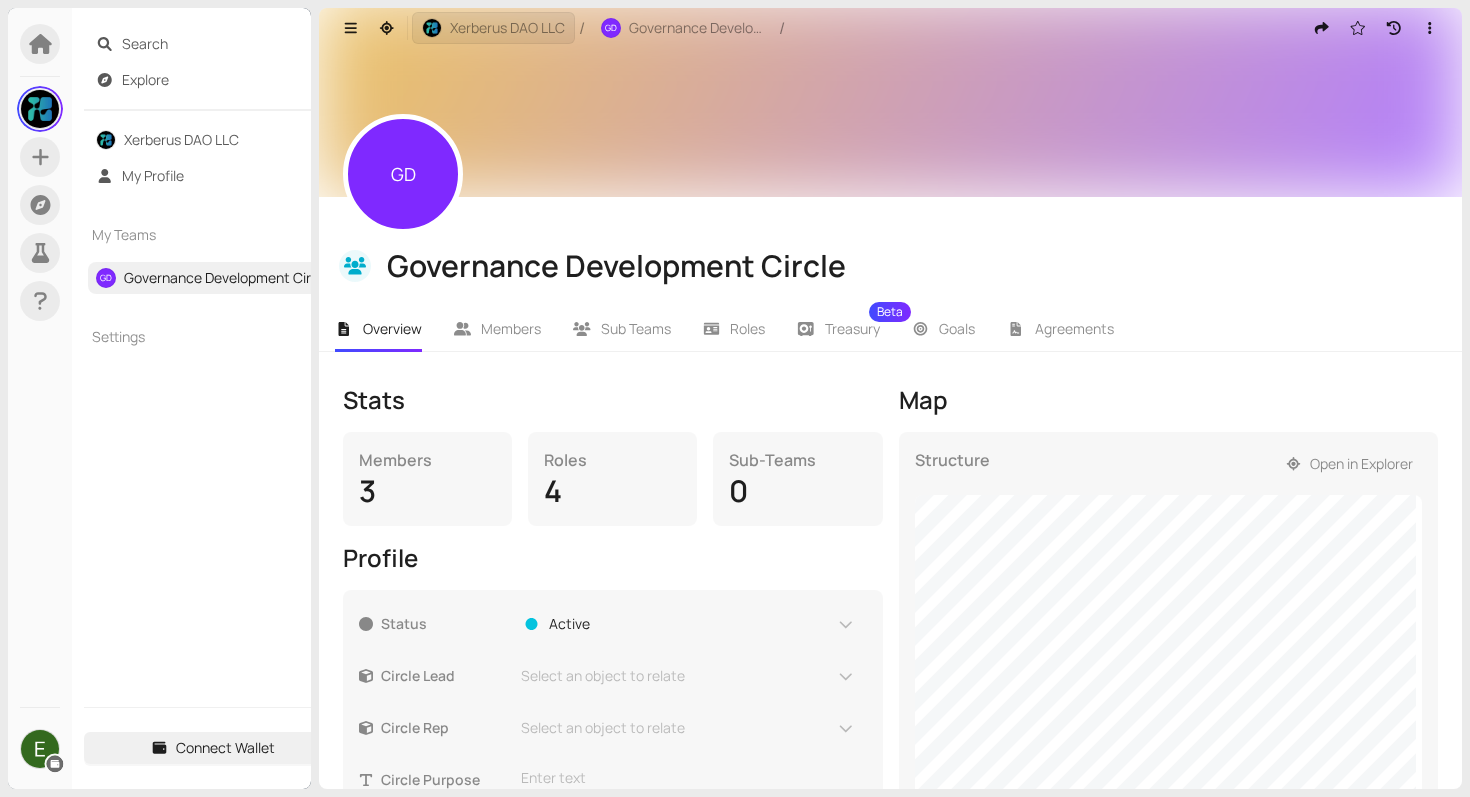 click on "Xerberus DAO LLC" at bounding box center [507, 28] 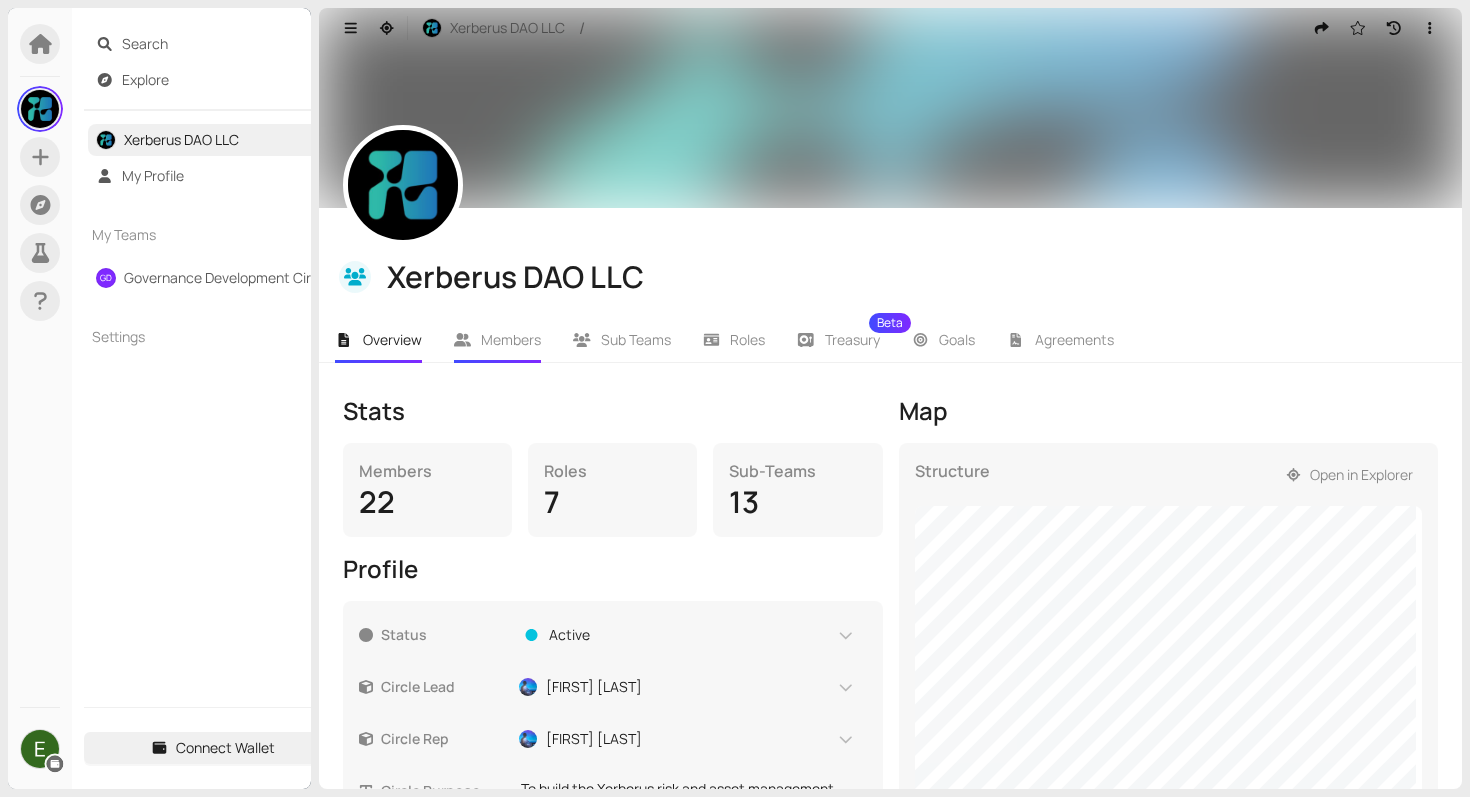 click on "Members" at bounding box center (511, 339) 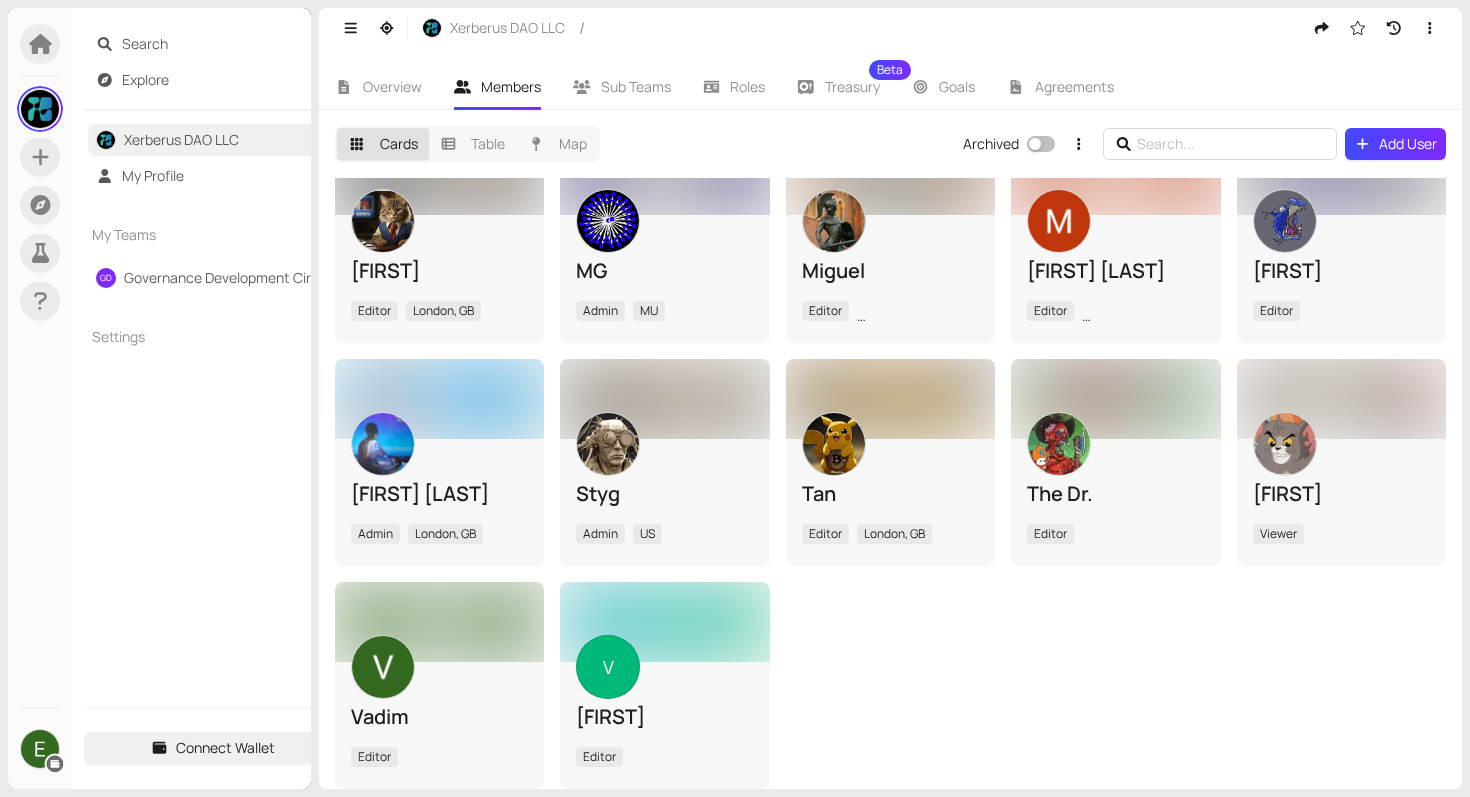 scroll, scrollTop: 0, scrollLeft: 0, axis: both 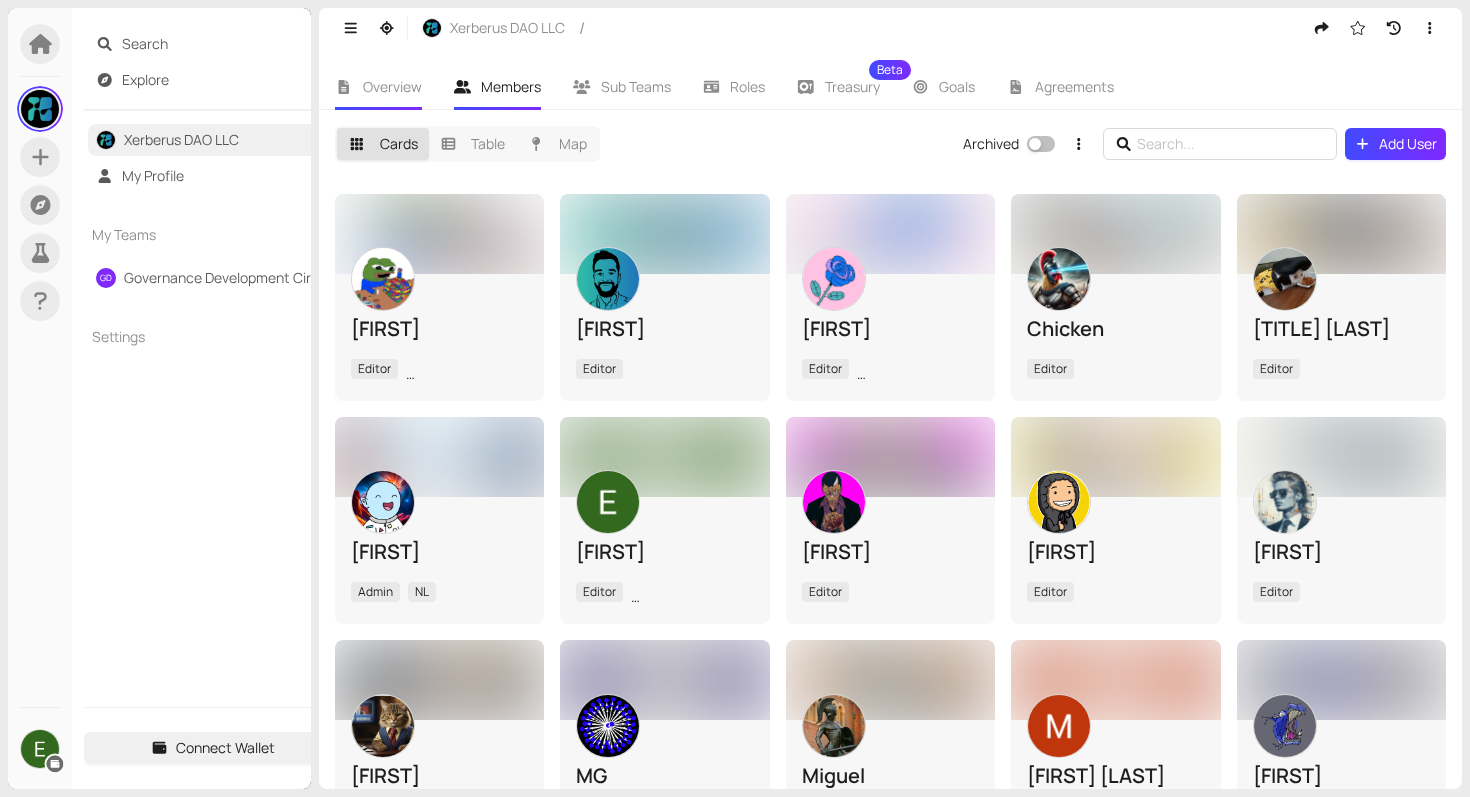 click on "Overview" at bounding box center [392, 86] 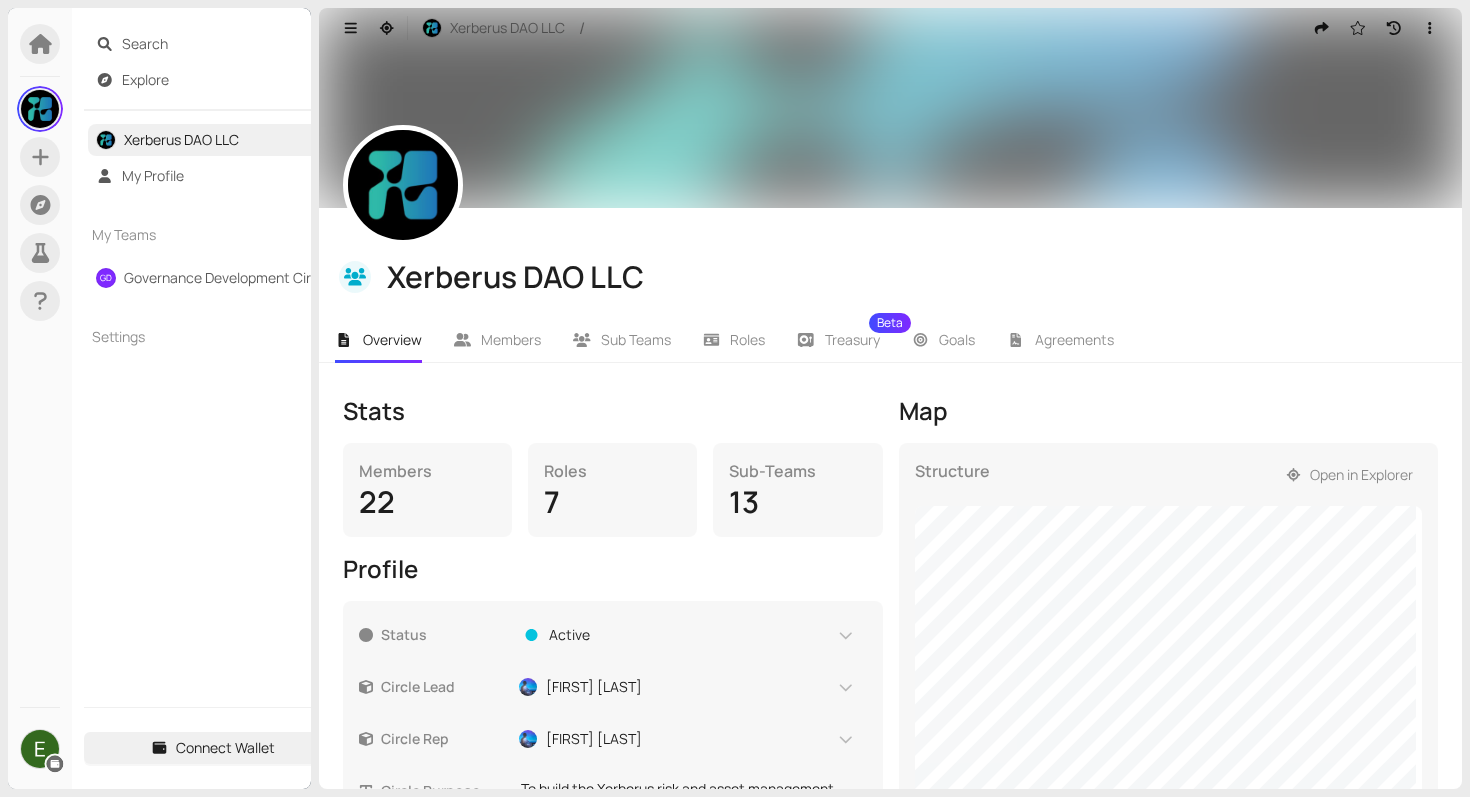 click on "22" at bounding box center (427, 502) 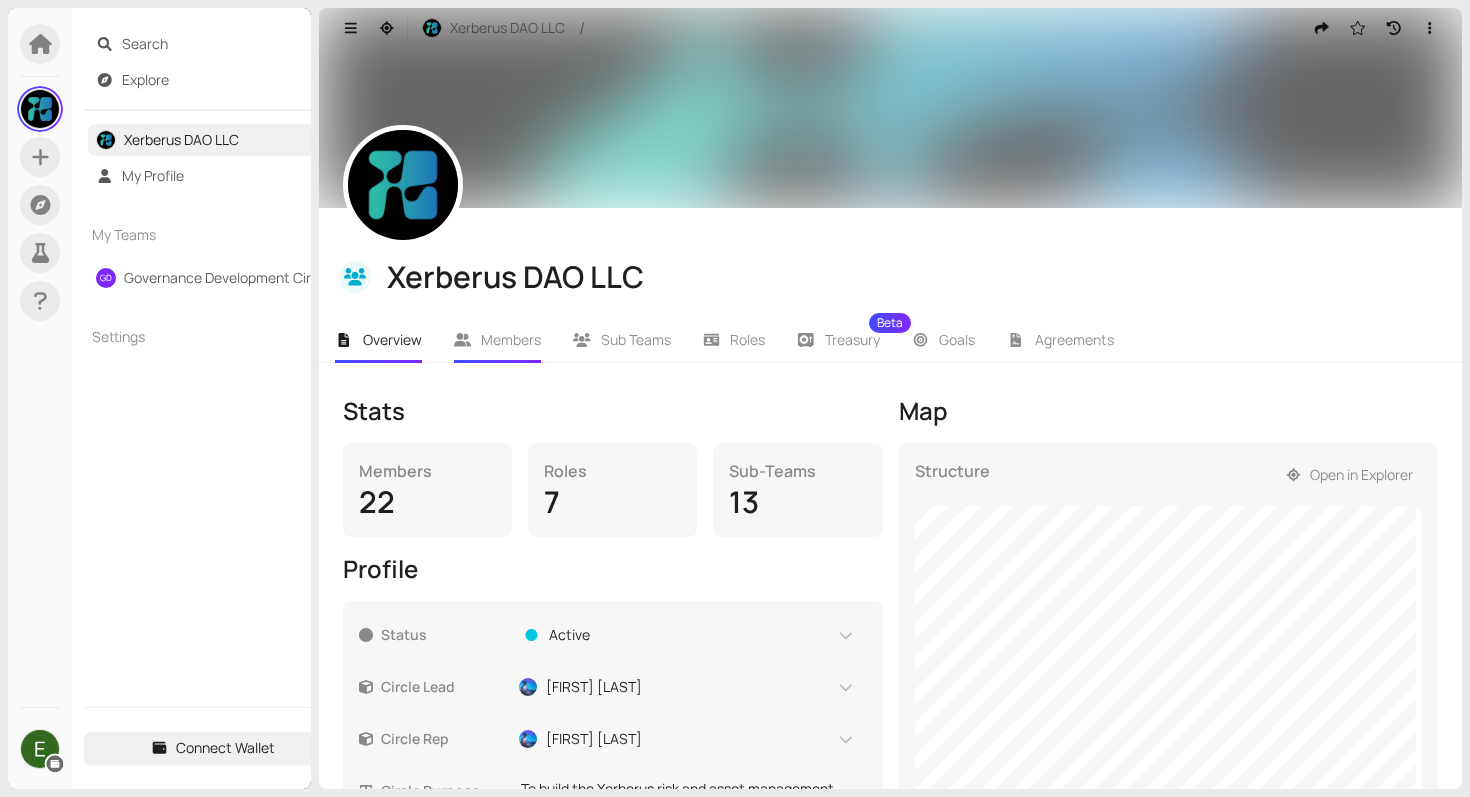 click on "Members" at bounding box center [498, 340] 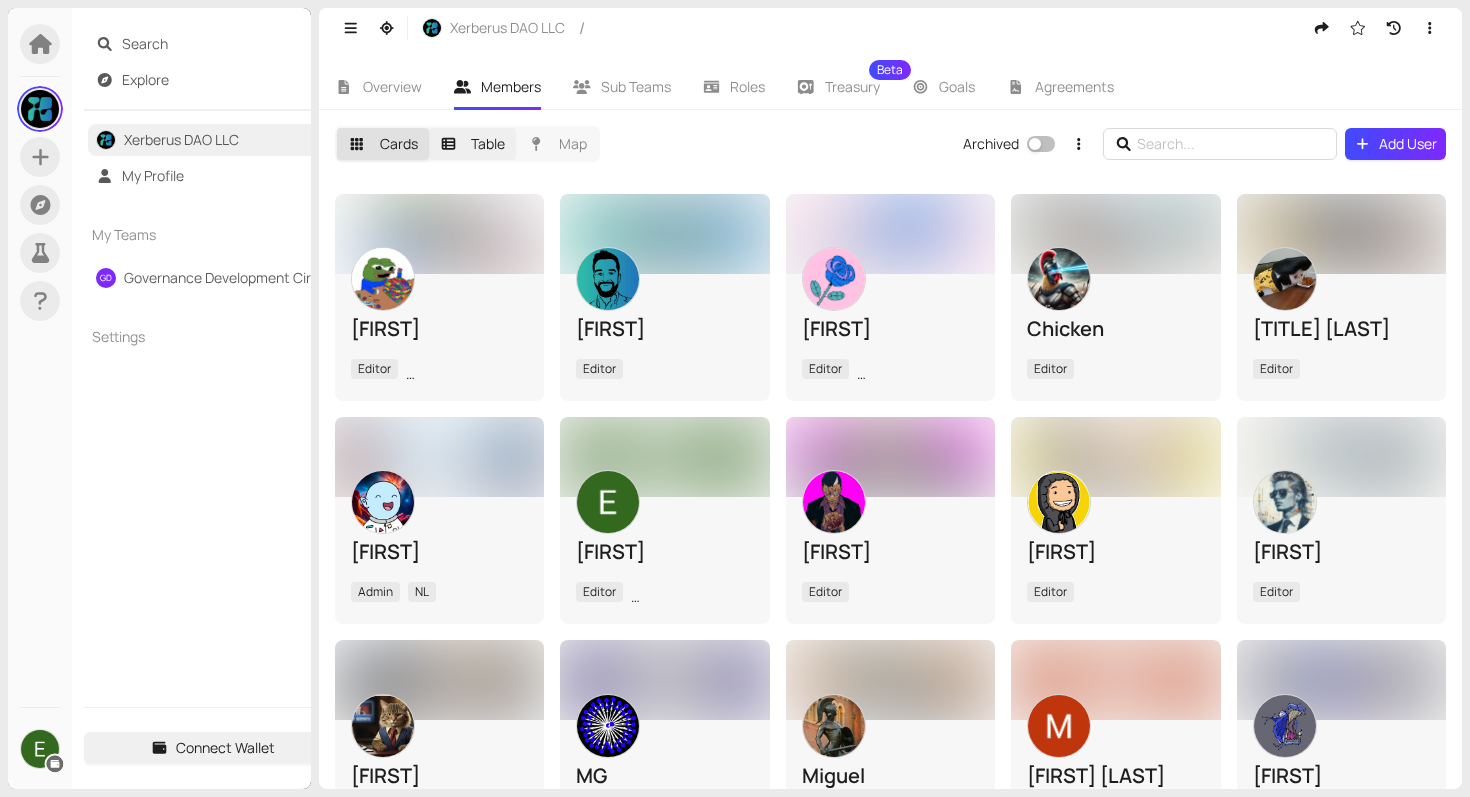 click on "Table" at bounding box center (473, 144) 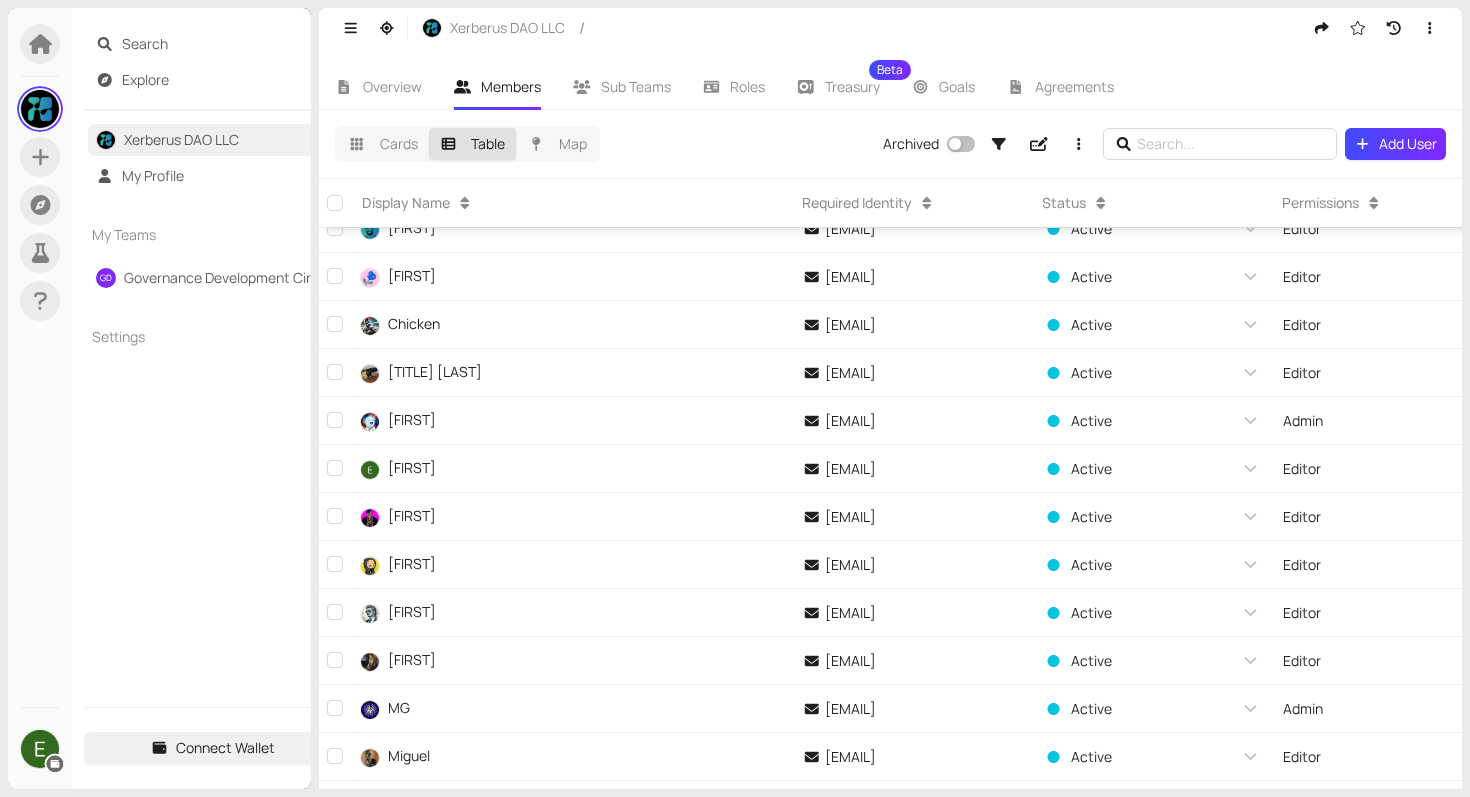 scroll, scrollTop: 0, scrollLeft: 0, axis: both 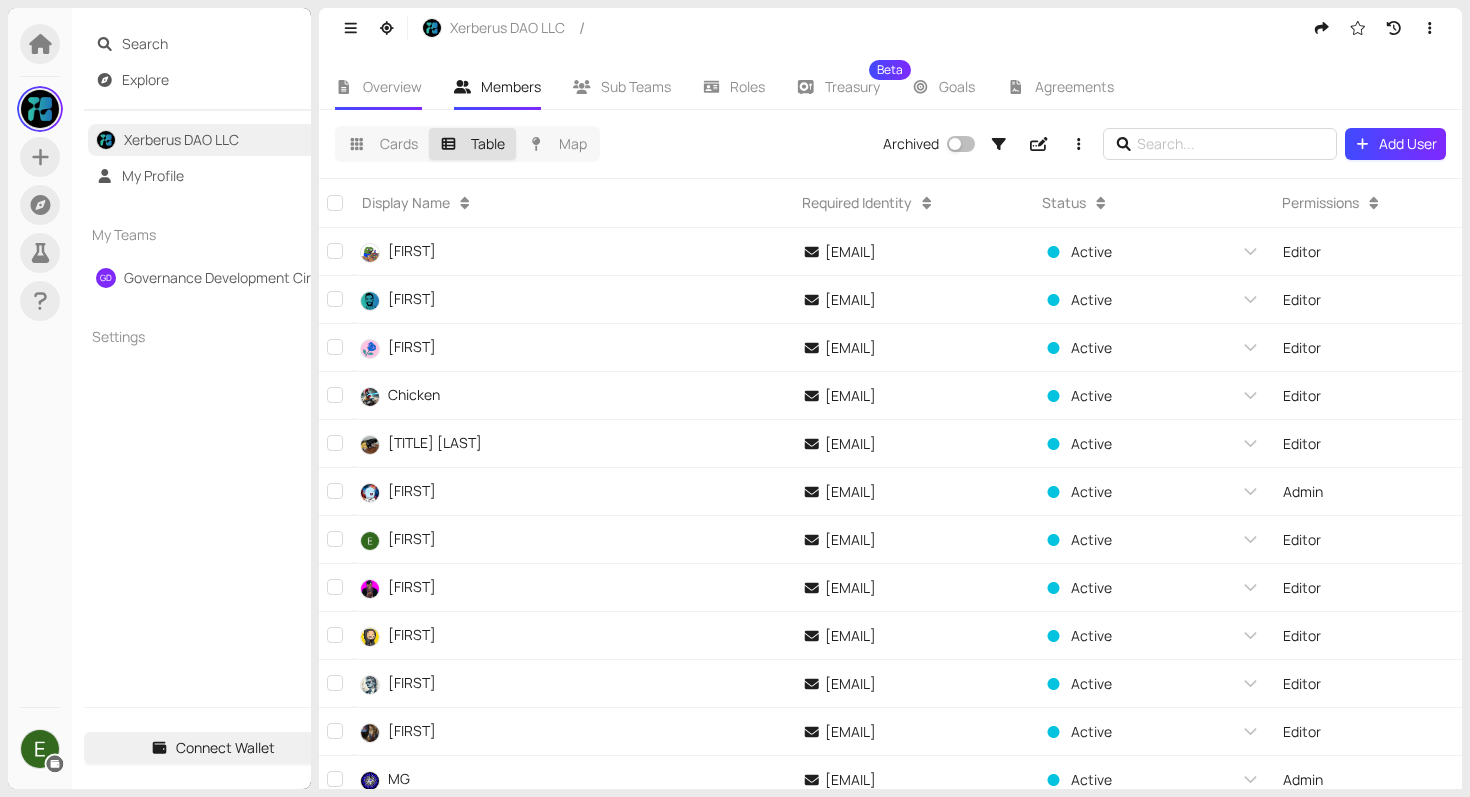 click on "Overview" at bounding box center (392, 86) 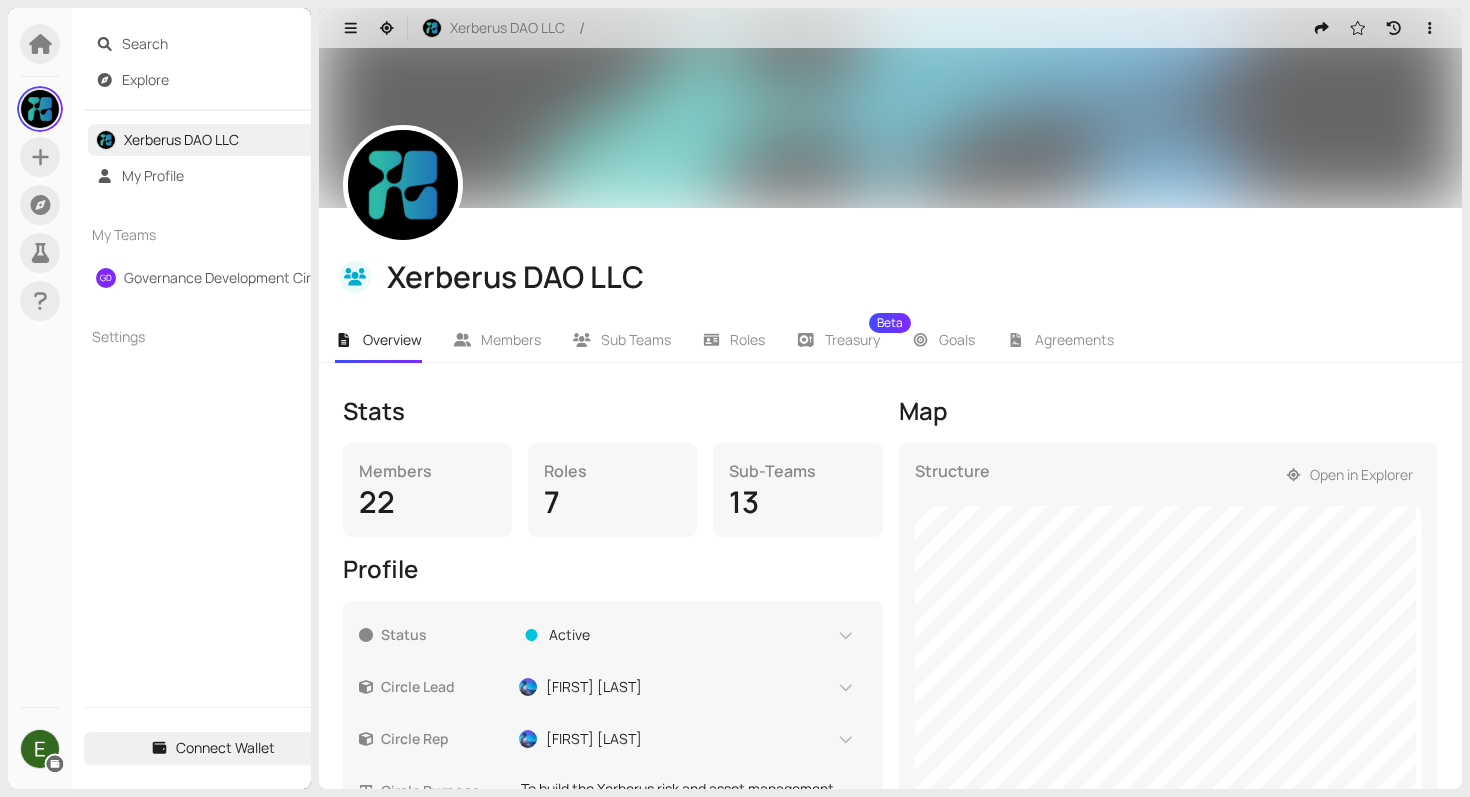 scroll, scrollTop: 183, scrollLeft: 0, axis: vertical 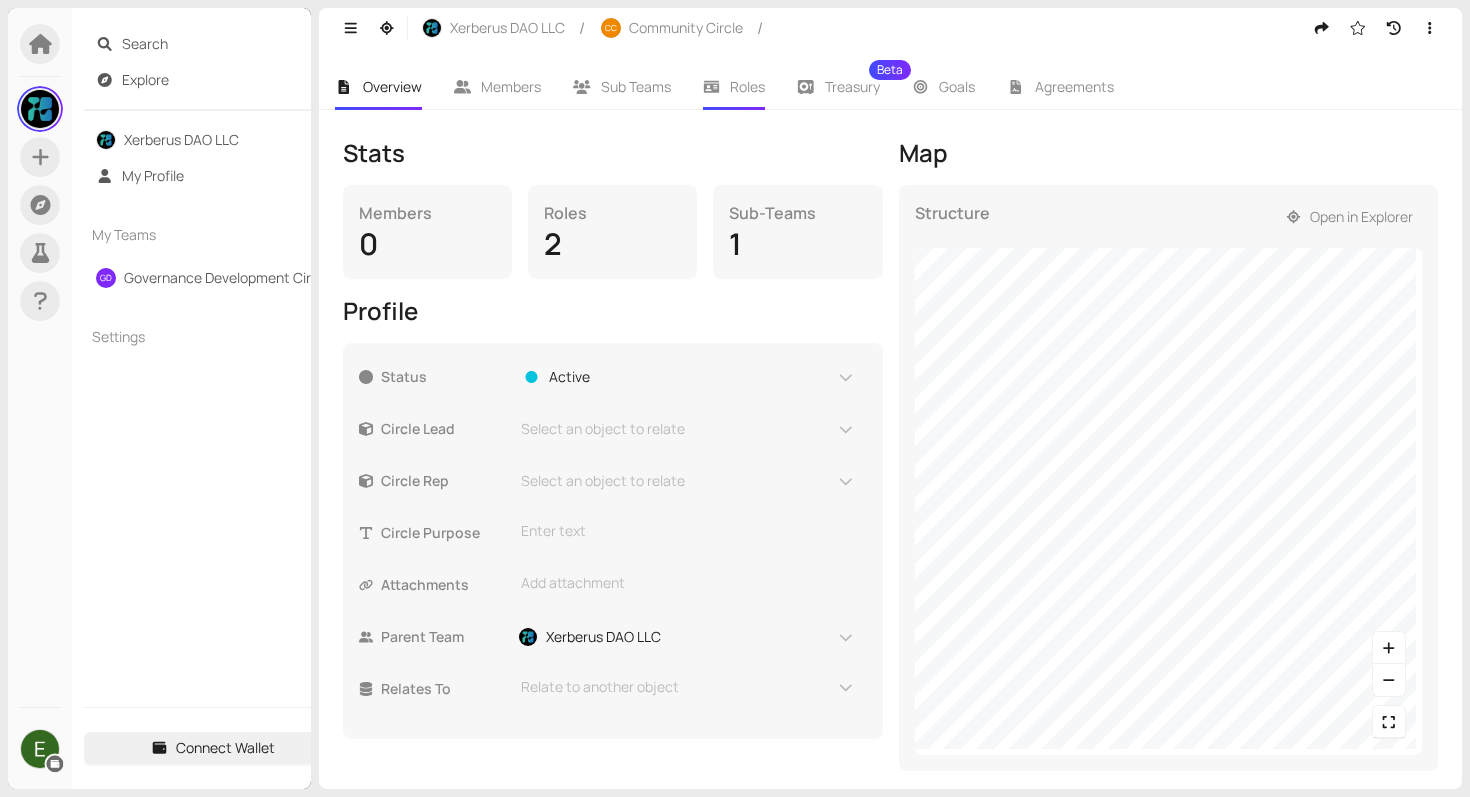 click on "Roles" at bounding box center [734, 87] 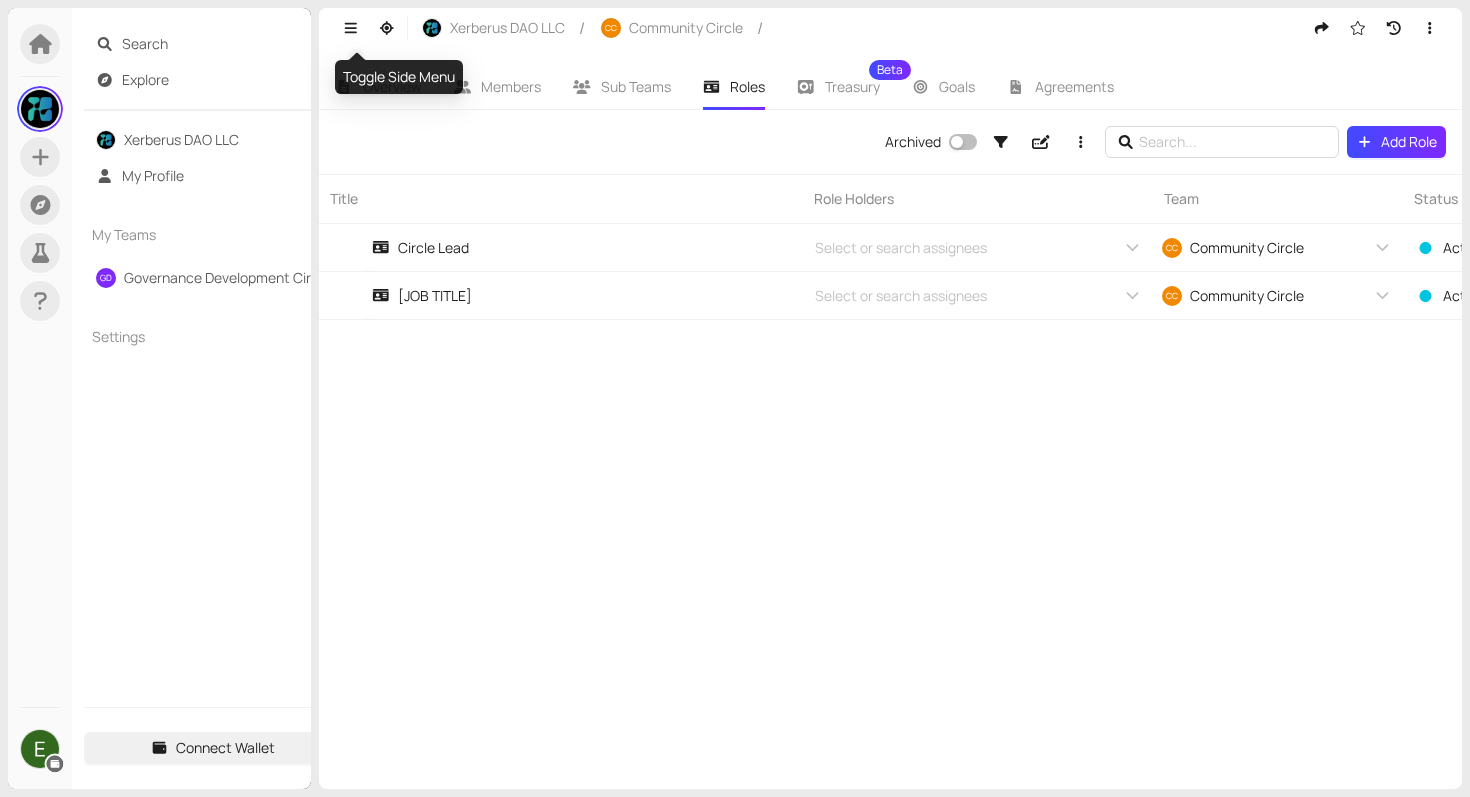 click on "Toggle Side Menu" at bounding box center (399, 77) 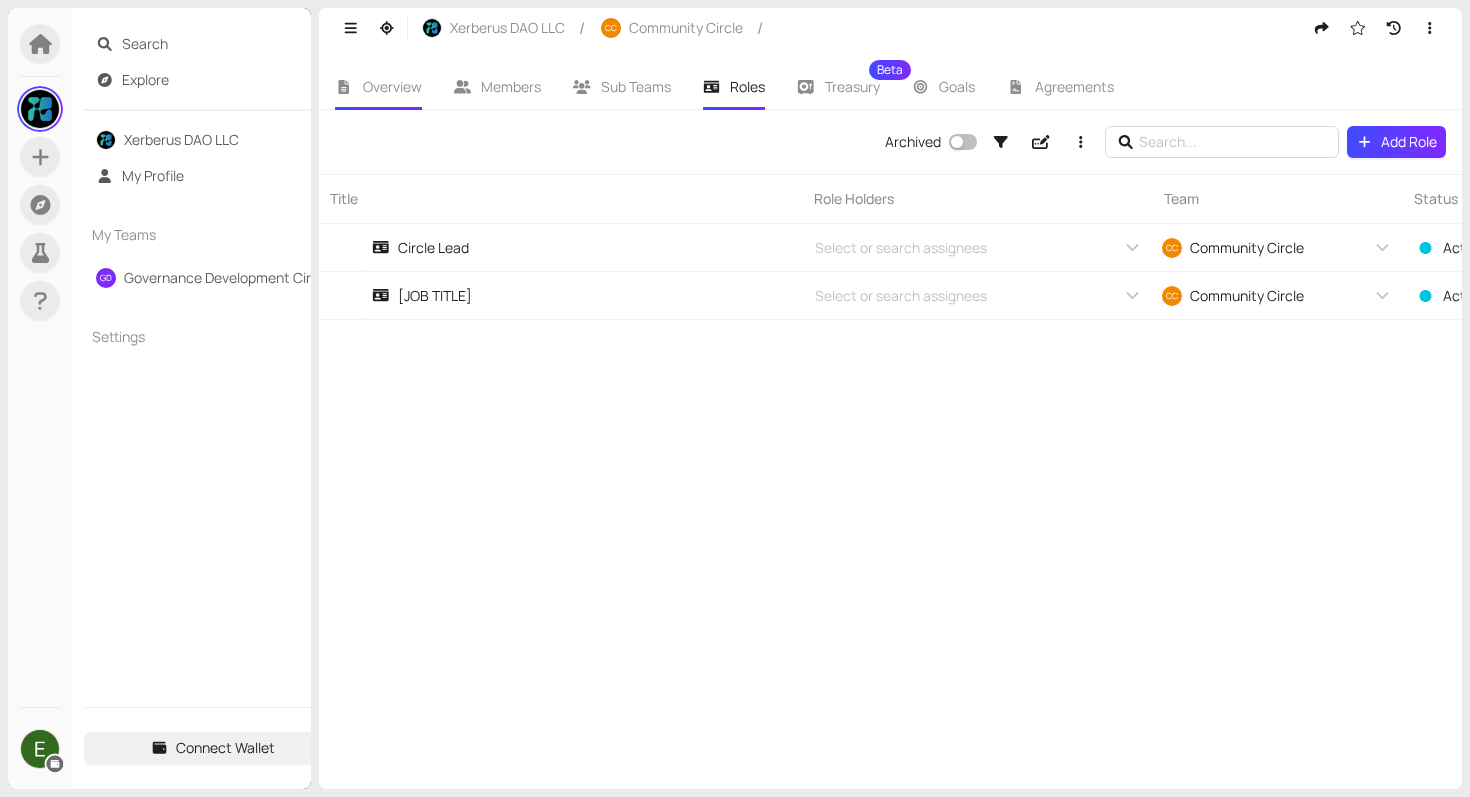 click on "Overview" at bounding box center [392, 86] 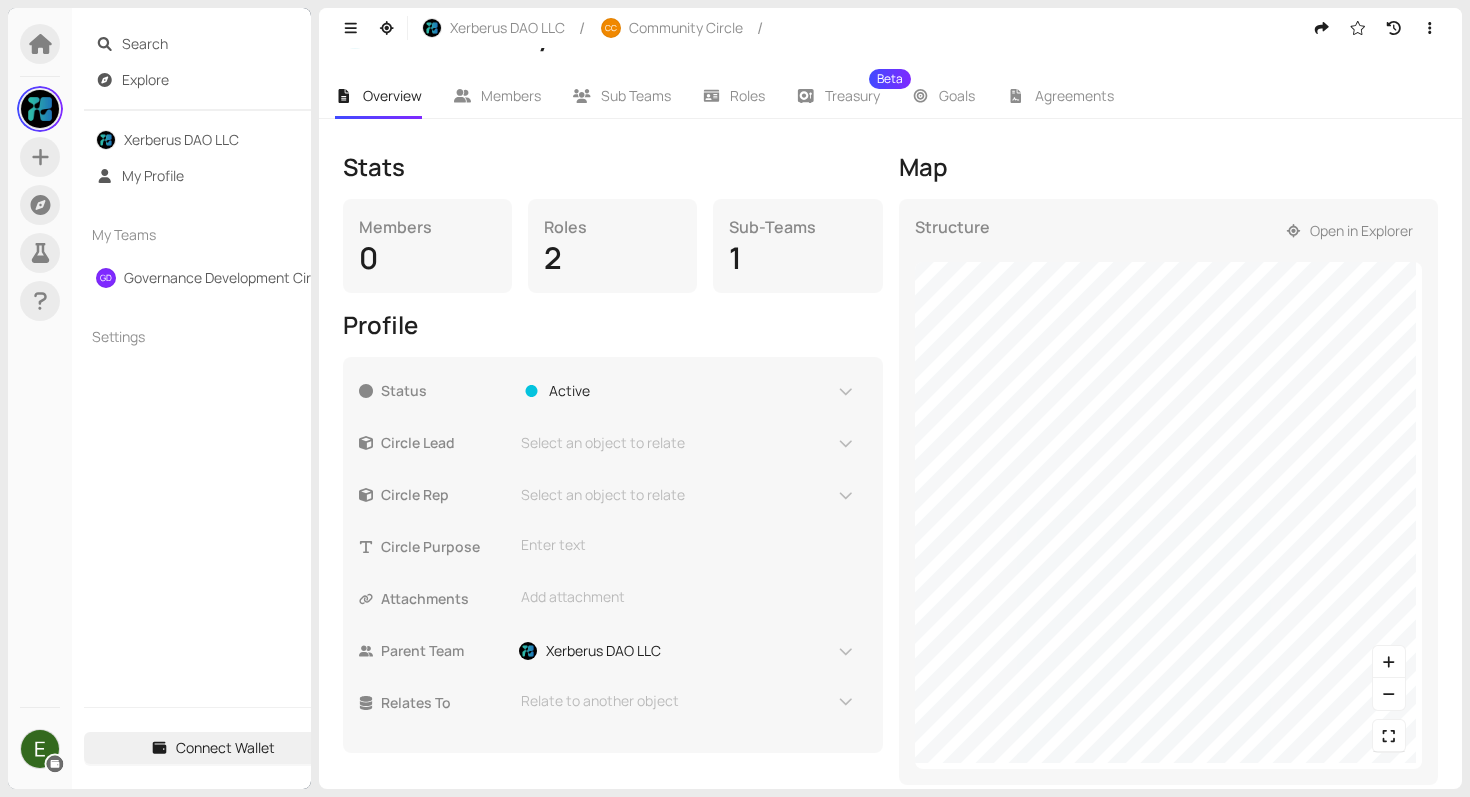 scroll, scrollTop: 258, scrollLeft: 0, axis: vertical 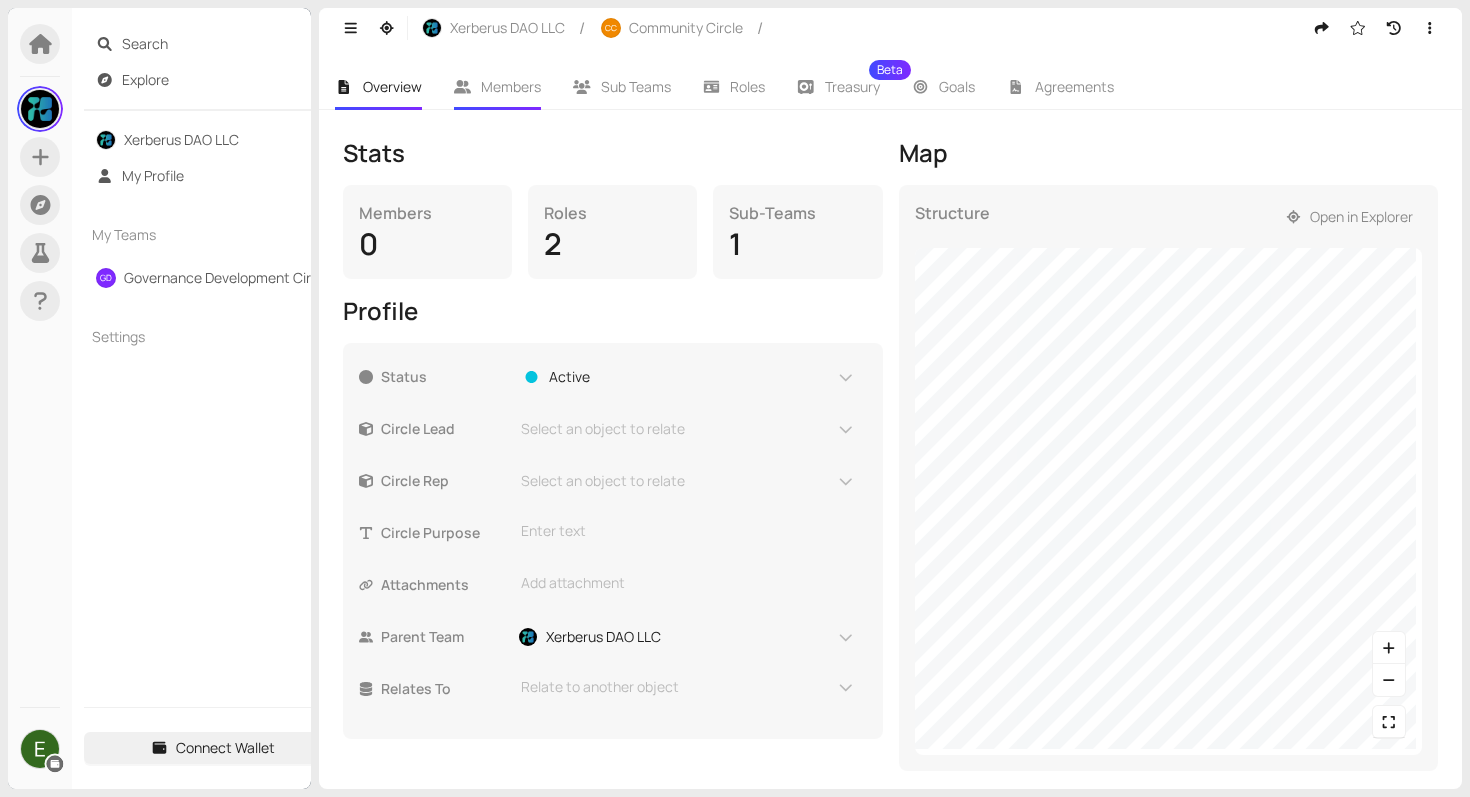 click on "Members" at bounding box center (498, 87) 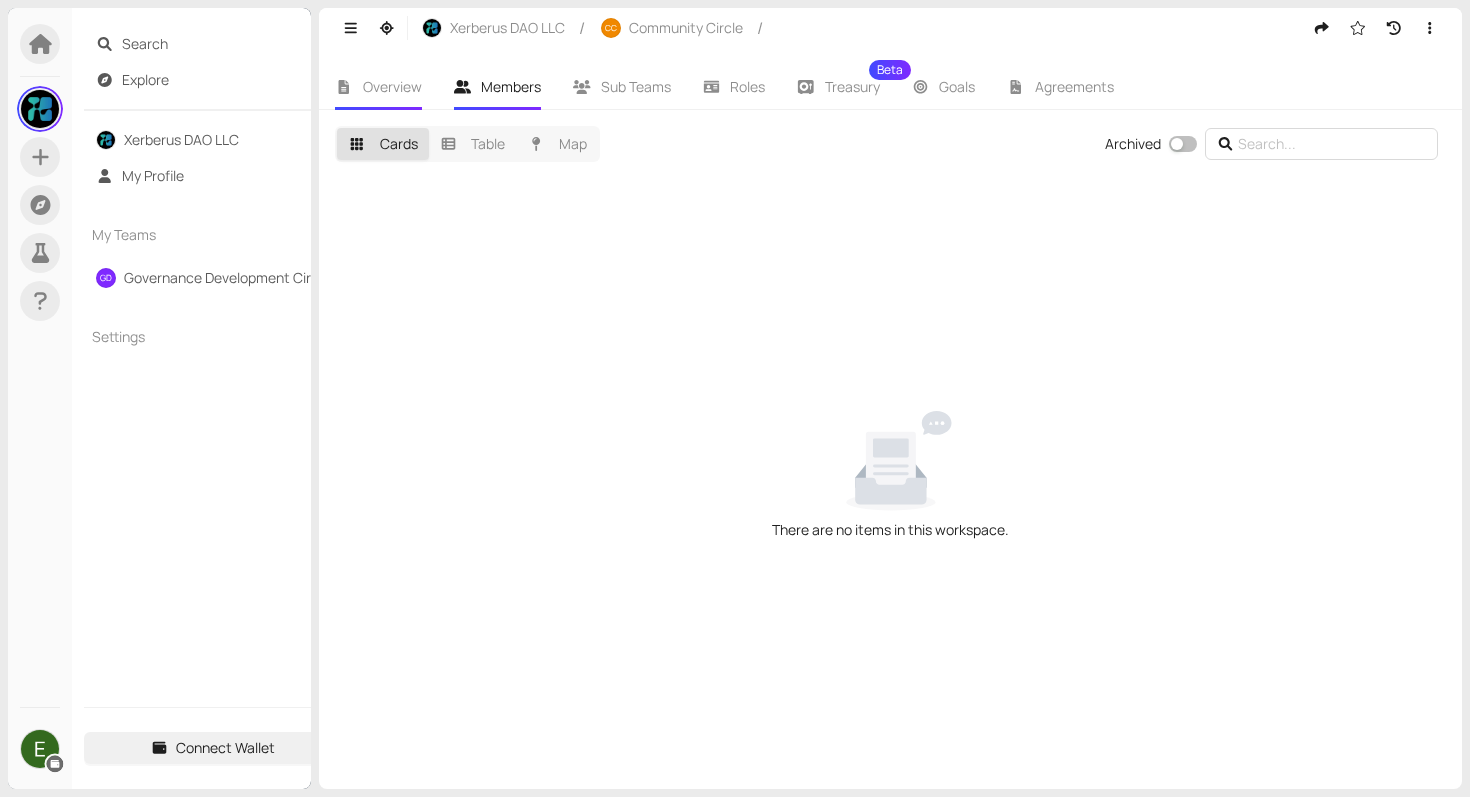 click on "Overview" at bounding box center [392, 86] 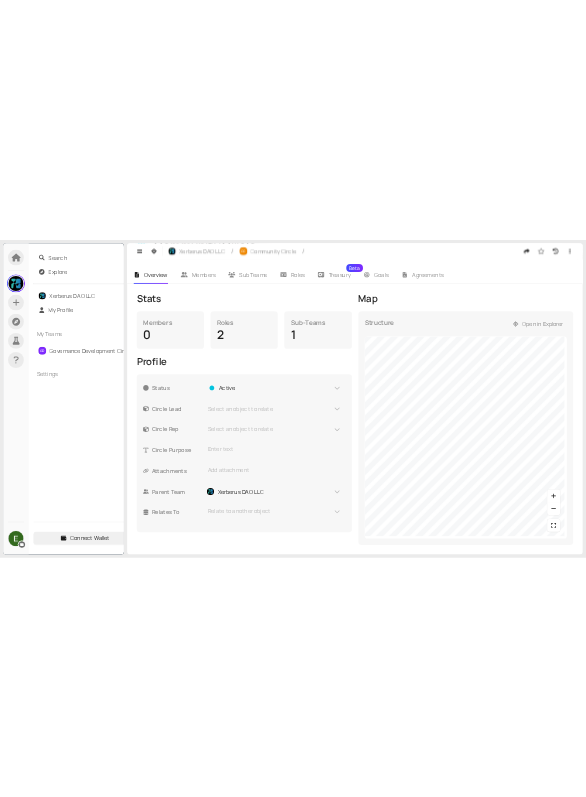 scroll, scrollTop: 258, scrollLeft: 0, axis: vertical 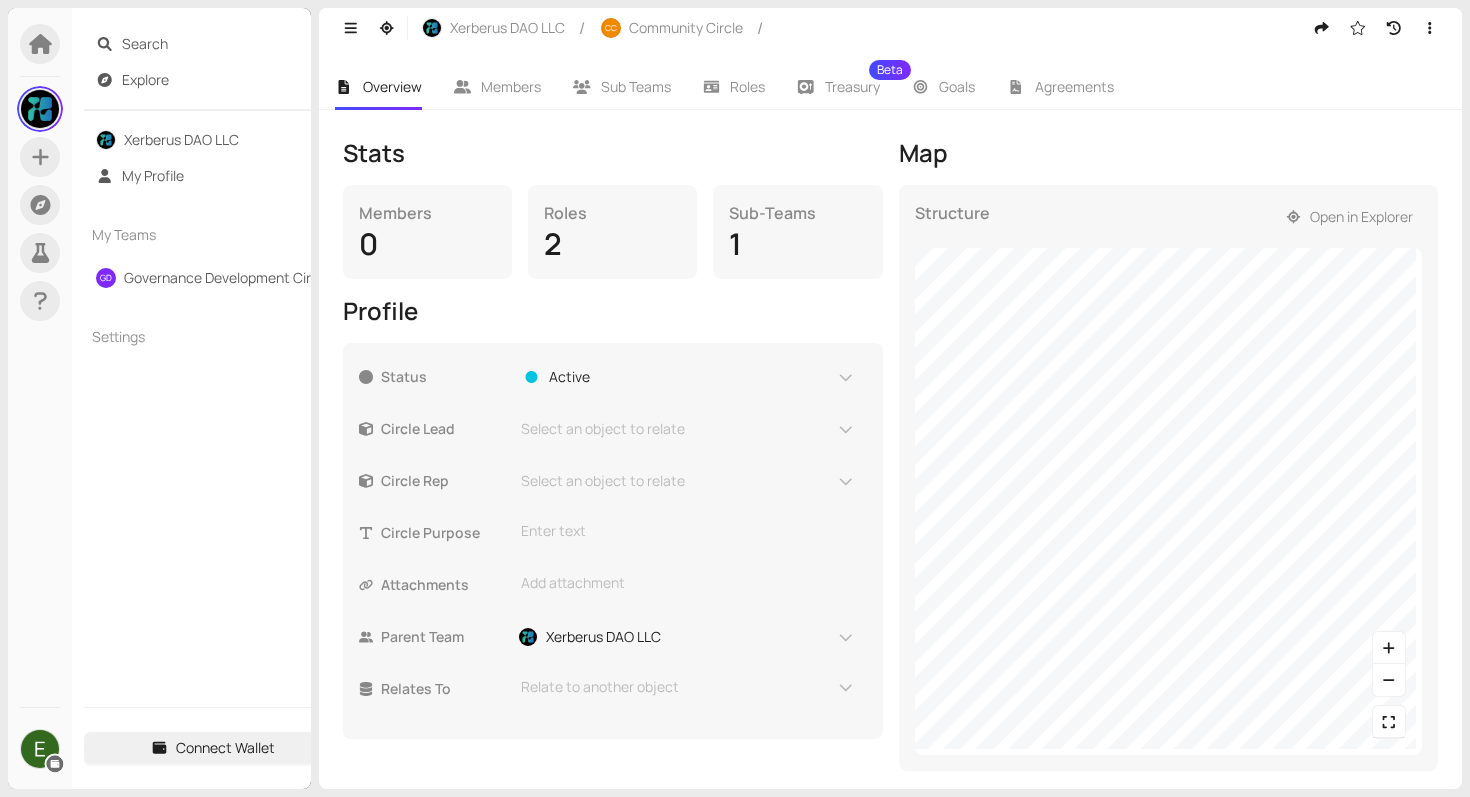 click on "Overview Members Sub Teams Roles Treasury Beta Goals Agreements" at bounding box center (890, 79) 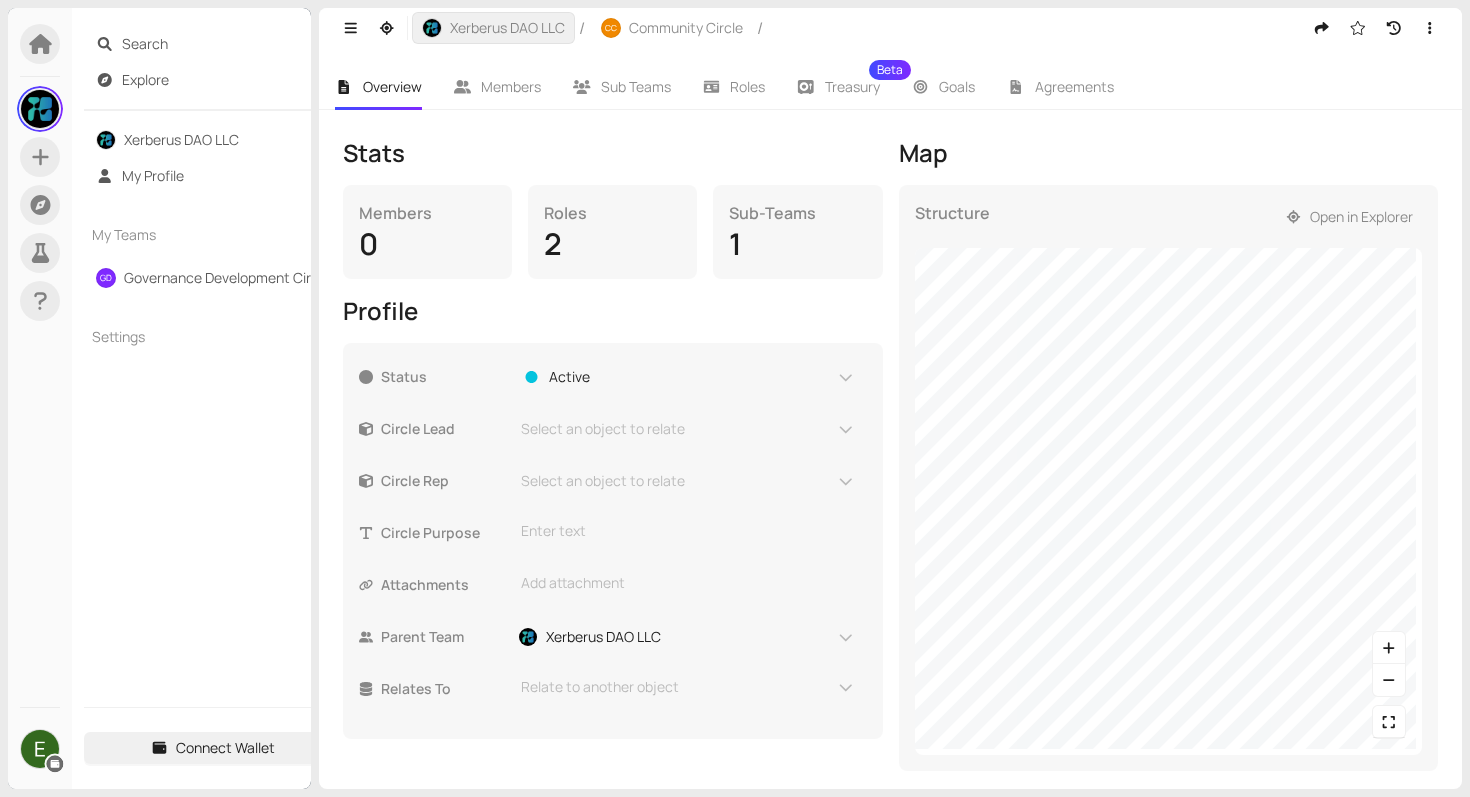 click on "Xerberus DAO LLC" at bounding box center (493, 28) 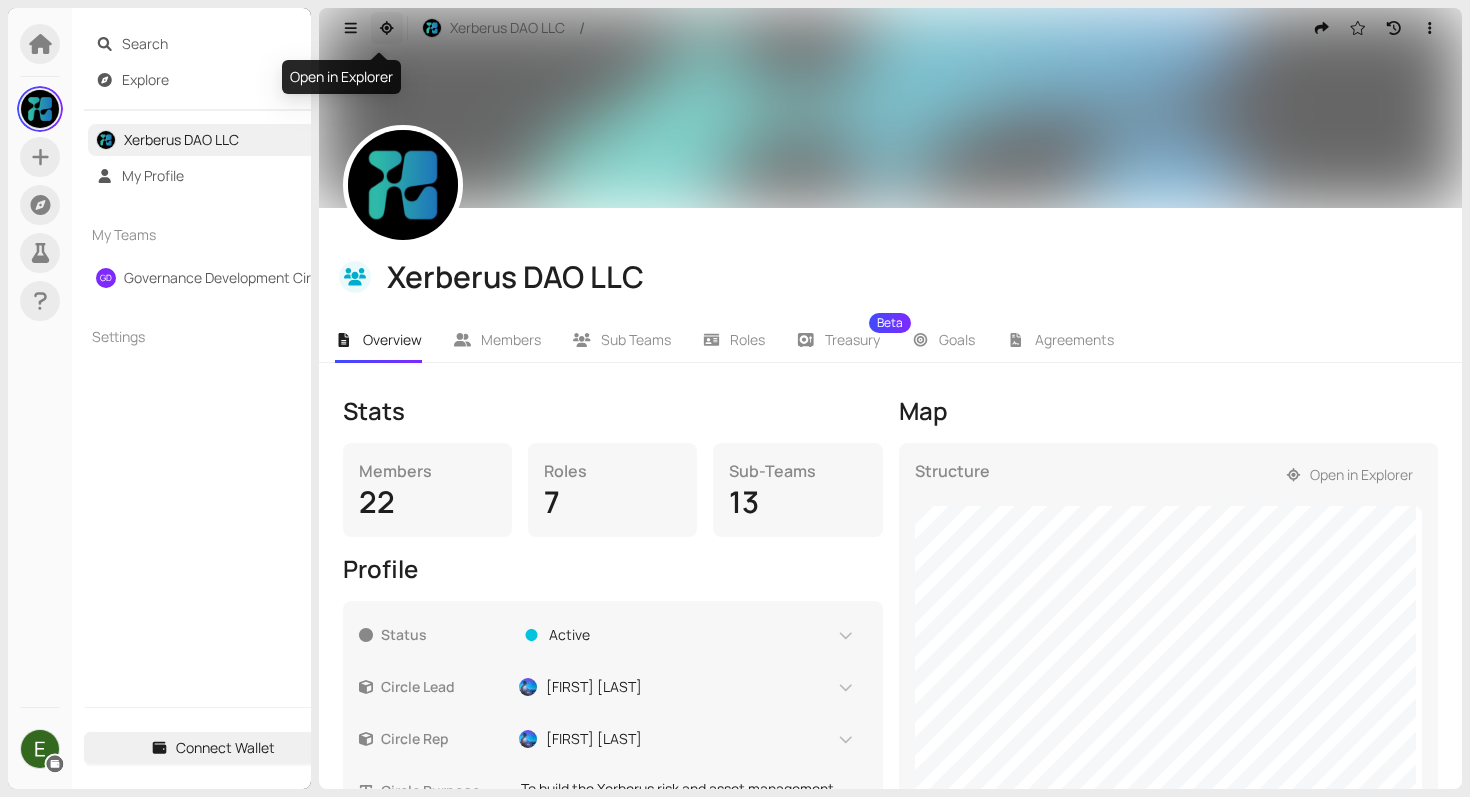 click 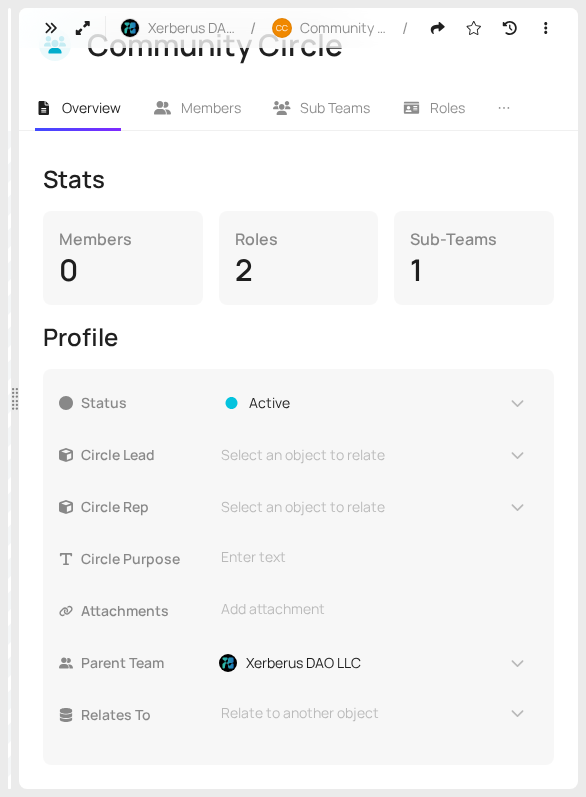 scroll, scrollTop: 0, scrollLeft: 0, axis: both 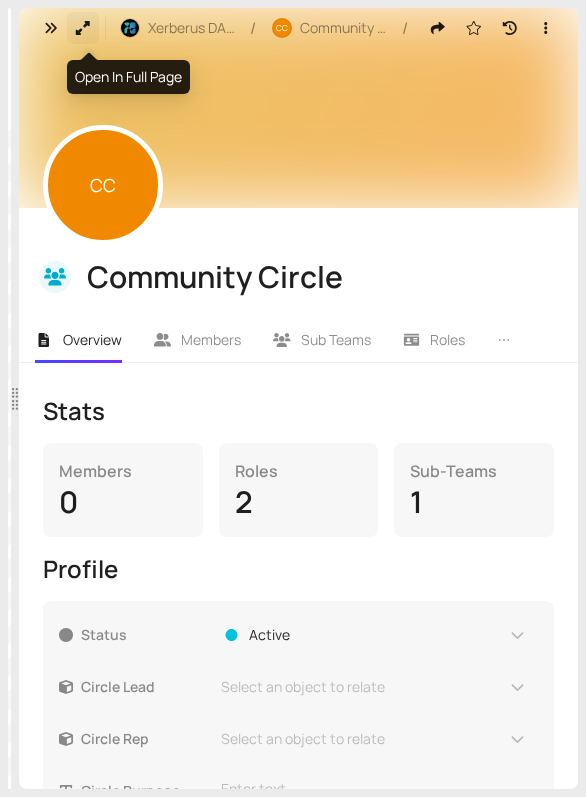 click 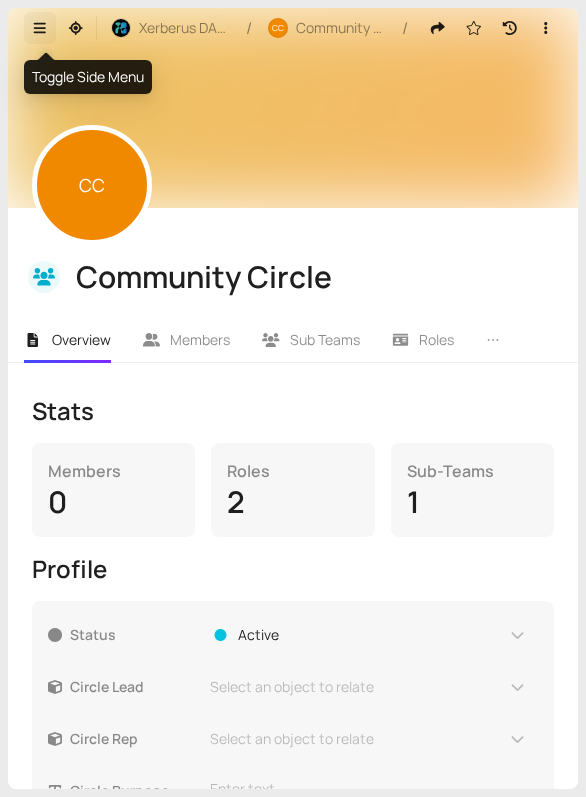 click 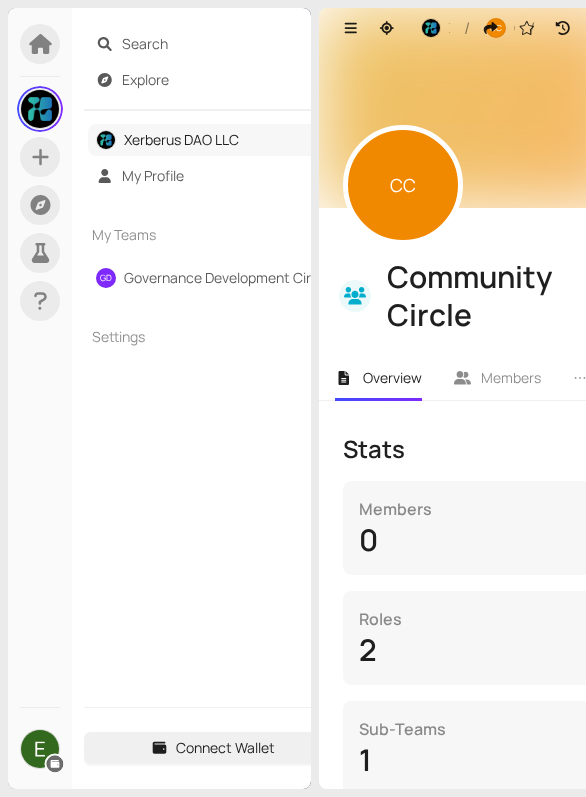 click on "Xerberus DAO LLC" at bounding box center [181, 139] 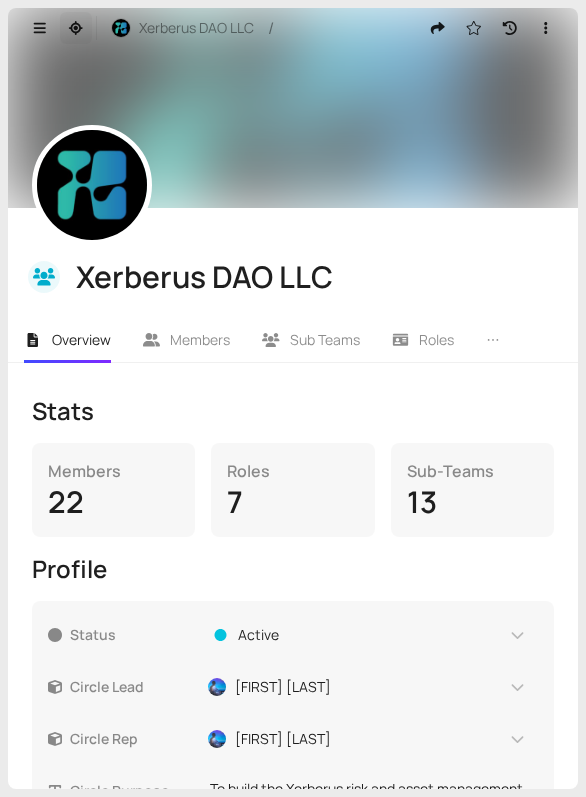 click at bounding box center [76, 28] 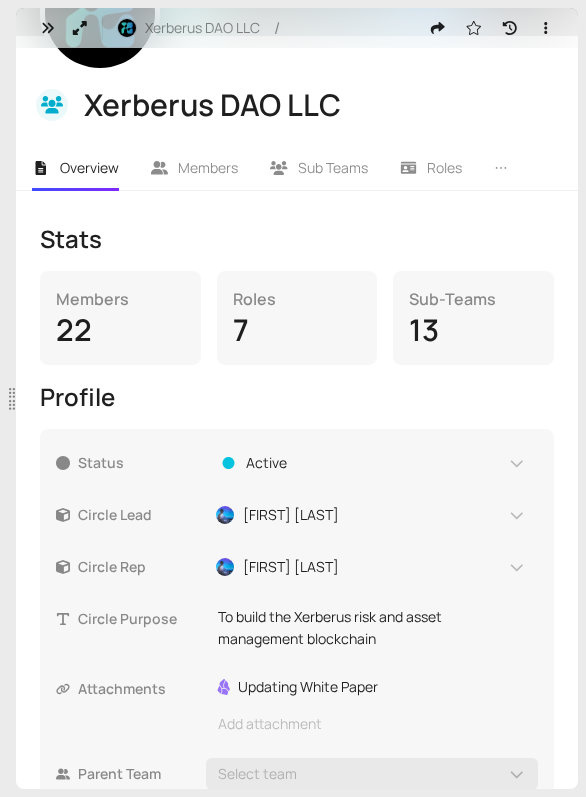scroll, scrollTop: 0, scrollLeft: 0, axis: both 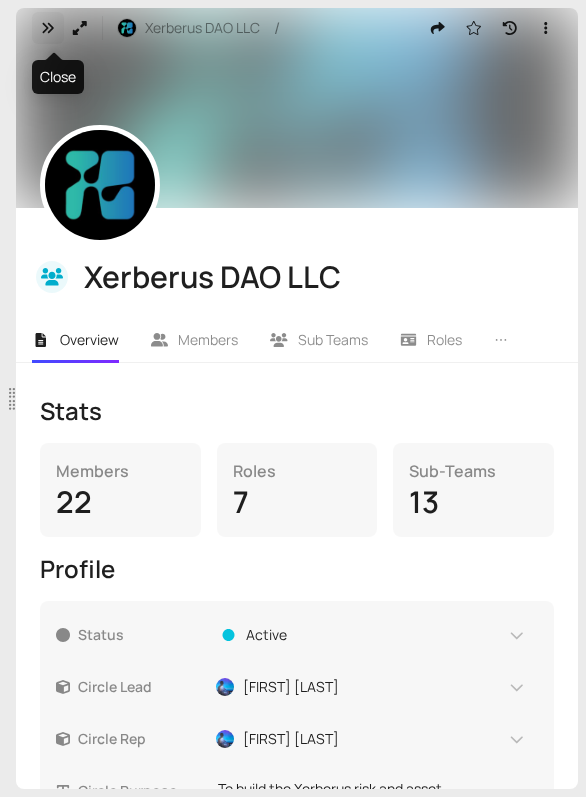 click 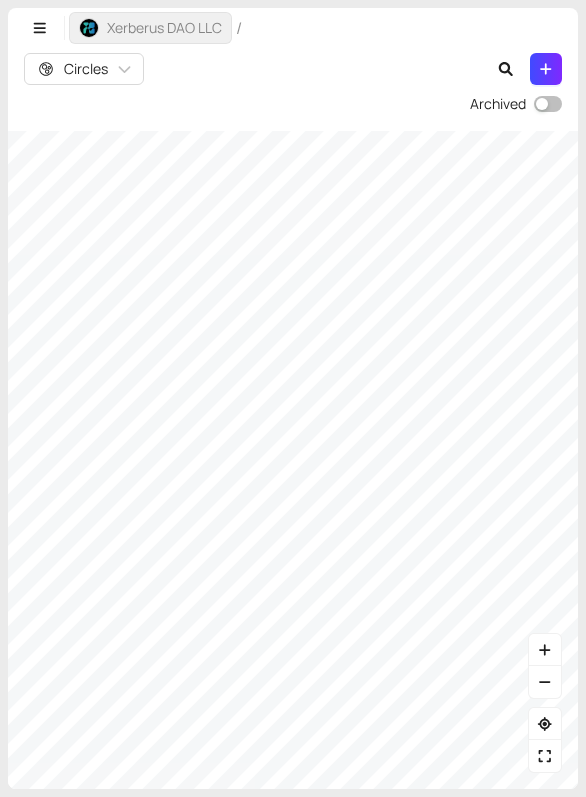 click on "Xerberus DAO LLC" at bounding box center [164, 28] 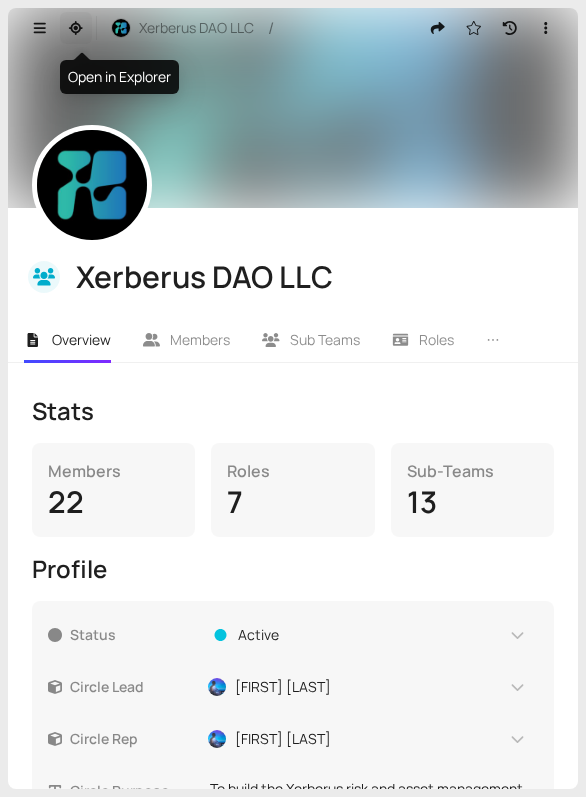 click 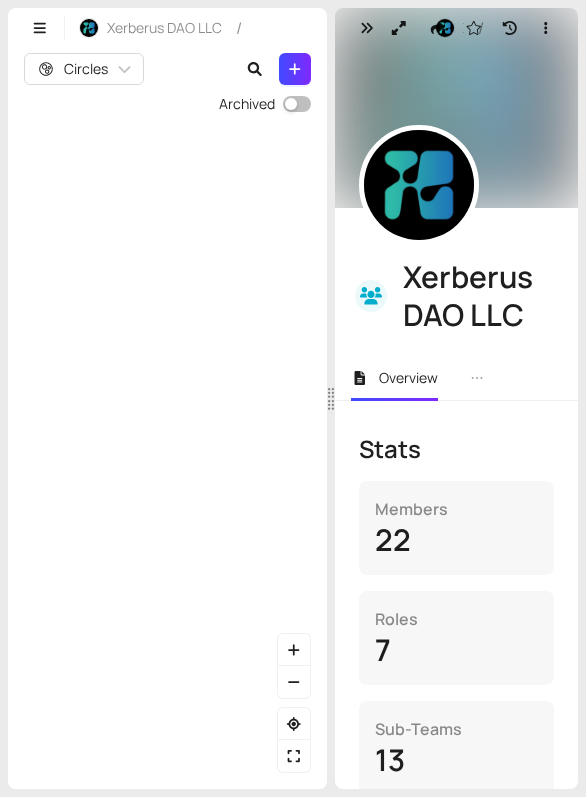 drag, startPoint x: 12, startPoint y: 395, endPoint x: 378, endPoint y: 366, distance: 367.1471 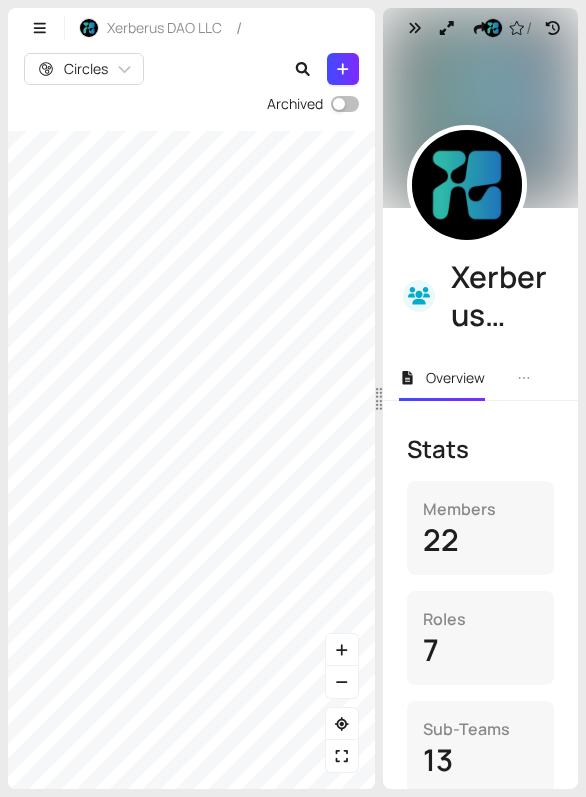 click on "Circles Archived" at bounding box center (191, 418) 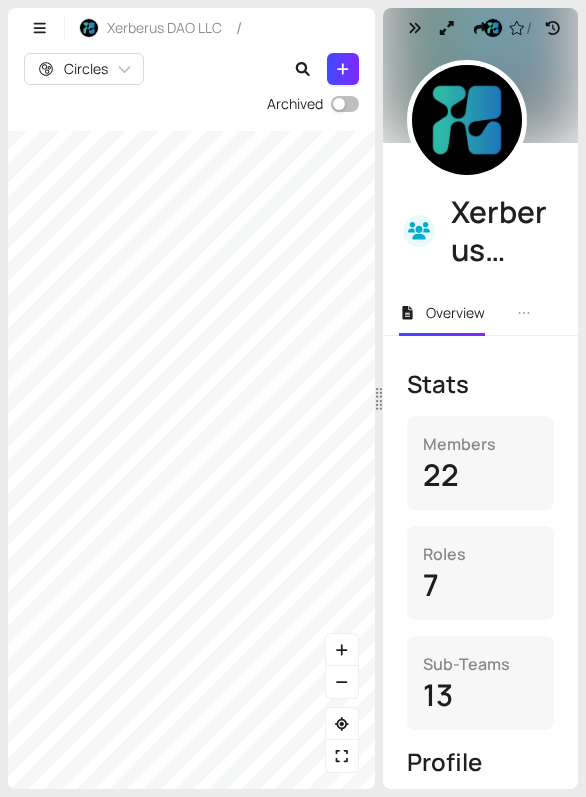 scroll, scrollTop: 73, scrollLeft: 0, axis: vertical 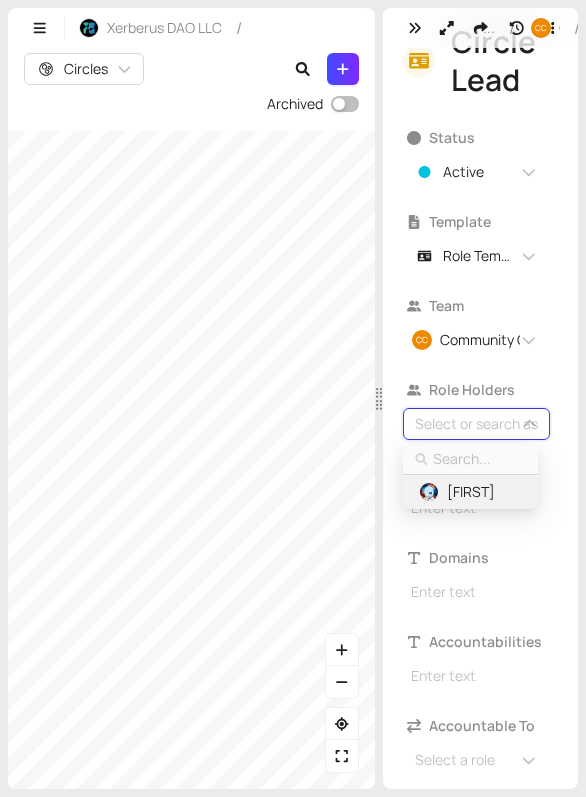 type on "a" 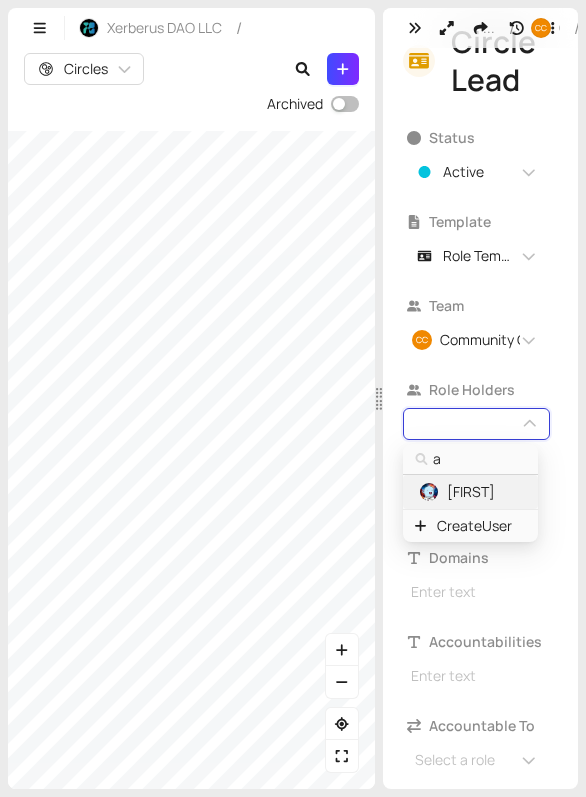 type on "an" 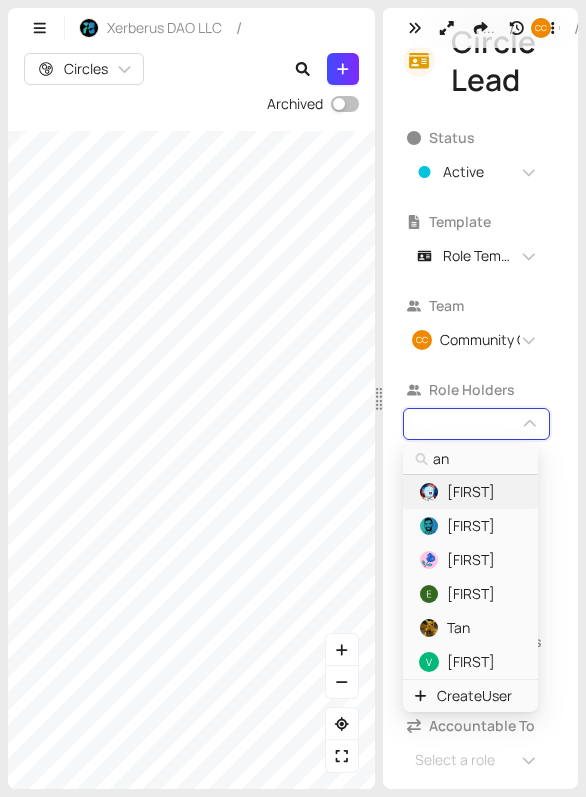 type on "ant" 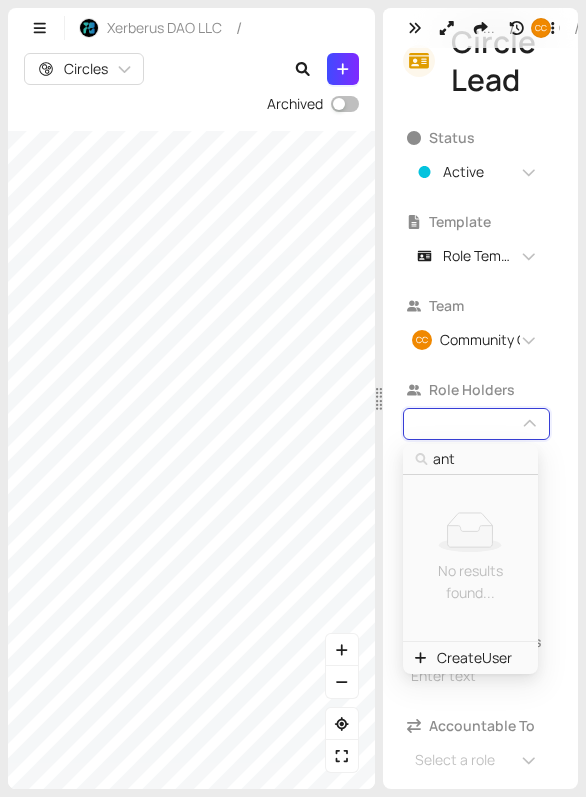 type on "anth" 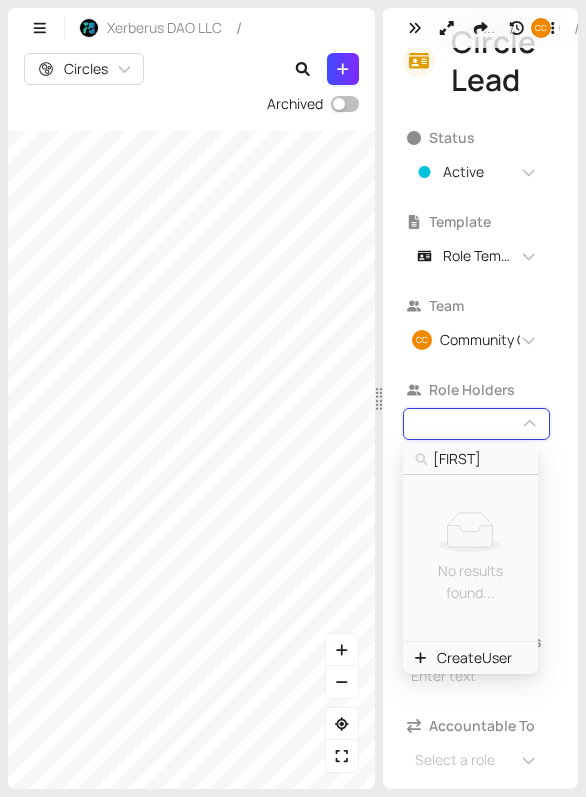 type on "ant" 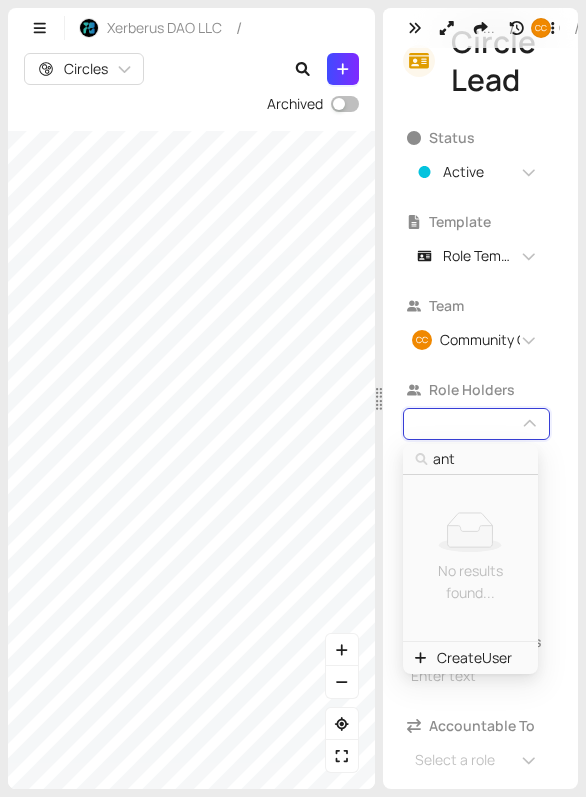 type on "an" 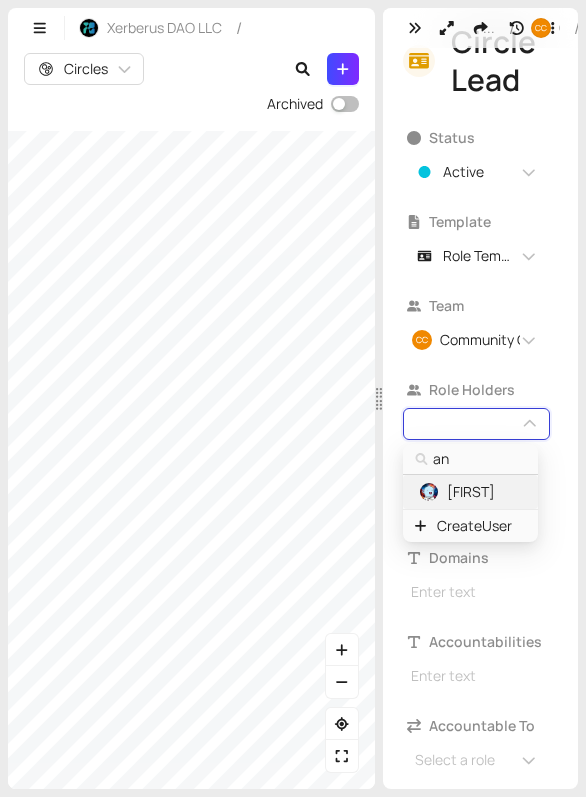 type on "a" 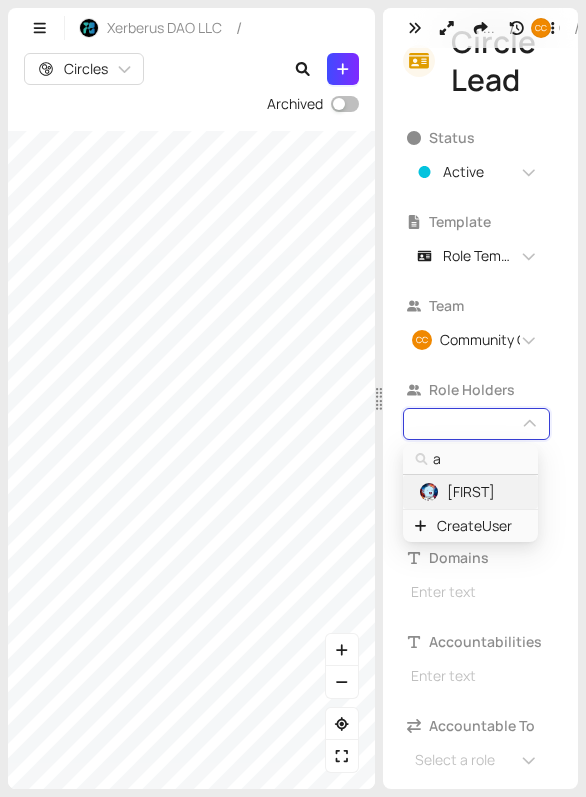 type 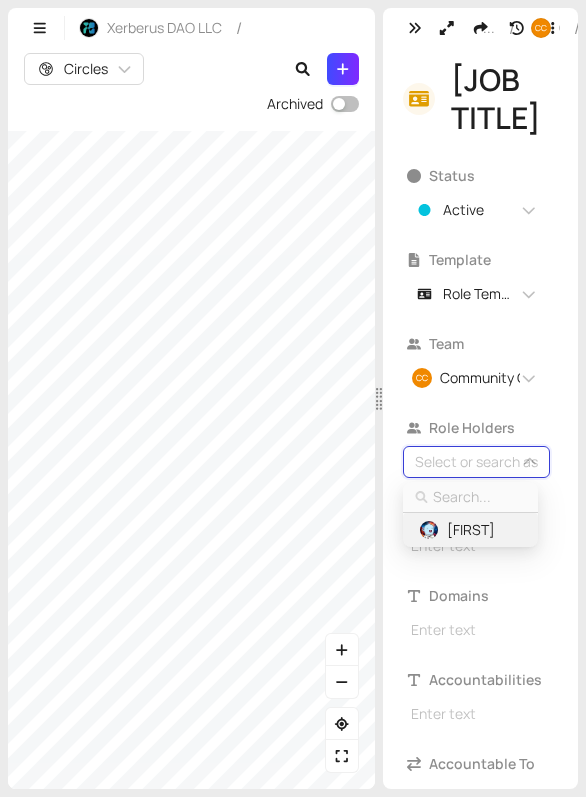 type on "f" 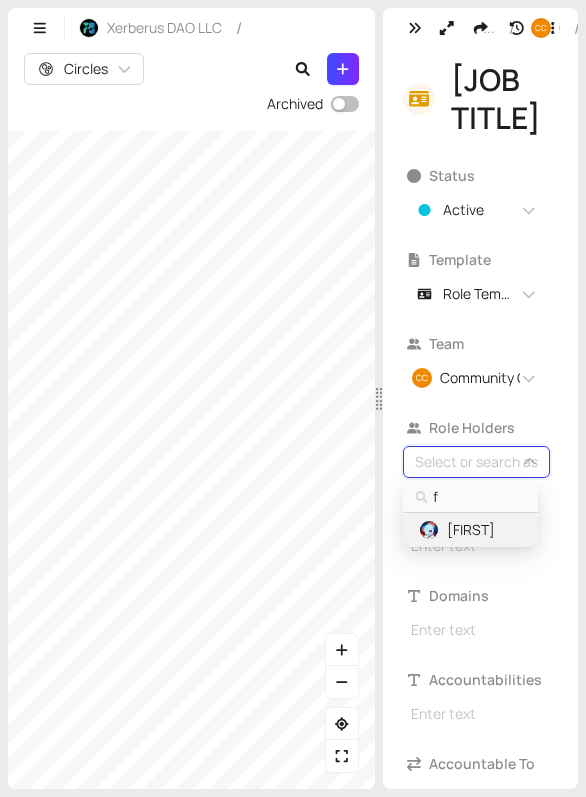 type on "fe" 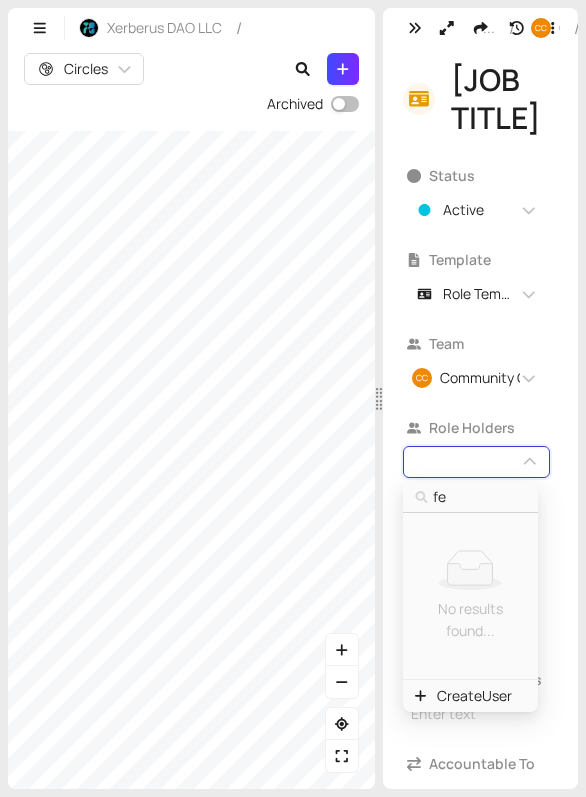 type on "fed" 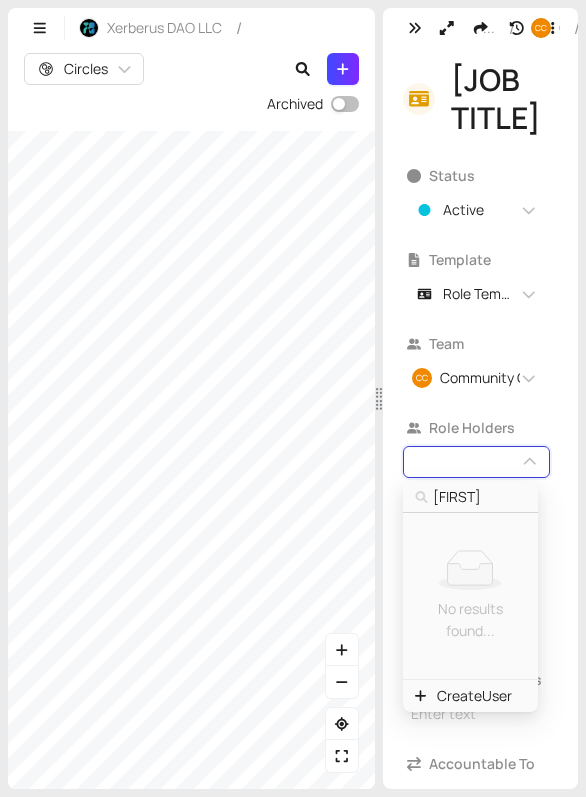 type on "fede" 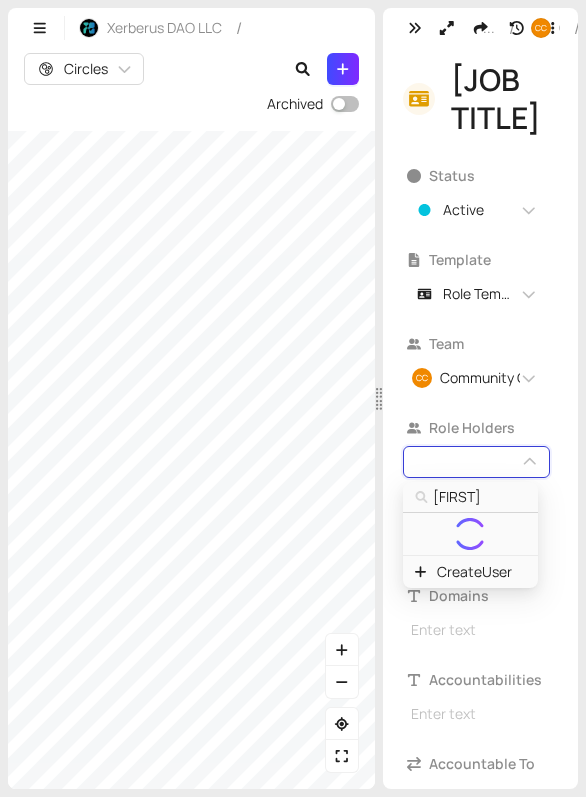 type on "feder" 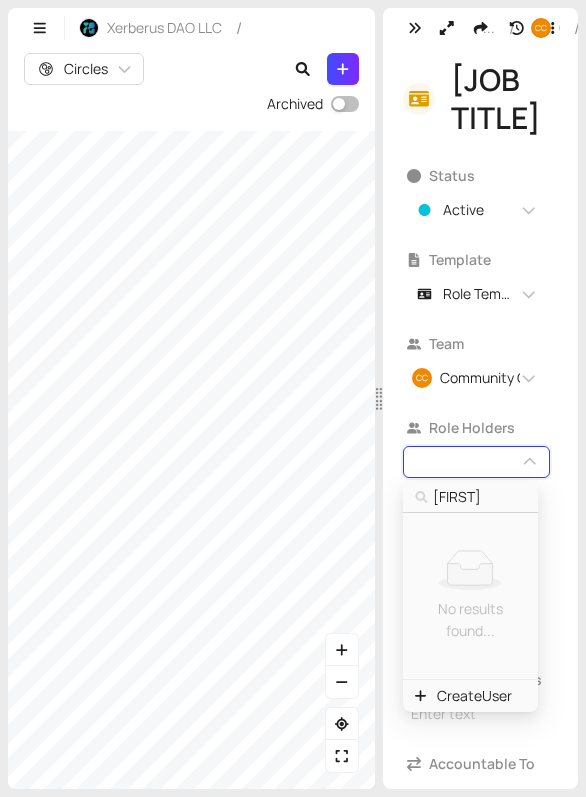type on "federic" 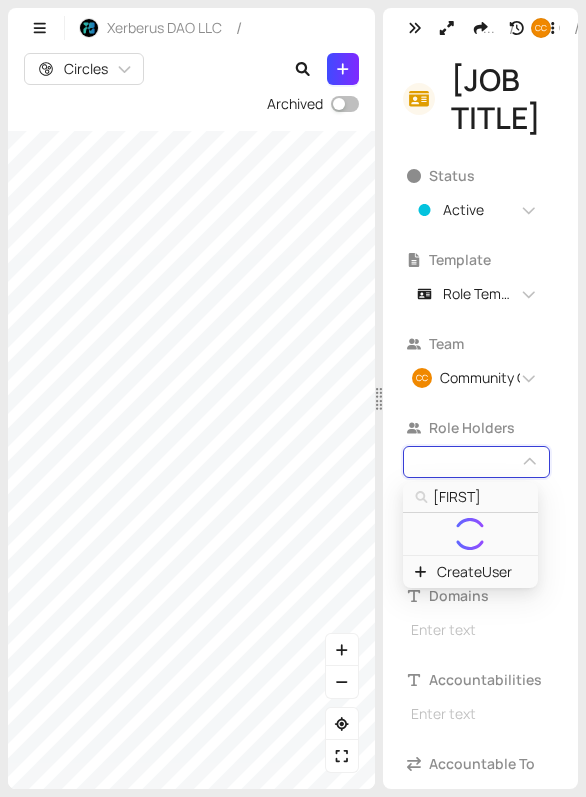 type on "federico" 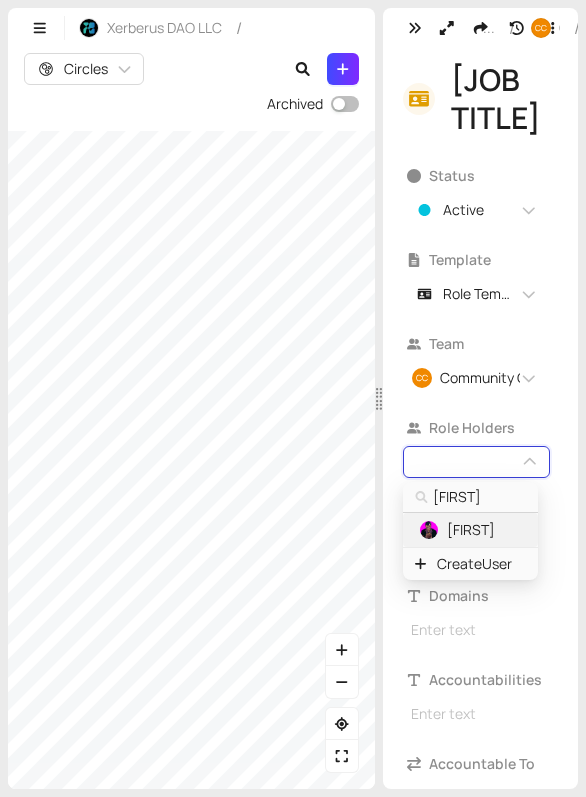 click on "Federico" at bounding box center [470, 530] 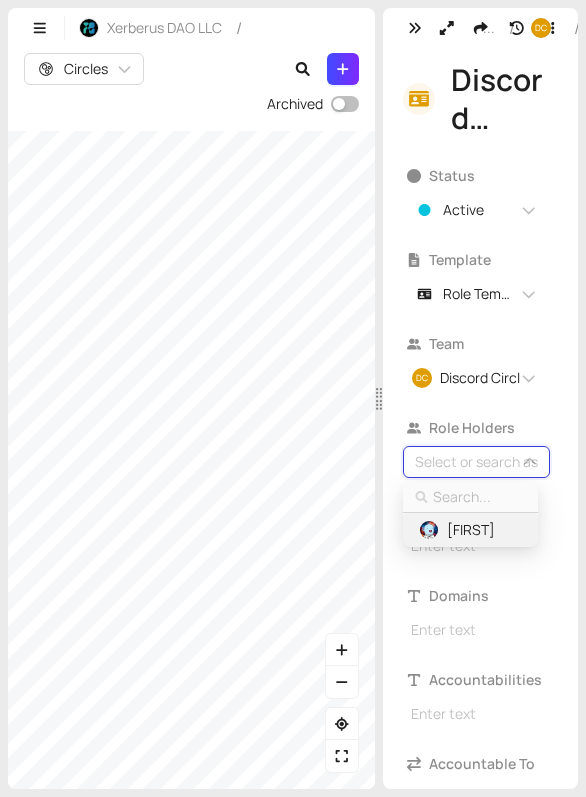 type on "p" 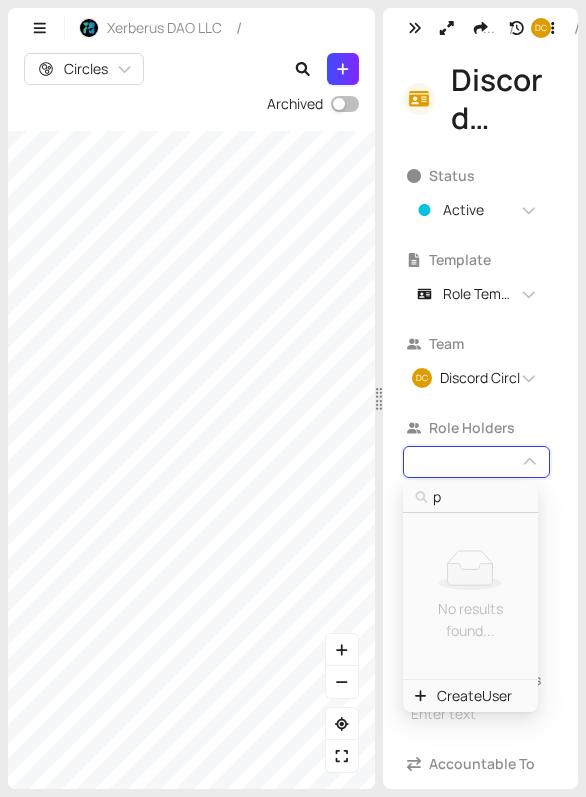 type on "pi" 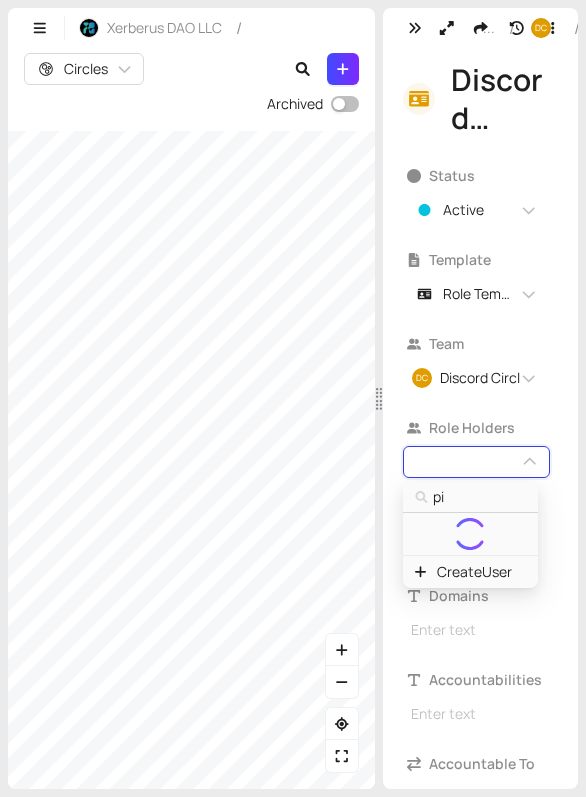 type on "pix" 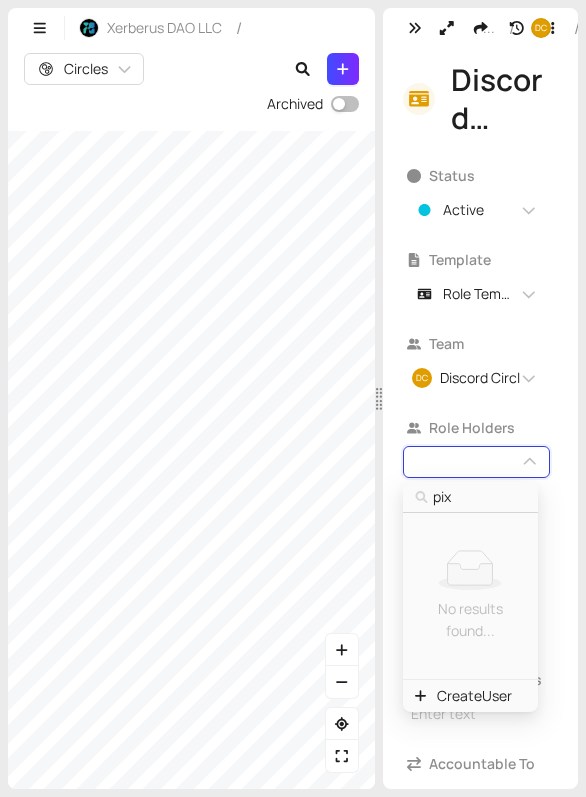 type on "pi" 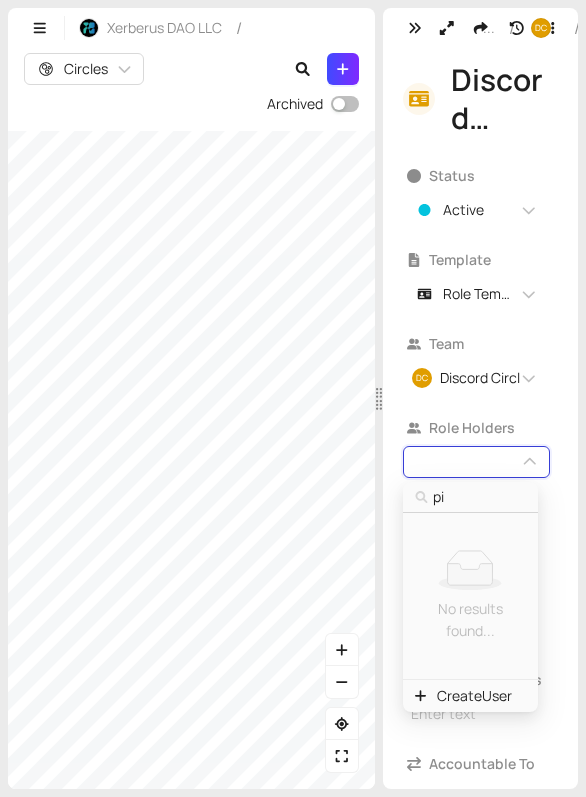 type on "p" 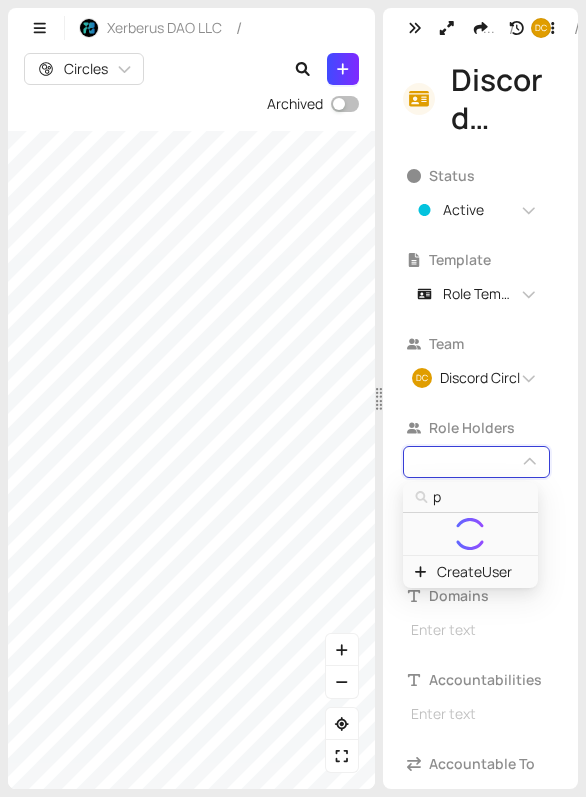 type 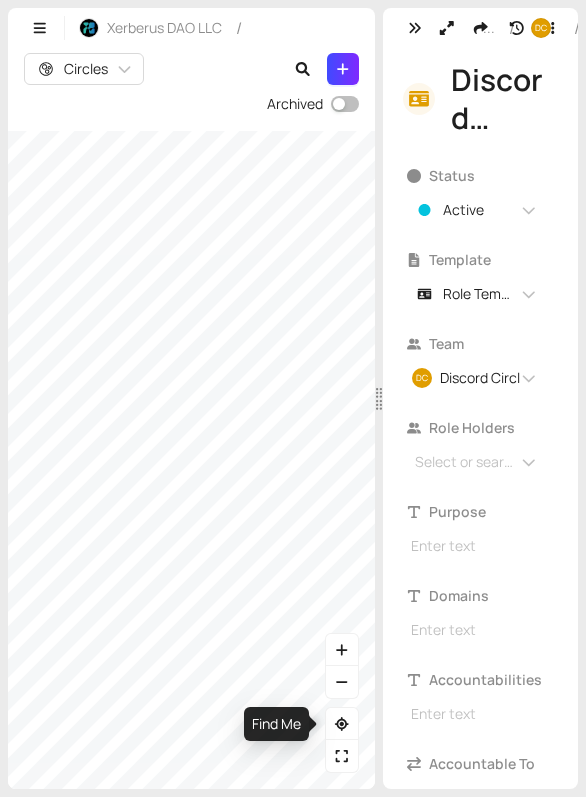 drag, startPoint x: 243, startPoint y: 635, endPoint x: 307, endPoint y: 726, distance: 111.25197 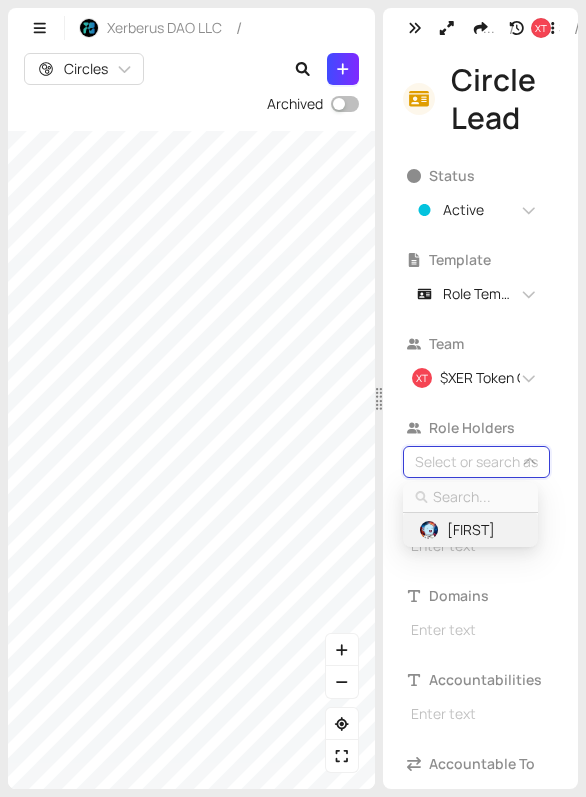type on "a" 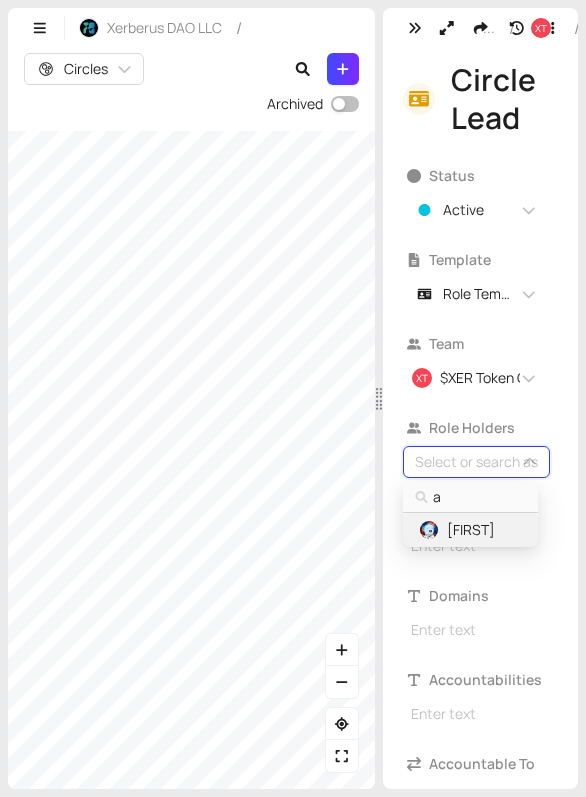 type on "am" 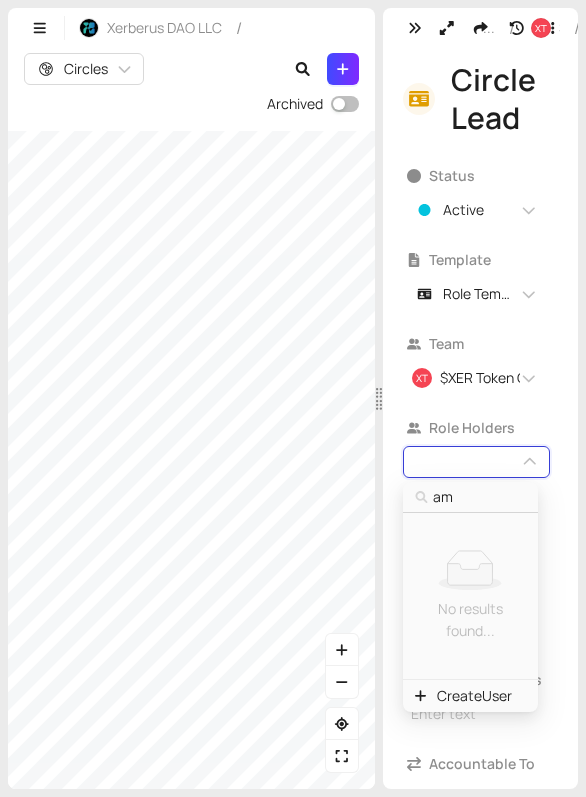 type on "ami" 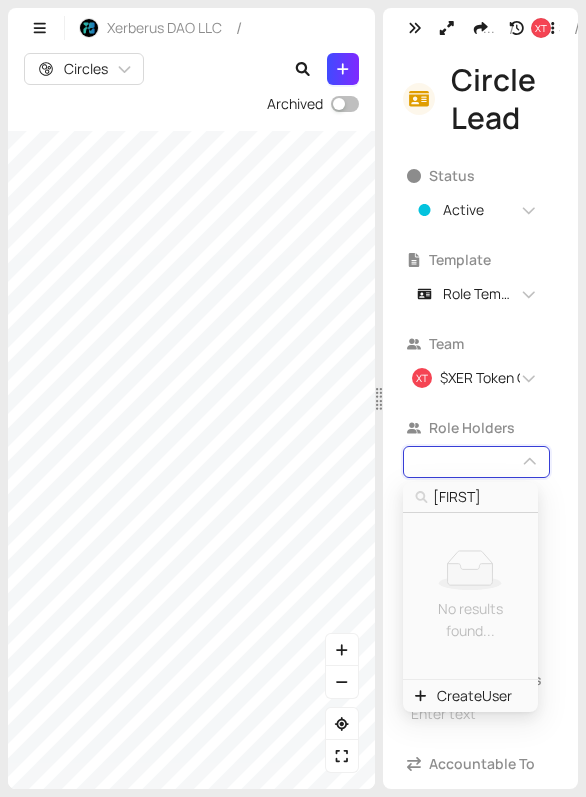 type on "amin" 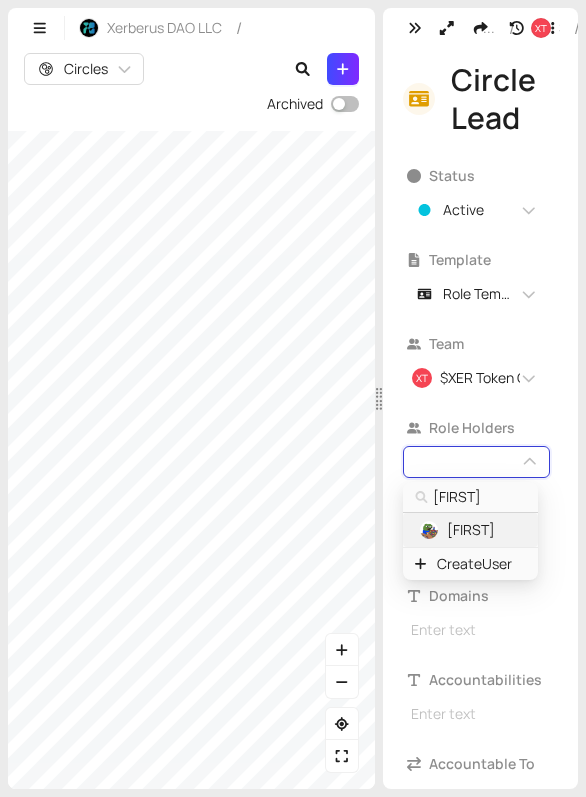 click on "Amin" at bounding box center (469, 530) 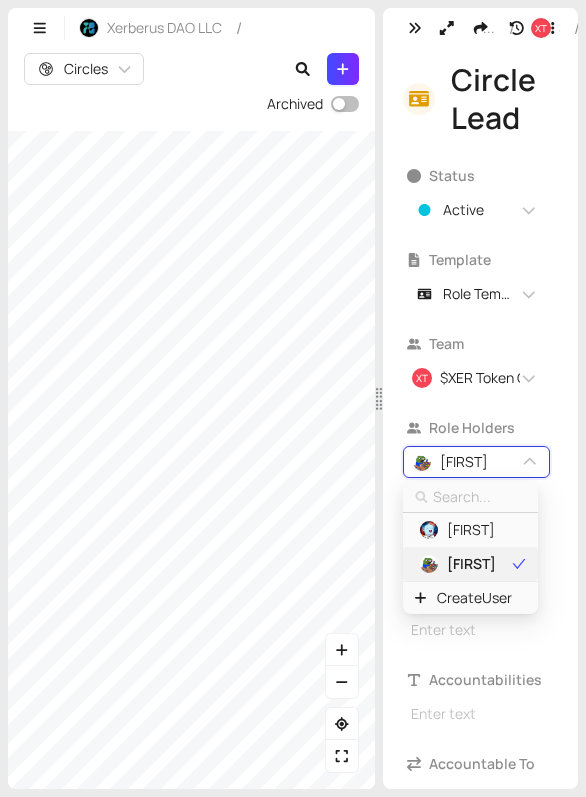 click on "Amin" at bounding box center [471, 564] 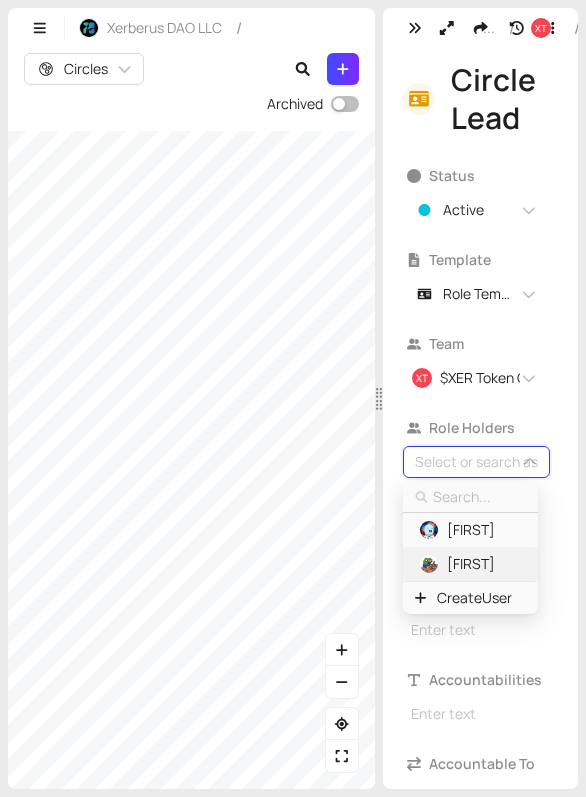 click on "Amin" at bounding box center (471, 564) 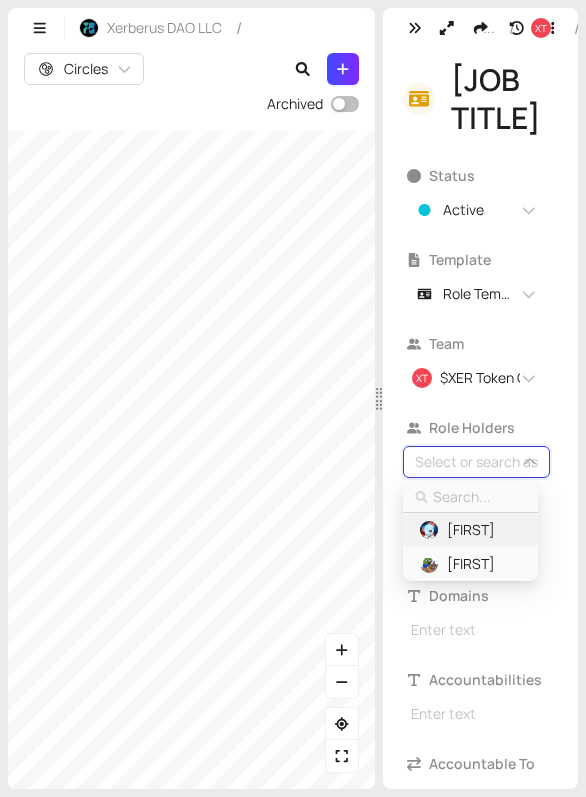 type on "c" 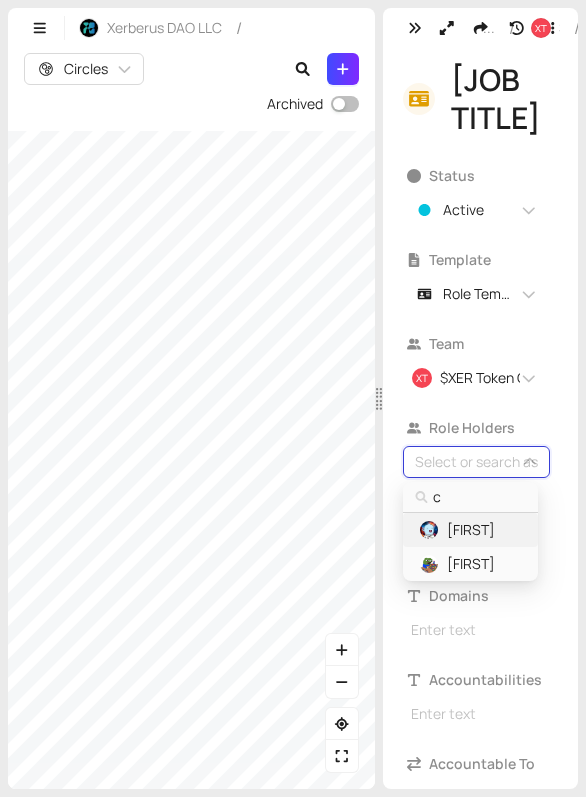 type on "ch" 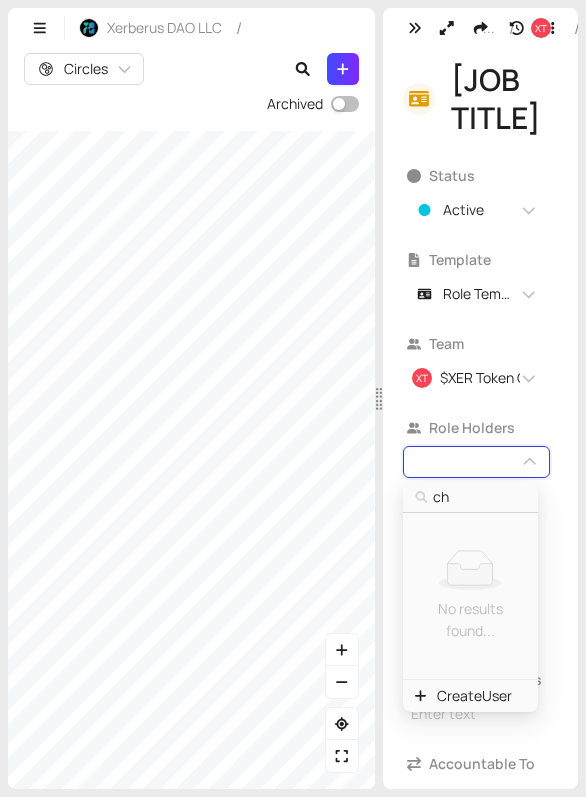 type on "chi" 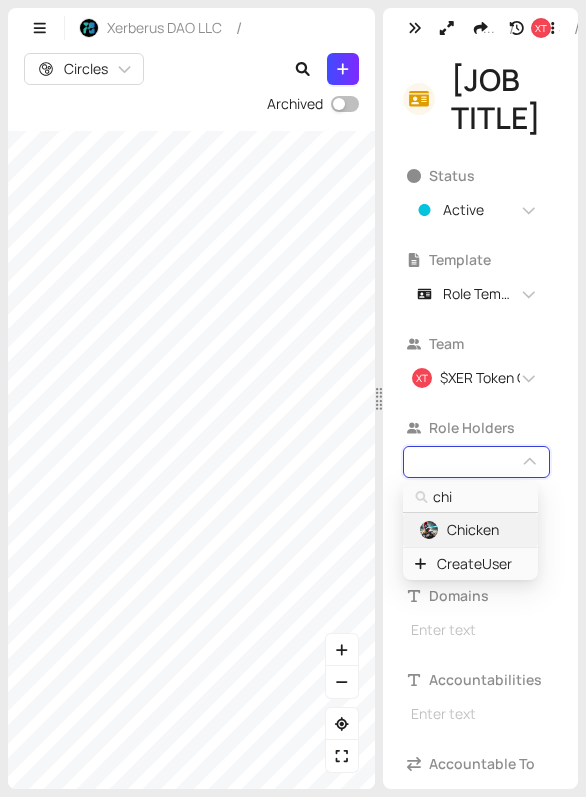 click on "Chicken" at bounding box center [473, 530] 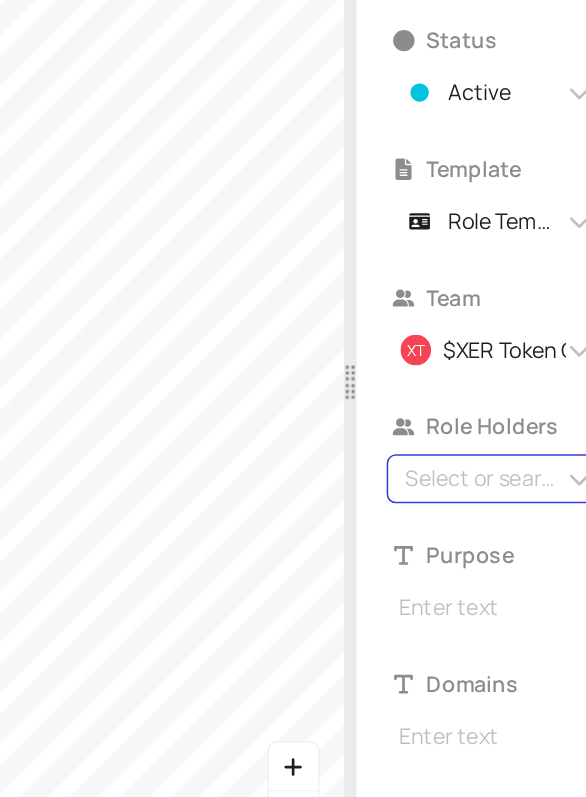 drag, startPoint x: 273, startPoint y: 431, endPoint x: 407, endPoint y: 459, distance: 136.89412 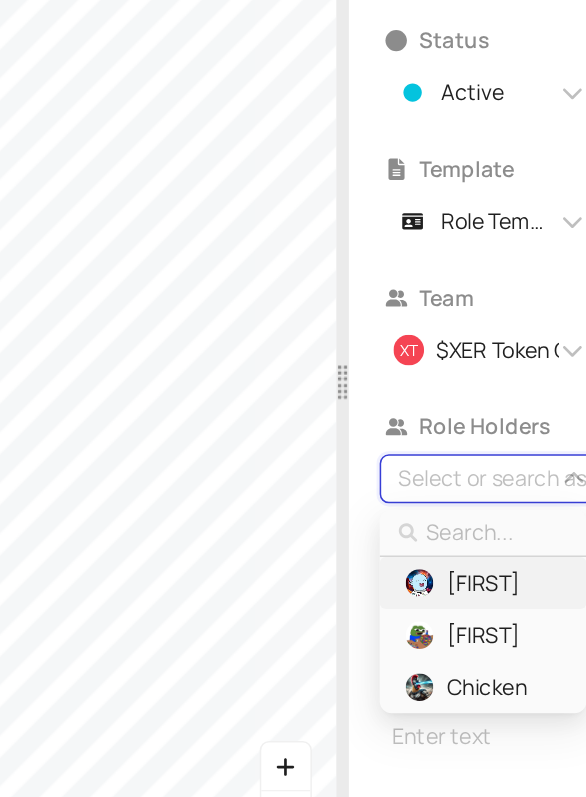 type on "m" 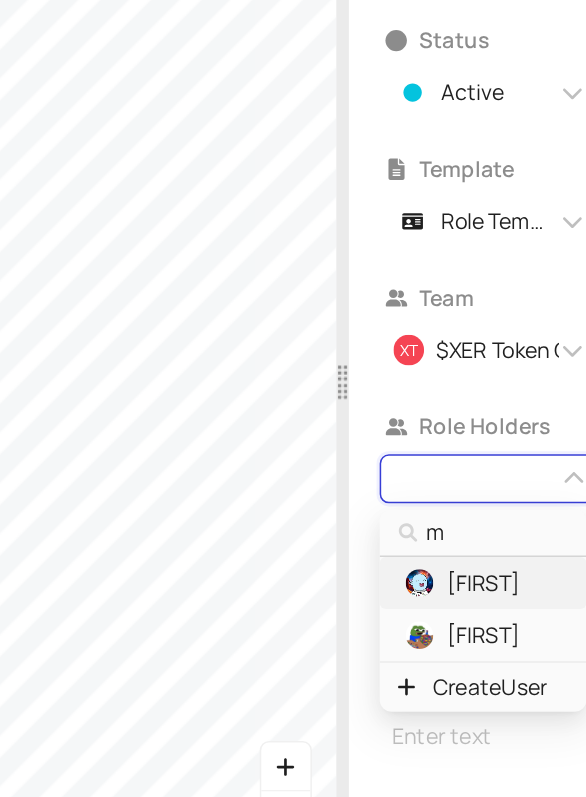 type on "mi" 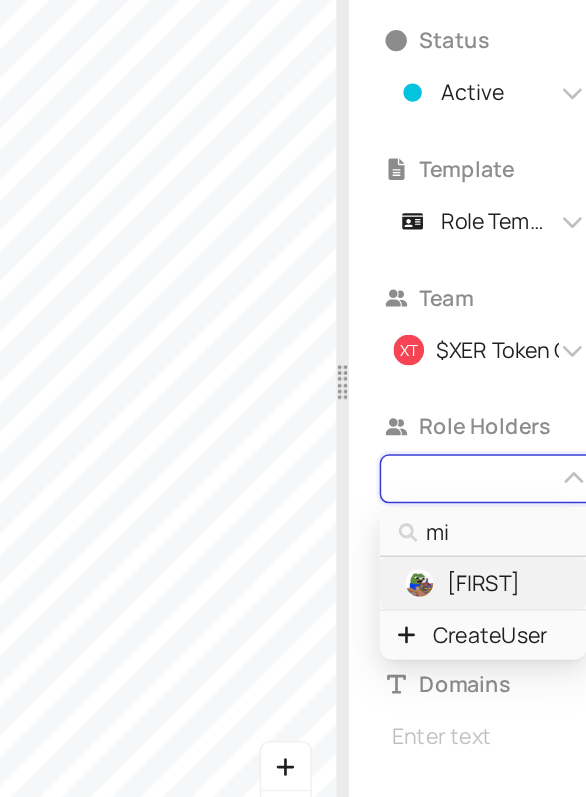 type on "mig" 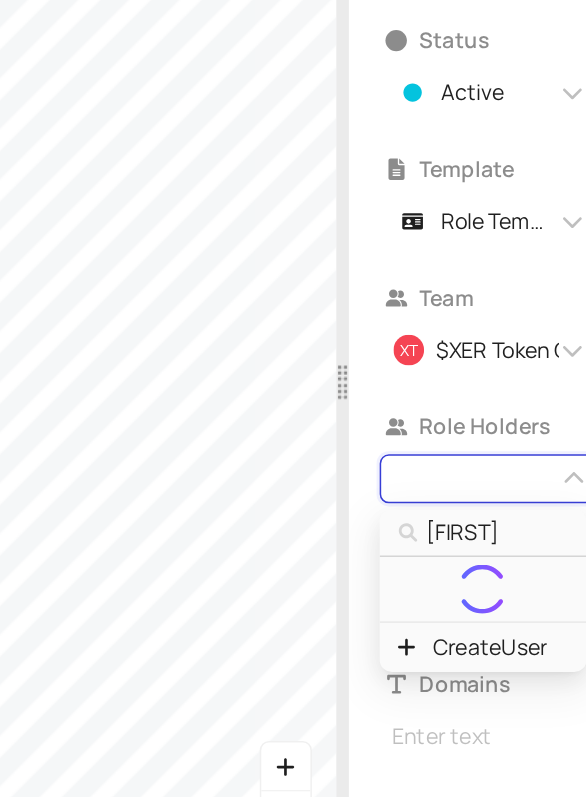 type on "migu" 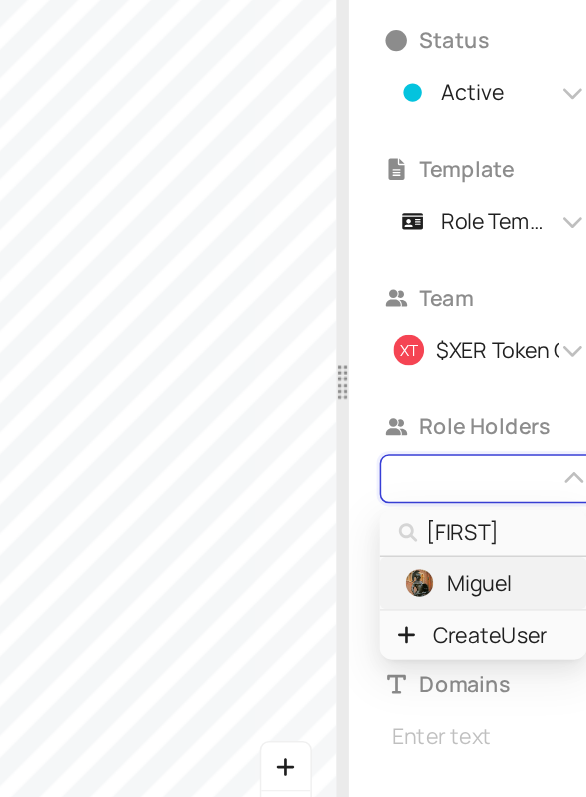 click on "Miguel" at bounding box center (468, 530) 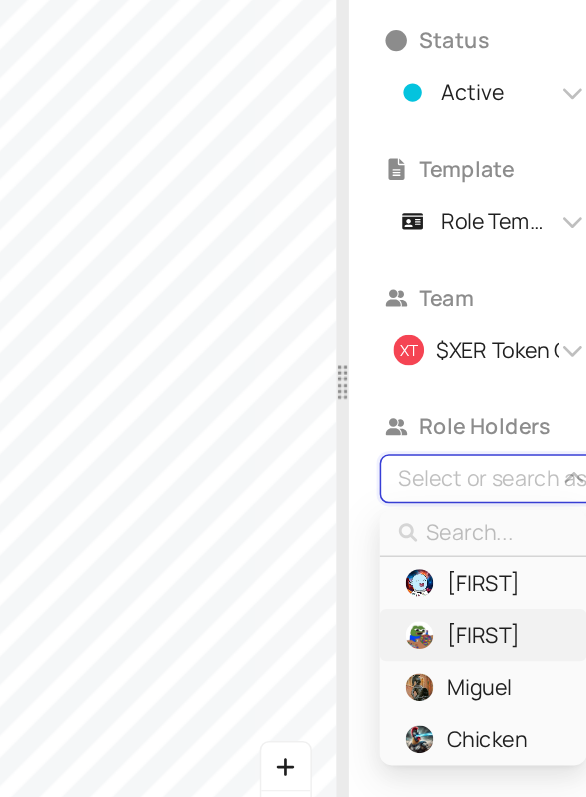 click on "Amin" at bounding box center (471, 564) 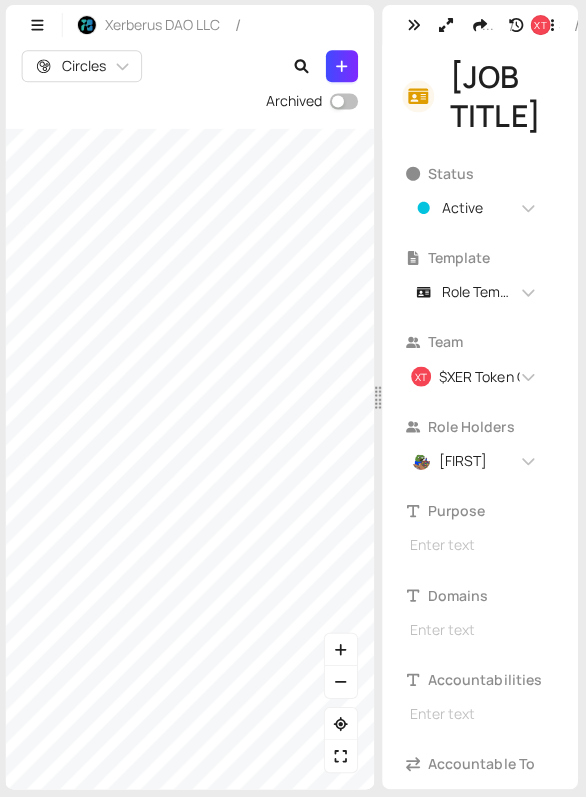 scroll, scrollTop: 0, scrollLeft: 0, axis: both 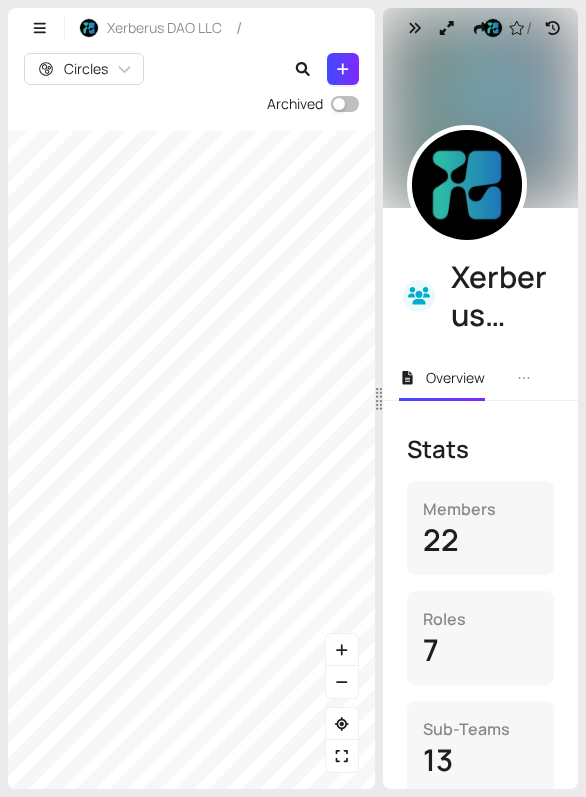 drag, startPoint x: 346, startPoint y: 443, endPoint x: 376, endPoint y: 446, distance: 30.149628 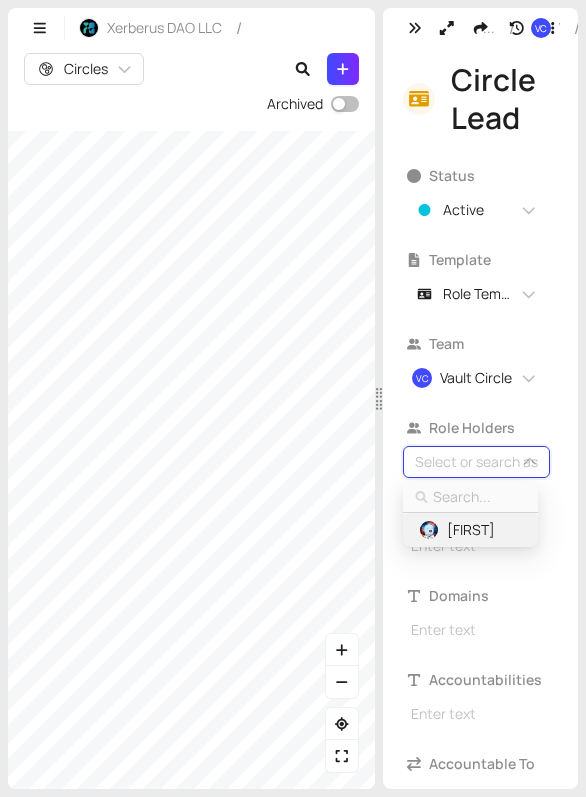 type on "a" 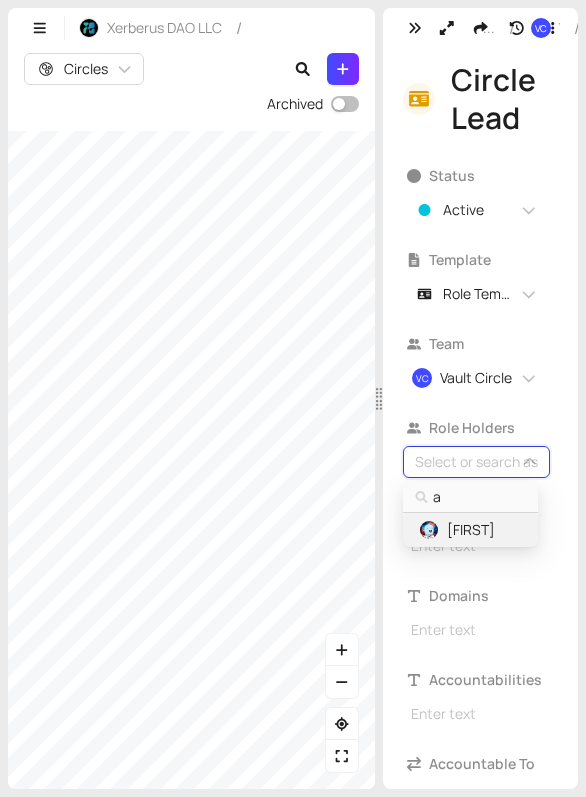 type on "am" 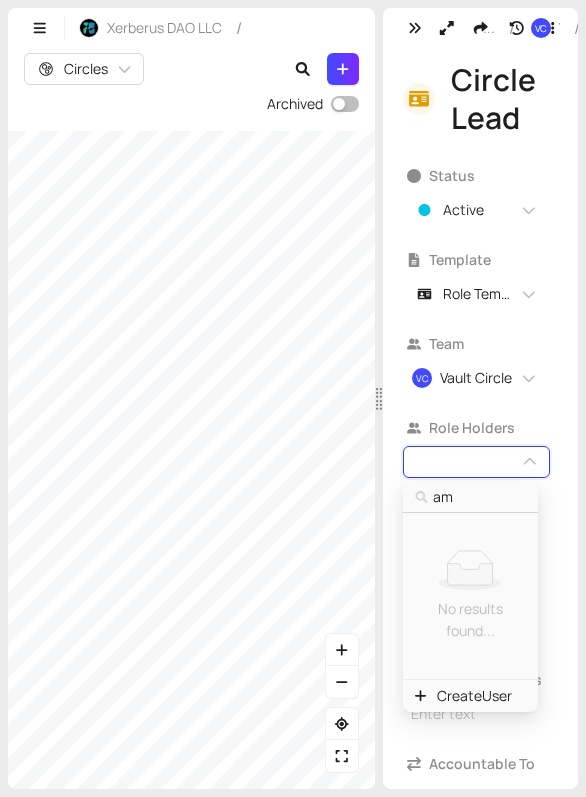 type on "ami" 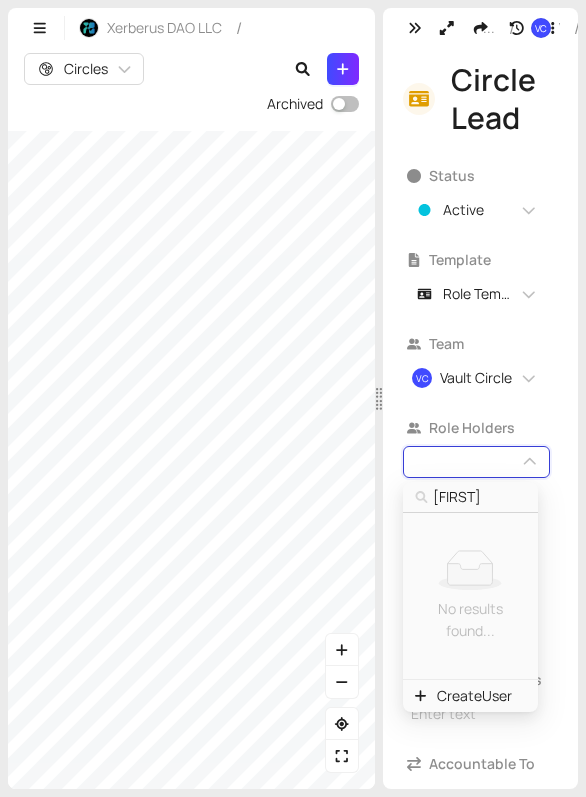 type on "amin" 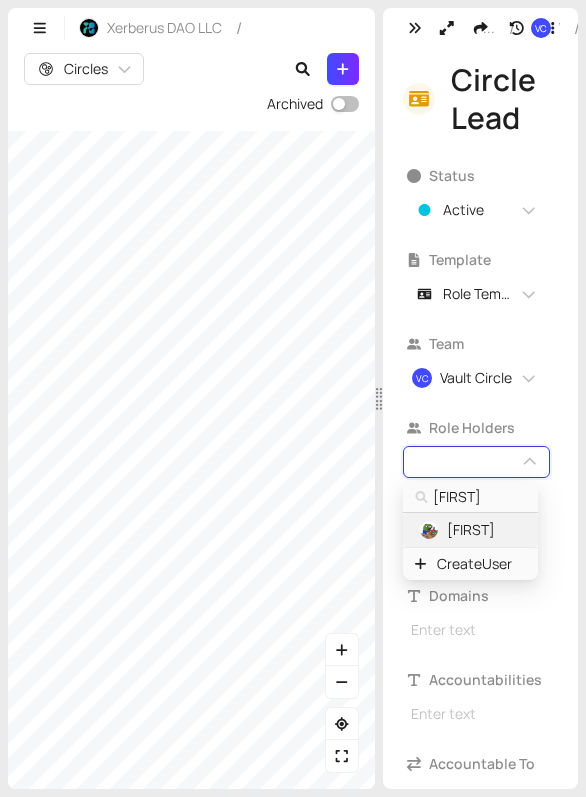 click on "Amin" at bounding box center [471, 530] 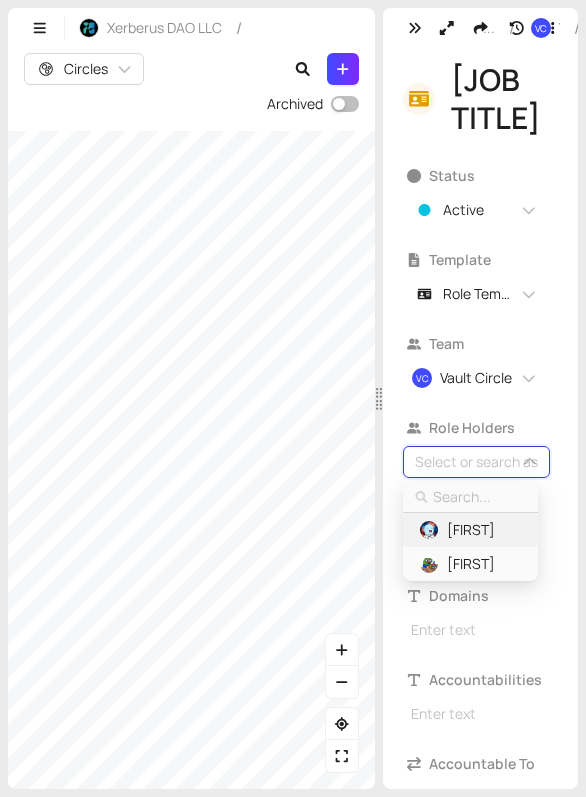 type on "a" 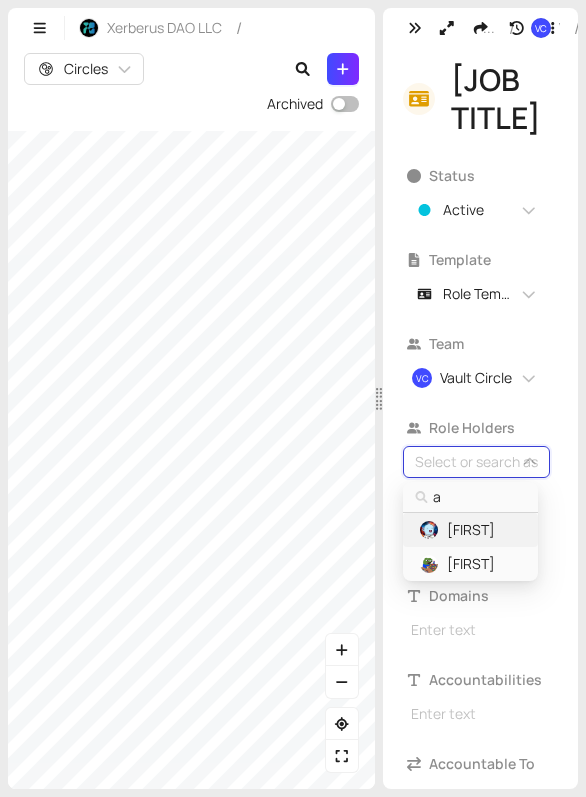 type on "am" 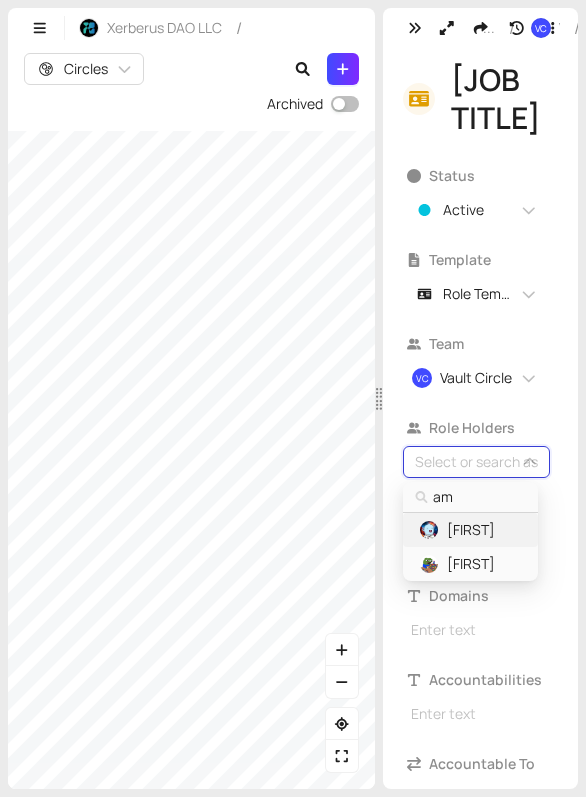 type on "ami" 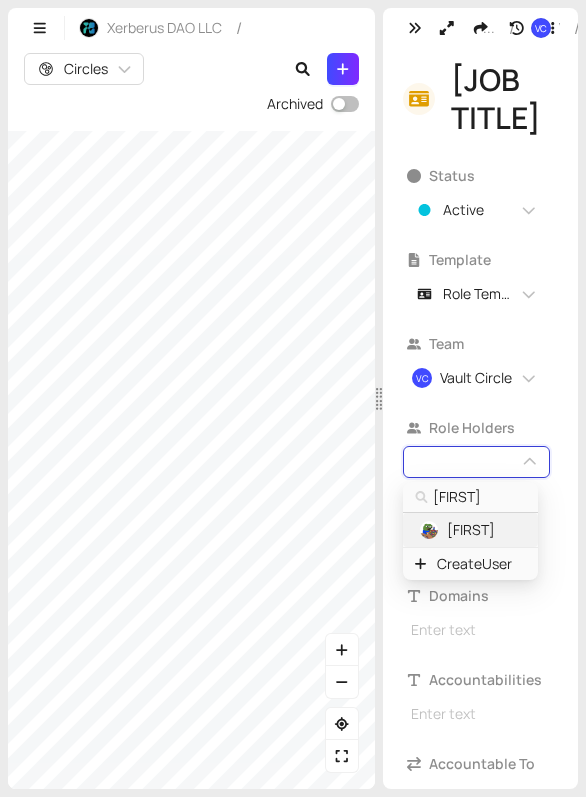 type on "amin" 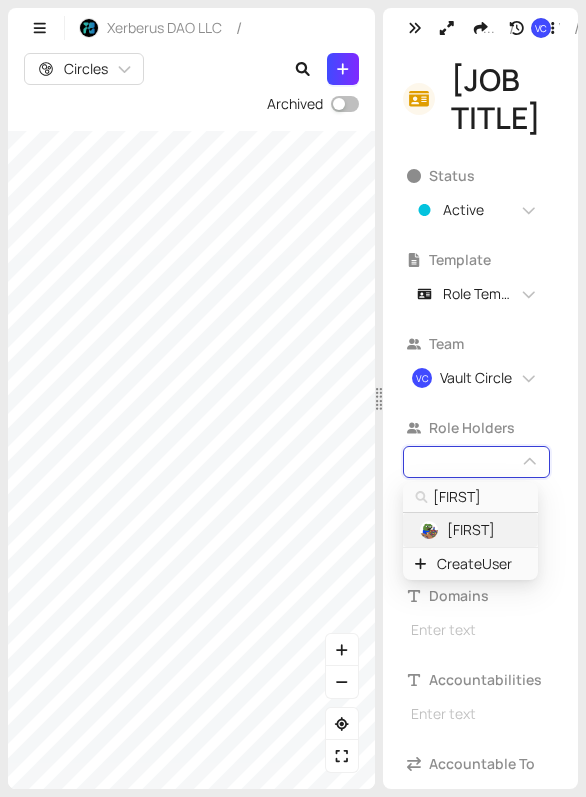 click on "Amin" at bounding box center [471, 530] 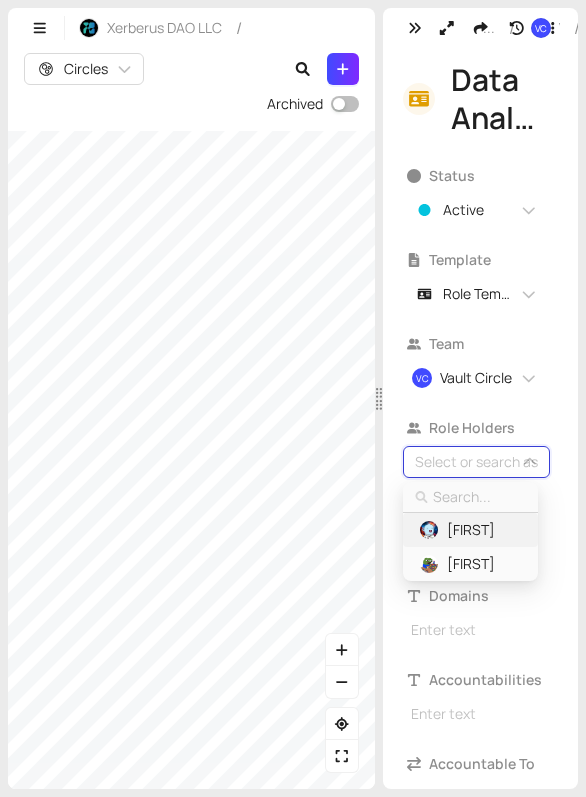 type on "d" 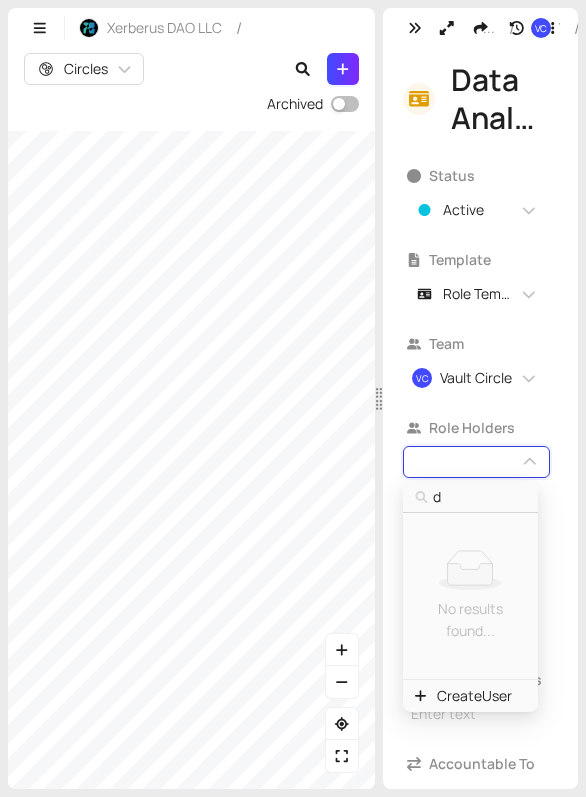 type on "dr" 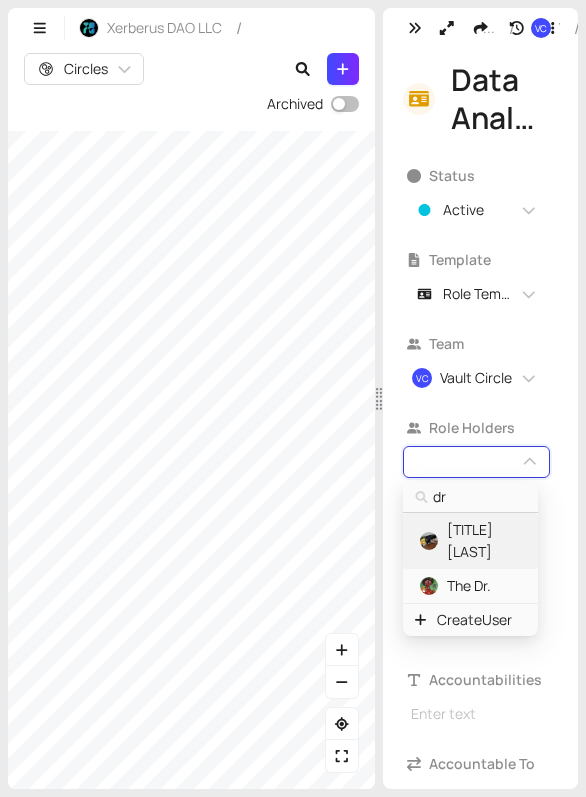 click on "Dr. Becker" at bounding box center [483, 541] 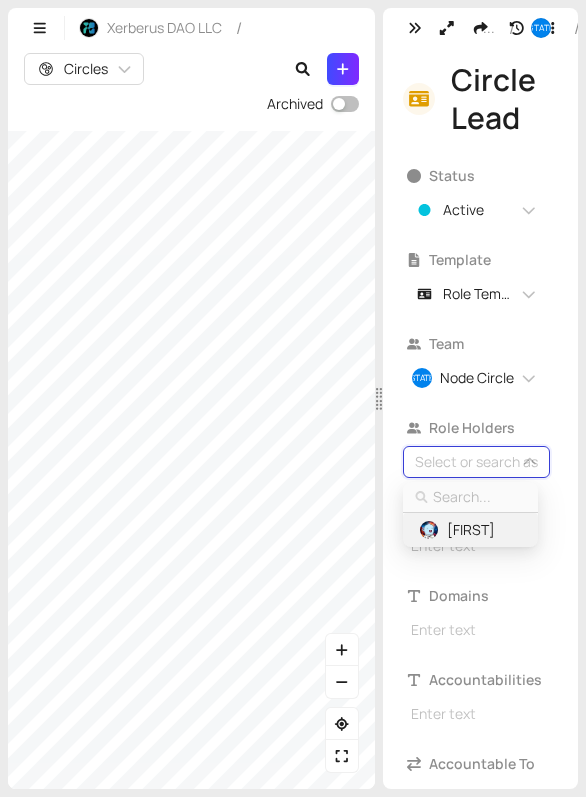 type on "m" 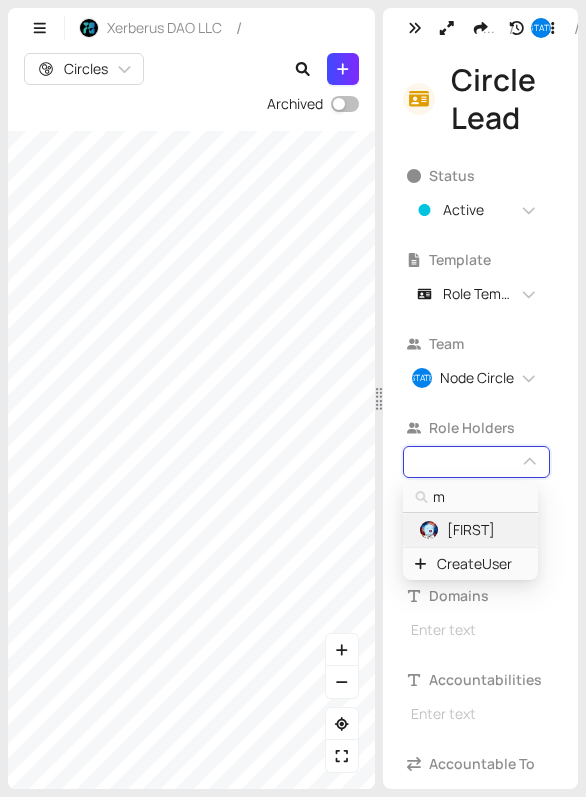 type on "m" 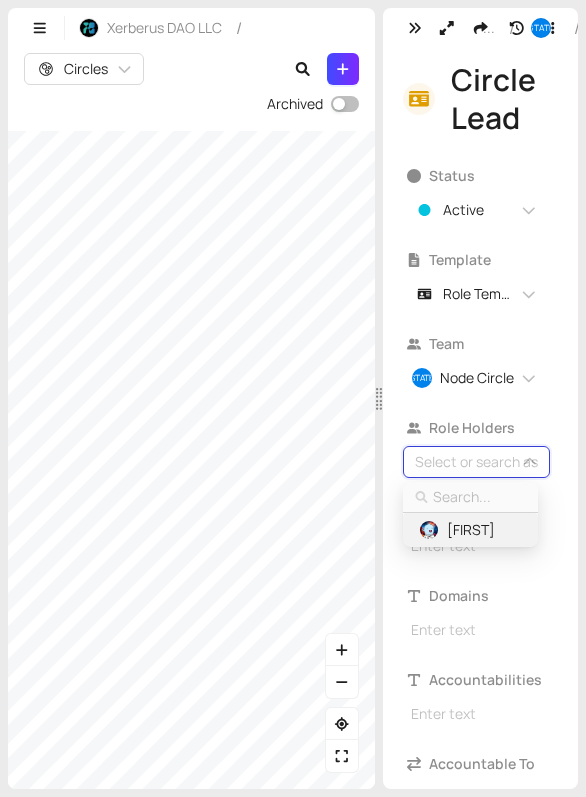 type on "a" 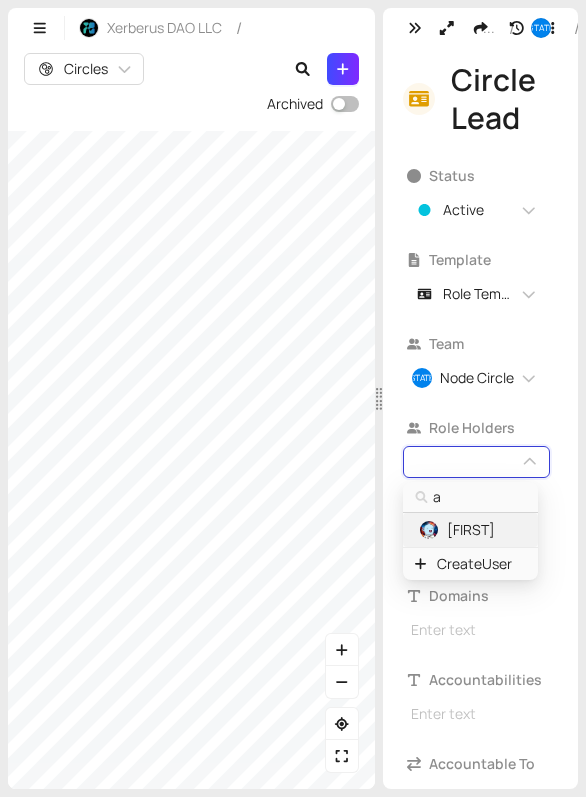 type on "am" 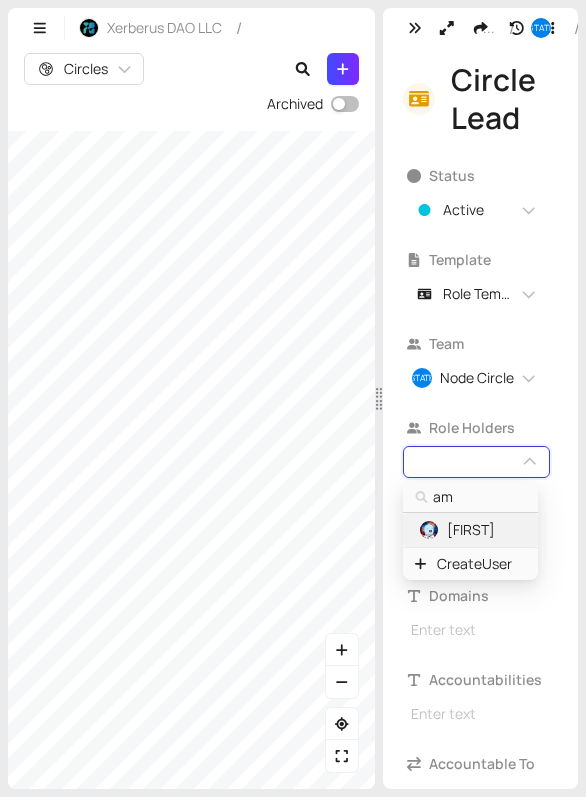 type on "ami" 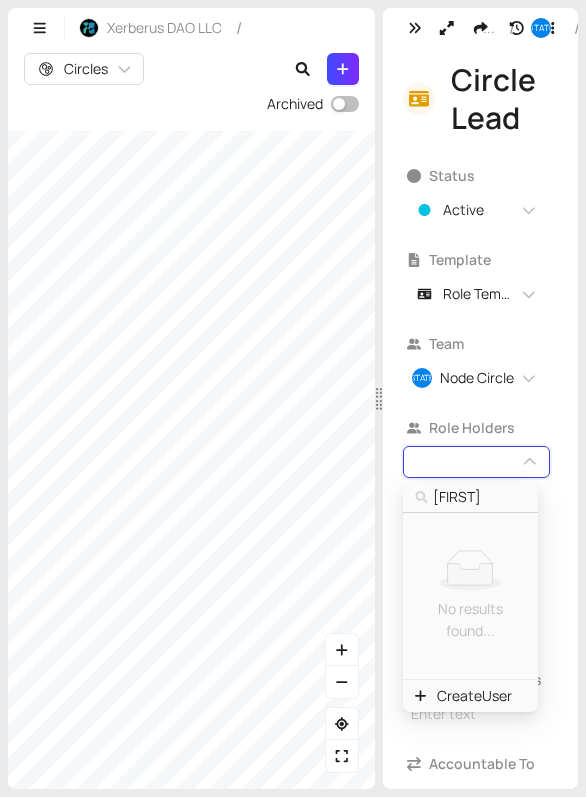type on "amin" 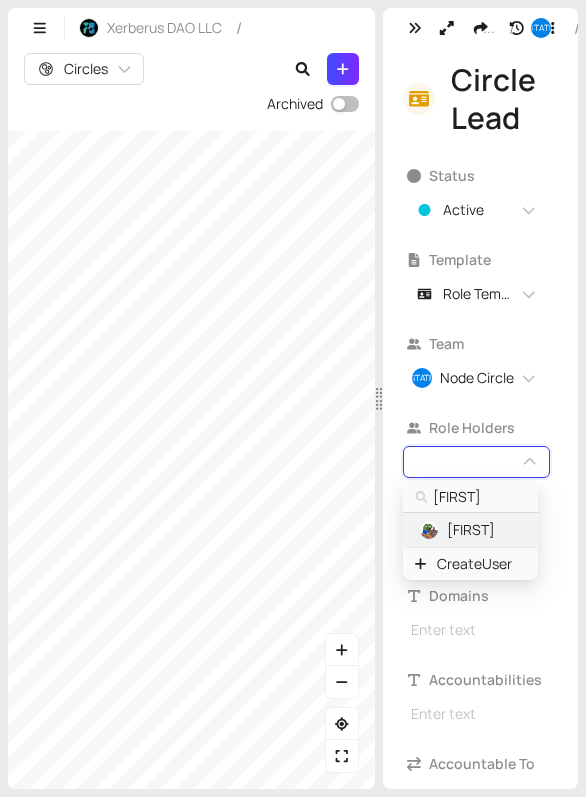 click on "Amin" at bounding box center (469, 530) 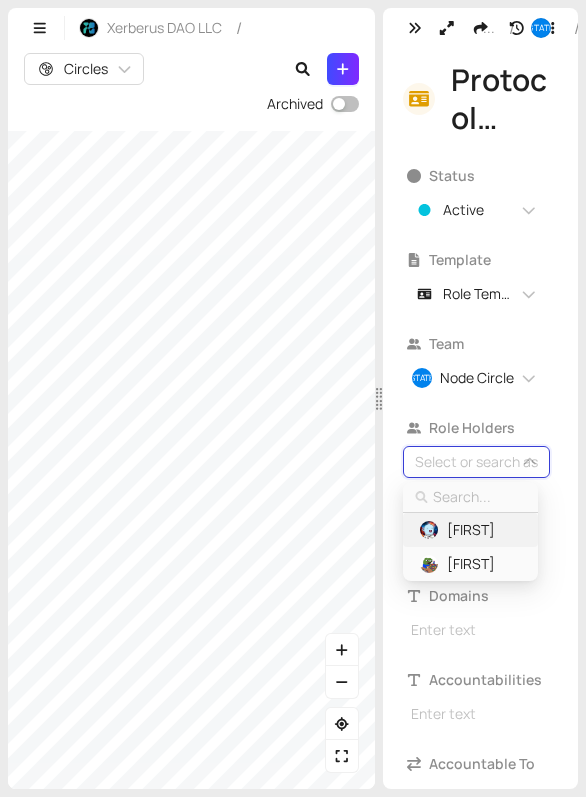 type on "a" 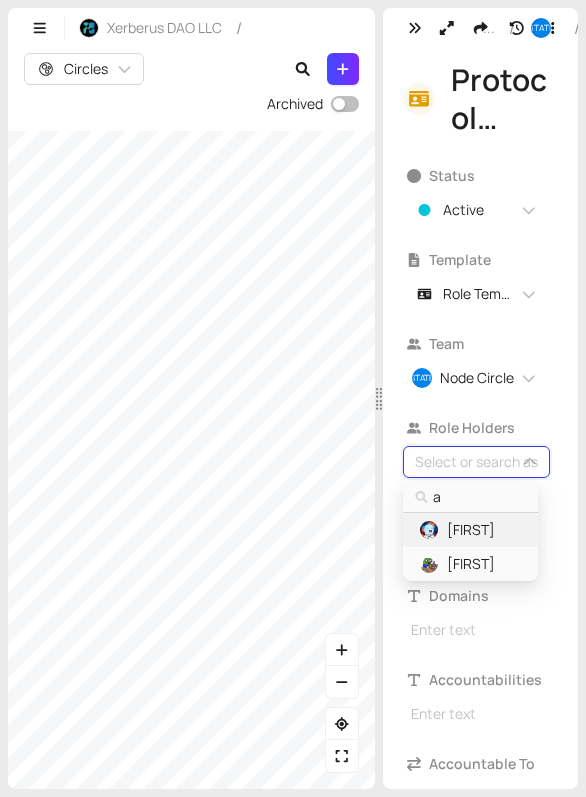 type on "am" 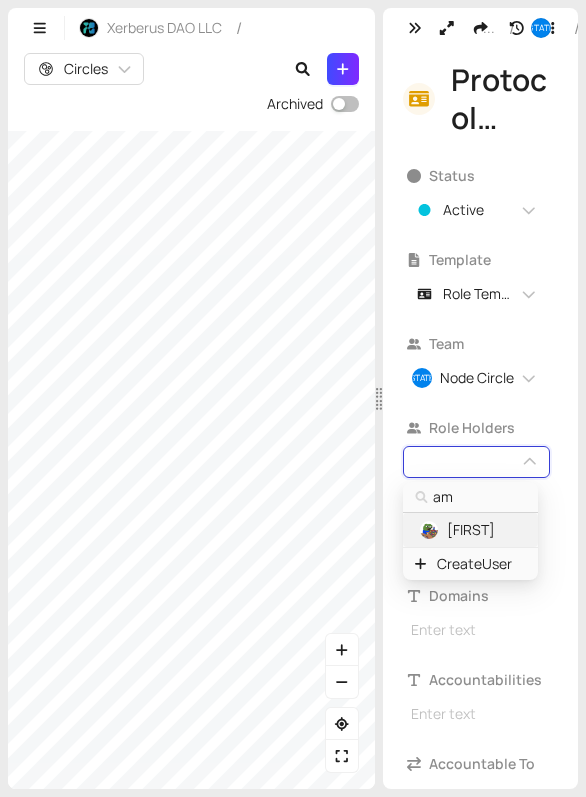 type on "ami" 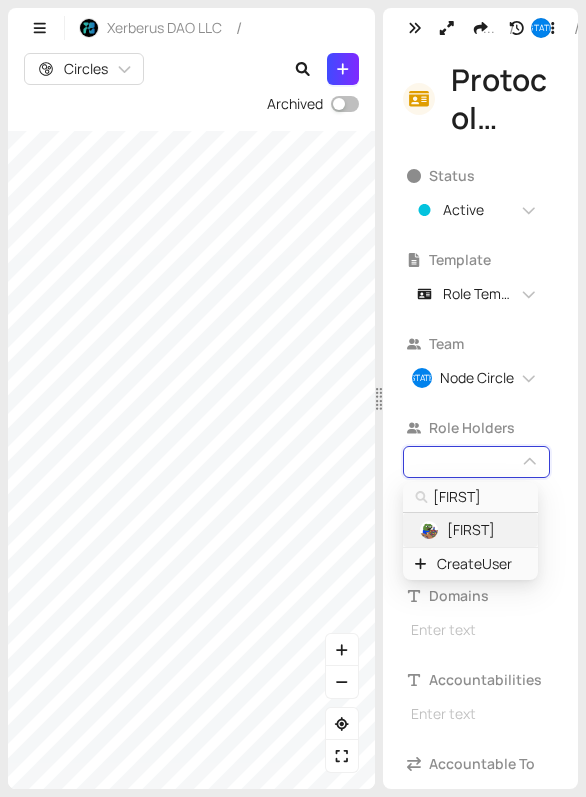 type on "amin" 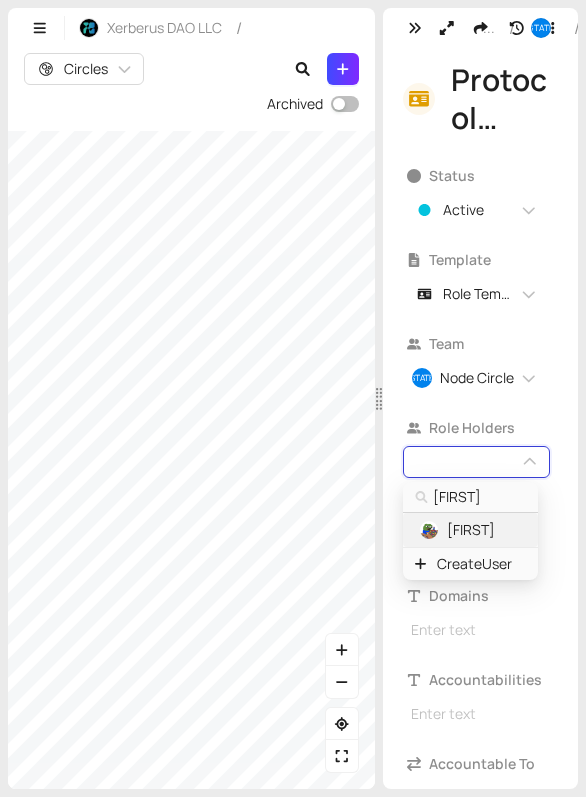 click on "Amin" at bounding box center [471, 530] 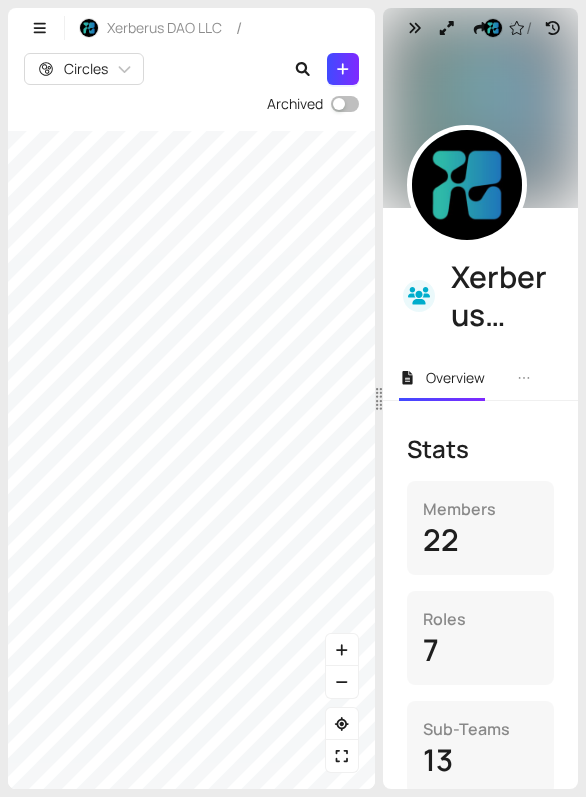 drag, startPoint x: 188, startPoint y: 631, endPoint x: 421, endPoint y: 576, distance: 239.40343 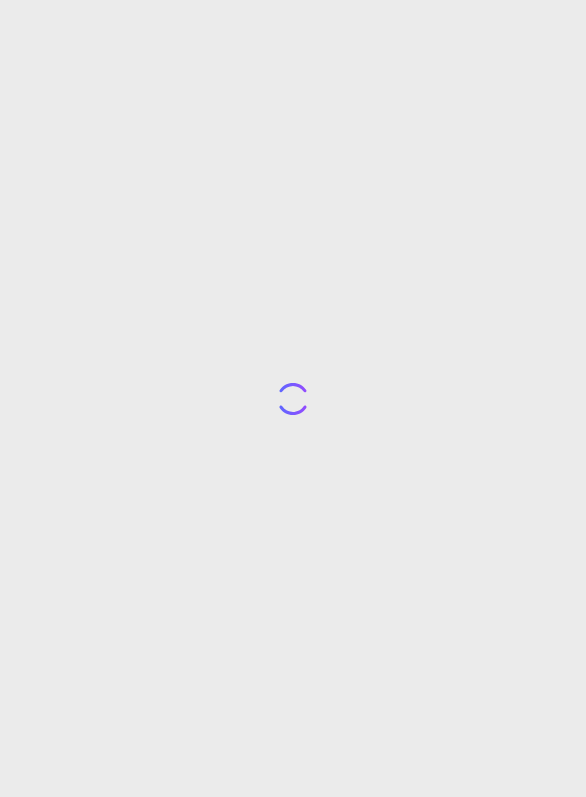 scroll, scrollTop: 0, scrollLeft: 0, axis: both 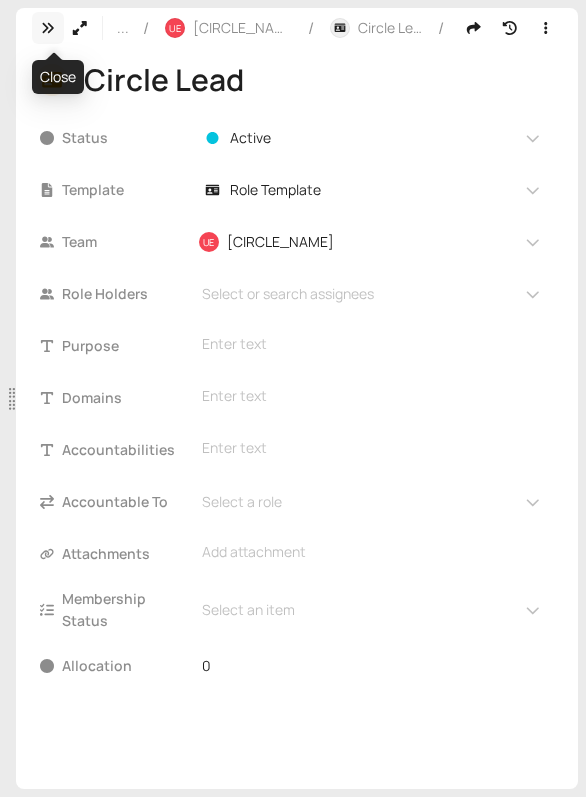 click 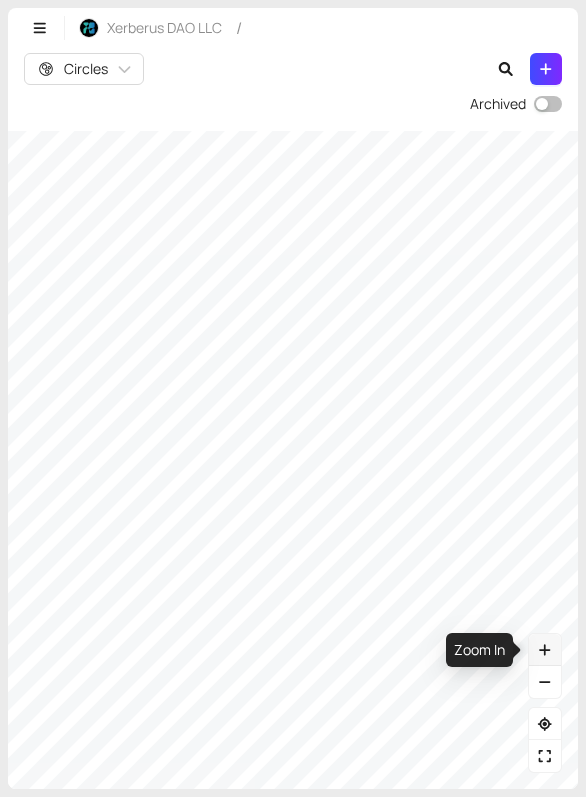 click at bounding box center (545, 650) 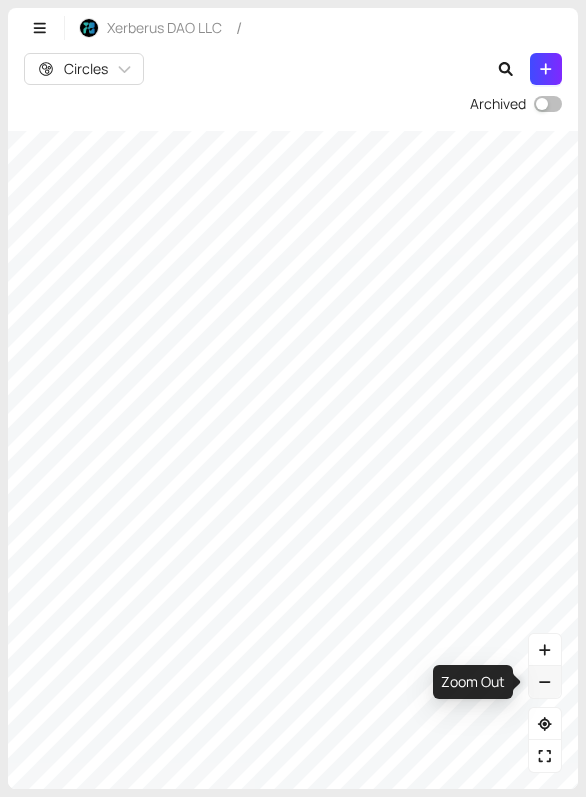 click at bounding box center [545, 682] 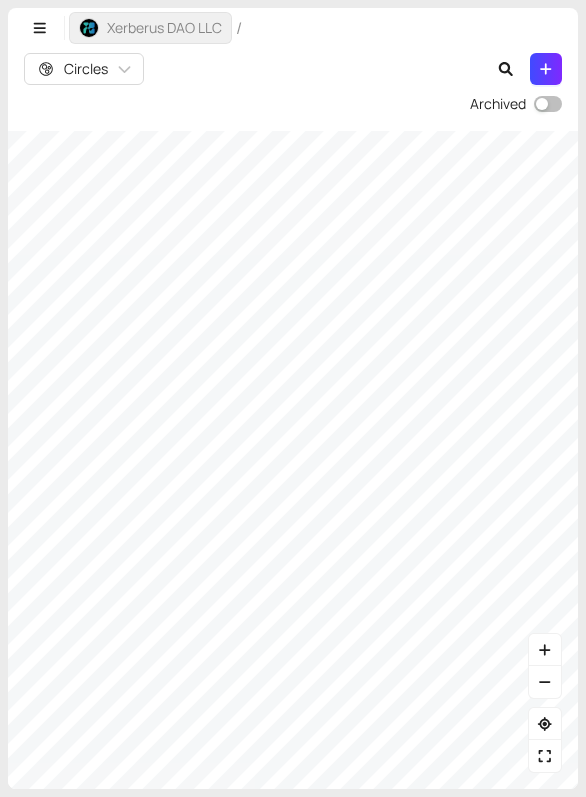 click on "Xerberus DAO LLC" at bounding box center (150, 28) 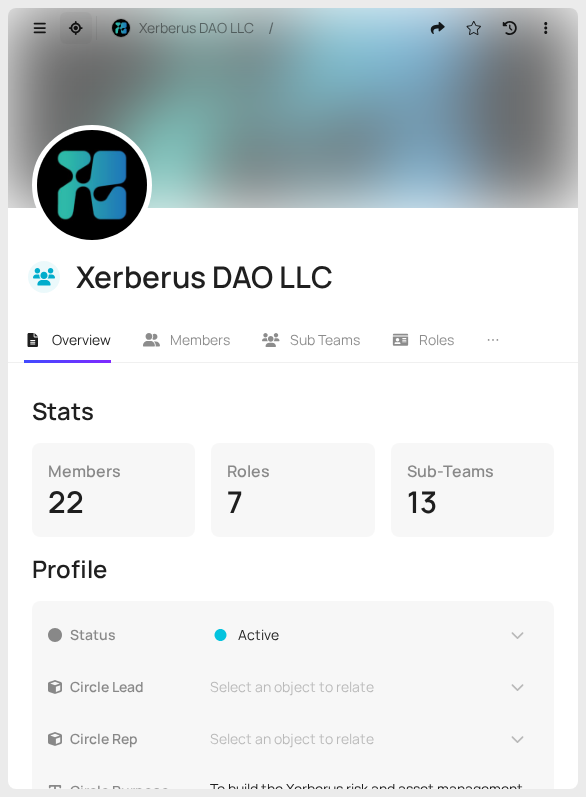 click 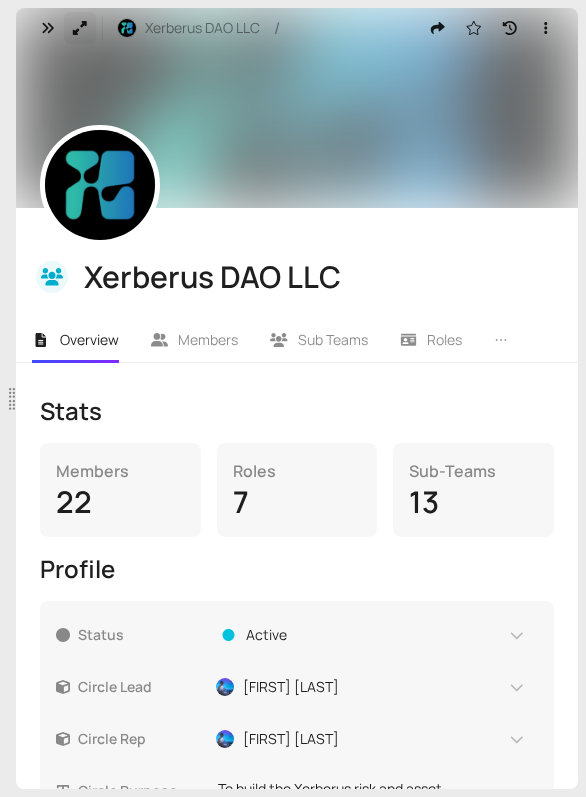 click 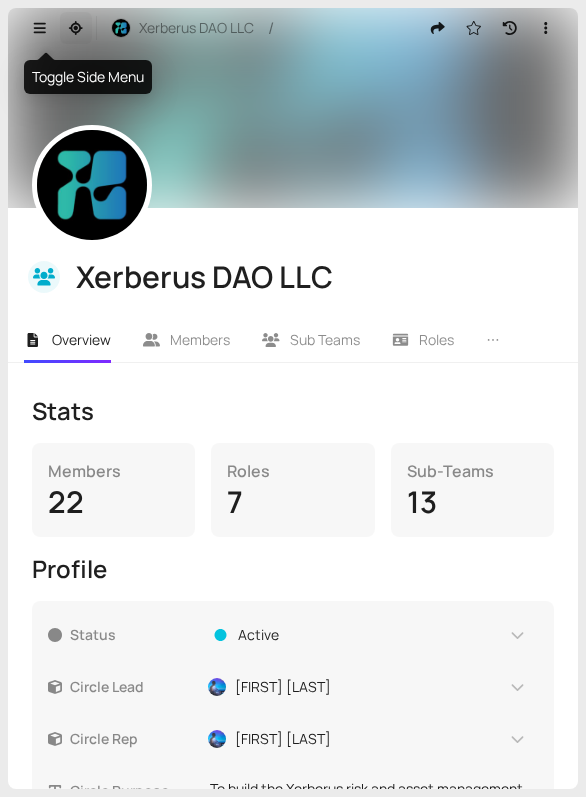 click 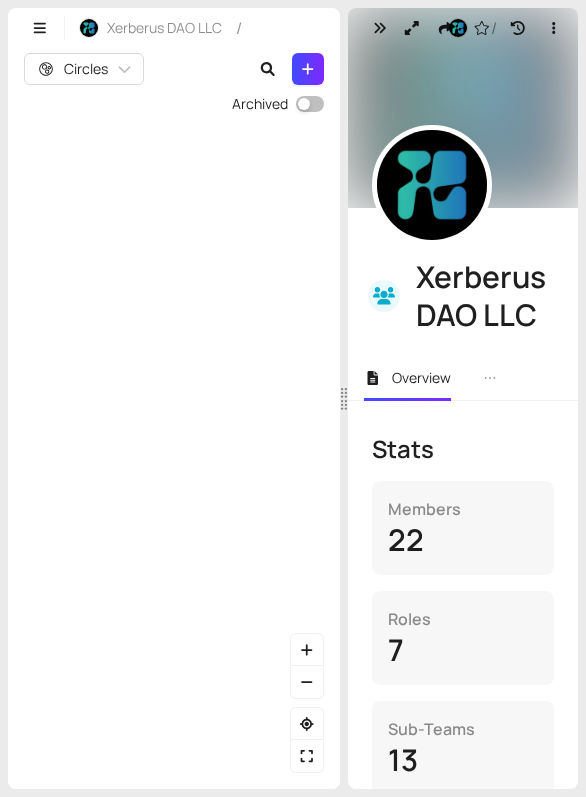 drag, startPoint x: 11, startPoint y: 398, endPoint x: 338, endPoint y: 425, distance: 328.1128 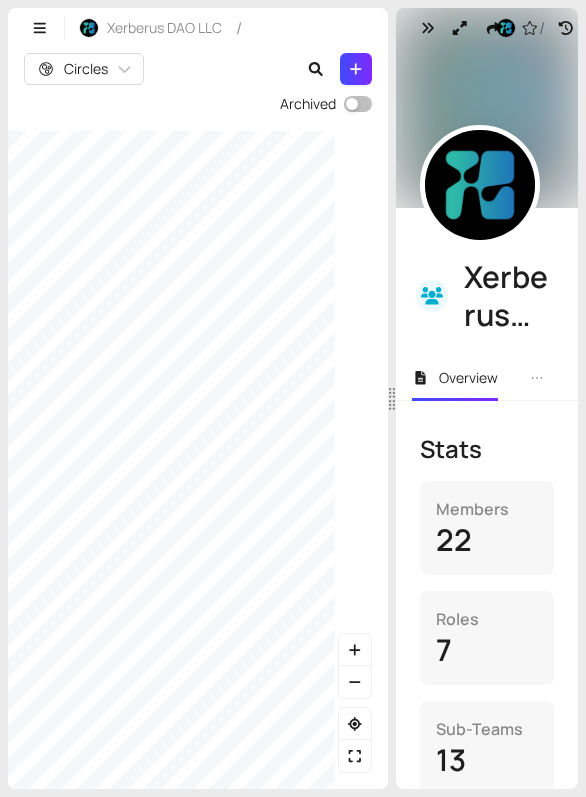 drag, startPoint x: 337, startPoint y: 425, endPoint x: 387, endPoint y: 429, distance: 50.159744 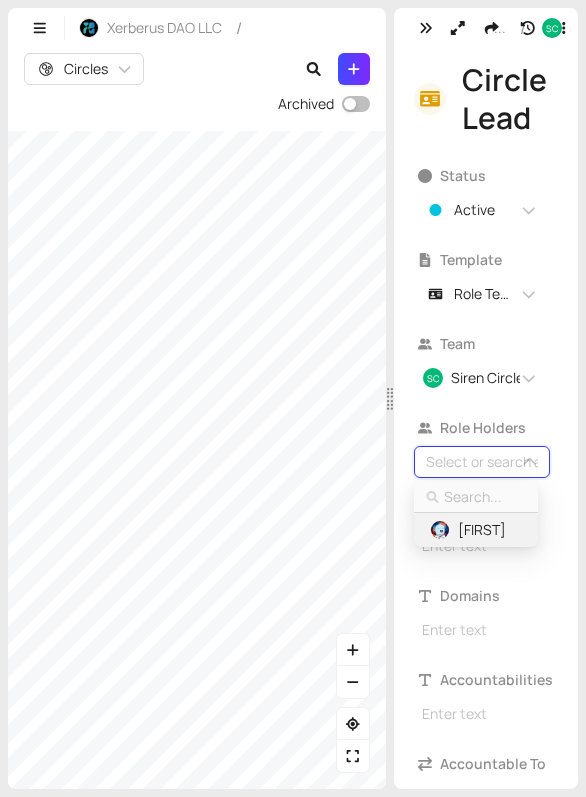 type on "n" 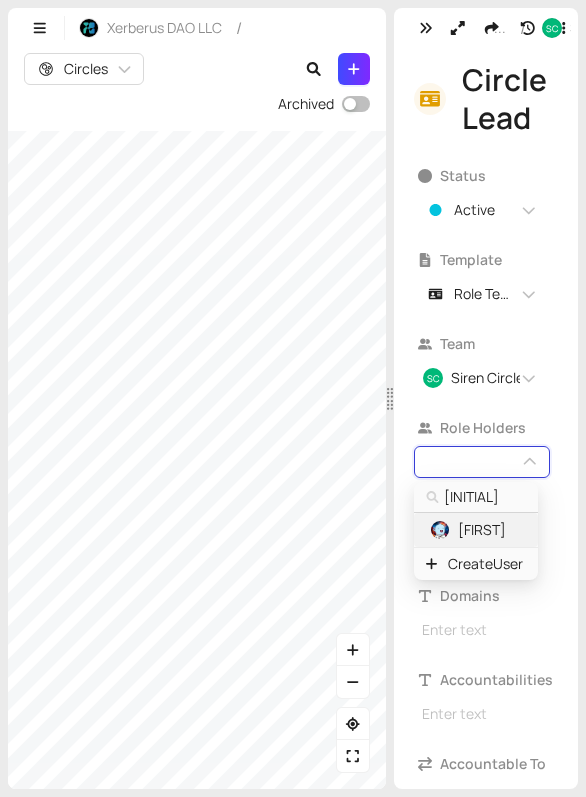 type on "no" 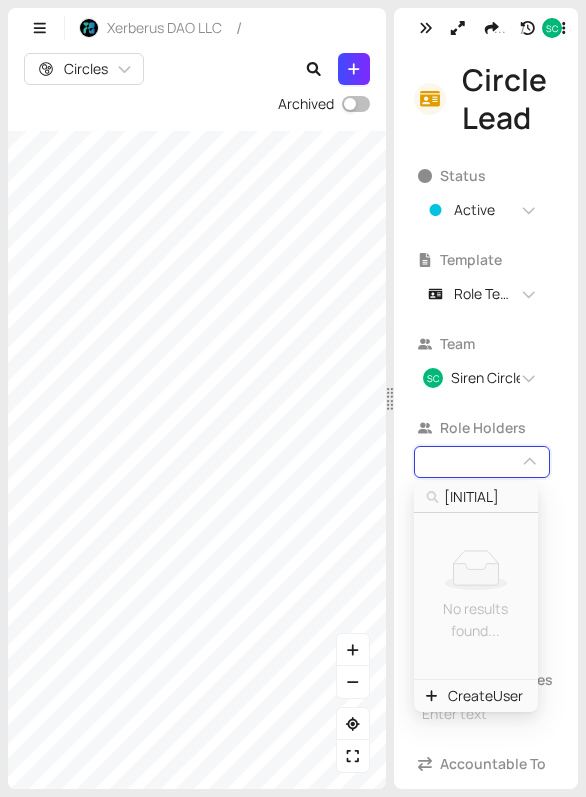 type on "noa" 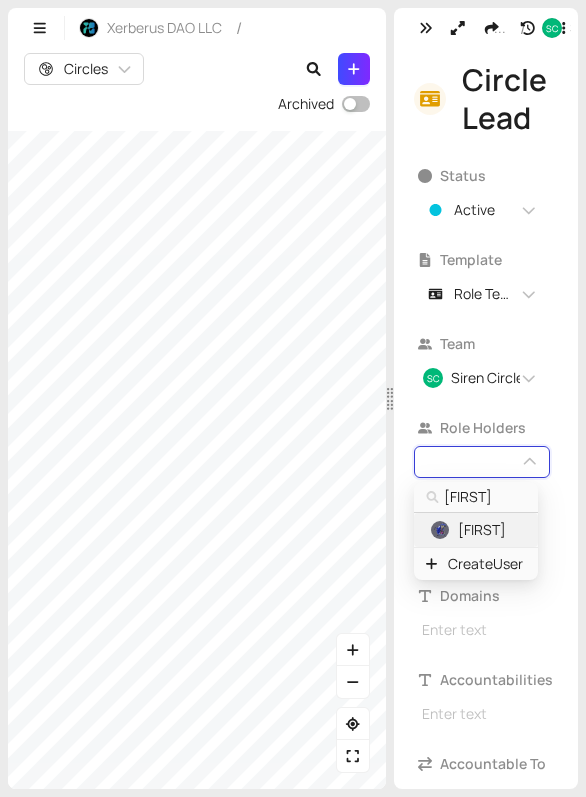 click on "[FIRST]" at bounding box center (475, 530) 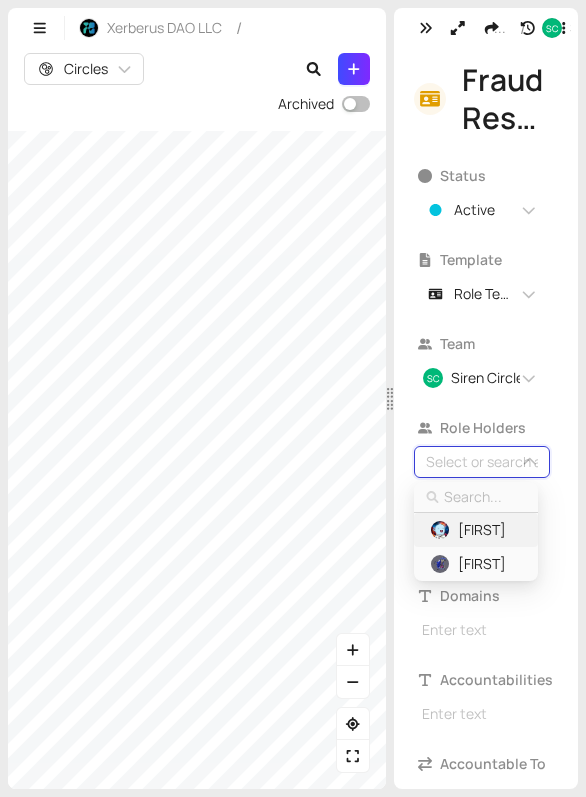 type on "n" 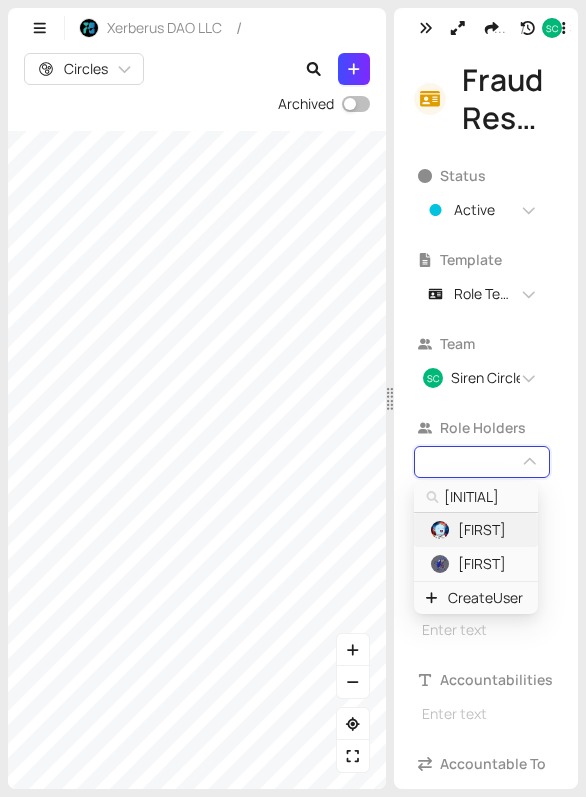 type on "na" 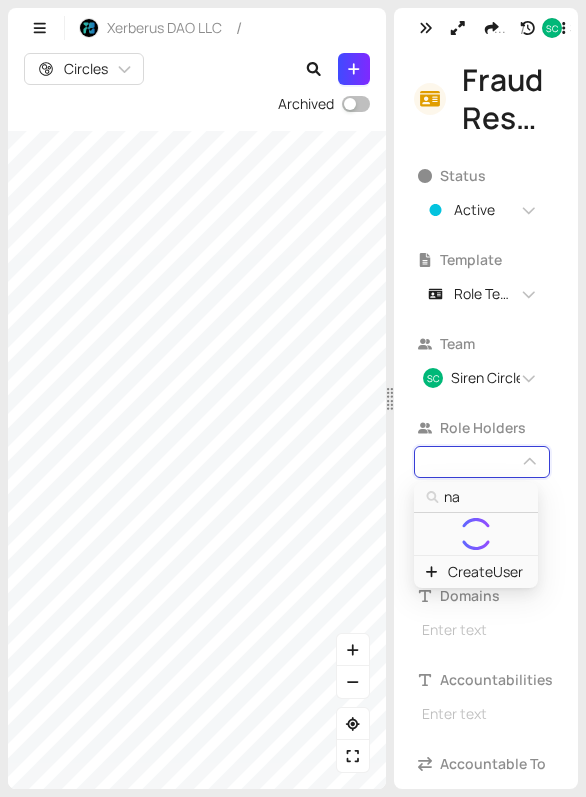 type on "n" 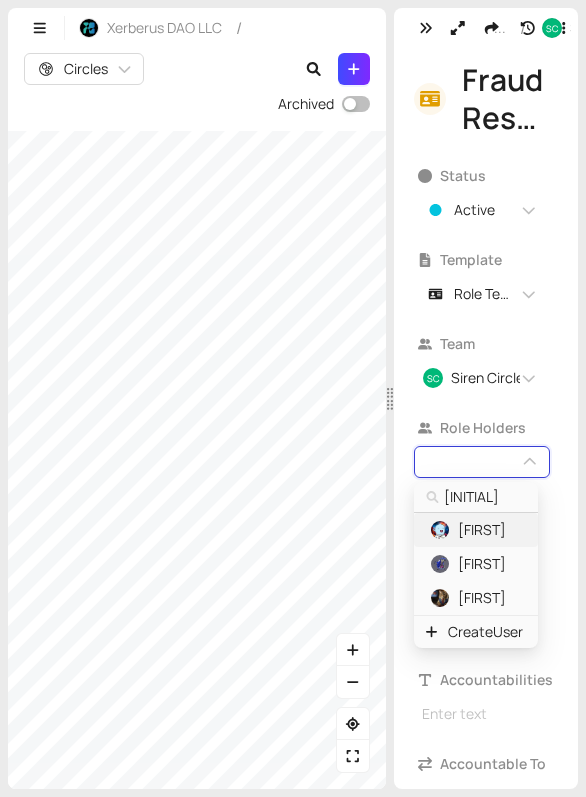 type on "no" 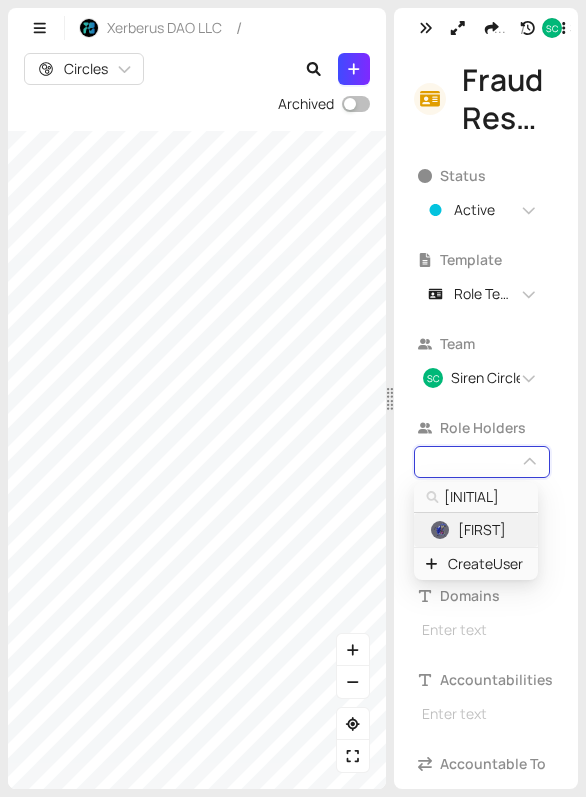type on "noa" 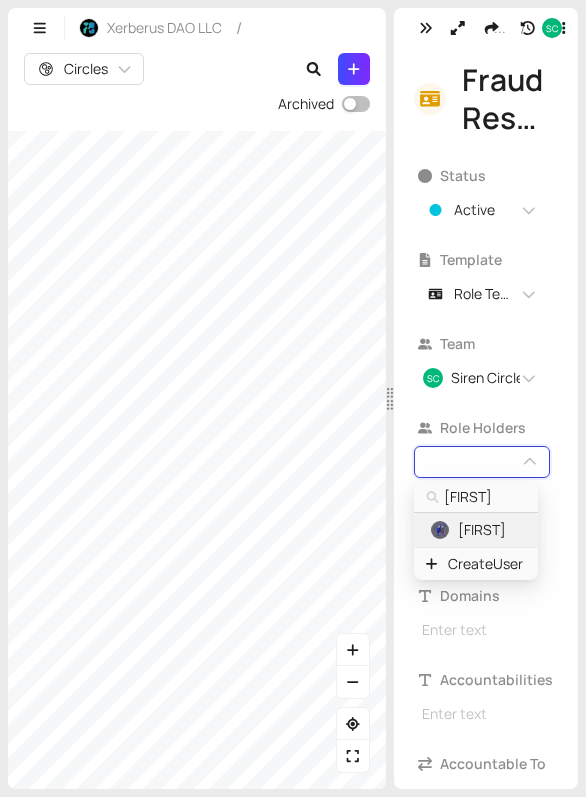 click on "[FIRST]" at bounding box center [482, 530] 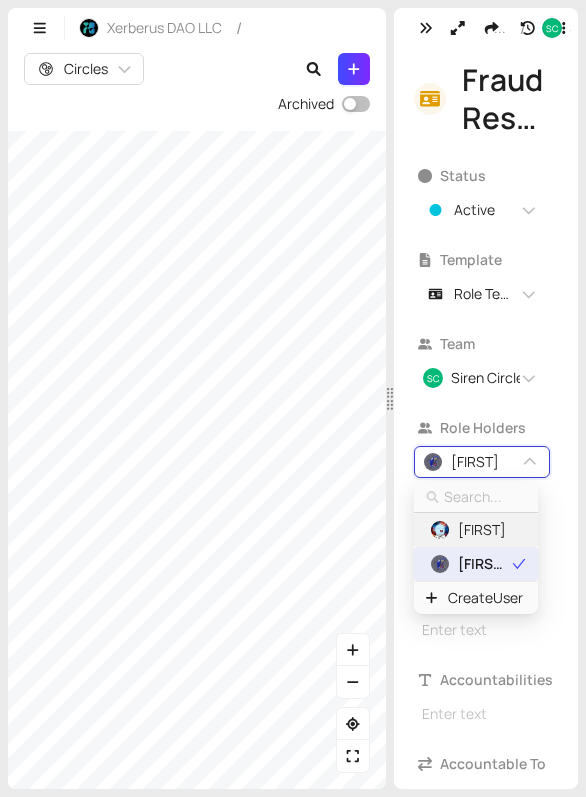 type on "v" 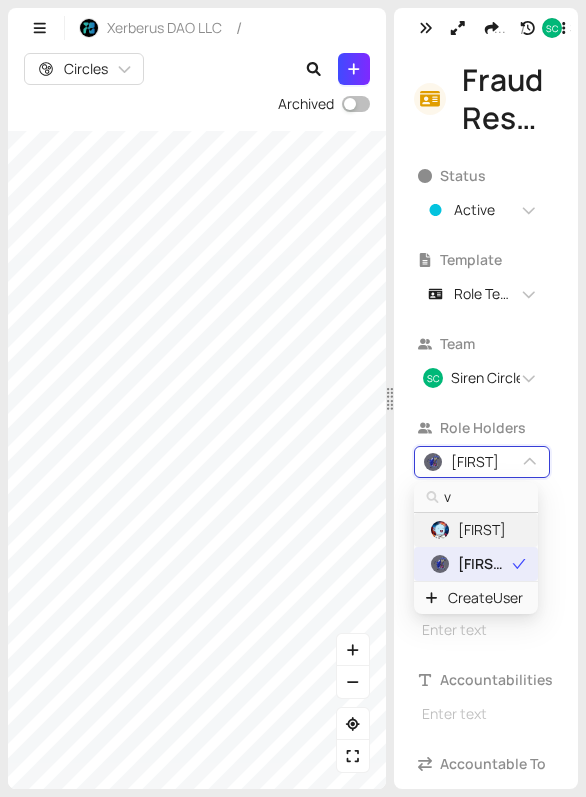 type on "va" 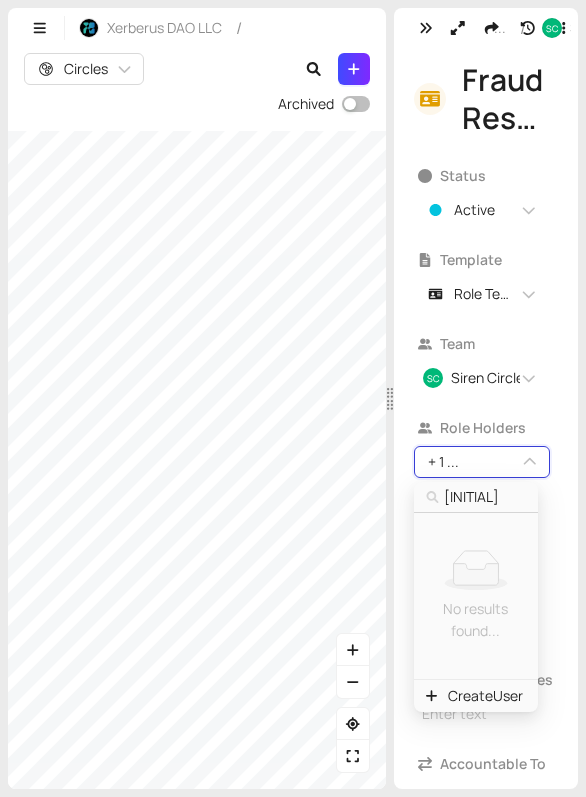 type on "vad" 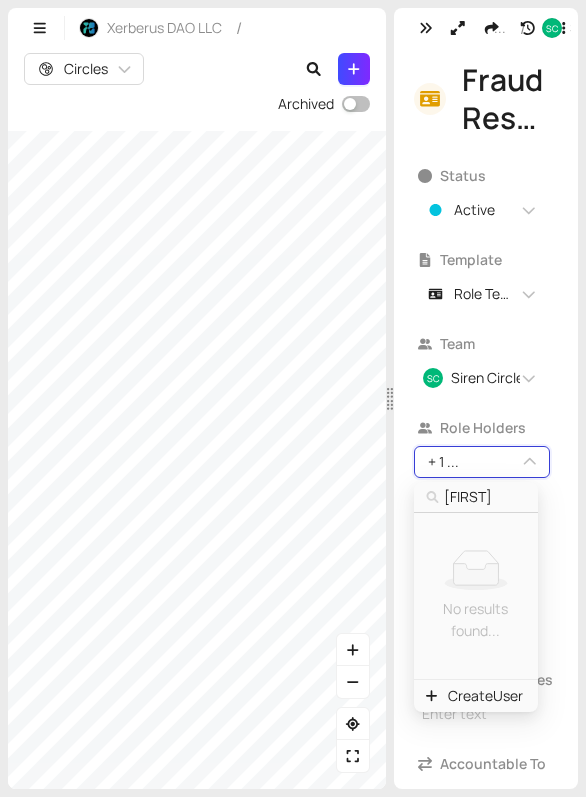 type on "vadi" 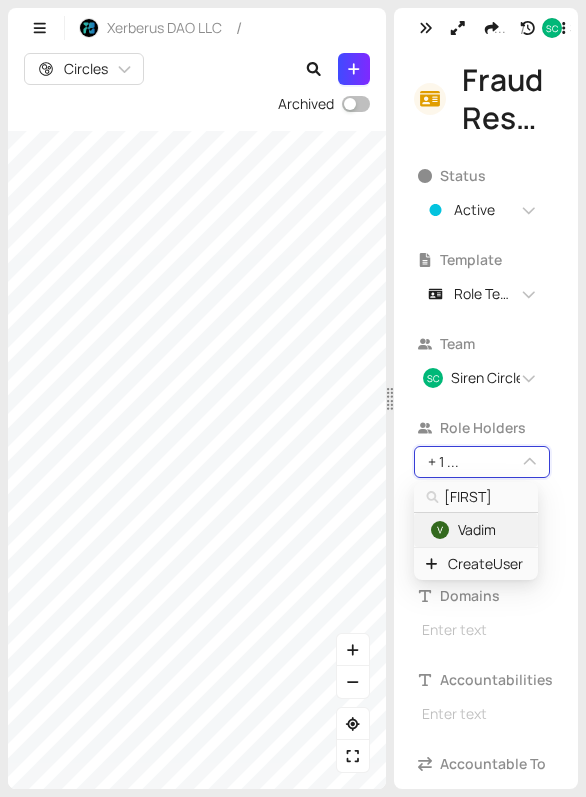 click on "Vadim" at bounding box center (477, 530) 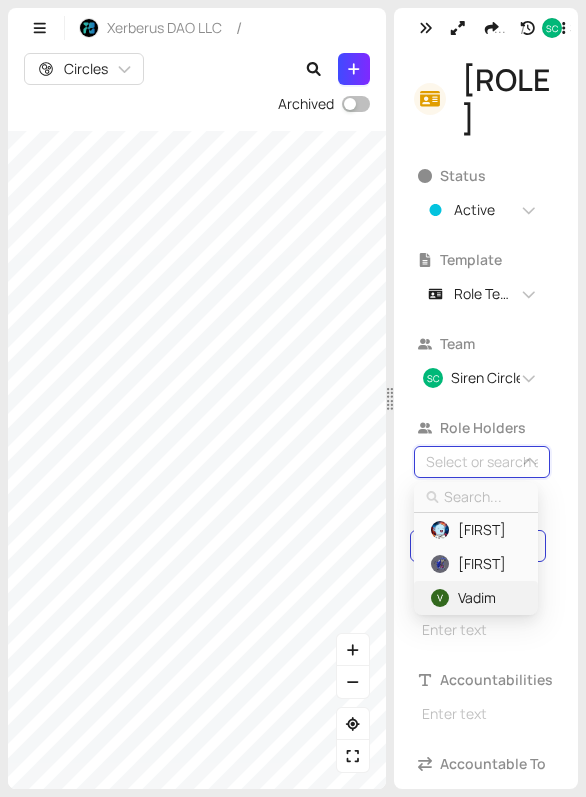 click on "Vadim" at bounding box center [477, 598] 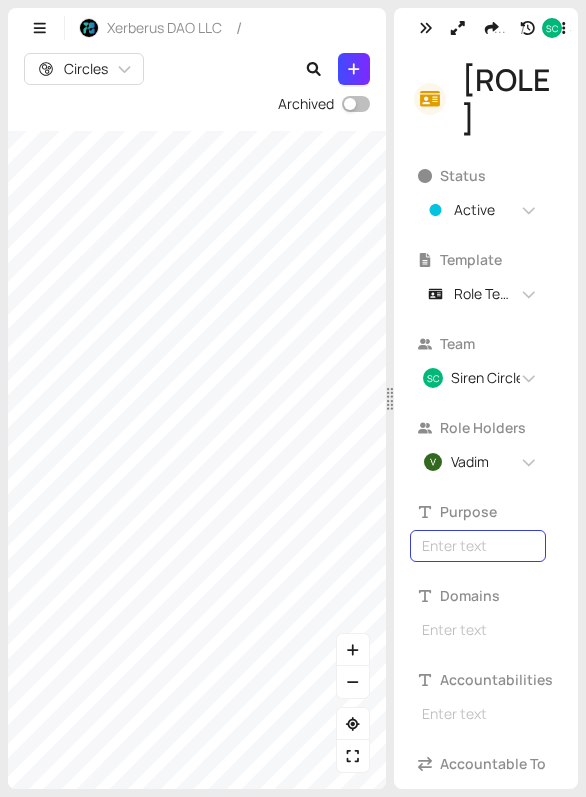 drag, startPoint x: 60, startPoint y: 486, endPoint x: 387, endPoint y: 525, distance: 329.31747 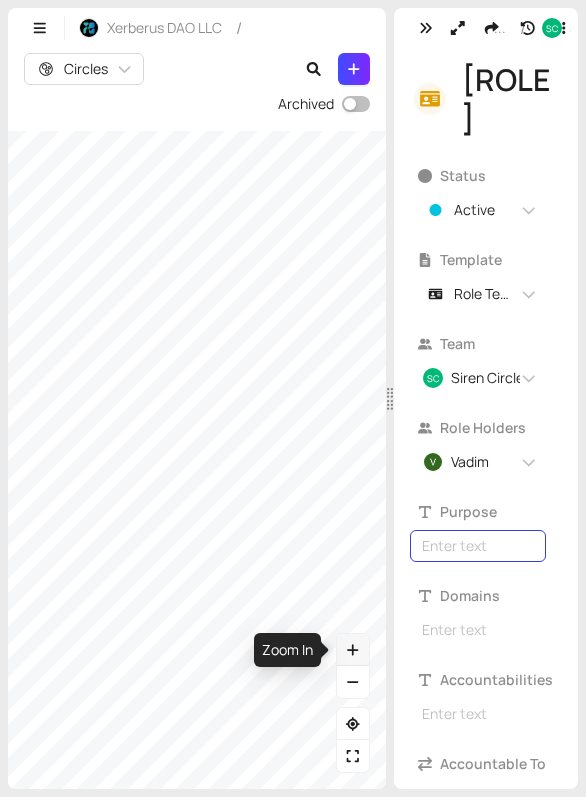 click at bounding box center (197, 460) 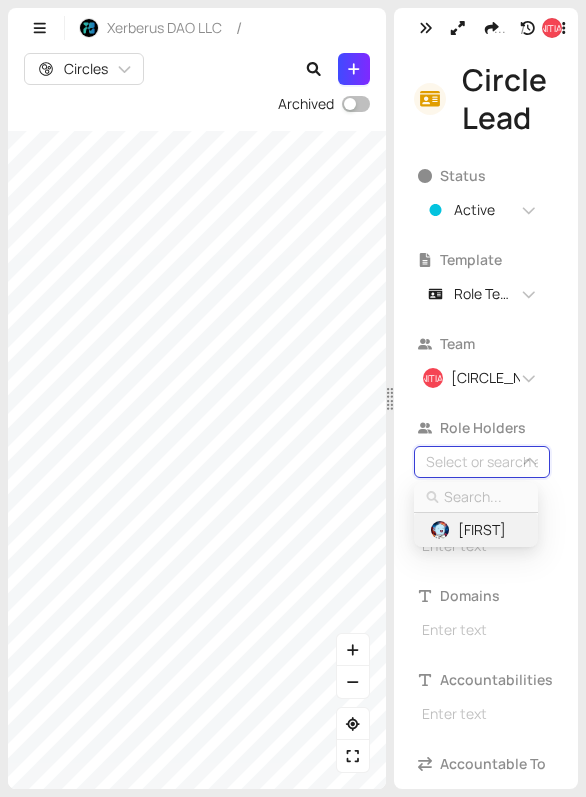 type on "t" 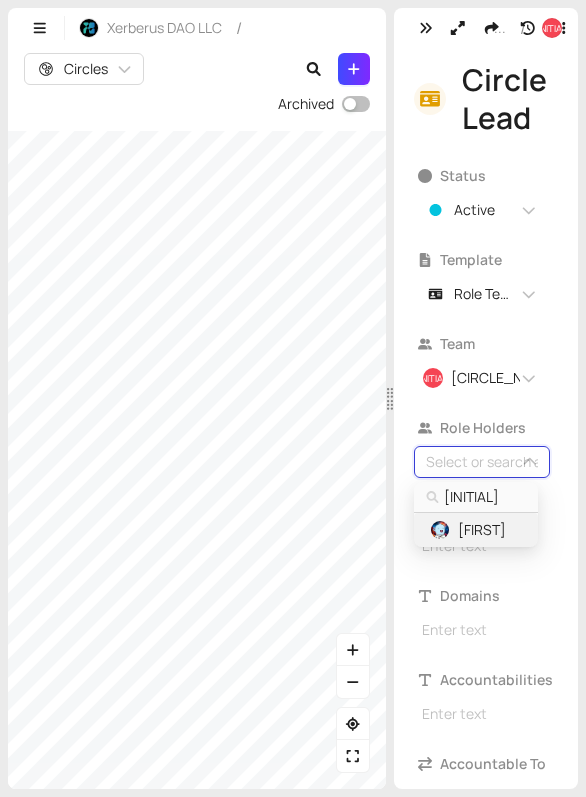 type on "to" 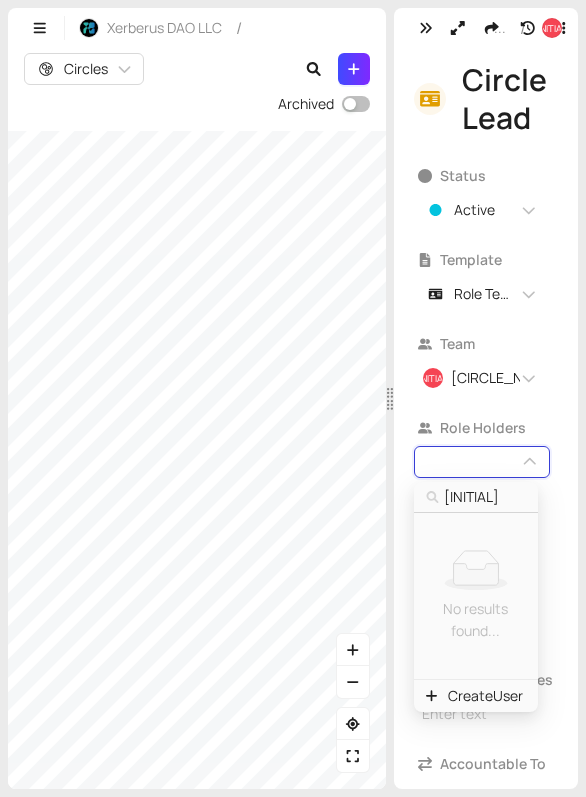 type on "tom" 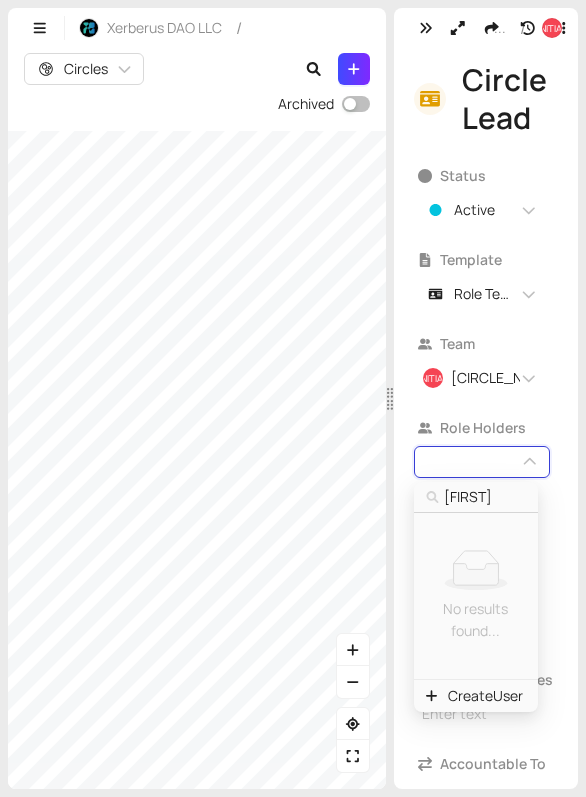 type on "toms" 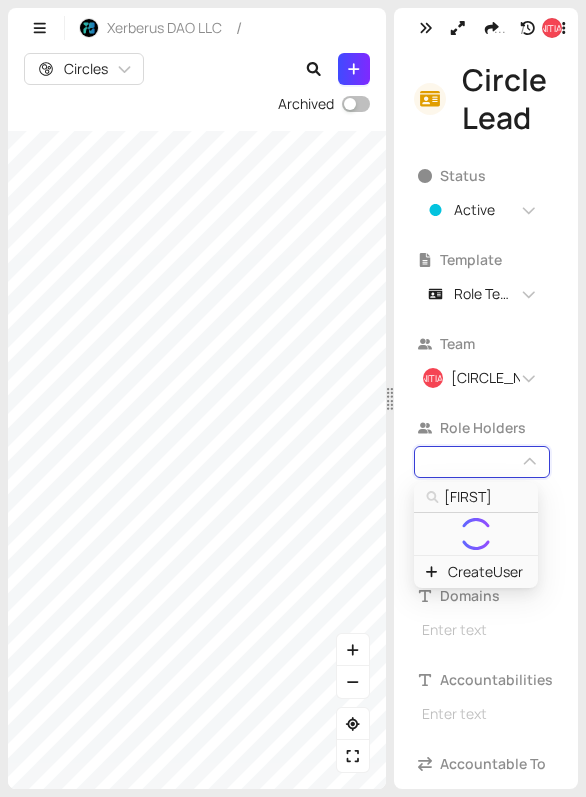 type on "tom" 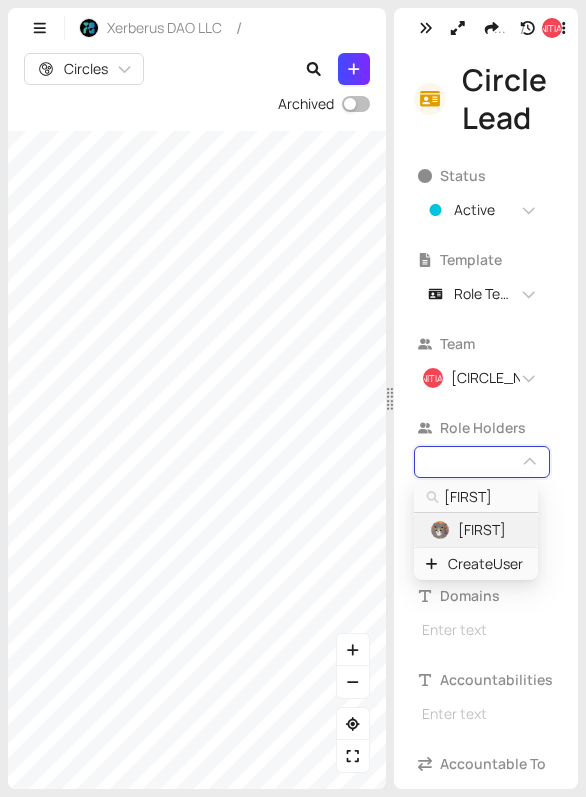 click on "[FIRST]" at bounding box center [482, 530] 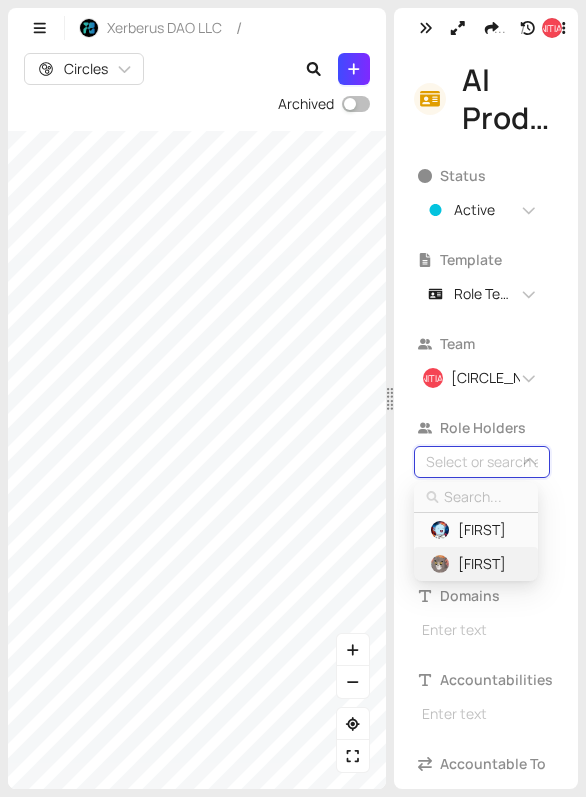 click at bounding box center (440, 564) 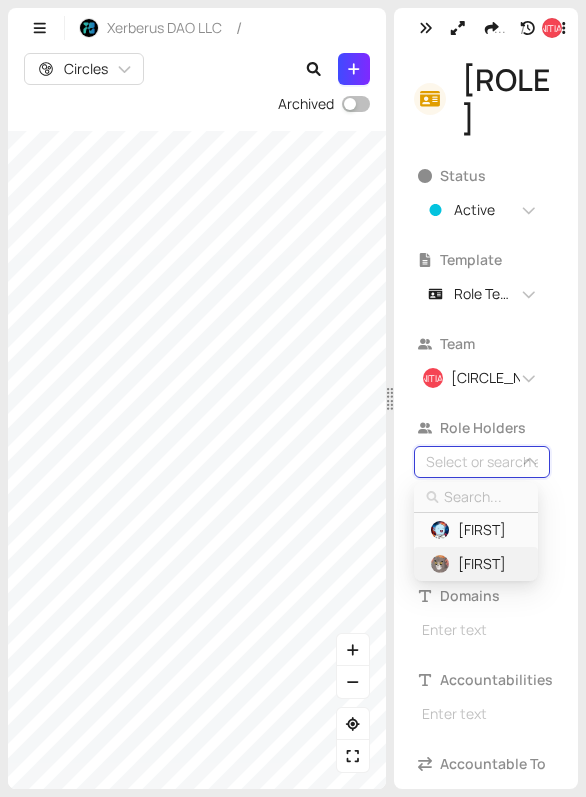 click on "[FIRST]" at bounding box center (475, 564) 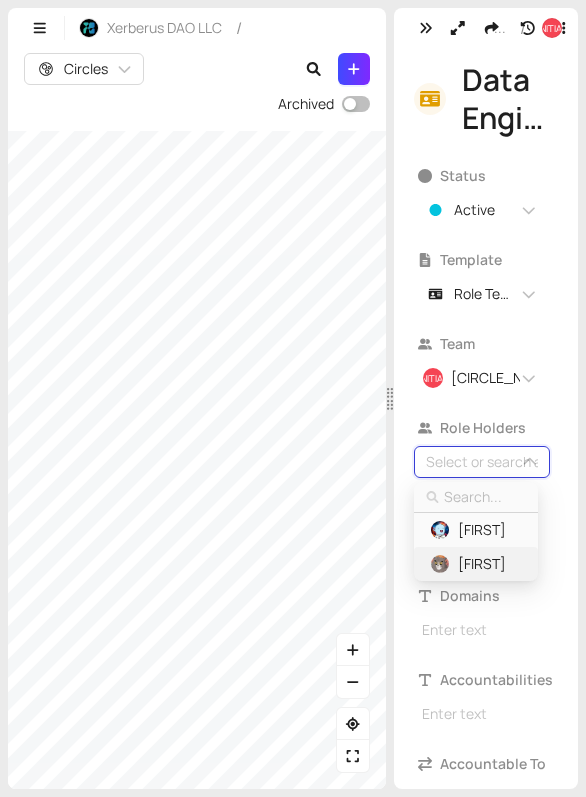 click on "[FIRST]" at bounding box center [475, 564] 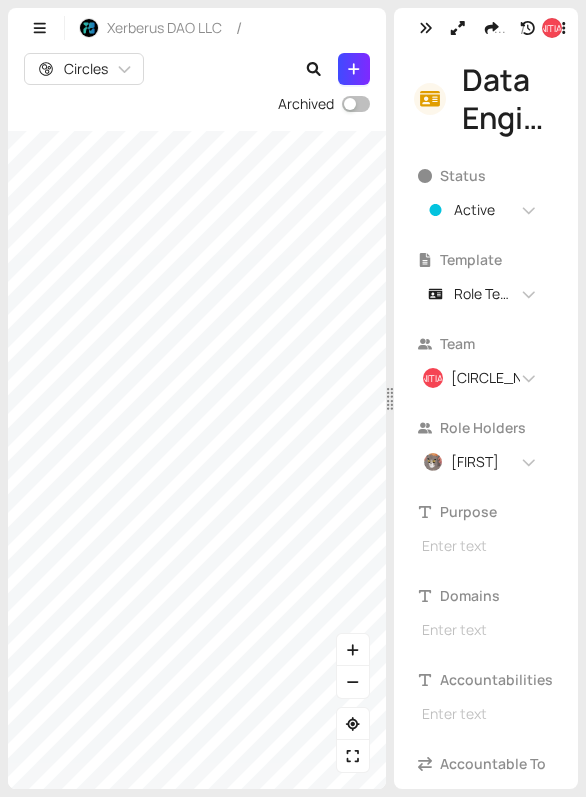 drag, startPoint x: 350, startPoint y: 541, endPoint x: 0, endPoint y: 283, distance: 434.8149 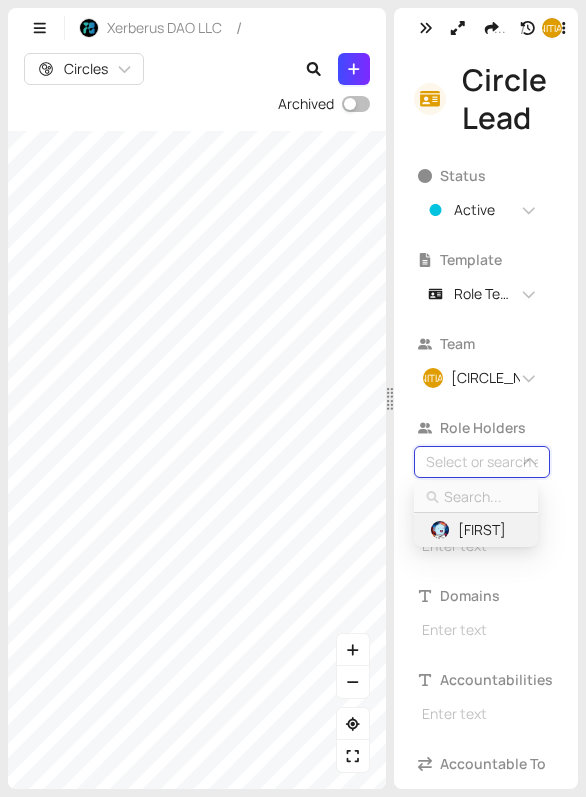 type on "m" 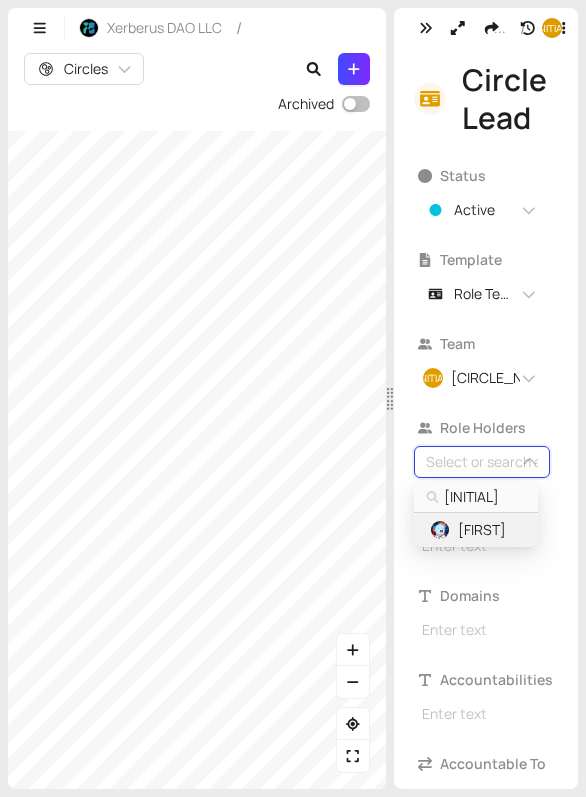 type on "ma" 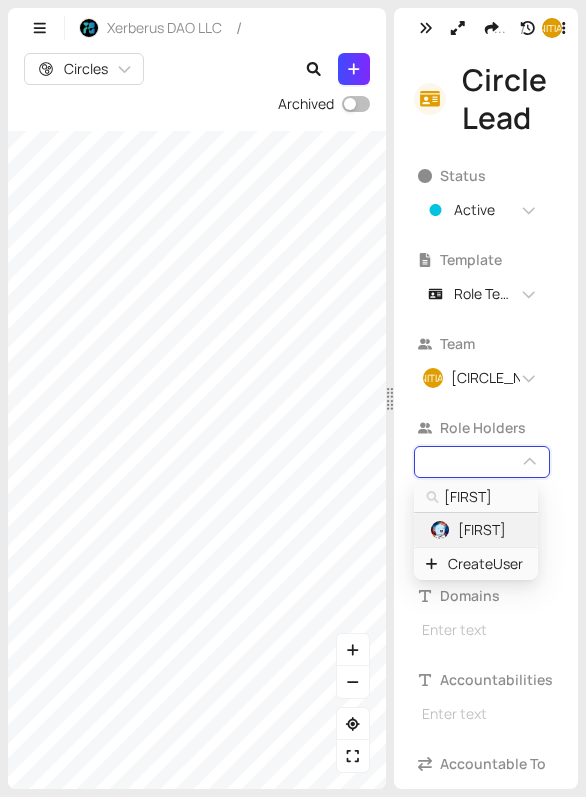 type on "mar" 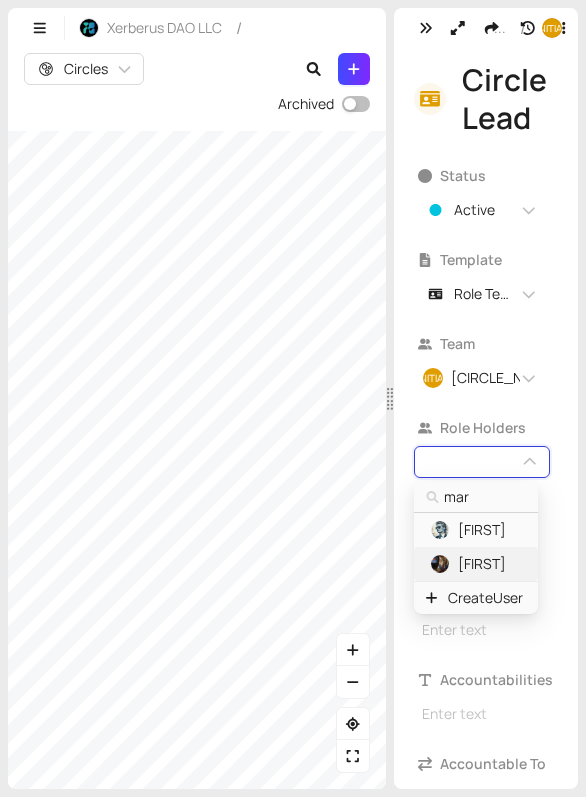 click on "Martyna" at bounding box center (482, 564) 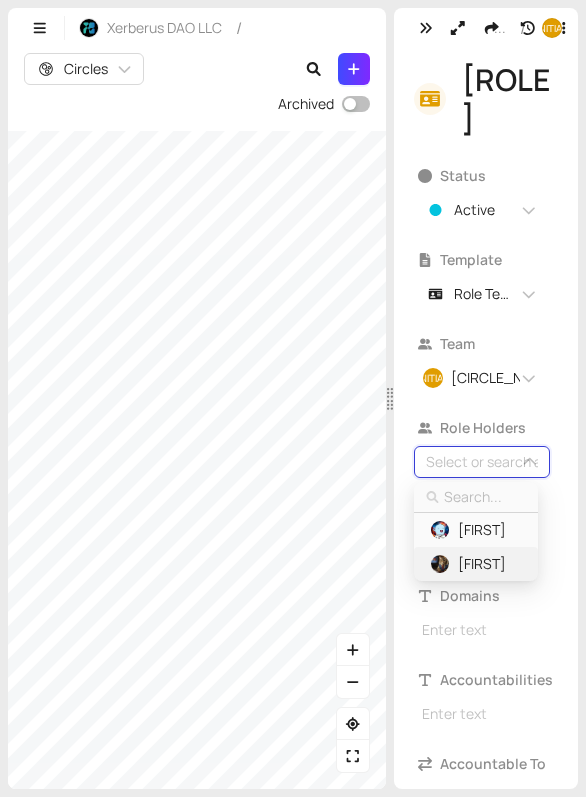 click on "Martyna" at bounding box center (482, 564) 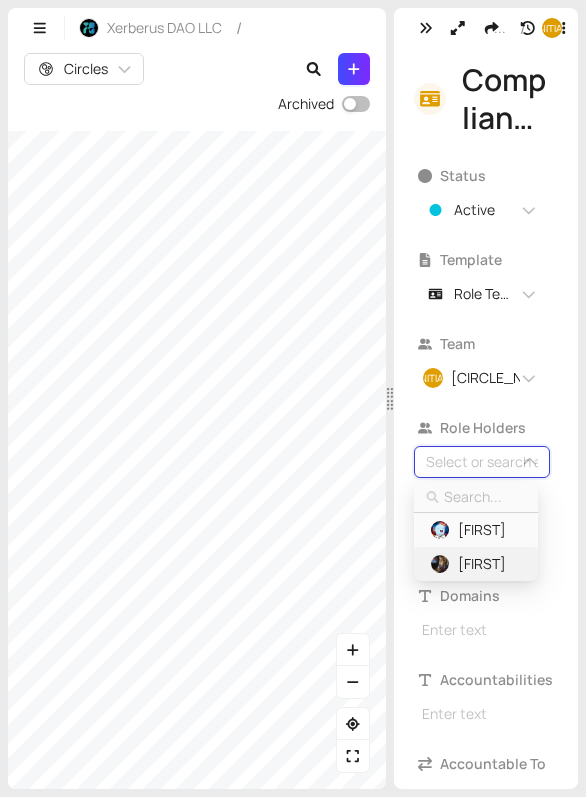 click on "Martyna" at bounding box center (482, 564) 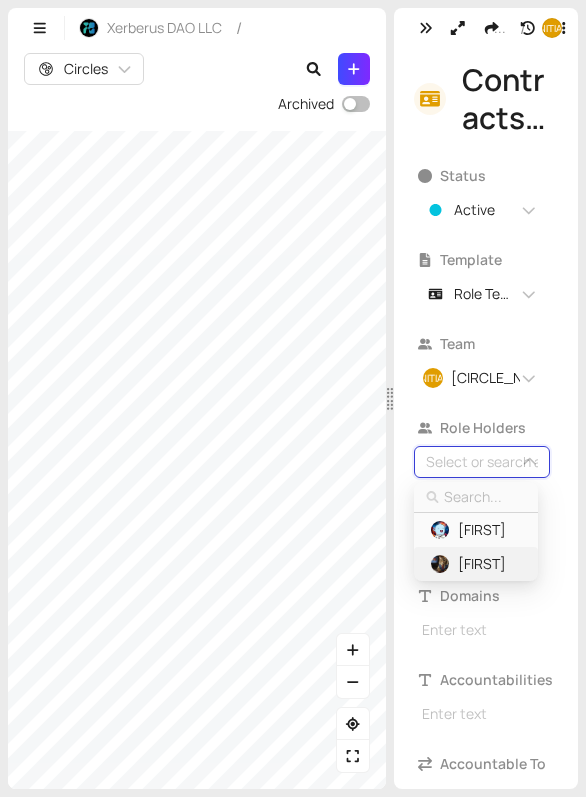 click on "Martyna" at bounding box center (482, 564) 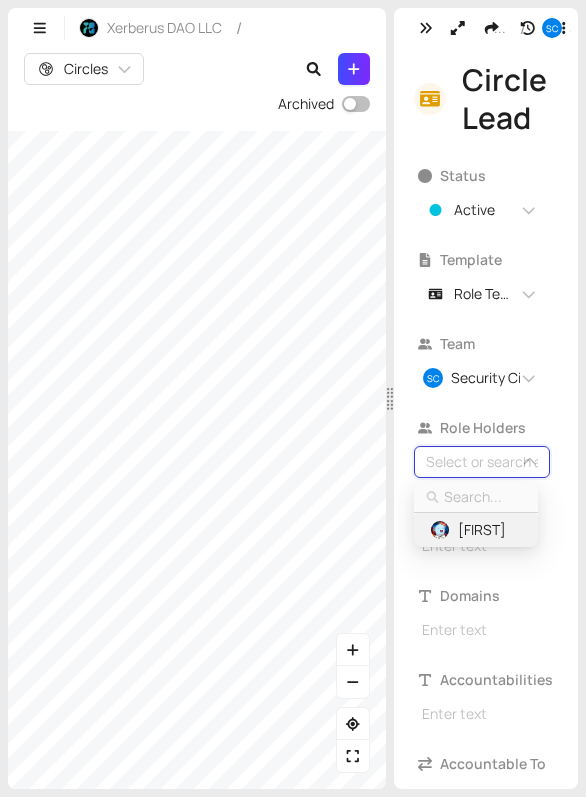 type on "a" 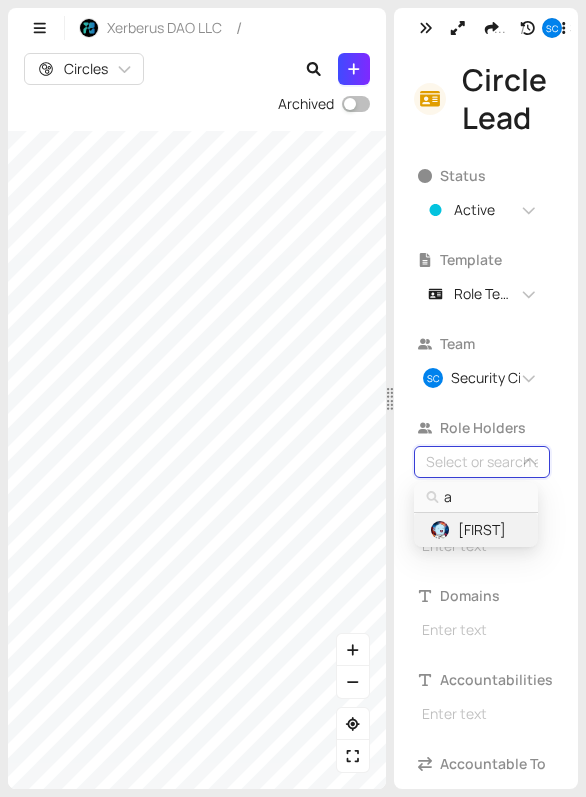 type on "am" 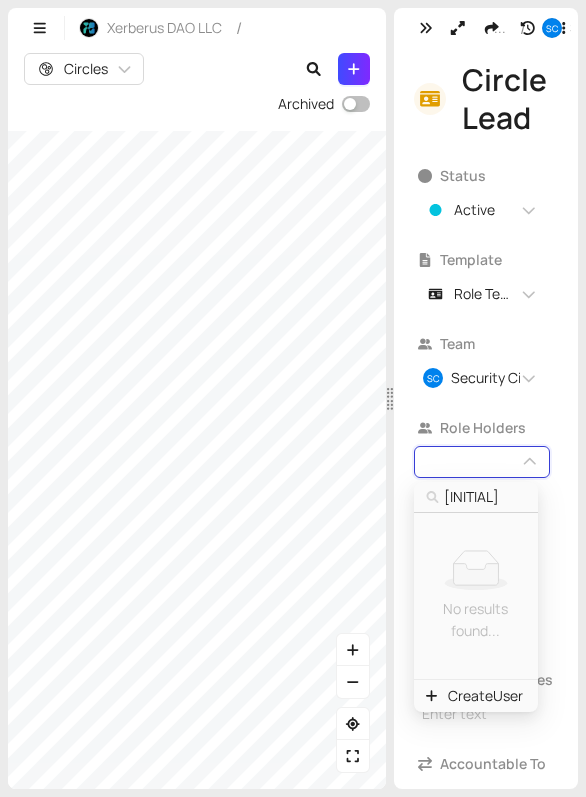 type on "ami" 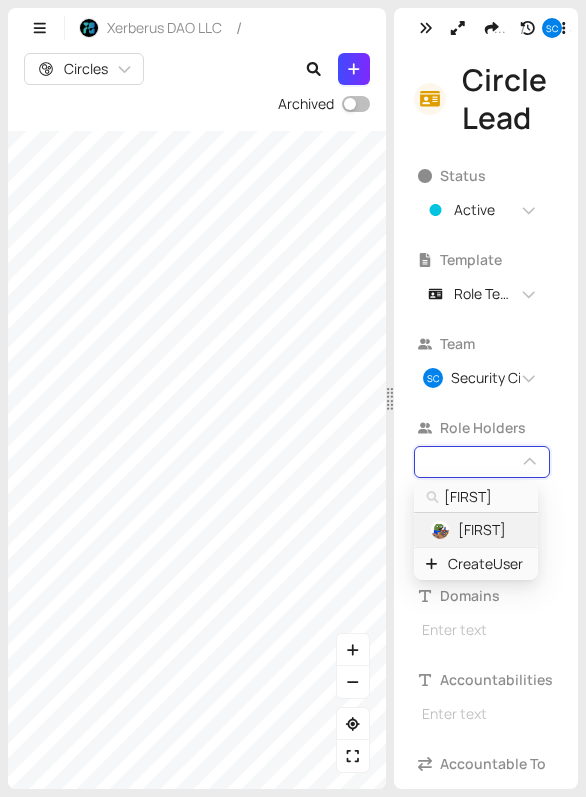 type on "amin" 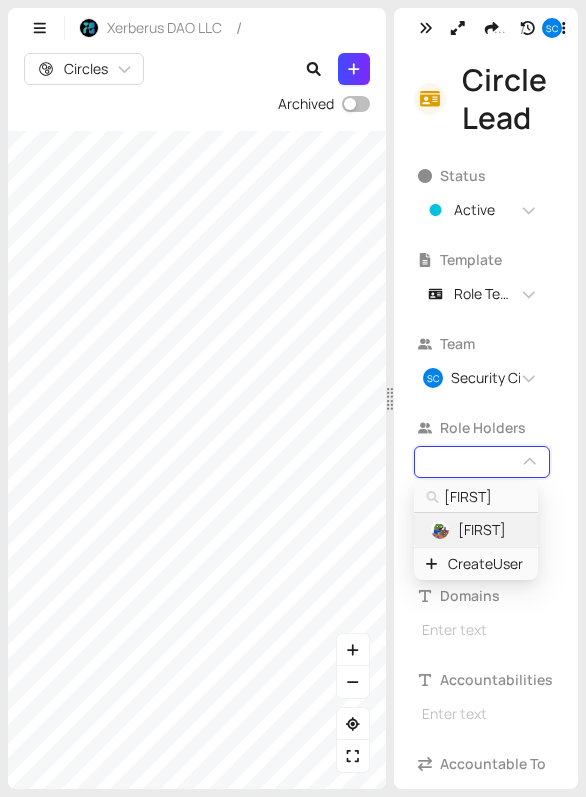 click on "Amin" at bounding box center [482, 530] 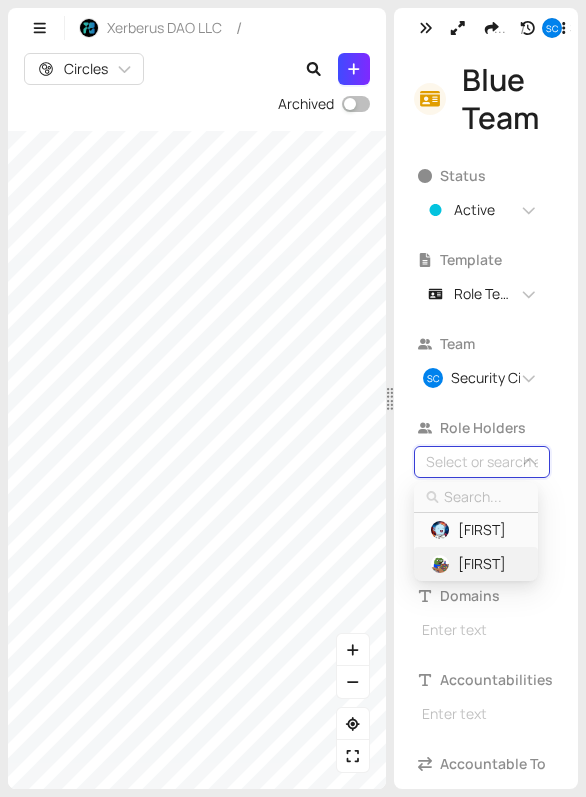 click on "Amin" at bounding box center (475, 564) 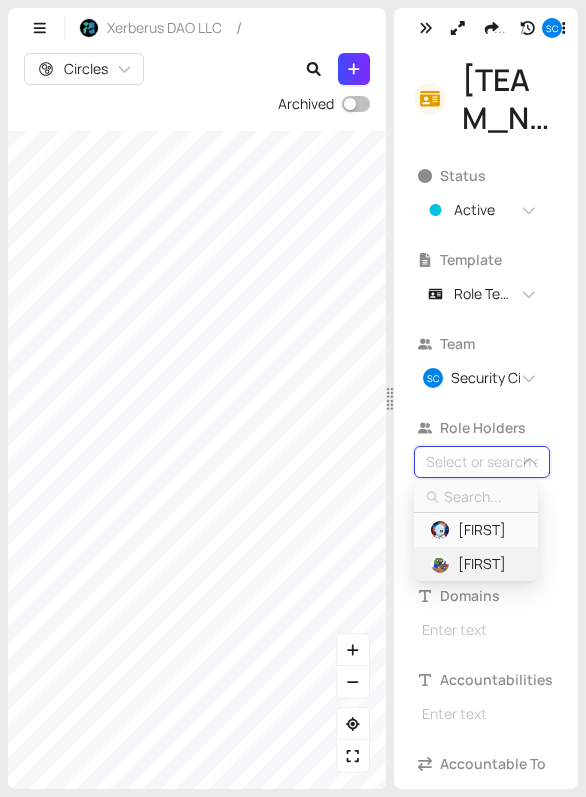 click on "Amin" at bounding box center [482, 564] 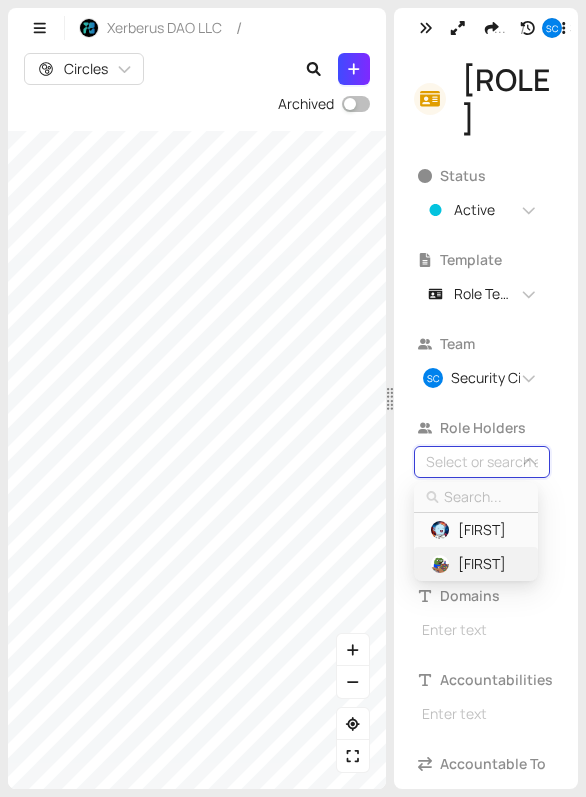 click on "Amin" at bounding box center [482, 564] 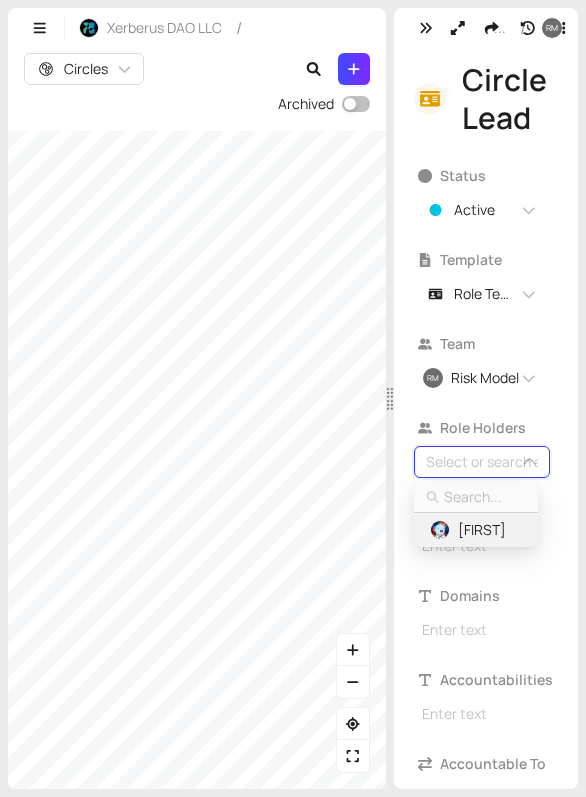 type on "n" 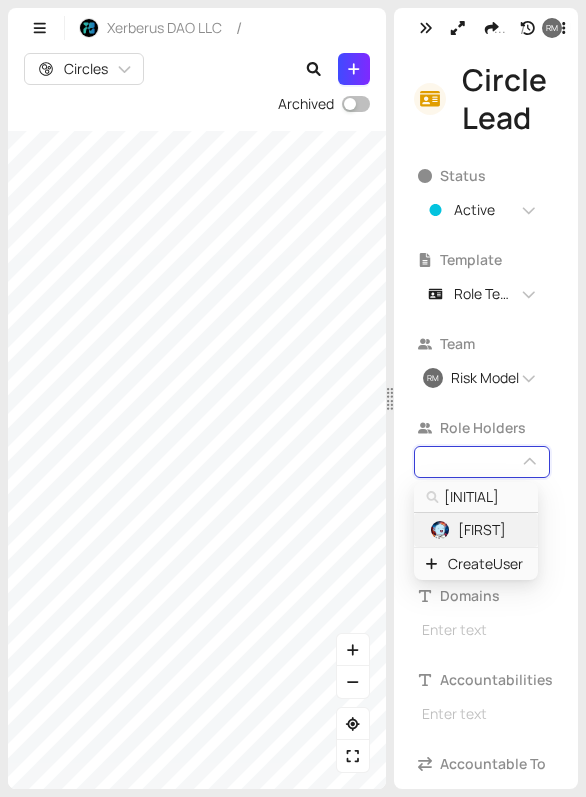 type on "no" 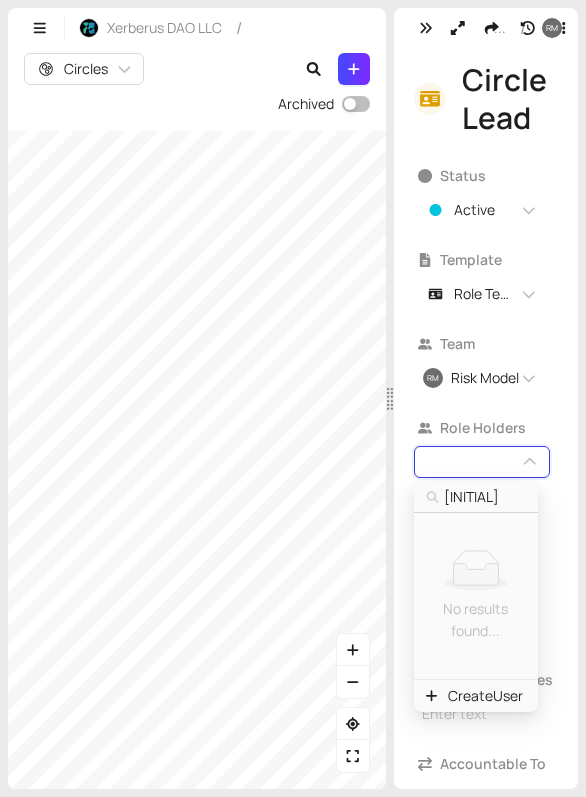 type on "noa" 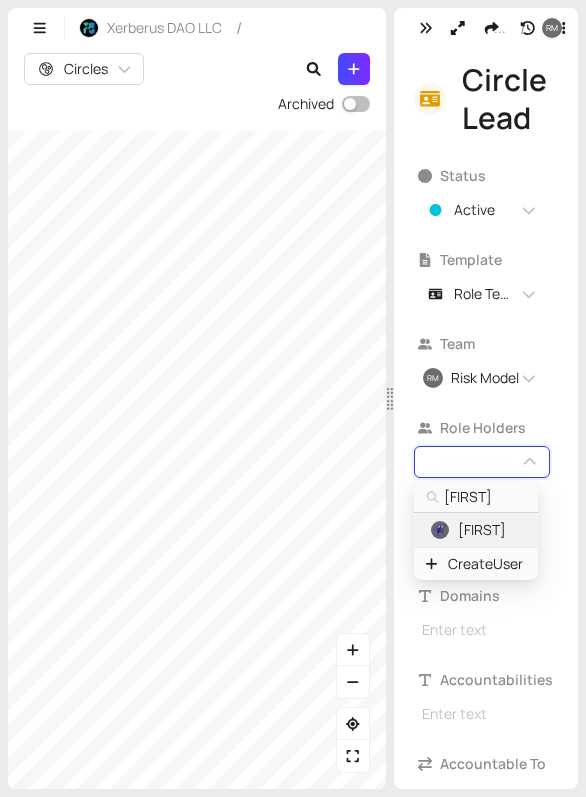 click on "Noach" at bounding box center (482, 530) 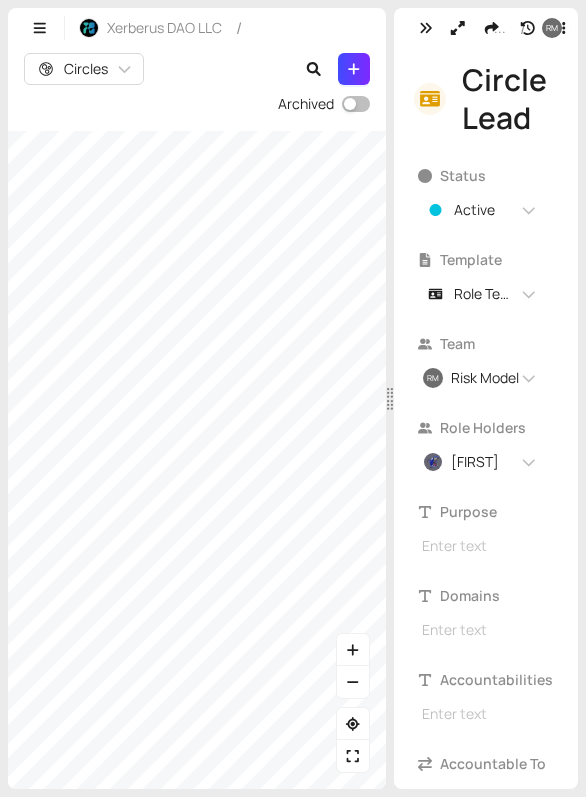 drag, startPoint x: 303, startPoint y: 442, endPoint x: 388, endPoint y: 352, distance: 123.79418 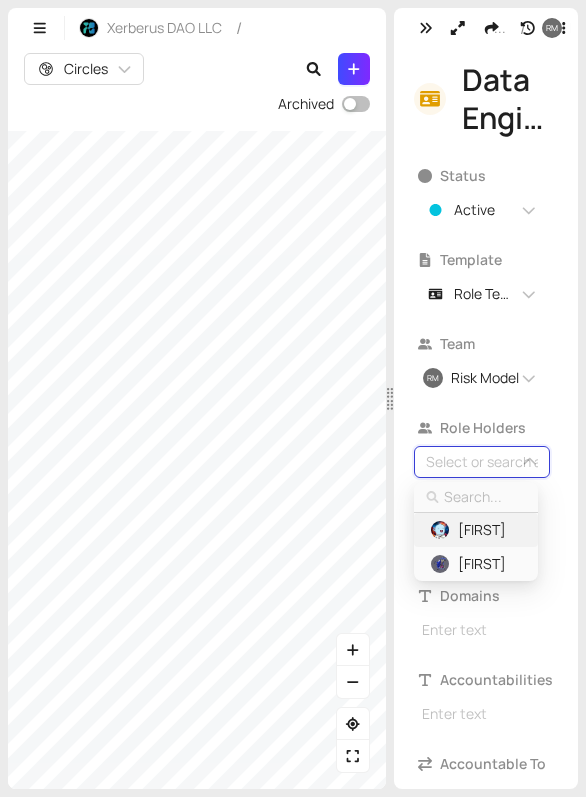 type on "t" 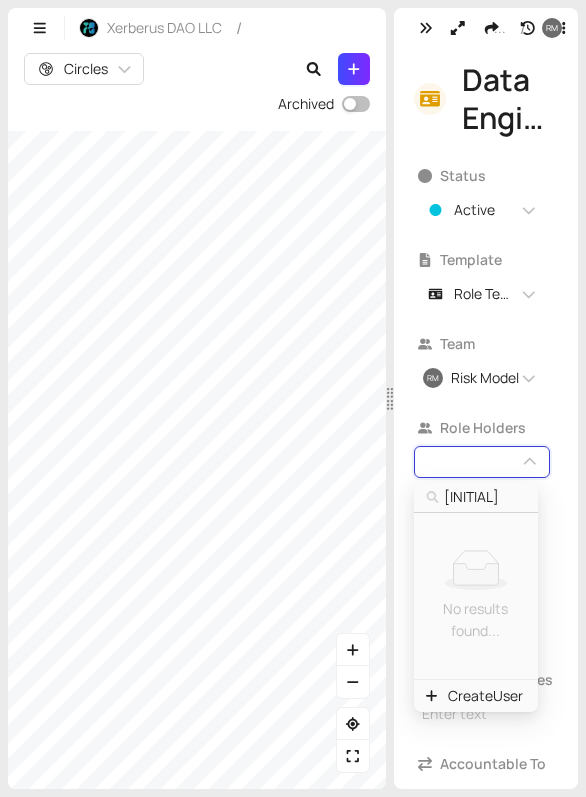 type on "ta" 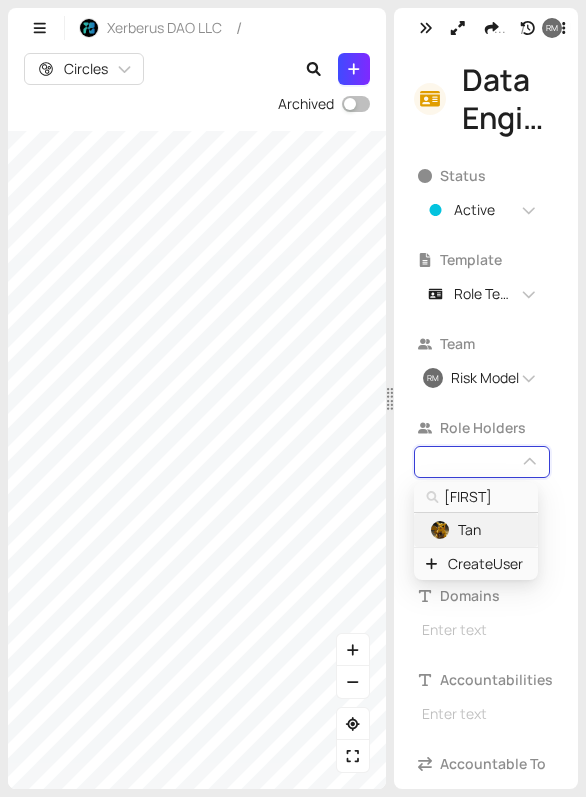 click on "Tan" at bounding box center [469, 530] 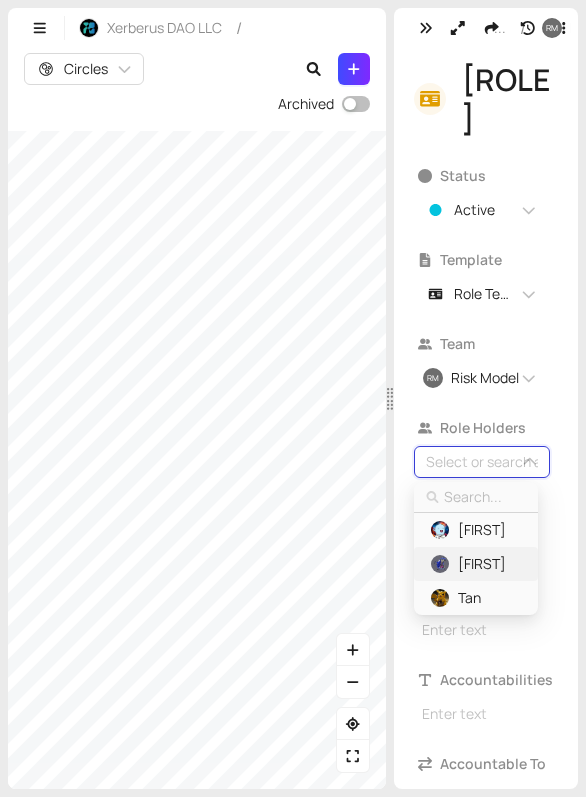 click on "Noach" at bounding box center [482, 564] 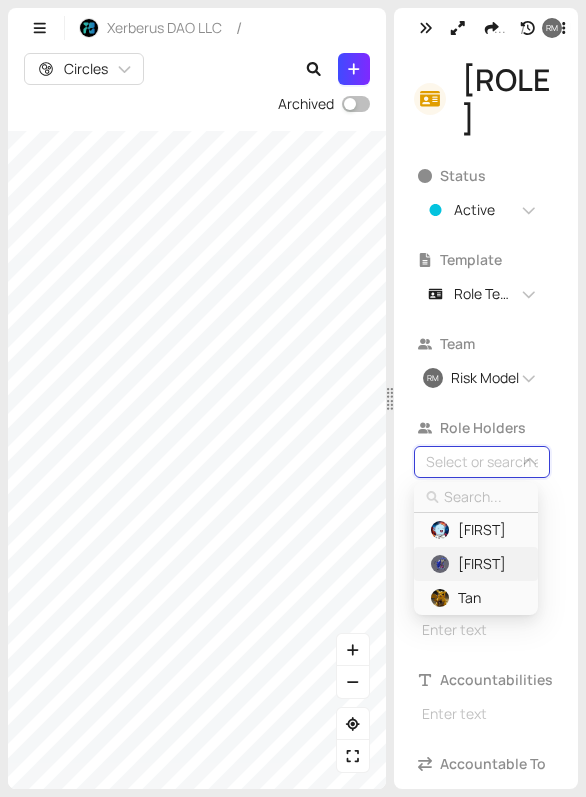 click on "Noach" at bounding box center (475, 564) 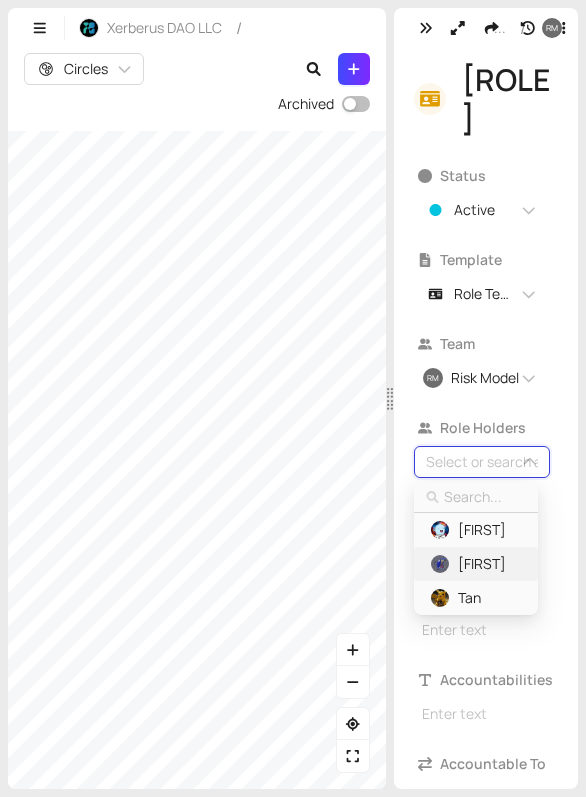 click on "Noach" at bounding box center [482, 564] 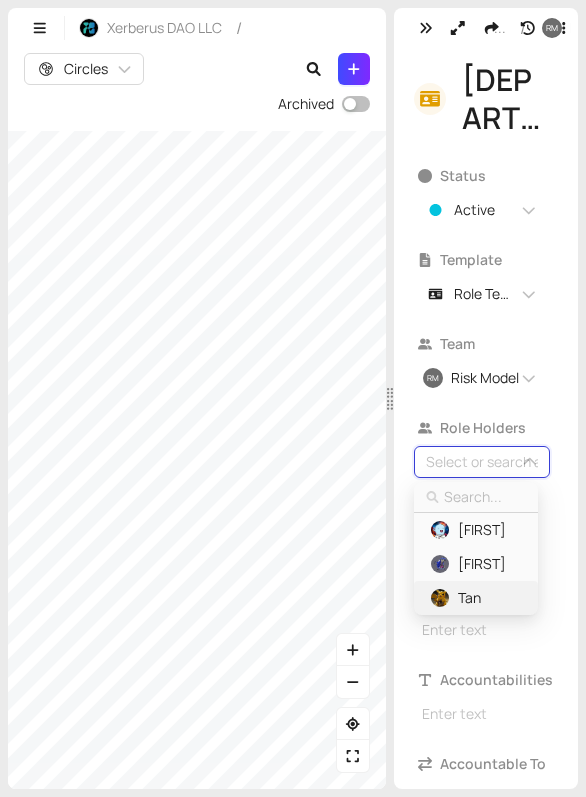 click on "Tan" at bounding box center [469, 598] 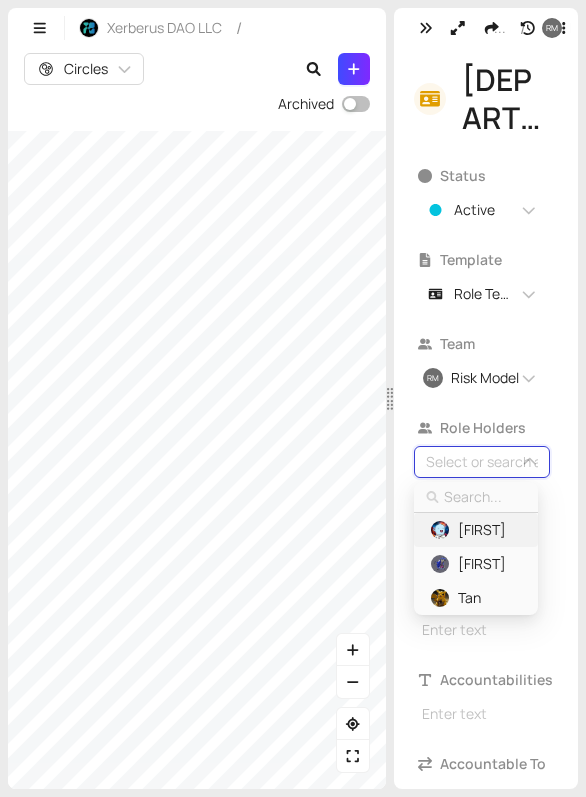 type on "d" 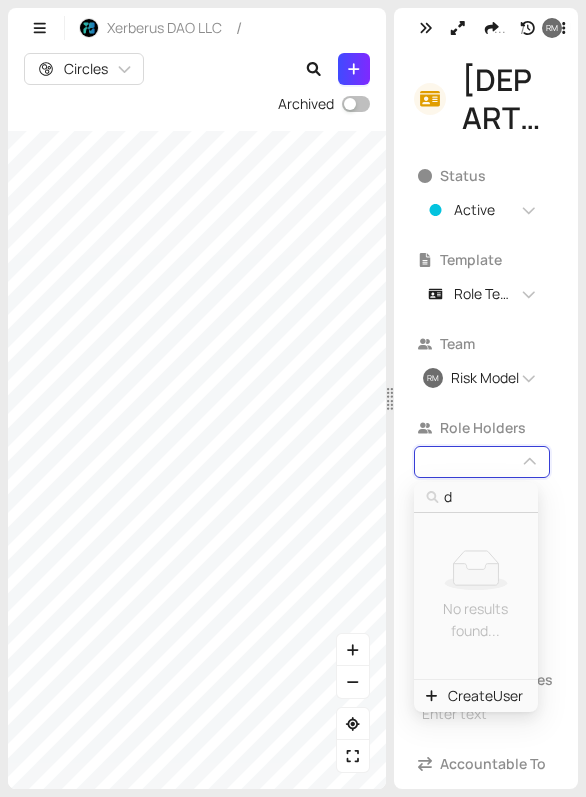 type on "dr" 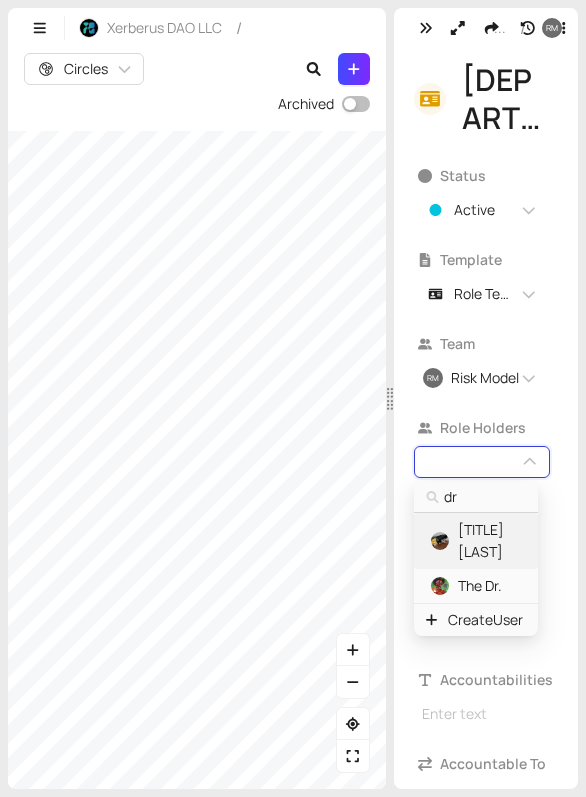 click on "Dr. Becker" at bounding box center [489, 541] 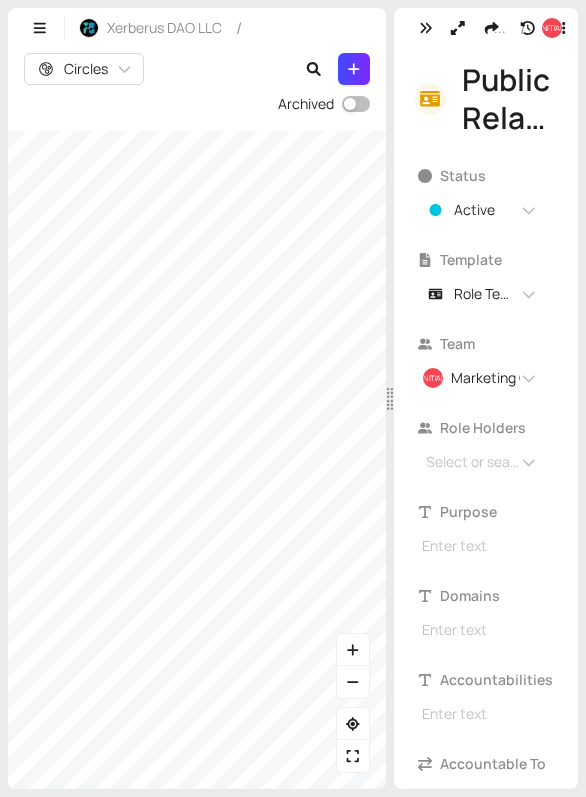 click on "Role Holders" at bounding box center (486, 428) 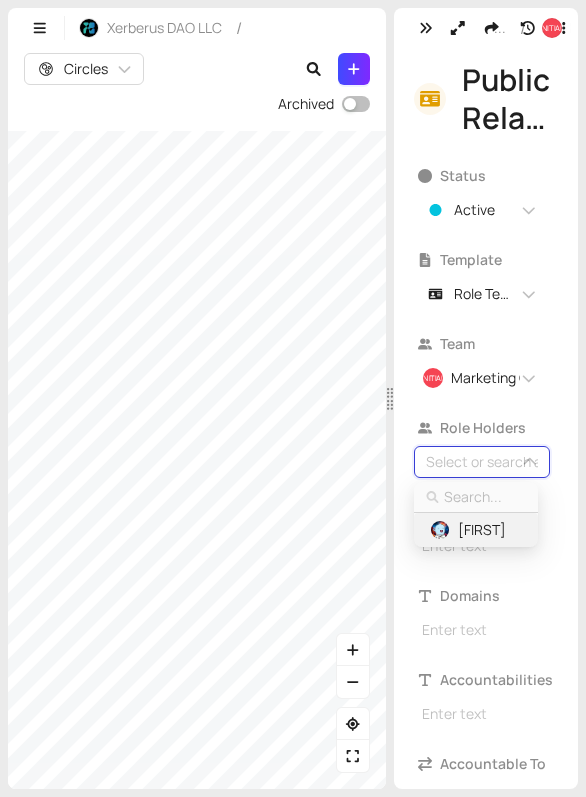 type on "i" 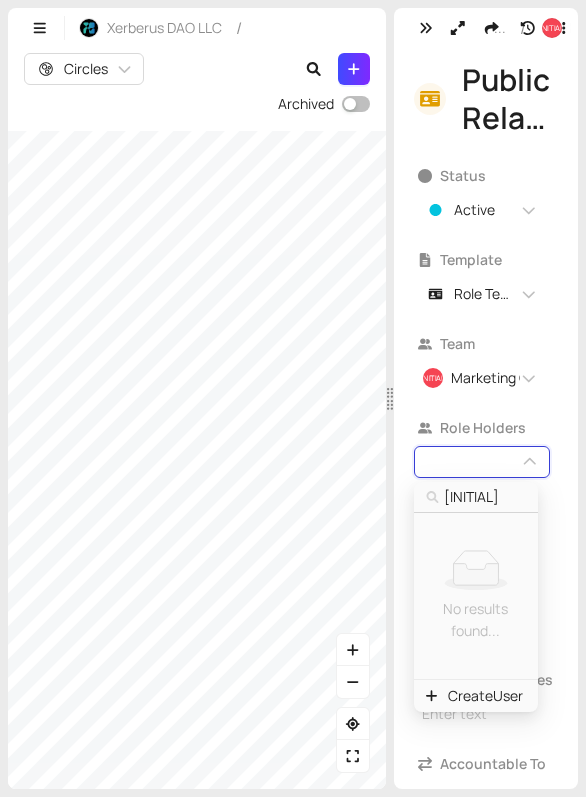 type 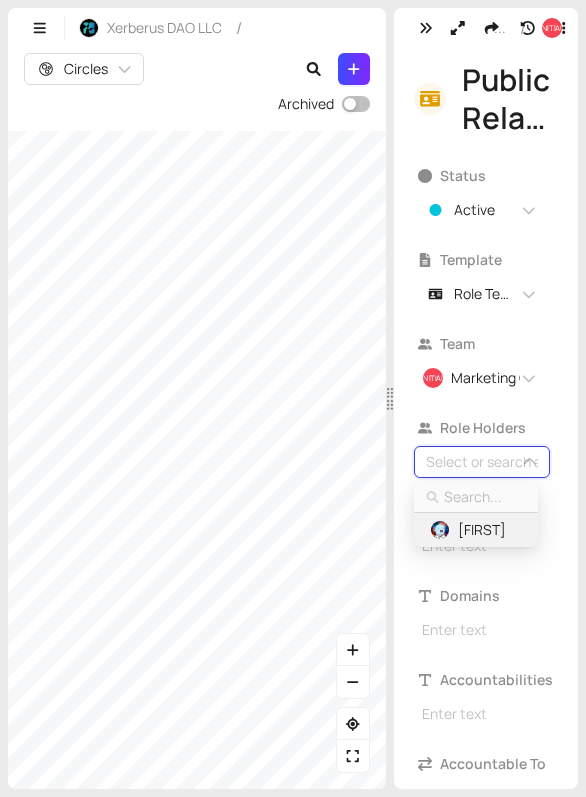type on "d" 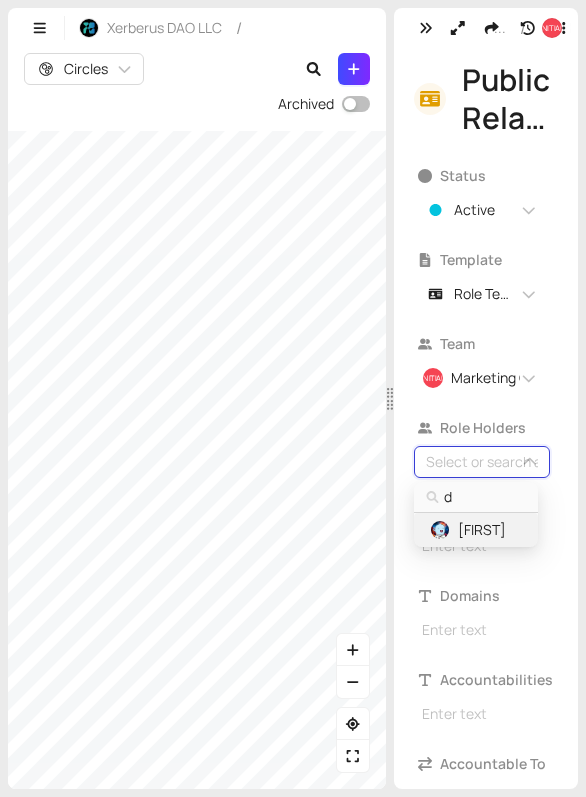 type on "dr" 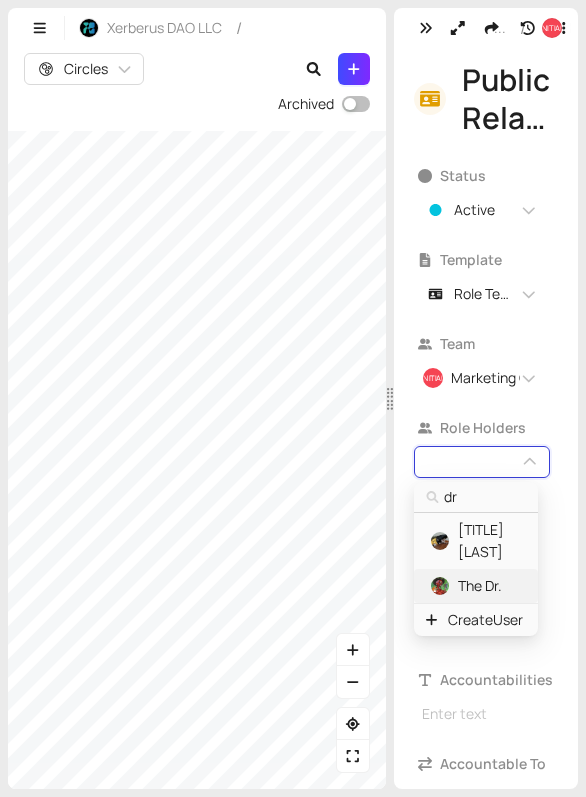 click on "The Dr." at bounding box center (475, 586) 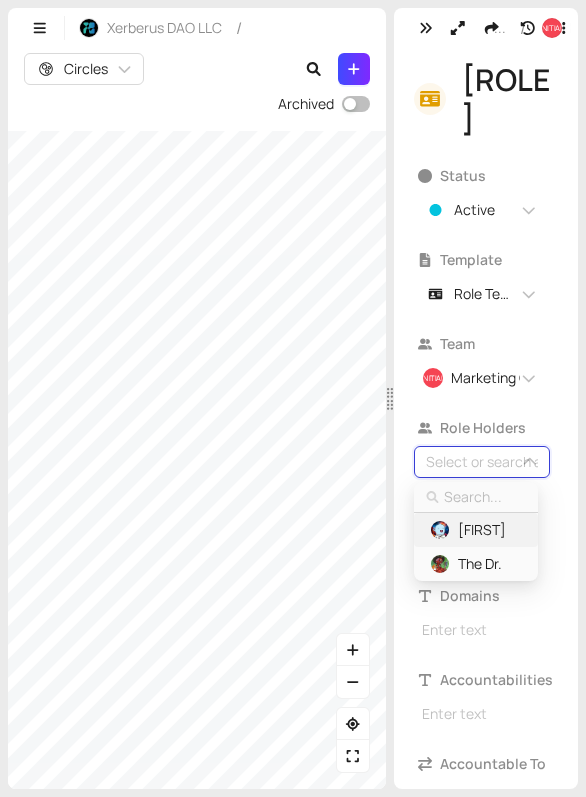 type on "f" 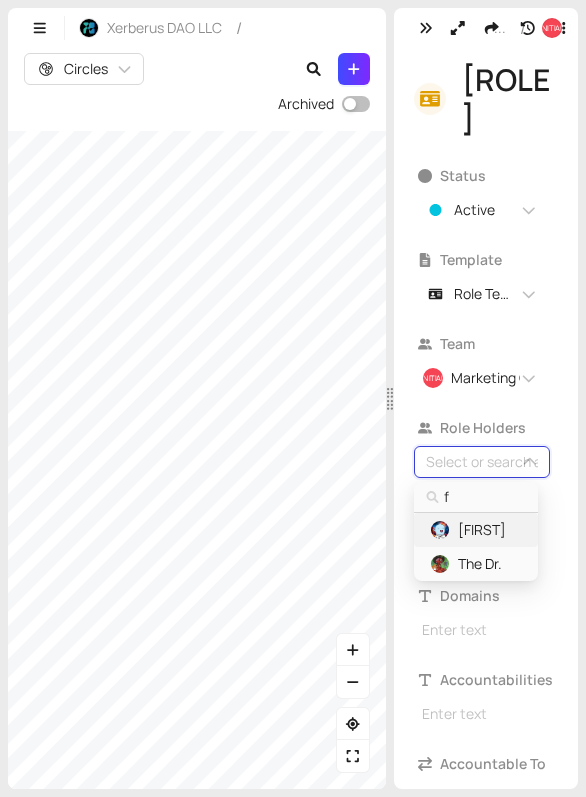 type on "fe" 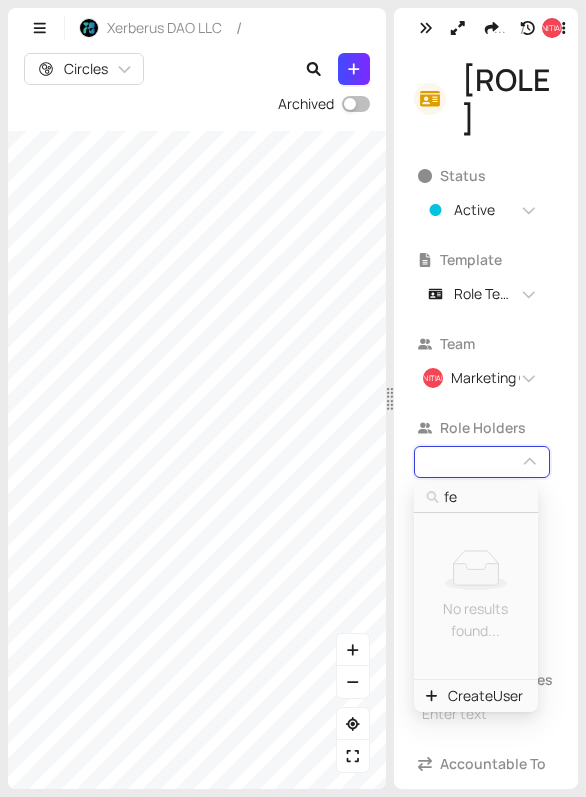 type on "fed" 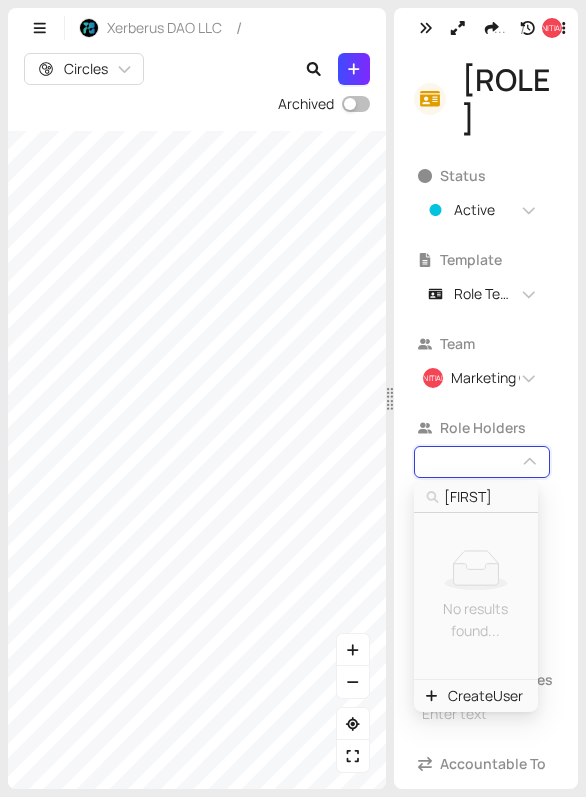 type on "fede" 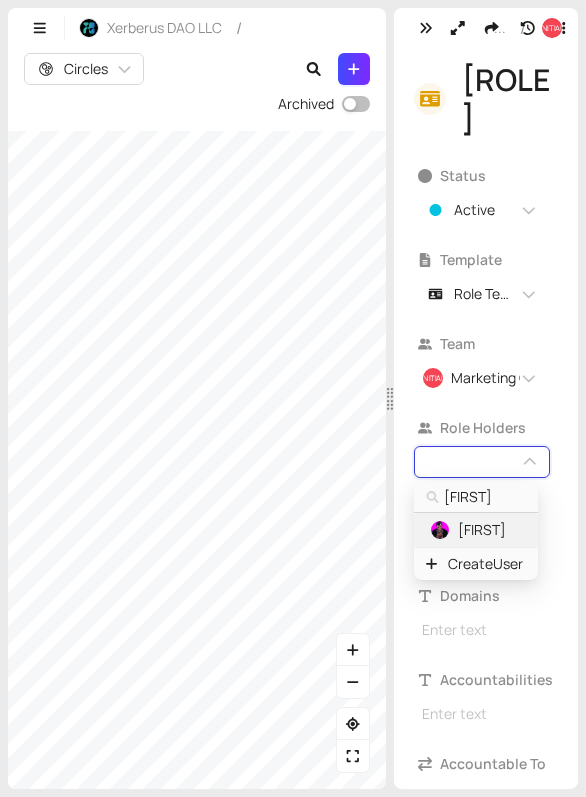 click on "Federico" at bounding box center [482, 530] 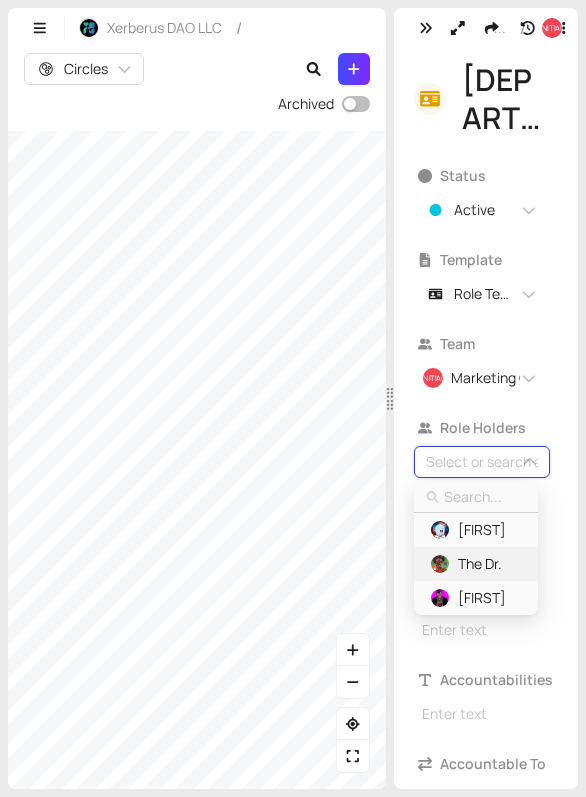 type on "d" 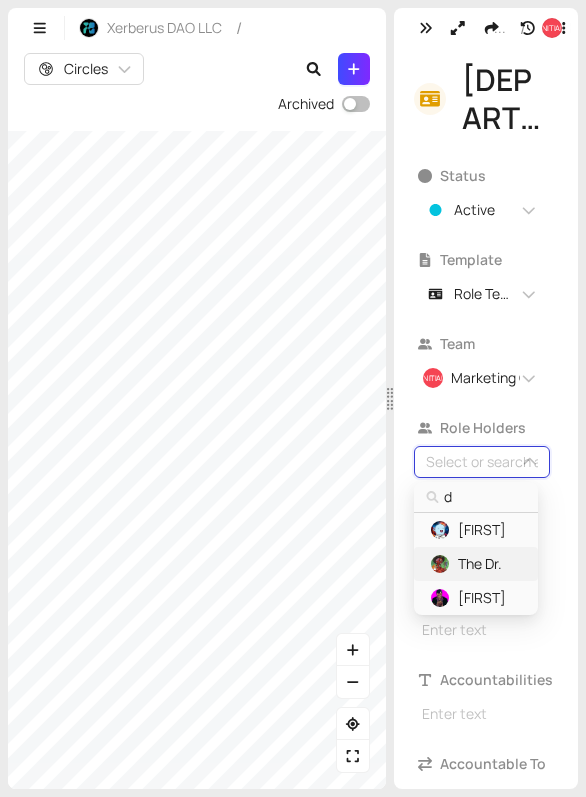 type on "dr" 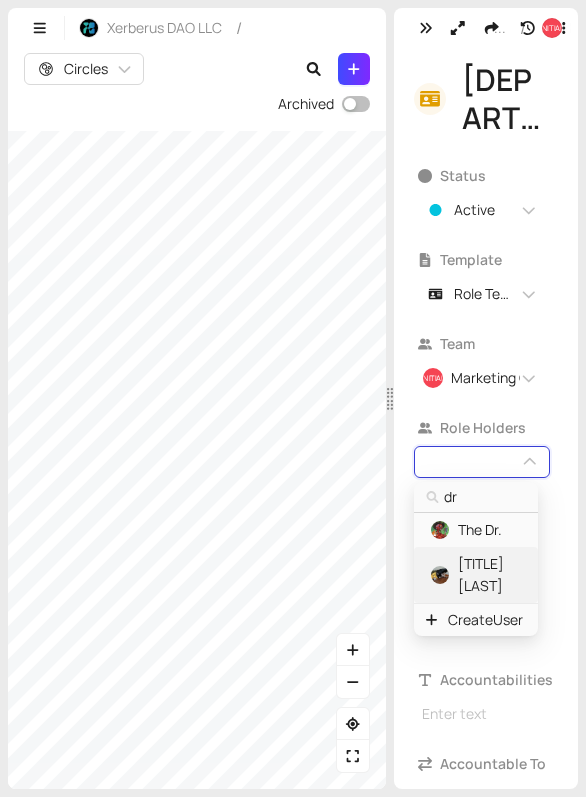 click on "Dr. Becker" at bounding box center [489, 575] 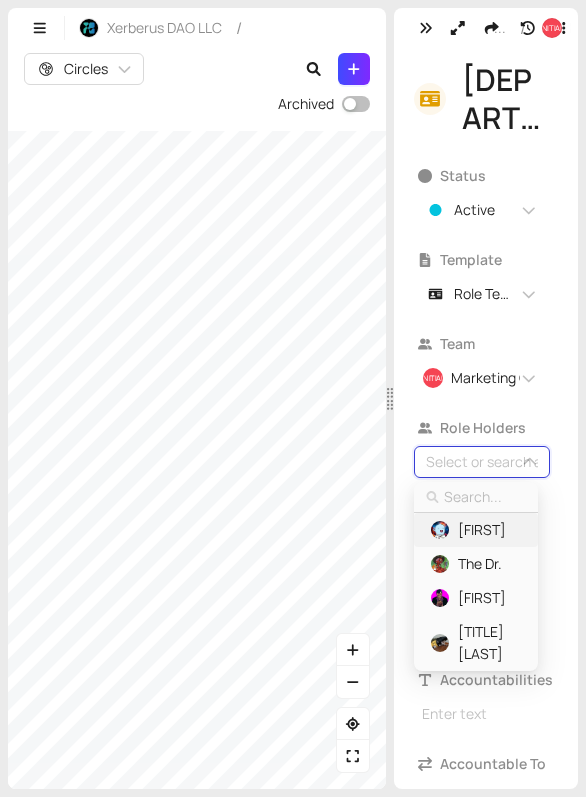 type on "l" 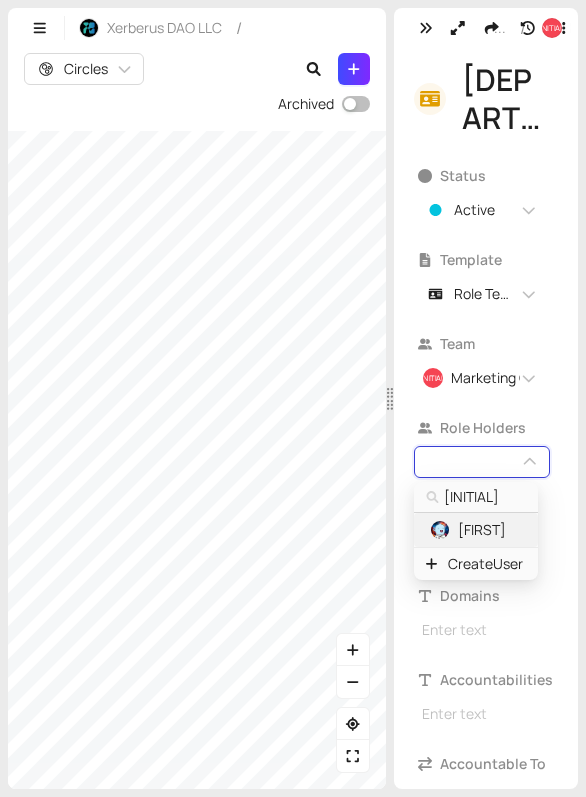 type on "lo" 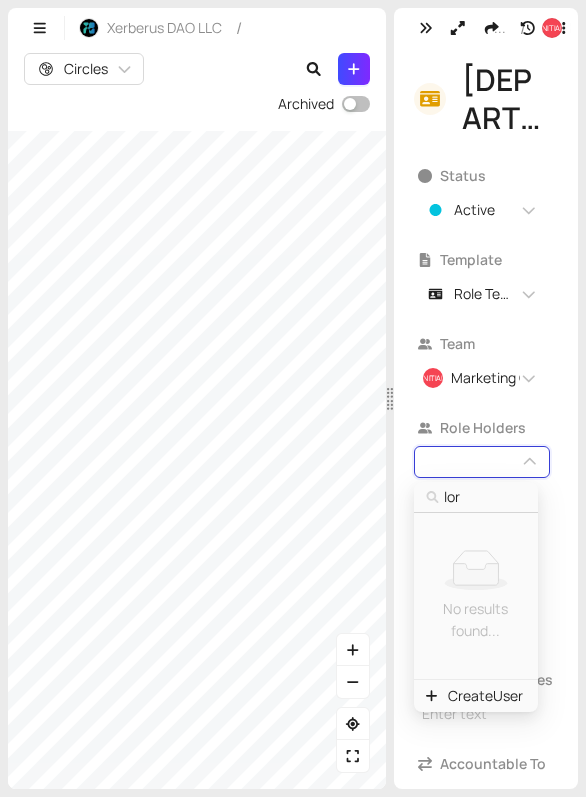 type on "lore" 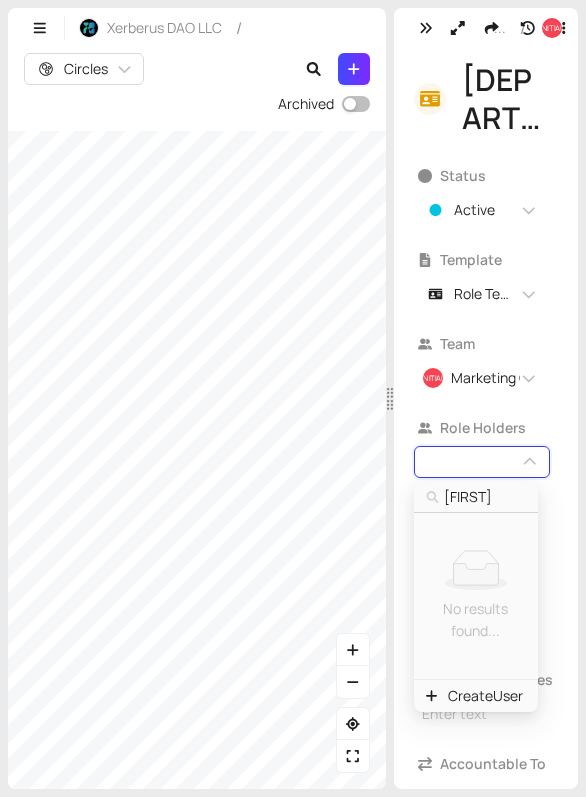 type on "loren" 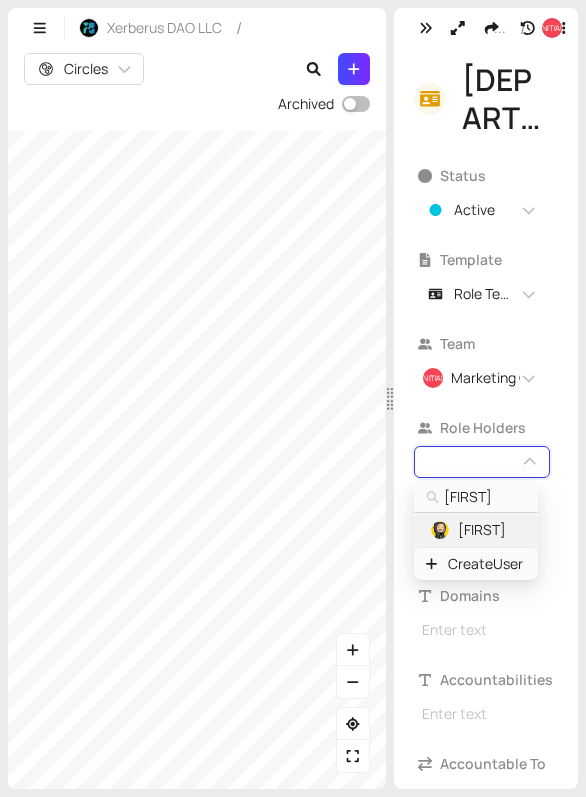 type on "lorenzo" 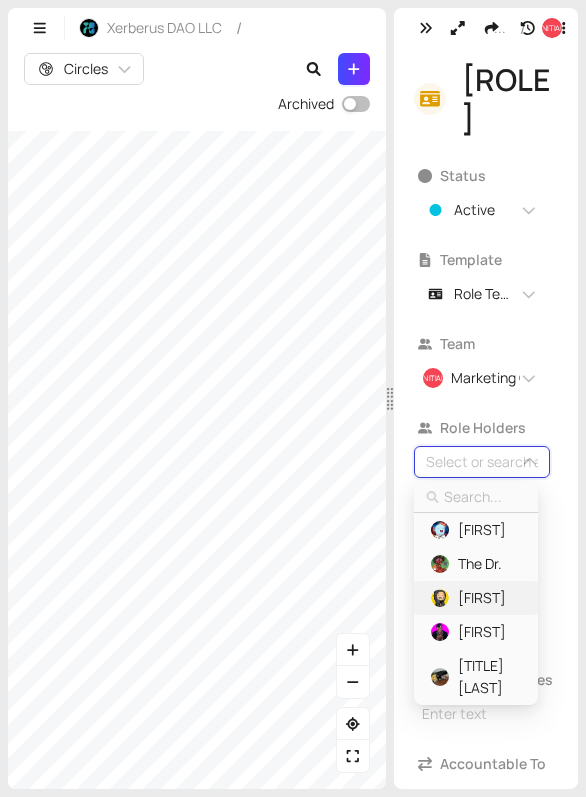 click on "Lorenzo" at bounding box center [482, 598] 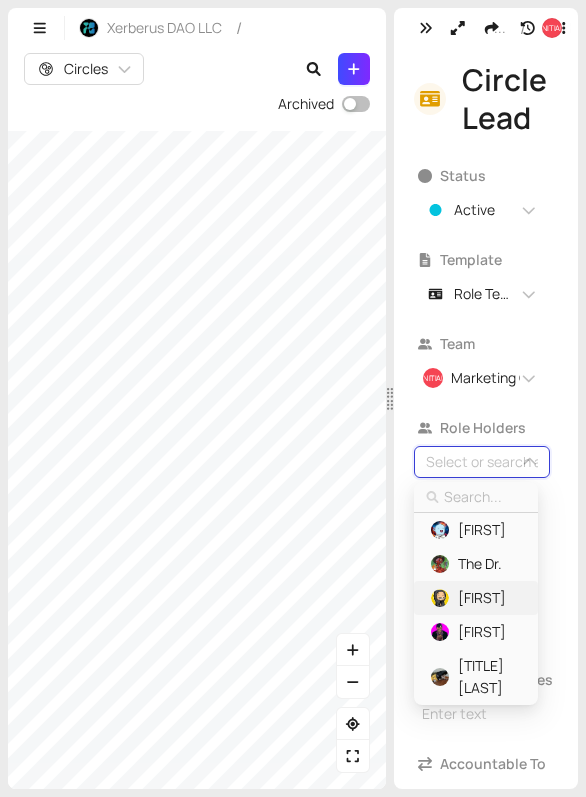 click on "Lorenzo" at bounding box center [482, 598] 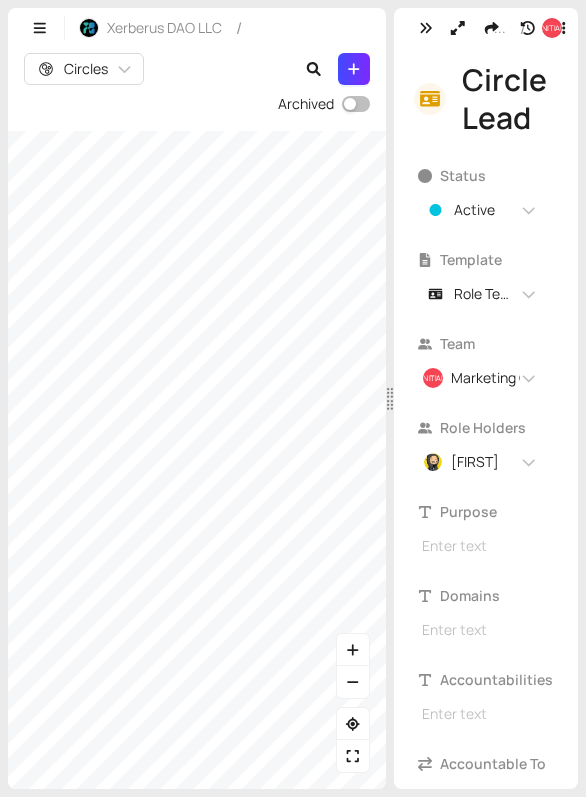 drag, startPoint x: 178, startPoint y: 248, endPoint x: 448, endPoint y: 437, distance: 329.577 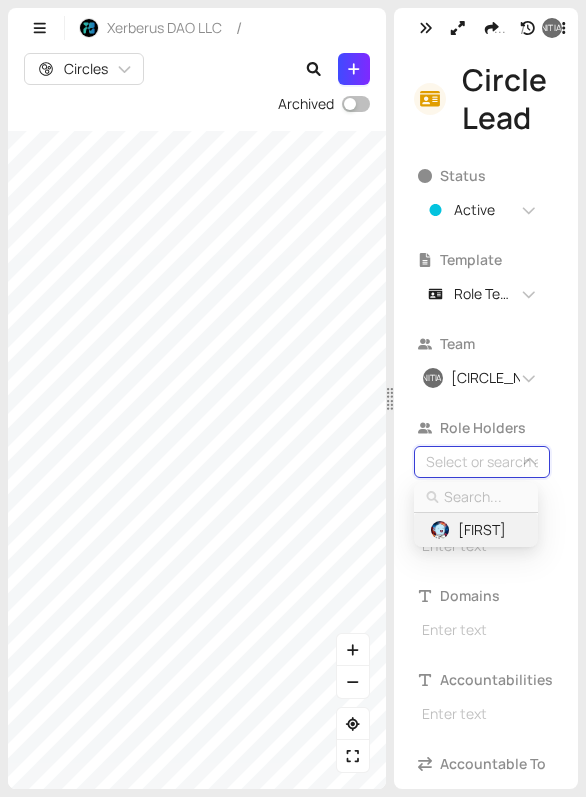 type on "m" 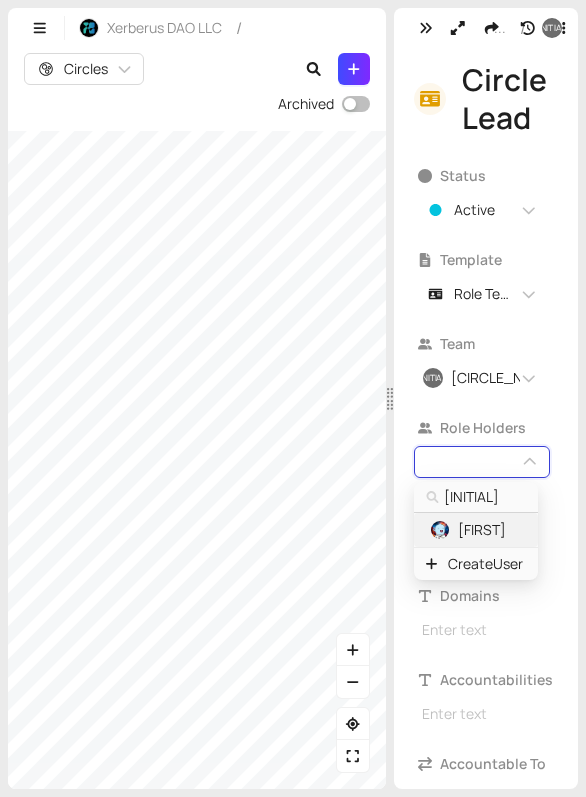 type on "ma" 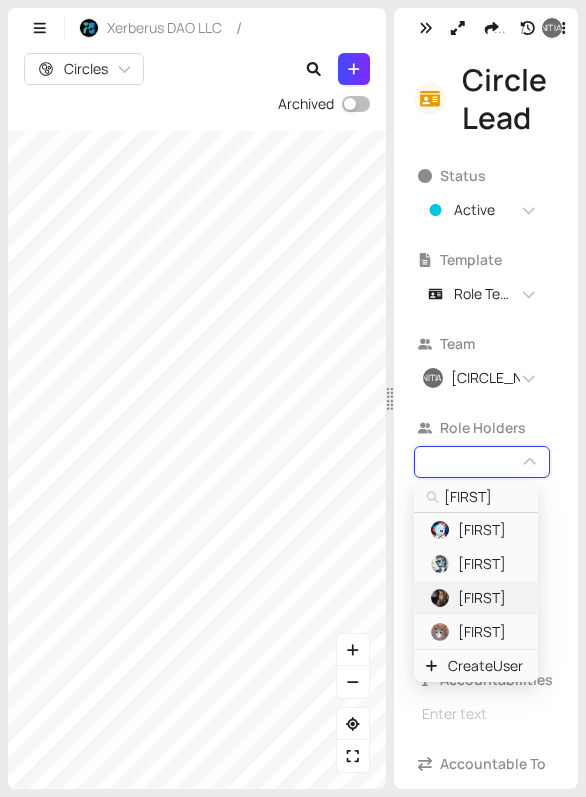 type on "mat" 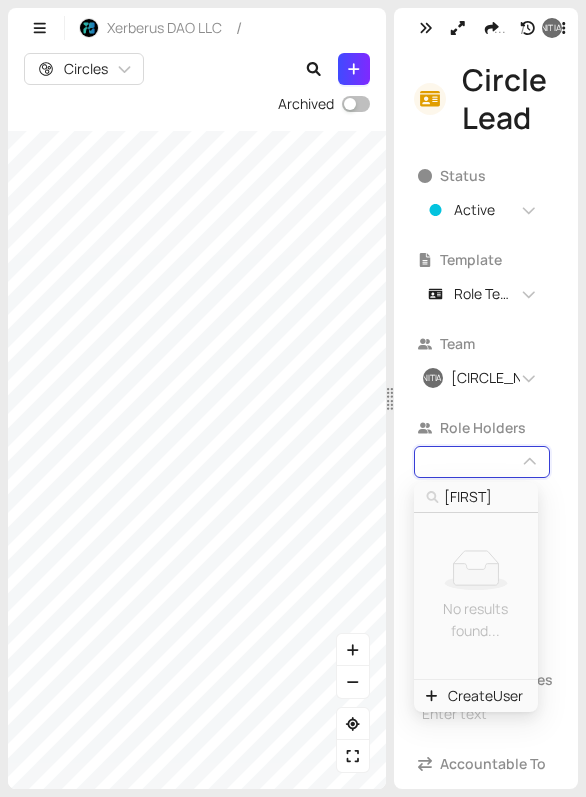 type on "matt" 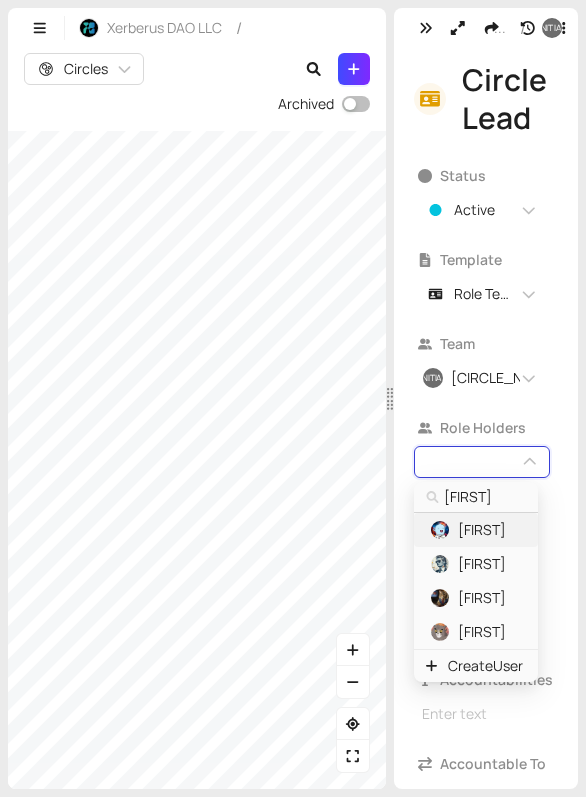 type on "m" 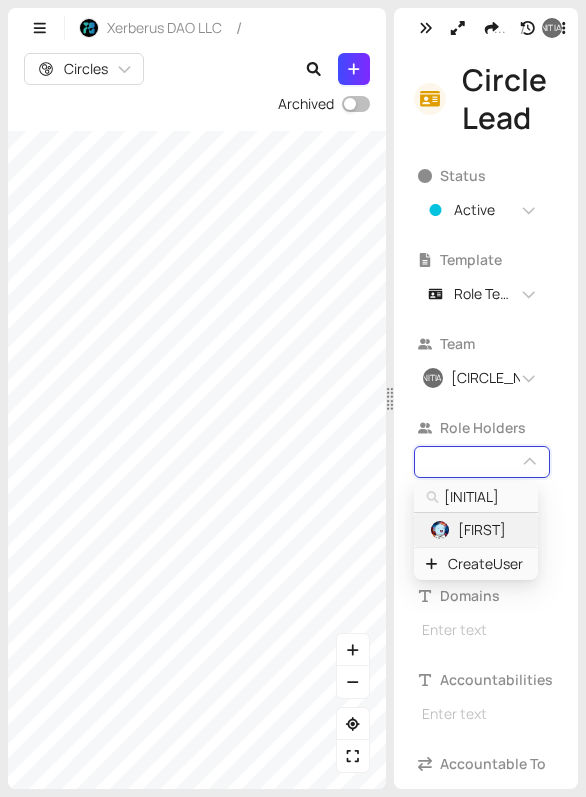 type 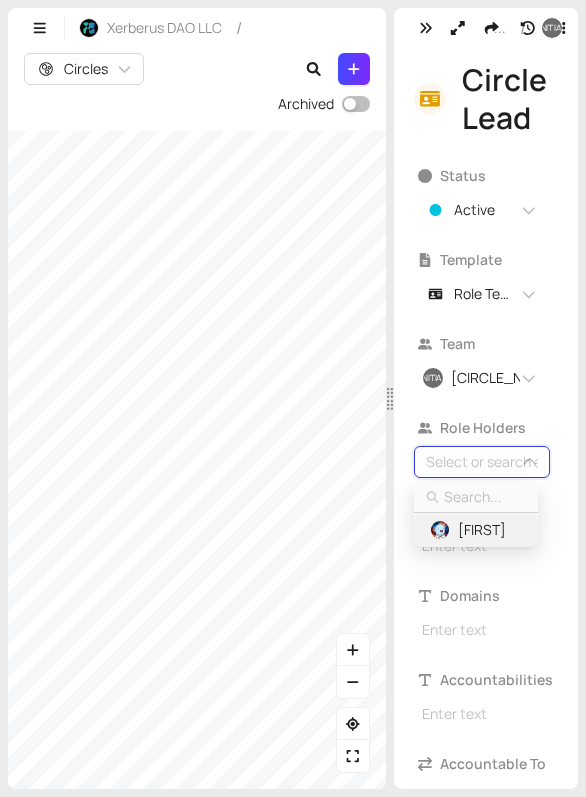 type on "M" 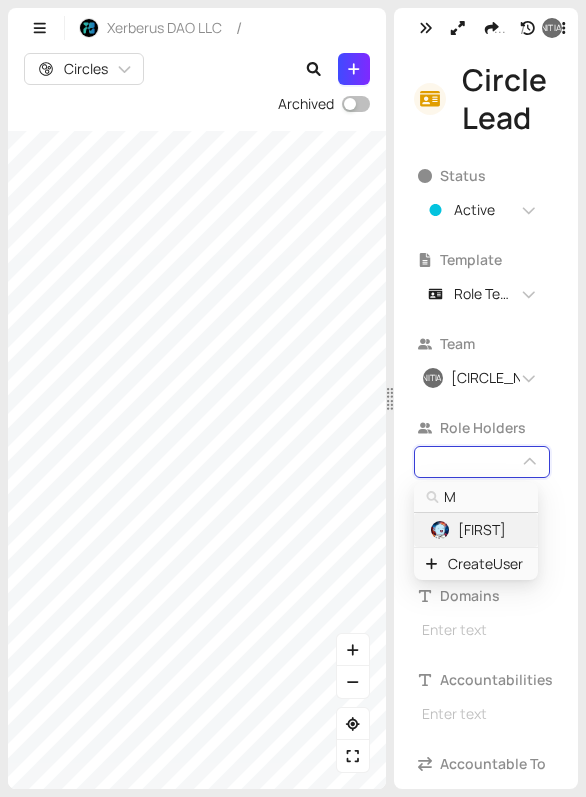 type on "Ma" 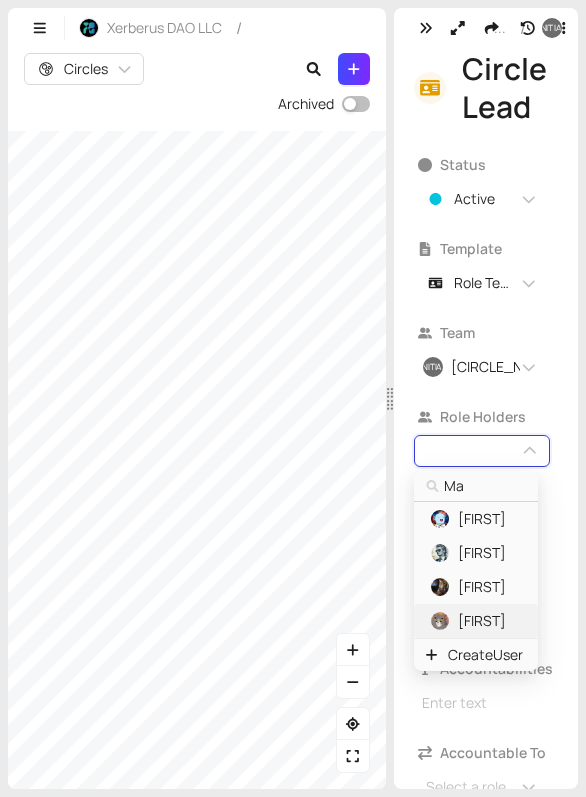 scroll, scrollTop: 0, scrollLeft: 0, axis: both 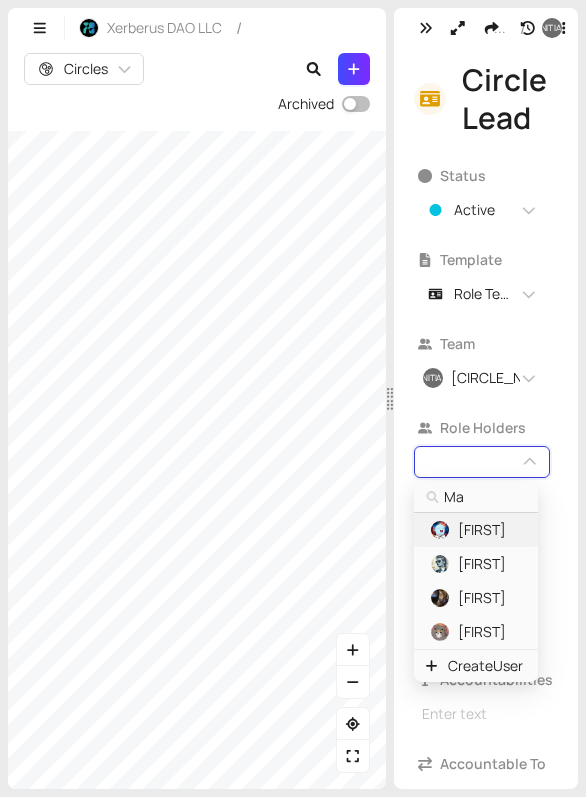 click on "Ma" at bounding box center [485, 497] 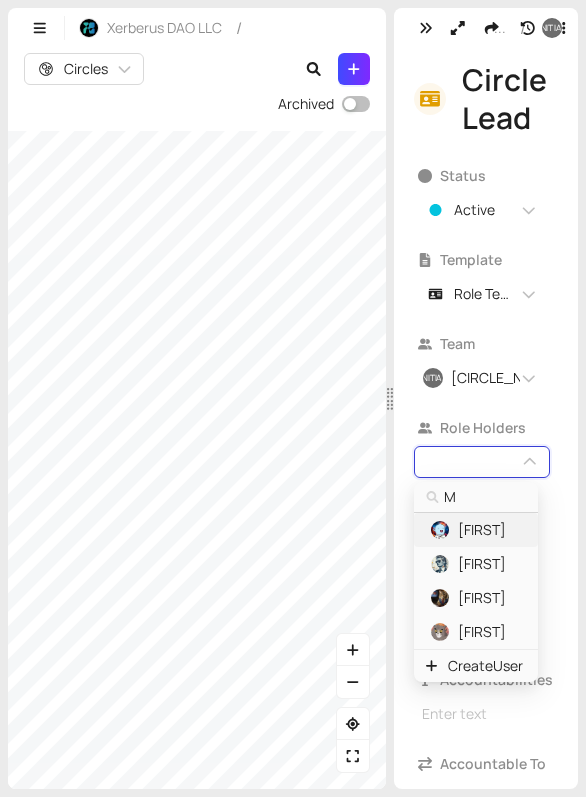 type 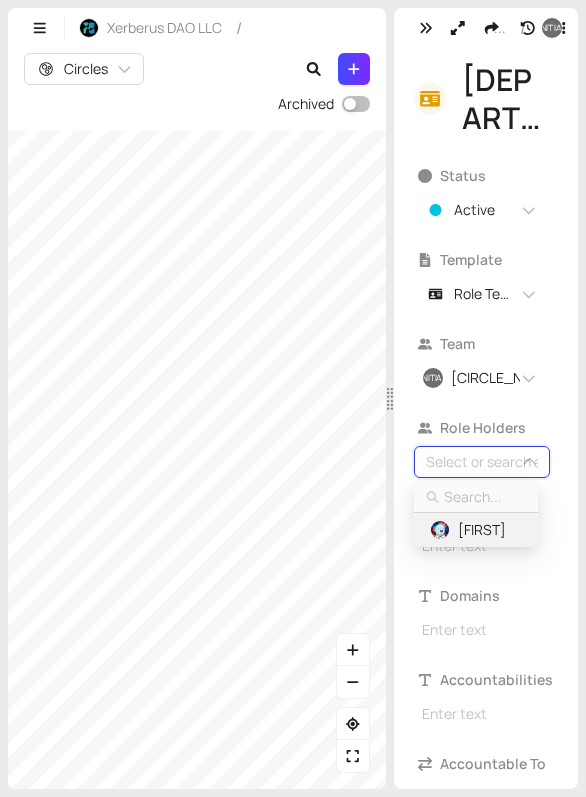 type on "a" 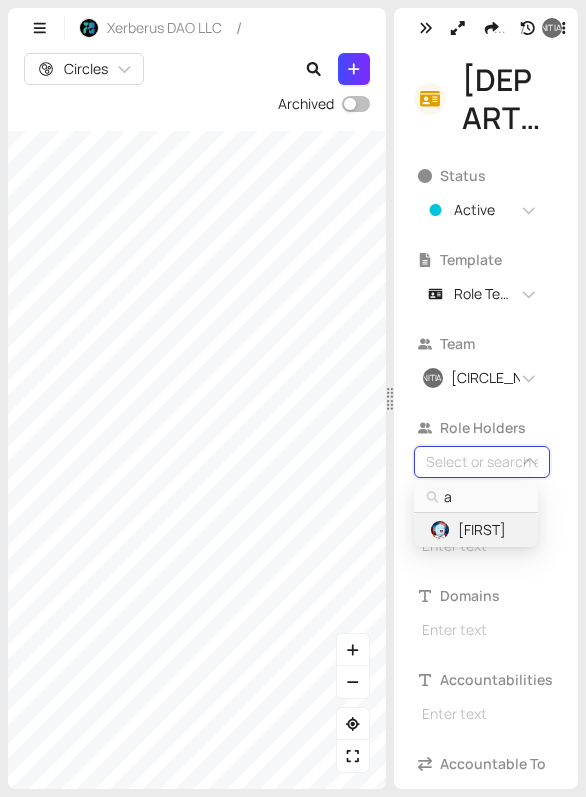 type on "am" 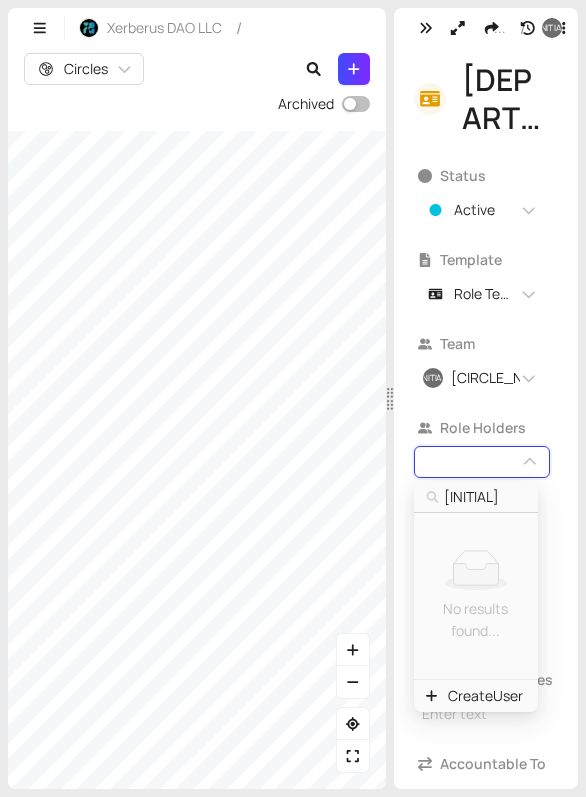 type on "ami" 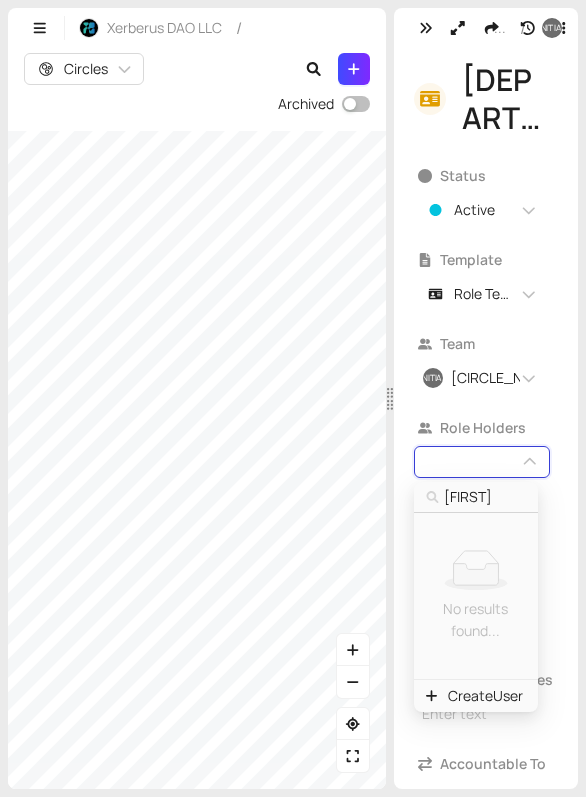 type on "amin" 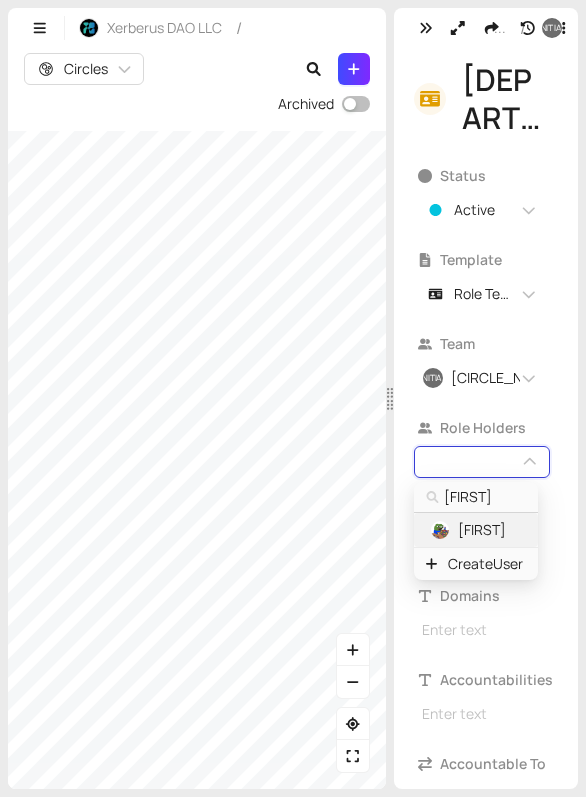 click on "Amin" at bounding box center (482, 530) 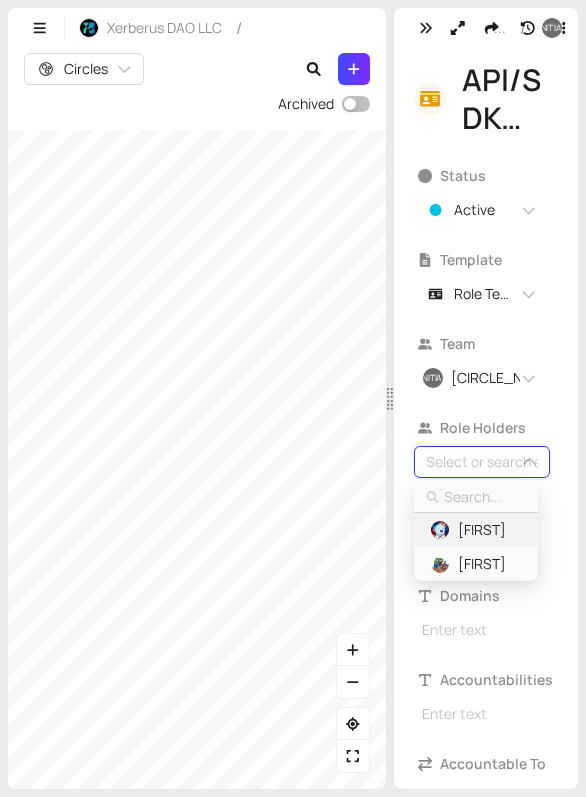 type on "m" 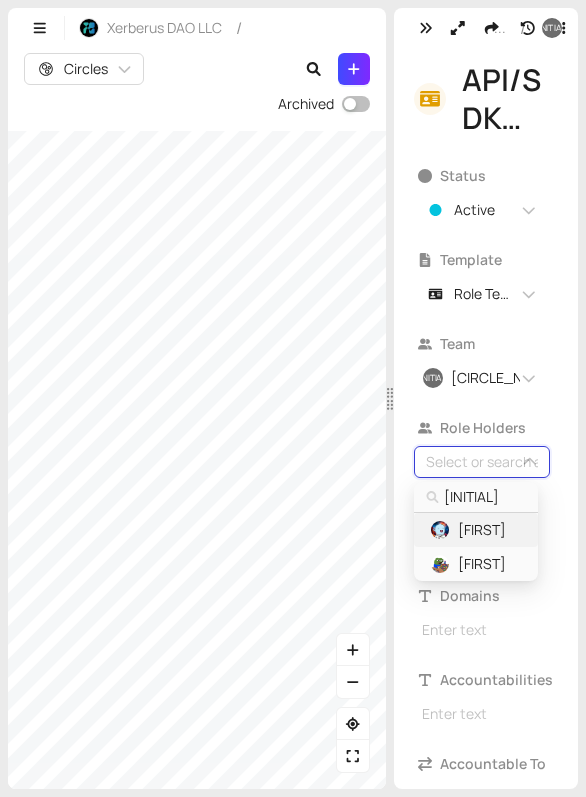 type on "mi" 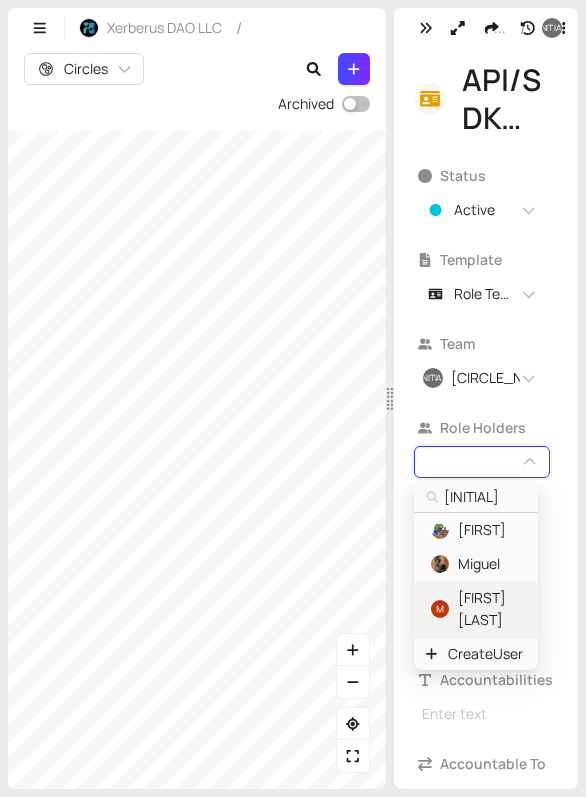 click on "Mihir S" at bounding box center [489, 609] 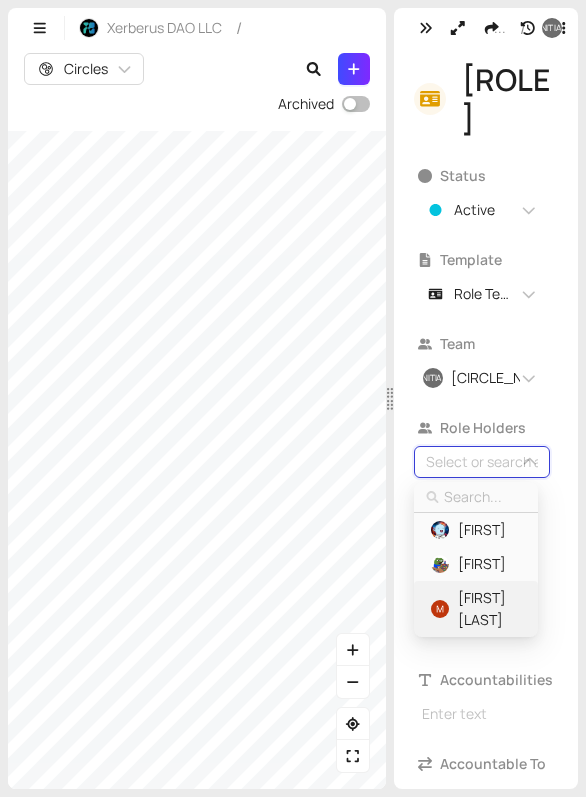 click on "Mihir S" at bounding box center (489, 609) 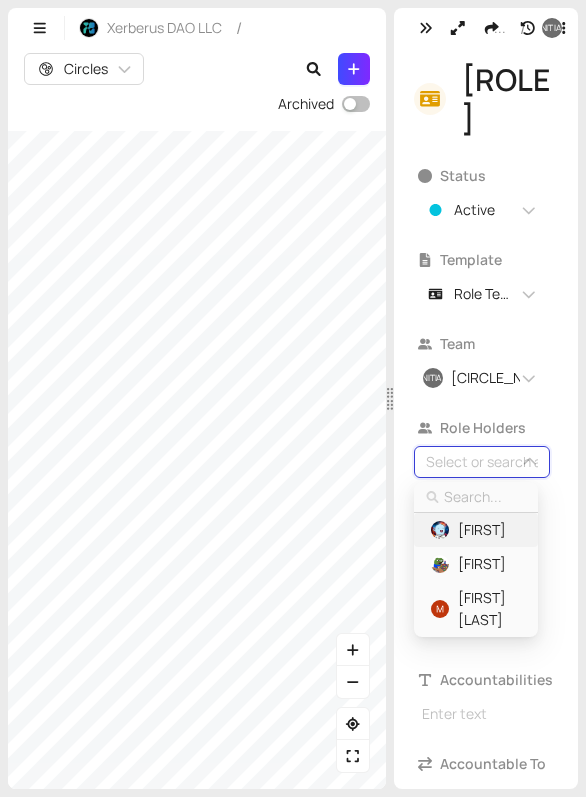type on "m" 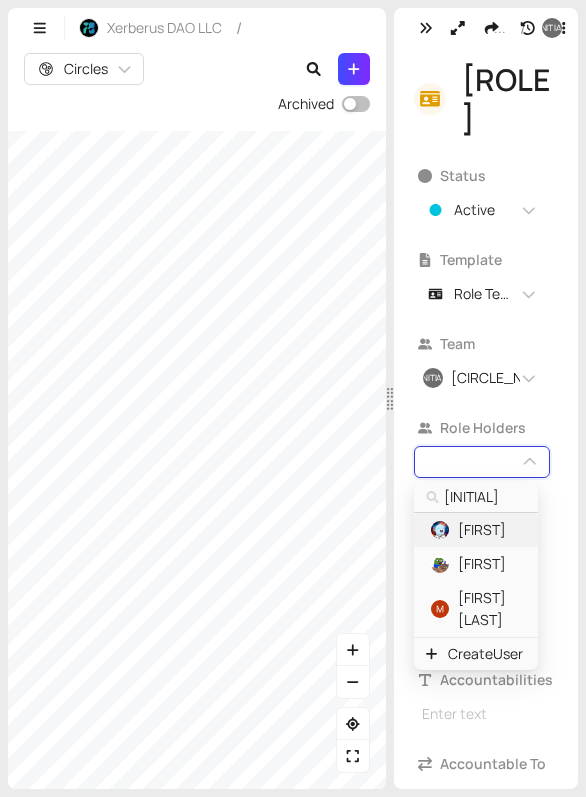 type on "ma" 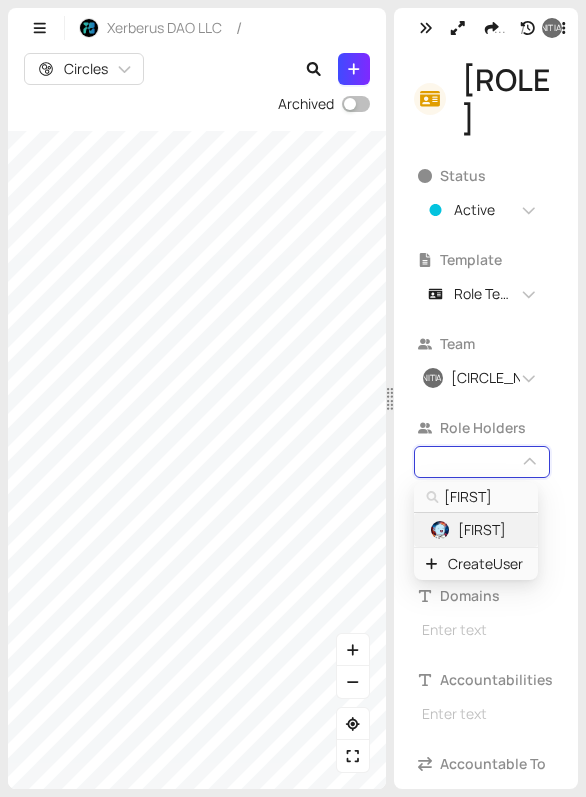 type on "mat" 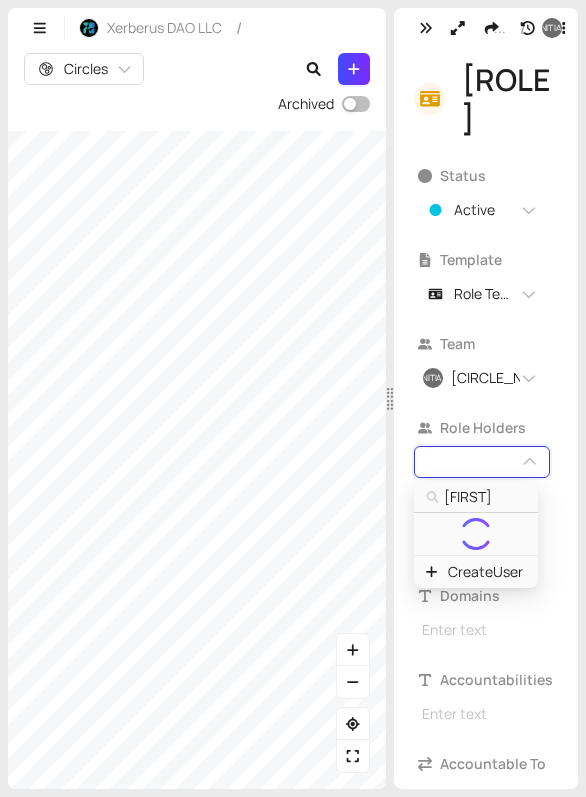 type on "math" 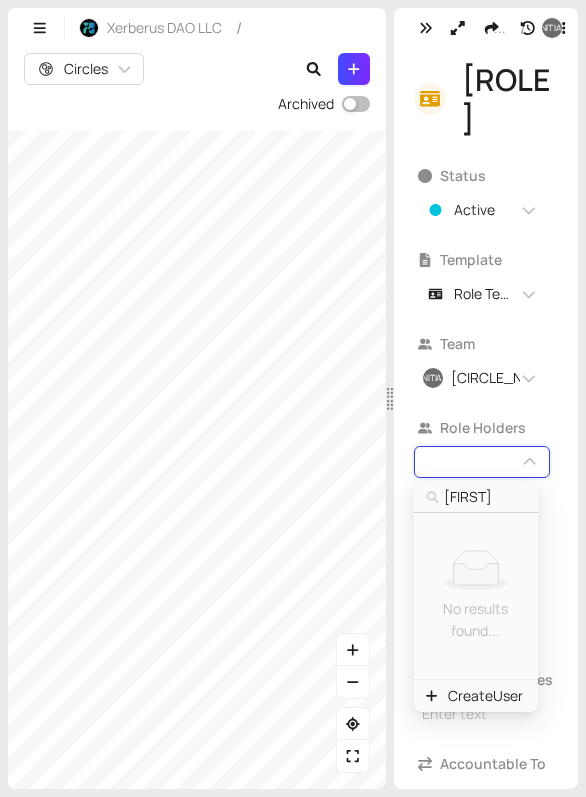 type on "mathia" 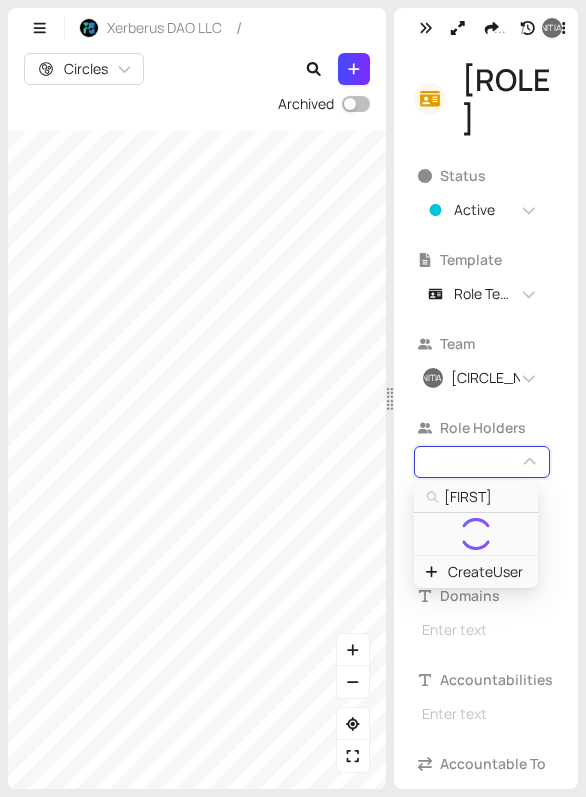 type on "mathi" 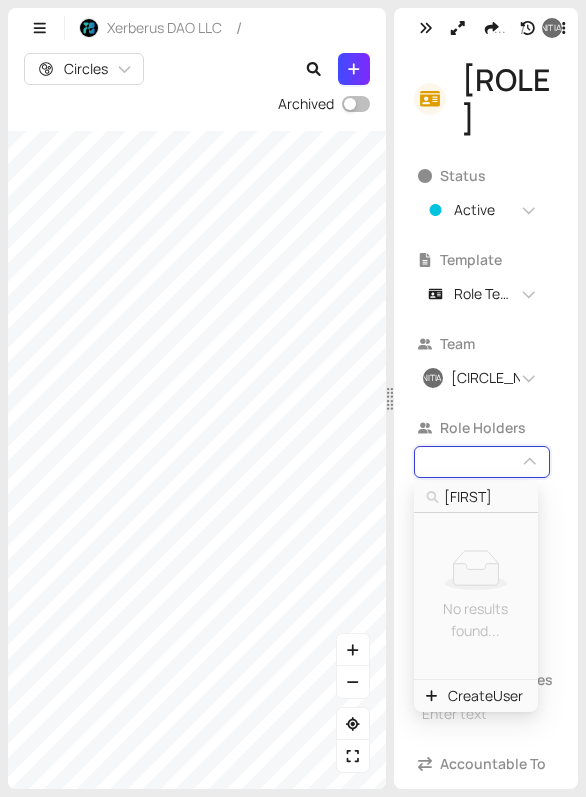 type on "ma" 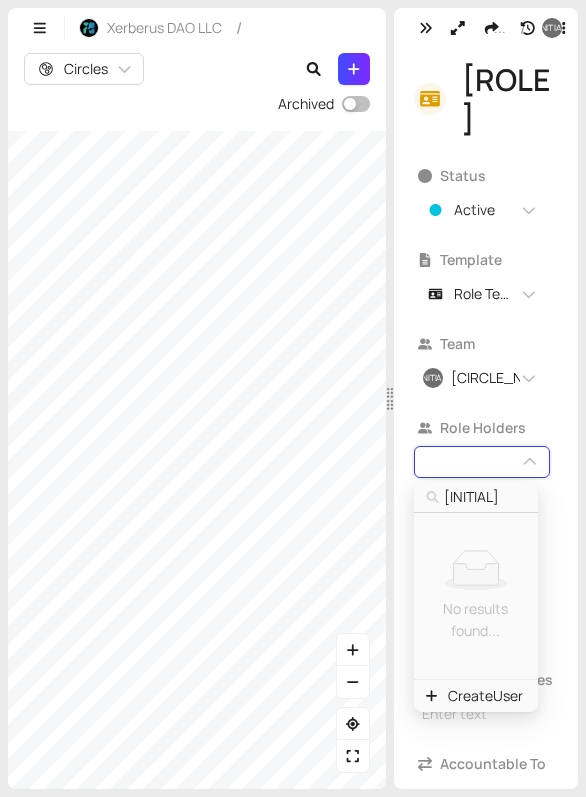 type 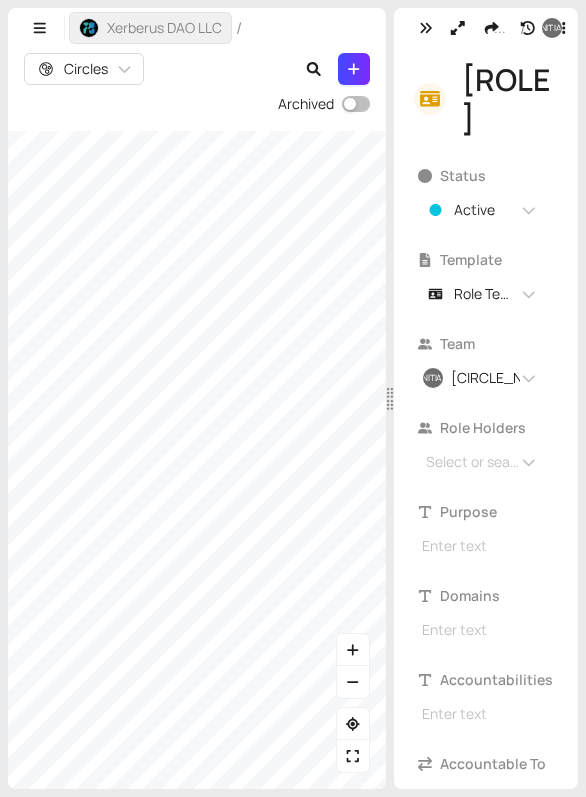 click on "Xerberus DAO LLC" at bounding box center (164, 28) 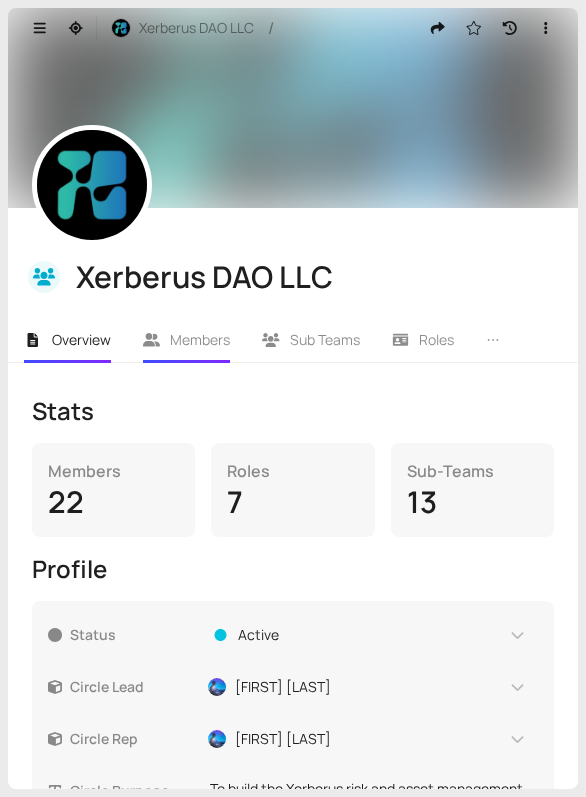 click on "Members" at bounding box center [200, 339] 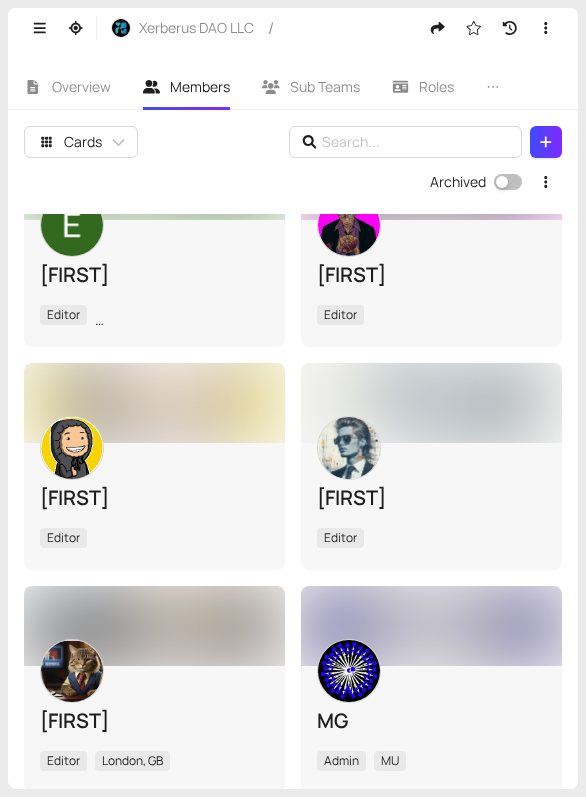 scroll, scrollTop: 938, scrollLeft: 0, axis: vertical 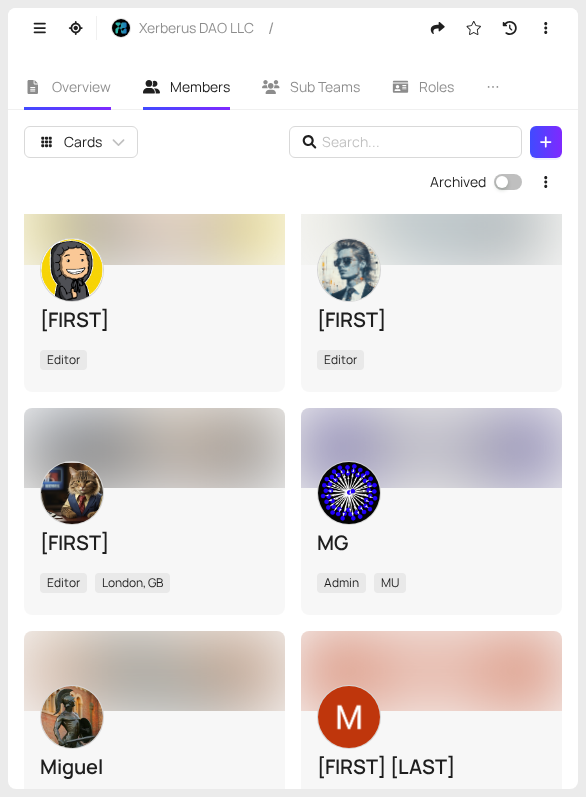 click on "Overview" at bounding box center [81, 86] 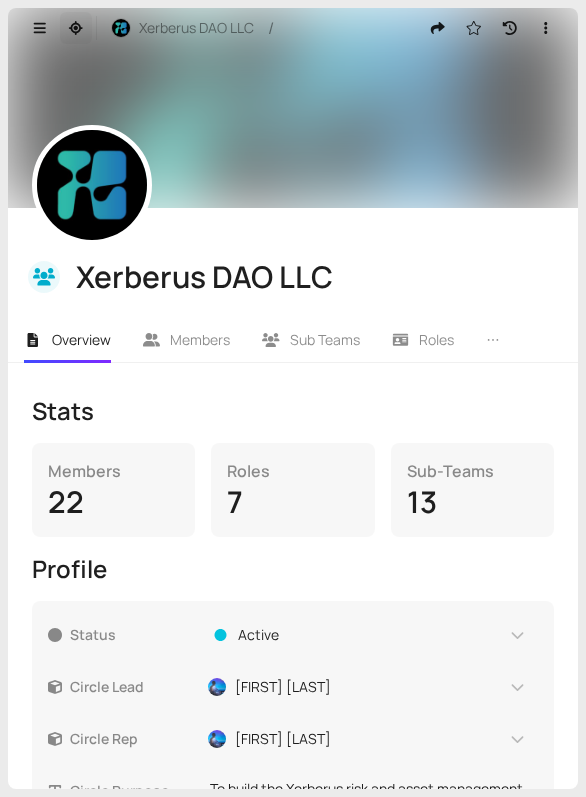 click at bounding box center [76, 28] 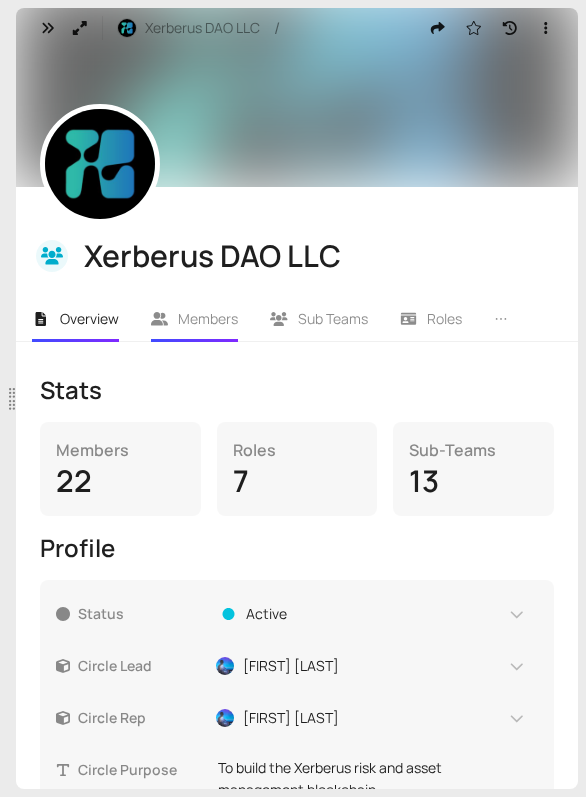 scroll, scrollTop: 0, scrollLeft: 0, axis: both 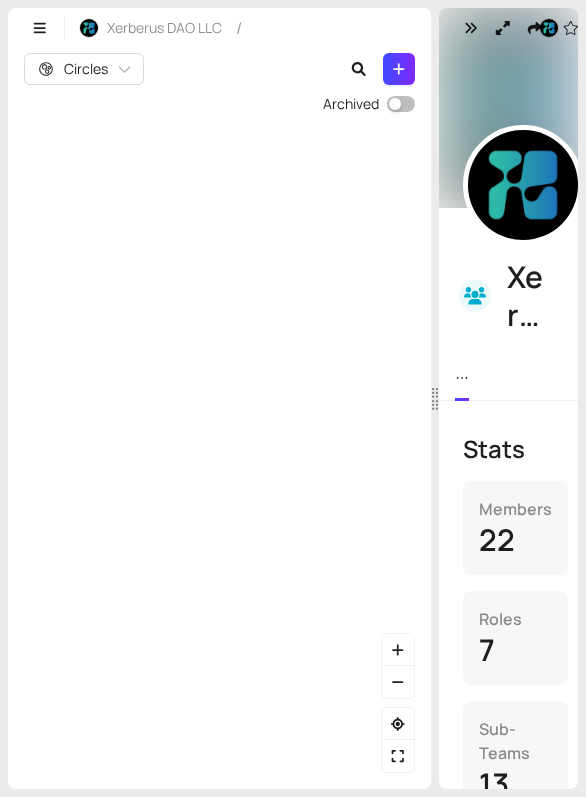 drag, startPoint x: 12, startPoint y: 391, endPoint x: 435, endPoint y: 394, distance: 423.01065 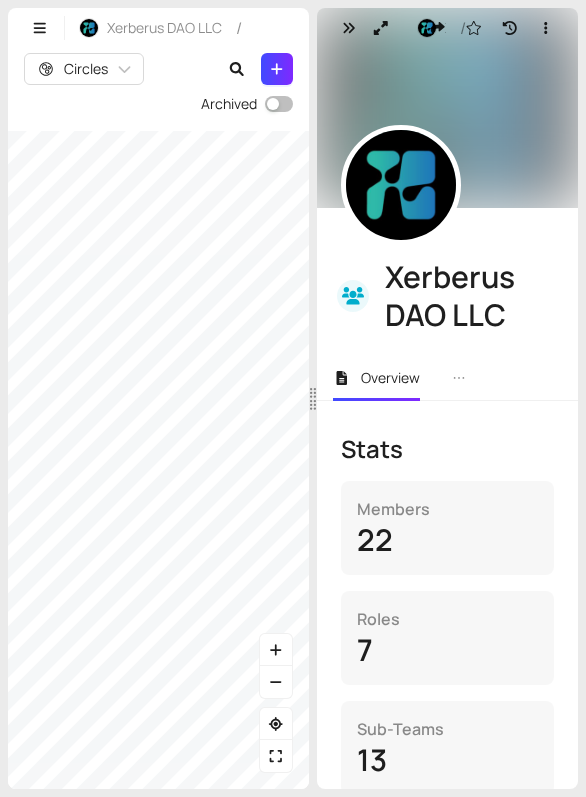drag, startPoint x: 436, startPoint y: 395, endPoint x: 330, endPoint y: 402, distance: 106.23088 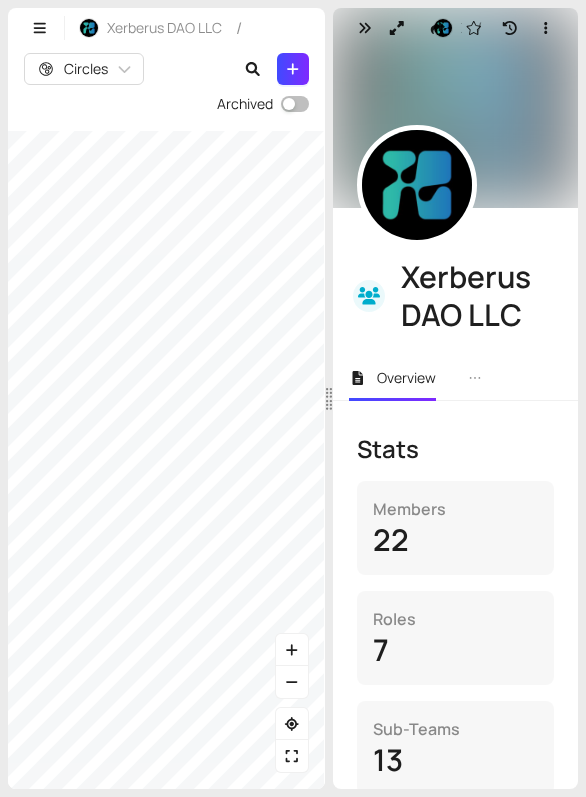 click on "Circles Archived" at bounding box center (166, 418) 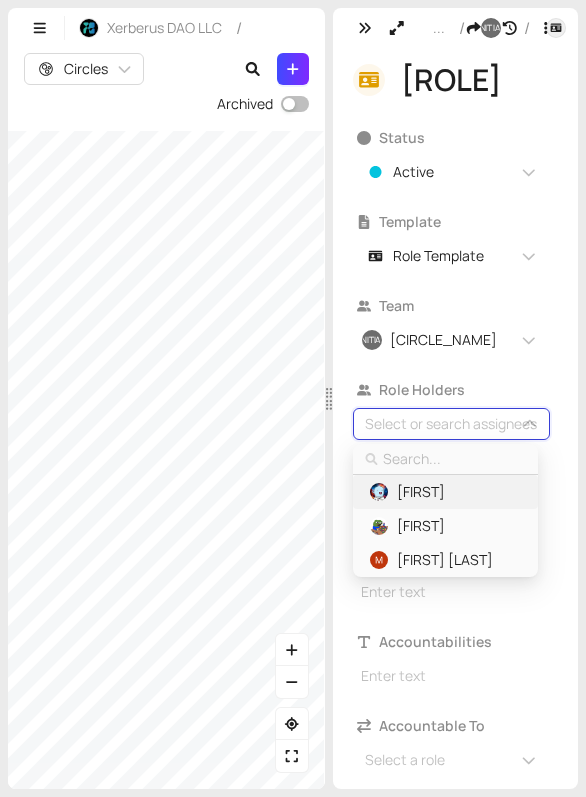 type on "m" 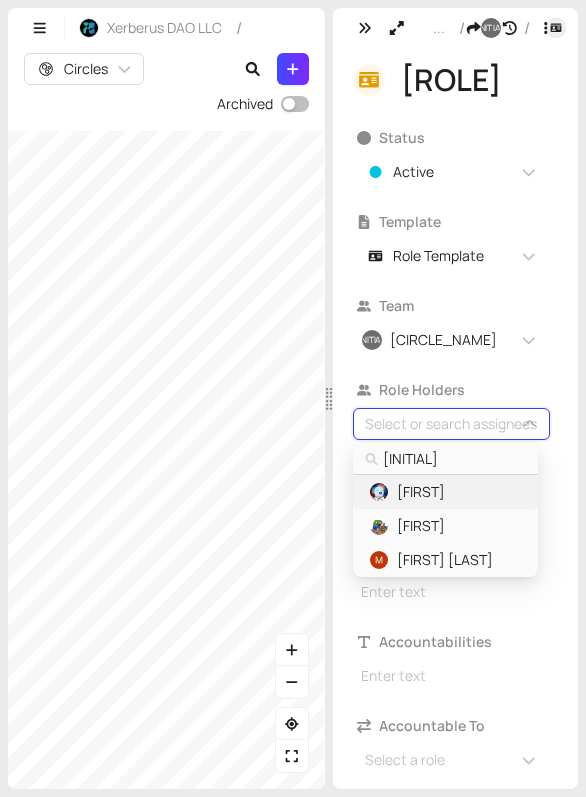 type on "mg" 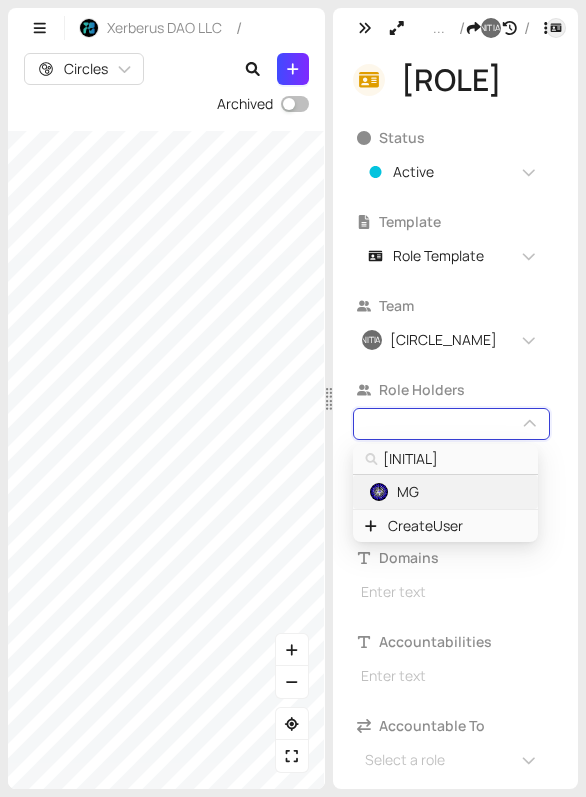 click on "MG" at bounding box center (408, 492) 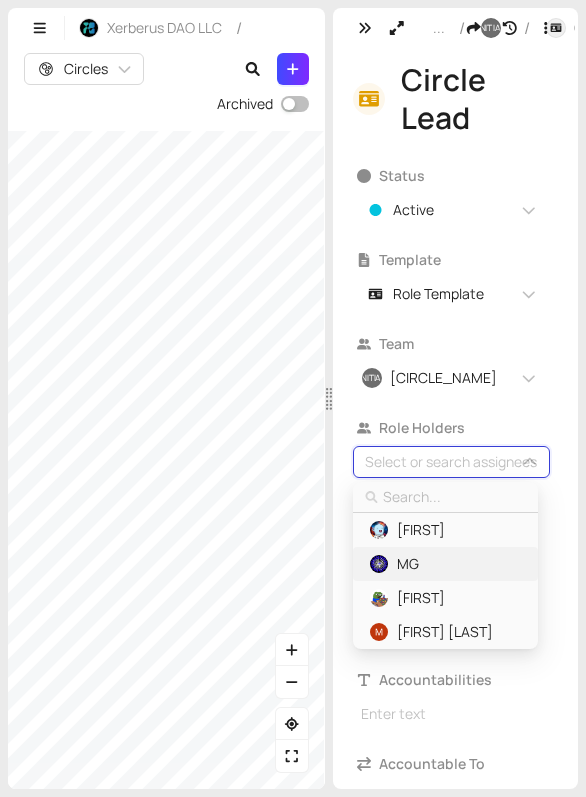 click on "MG" at bounding box center (408, 564) 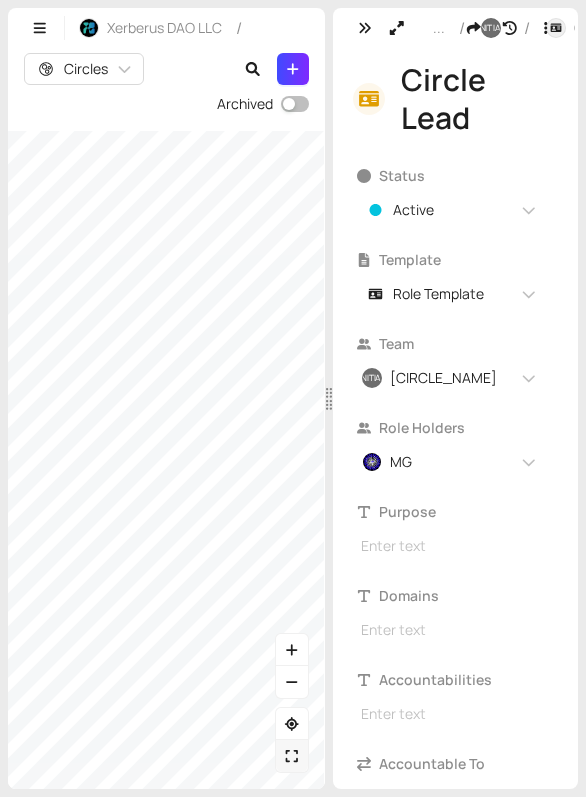 drag, startPoint x: 308, startPoint y: 432, endPoint x: 290, endPoint y: 745, distance: 313.51715 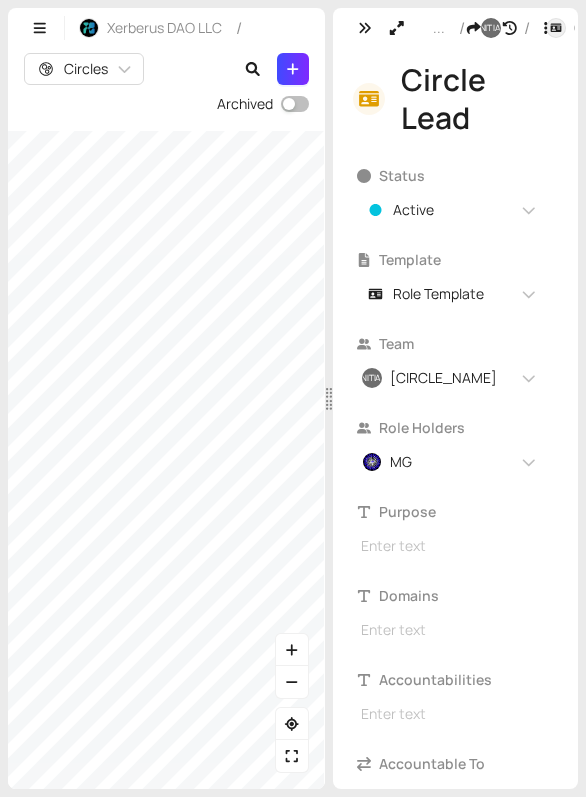 click on "Xerberus DAO LLC / Circles Archived ... / DC Dapp Circle / Circle Lead / Circle Lead Status Active Template Role Template Team DC Dapp Circle Role Holders MG +  0  ... Purpose Enter text This textbox supports   markdown  and  ":" emojis. Domains Enter text This textbox supports   markdown  and  ":" emojis. Accountabilities Enter text This textbox supports   markdown  and  ":" emojis. Accountable To Select a role Attachments Add attachment Membership Status  Select an item Allocation 0" at bounding box center [293, 398] 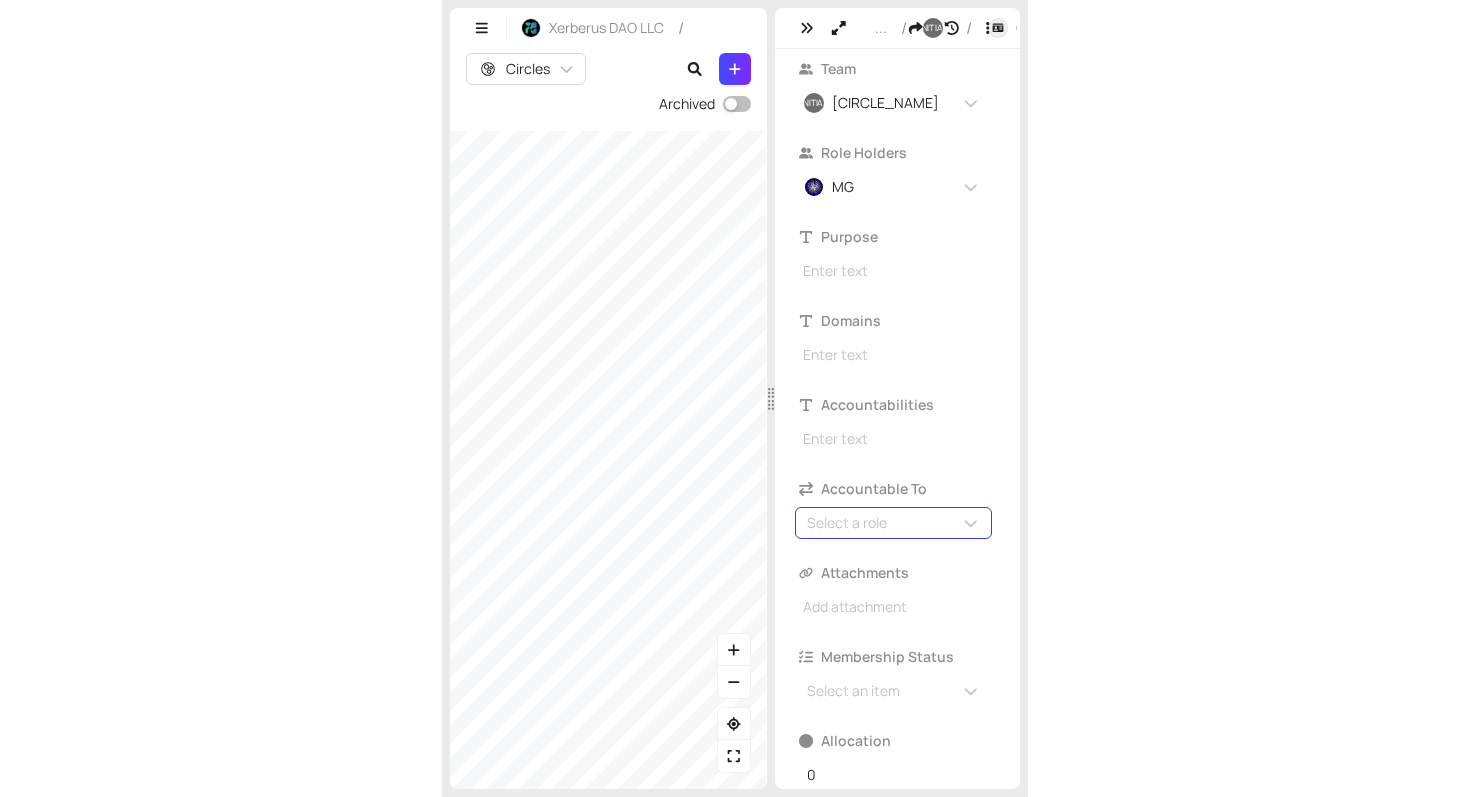 scroll, scrollTop: 293, scrollLeft: 0, axis: vertical 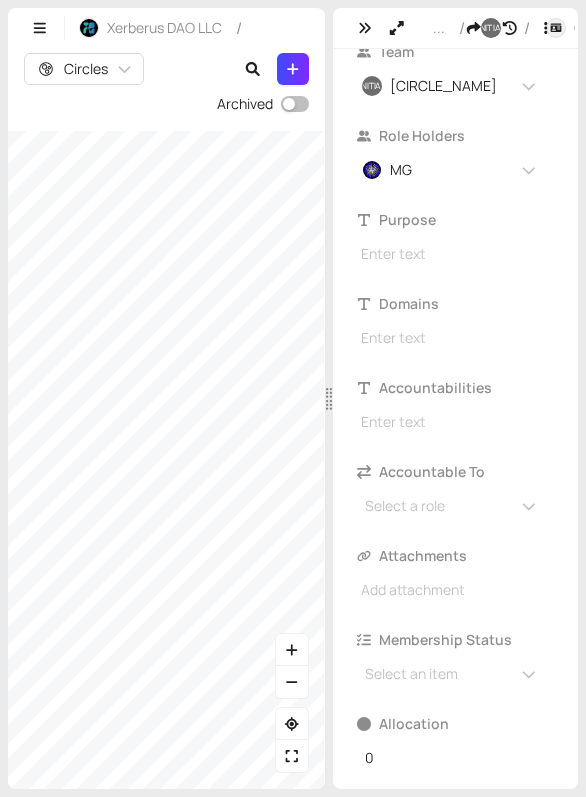 click on "Xerberus DAO LLC / Circles Archived ... / DC Dapp Circle / Circle Lead / Circle Lead Status Active Template Role Template Team DC Dapp Circle Role Holders MG +  0  ... Purpose Enter text This textbox supports   markdown  and  ":" emojis. Domains Enter text This textbox supports   markdown  and  ":" emojis. Accountabilities Enter text This textbox supports   markdown  and  ":" emojis. Accountable To Select a role Attachments Add attachment Membership Status  Select an item Allocation 0" at bounding box center [293, 398] 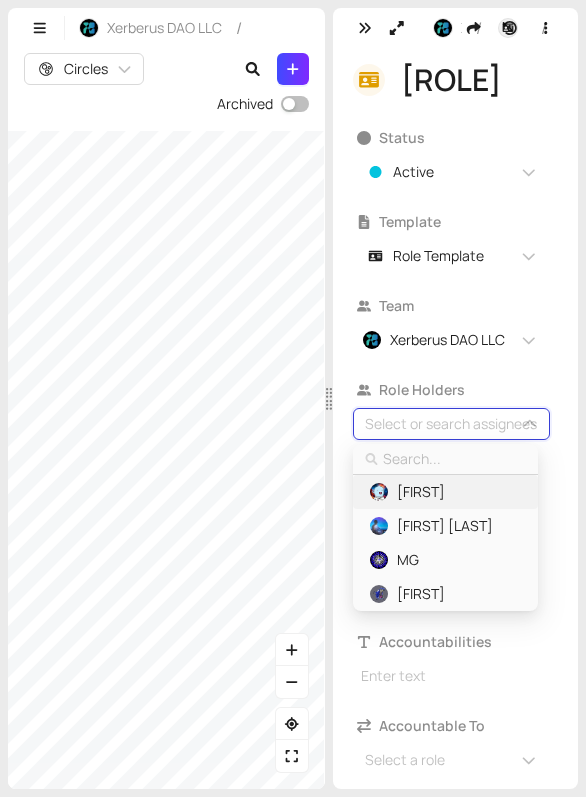 type on "d" 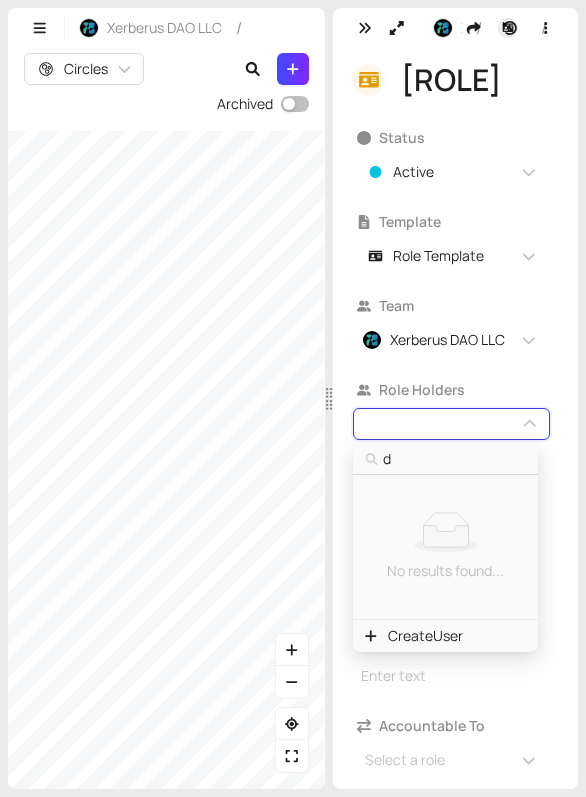 type on "dr" 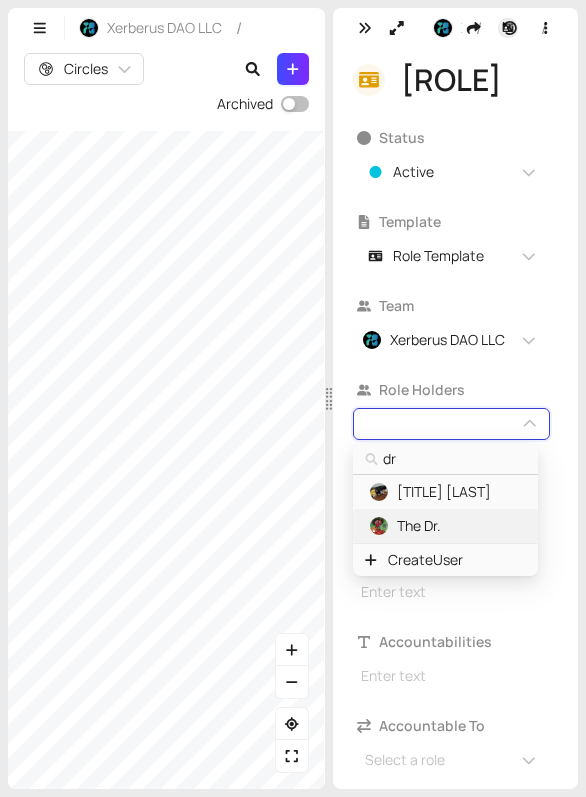 click on "The Dr." at bounding box center [419, 526] 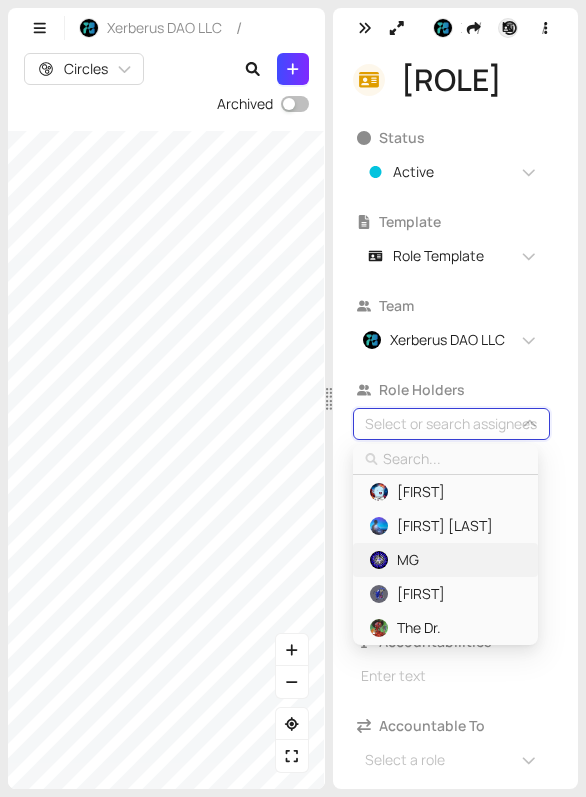 click on "MG" at bounding box center [408, 560] 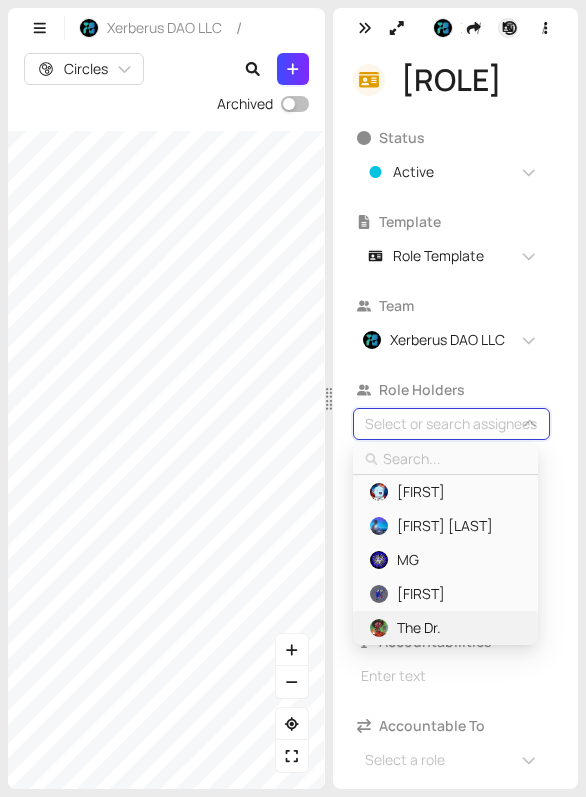 click on "The Dr." at bounding box center (419, 628) 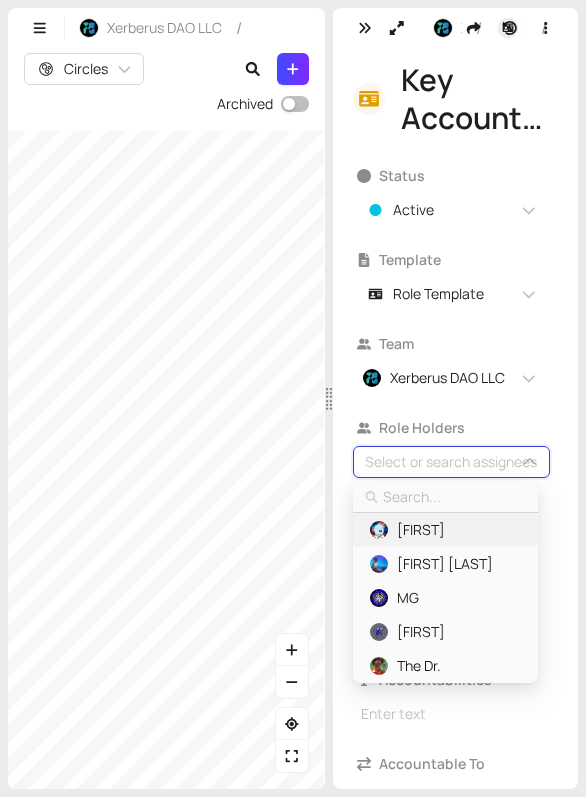 type on "a" 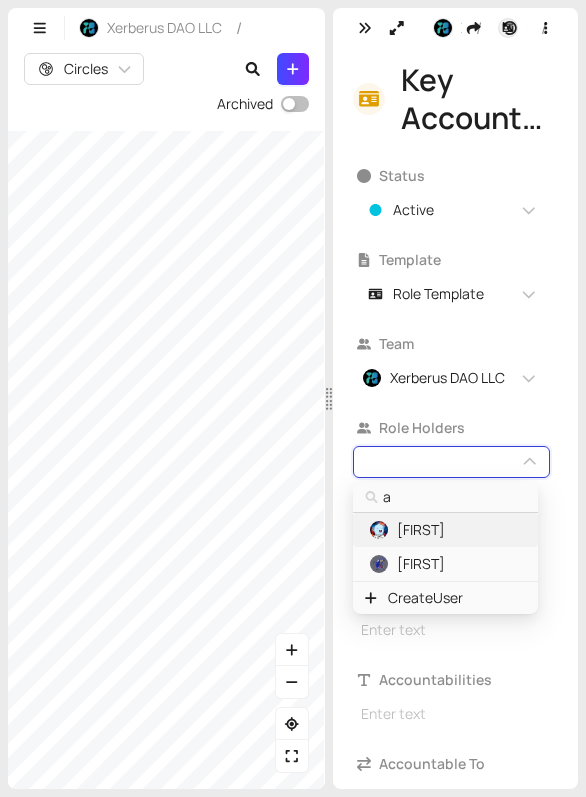 type on "am" 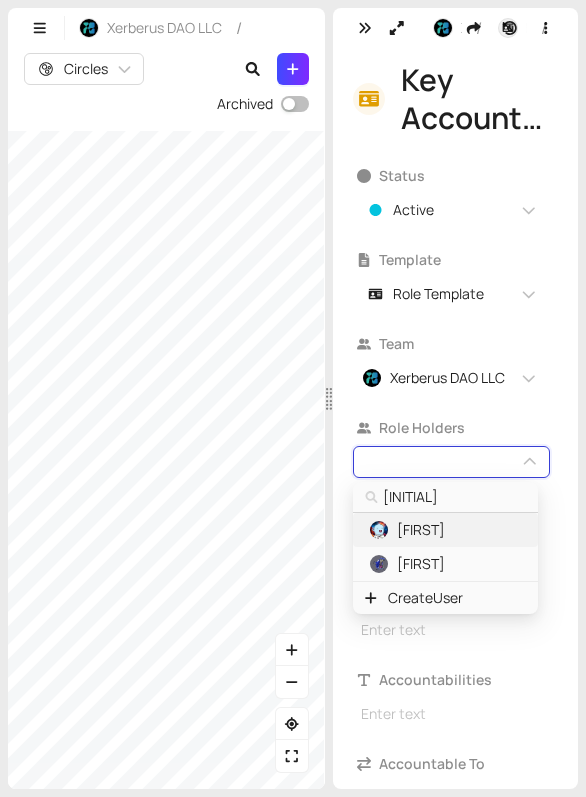 type on "ami" 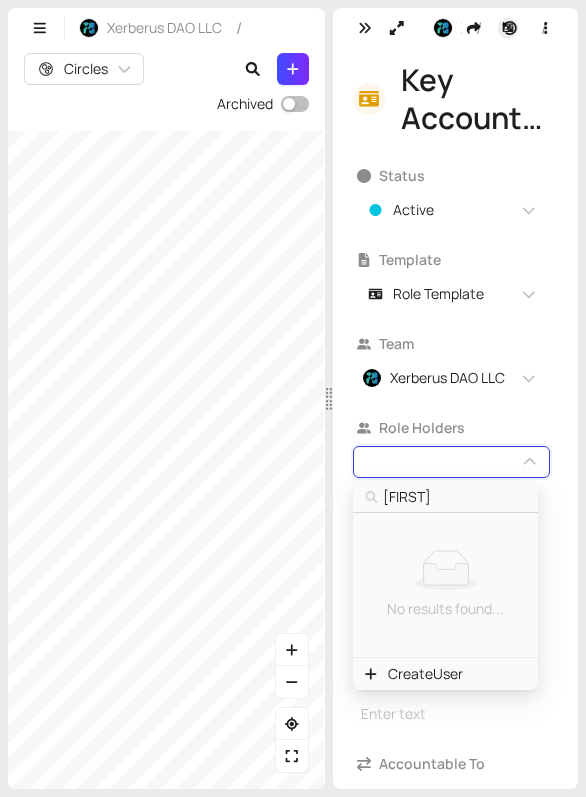 type on "amin" 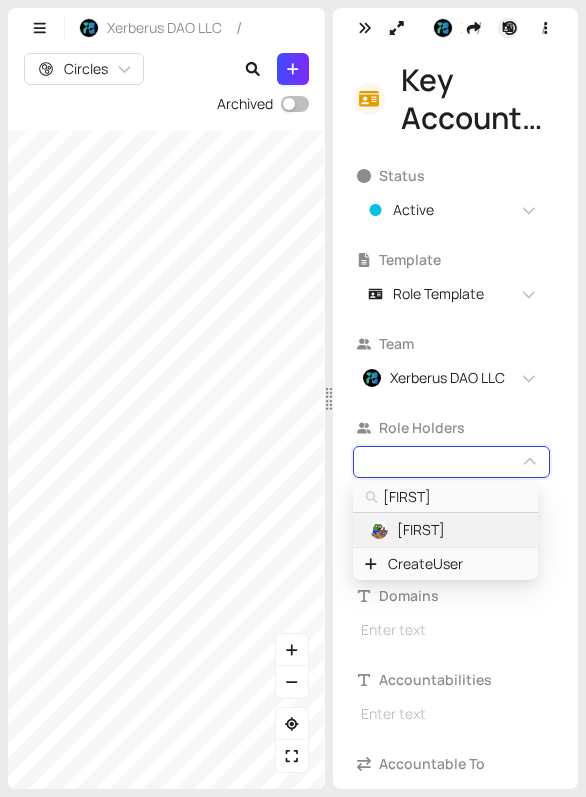 click on "Amin" at bounding box center (421, 530) 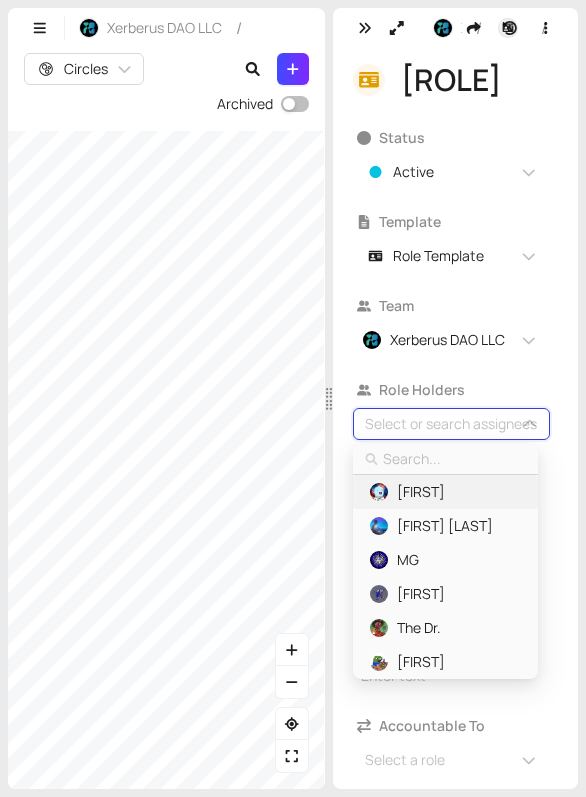 type on "m" 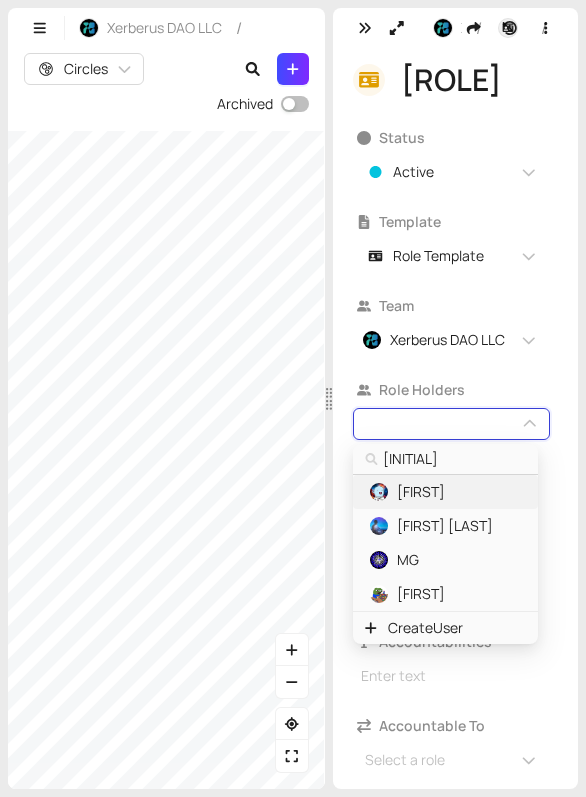 type 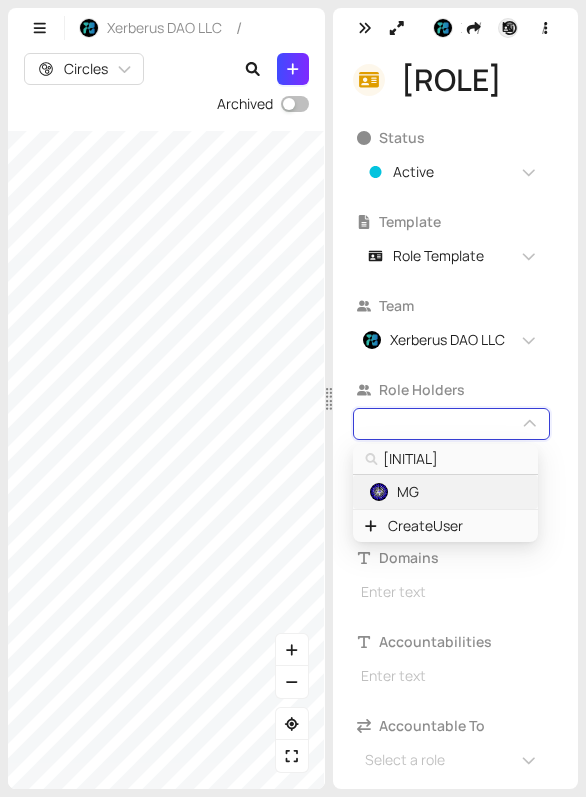 click on "MG" at bounding box center [444, 492] 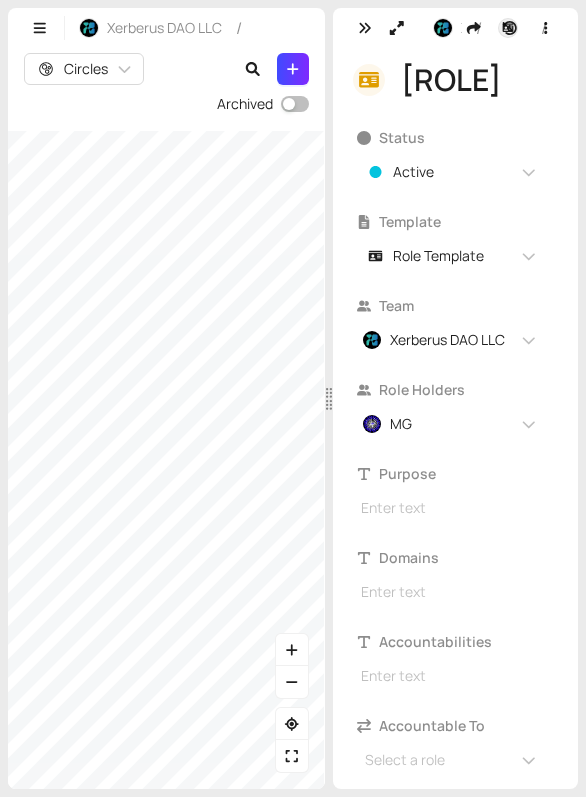 drag, startPoint x: 239, startPoint y: 519, endPoint x: 0, endPoint y: 414, distance: 261.04788 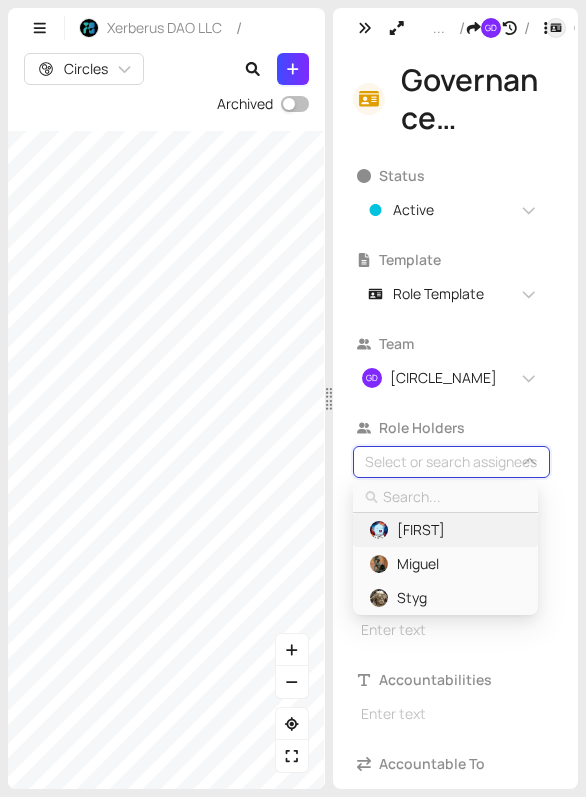 click on "[FIRST]" at bounding box center [421, 530] 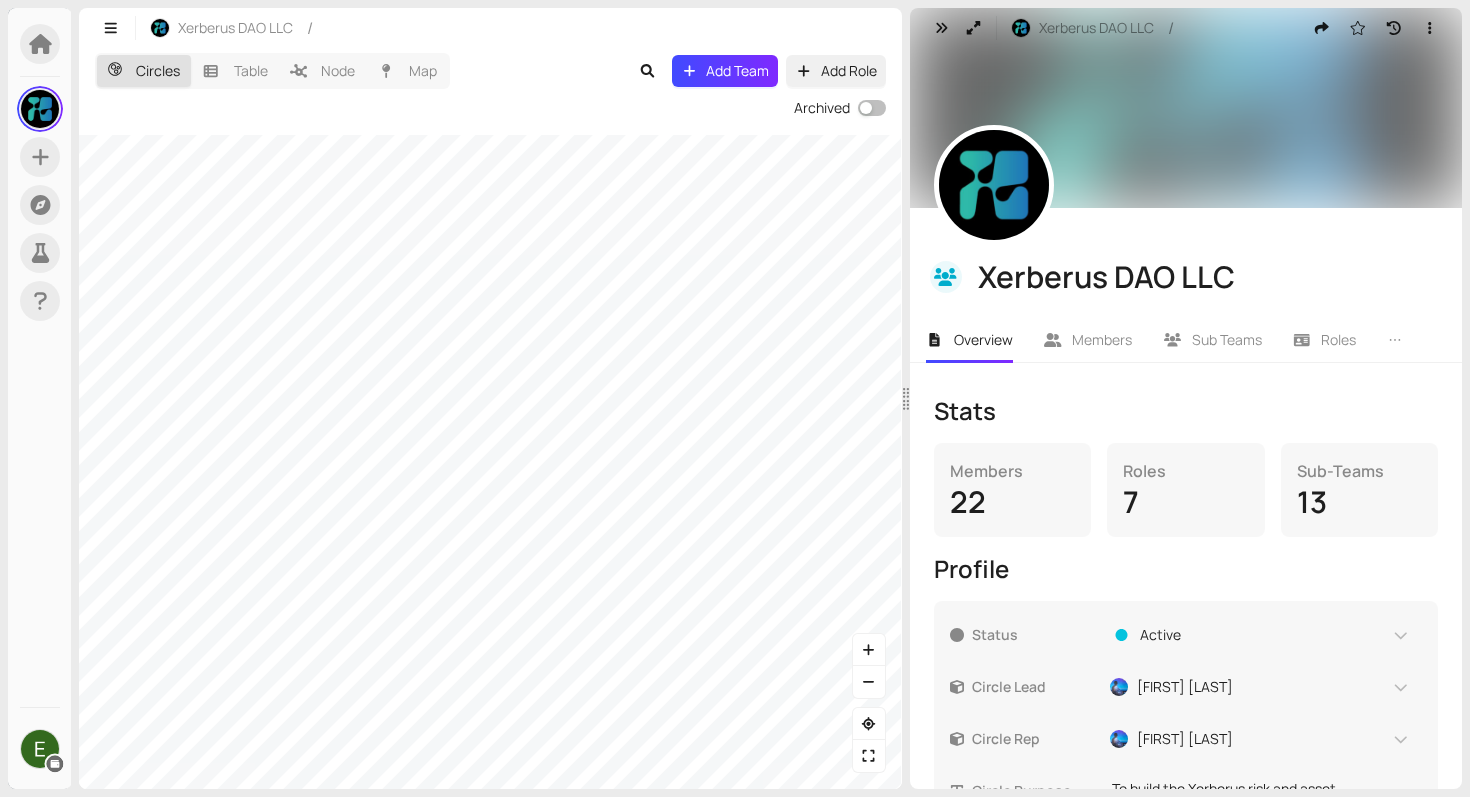 drag, startPoint x: 66, startPoint y: 608, endPoint x: 2, endPoint y: 204, distance: 409.0379 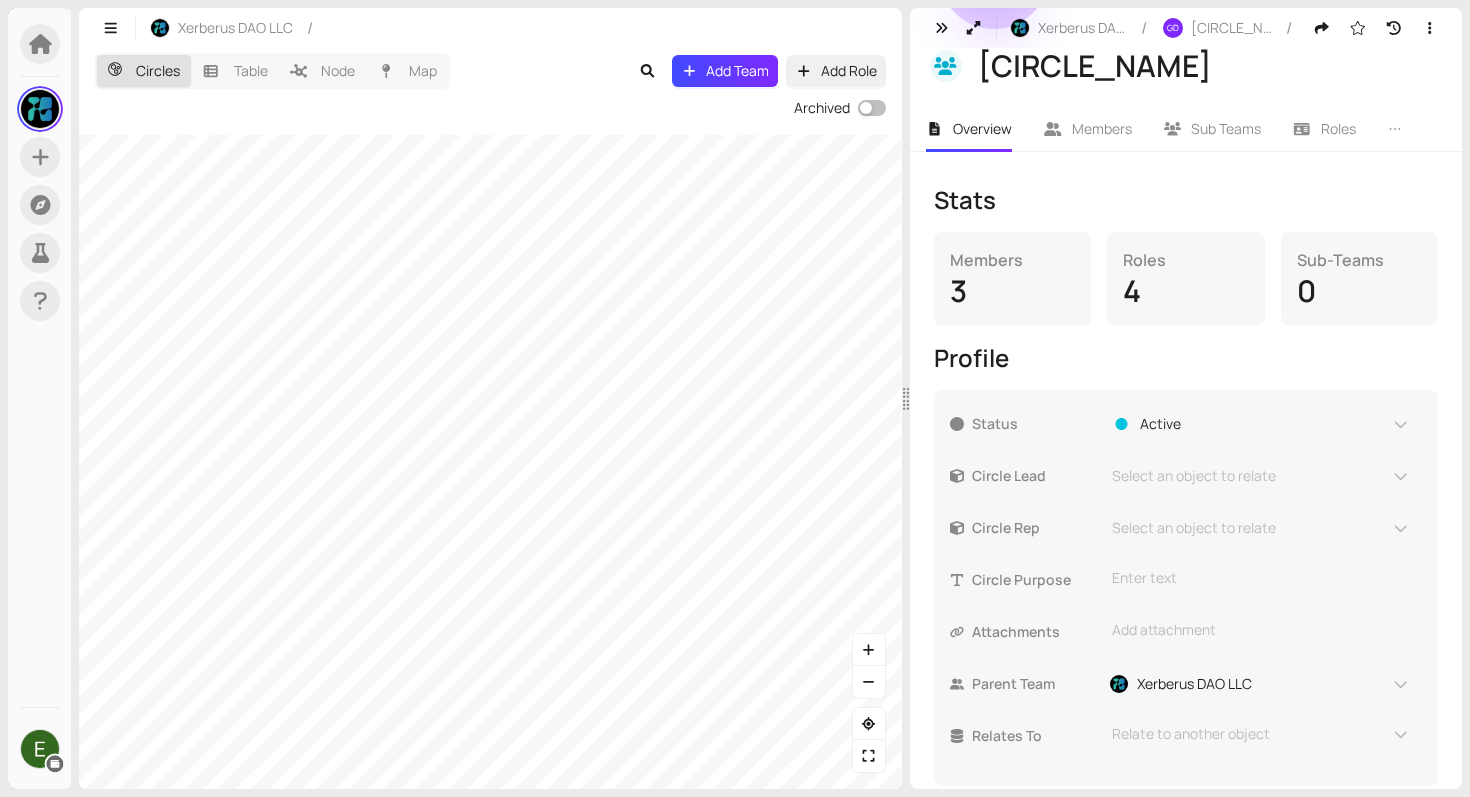 scroll, scrollTop: 270, scrollLeft: 0, axis: vertical 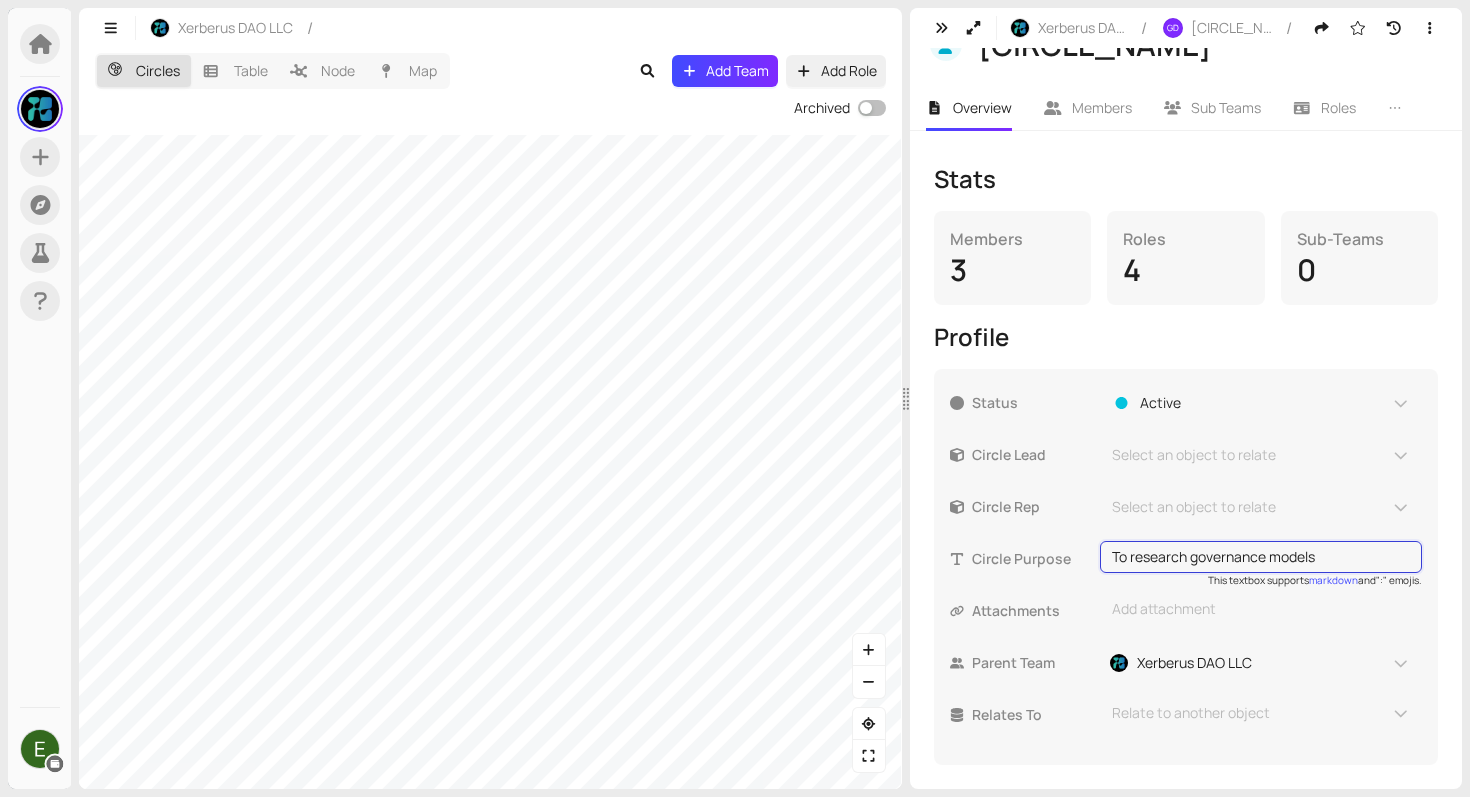 click on "Status Active Circle Lead  Select an object to relate Circle Rep  Select an object to relate Circle Purpose  To research governance models  This textbox supports   markdown  and  ":" emojis. Attachments Add attachment Parent Team Xerberus DAO LLC Relates To Relate to another object" at bounding box center [1186, 567] 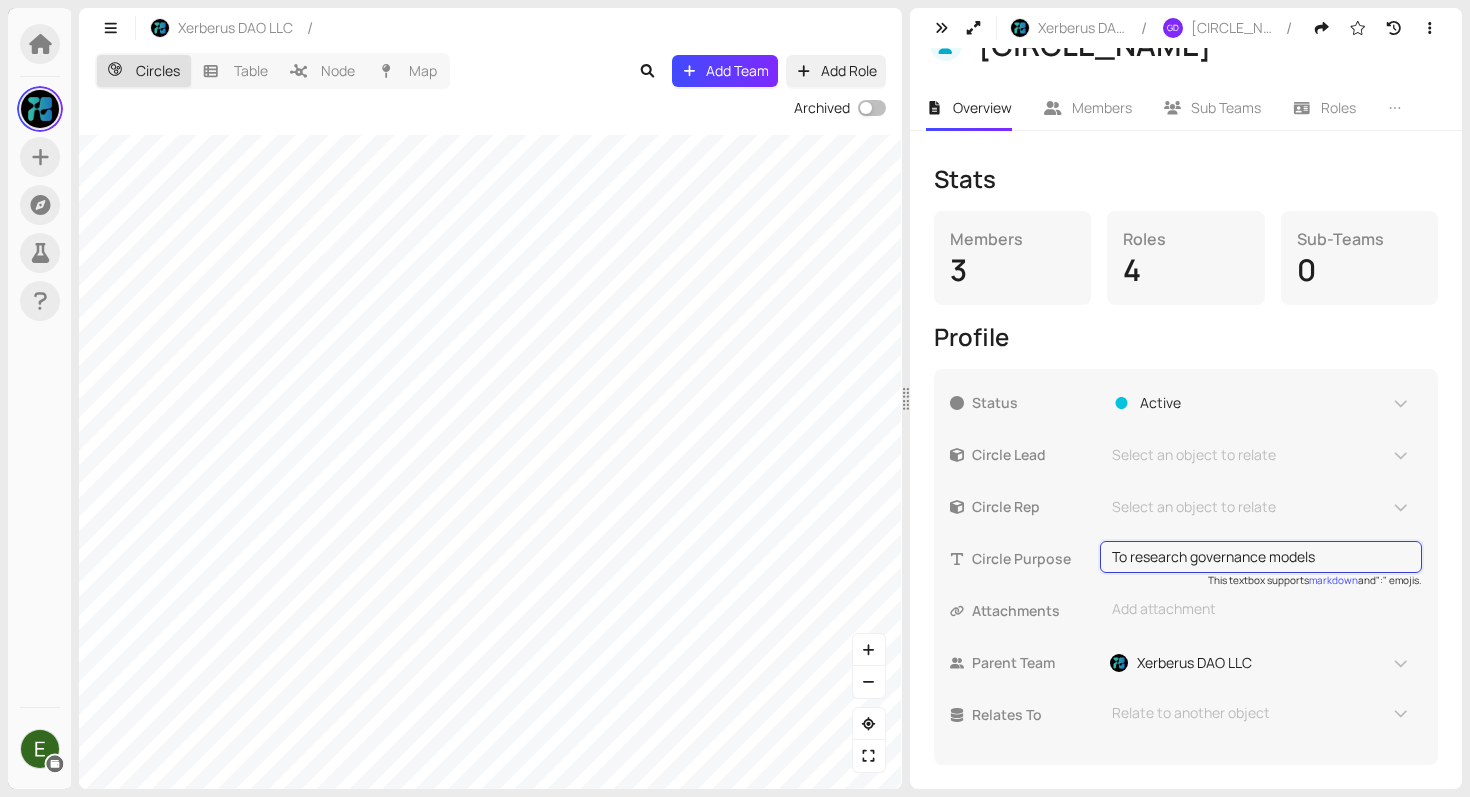 drag, startPoint x: 1333, startPoint y: 547, endPoint x: 1009, endPoint y: 544, distance: 324.0139 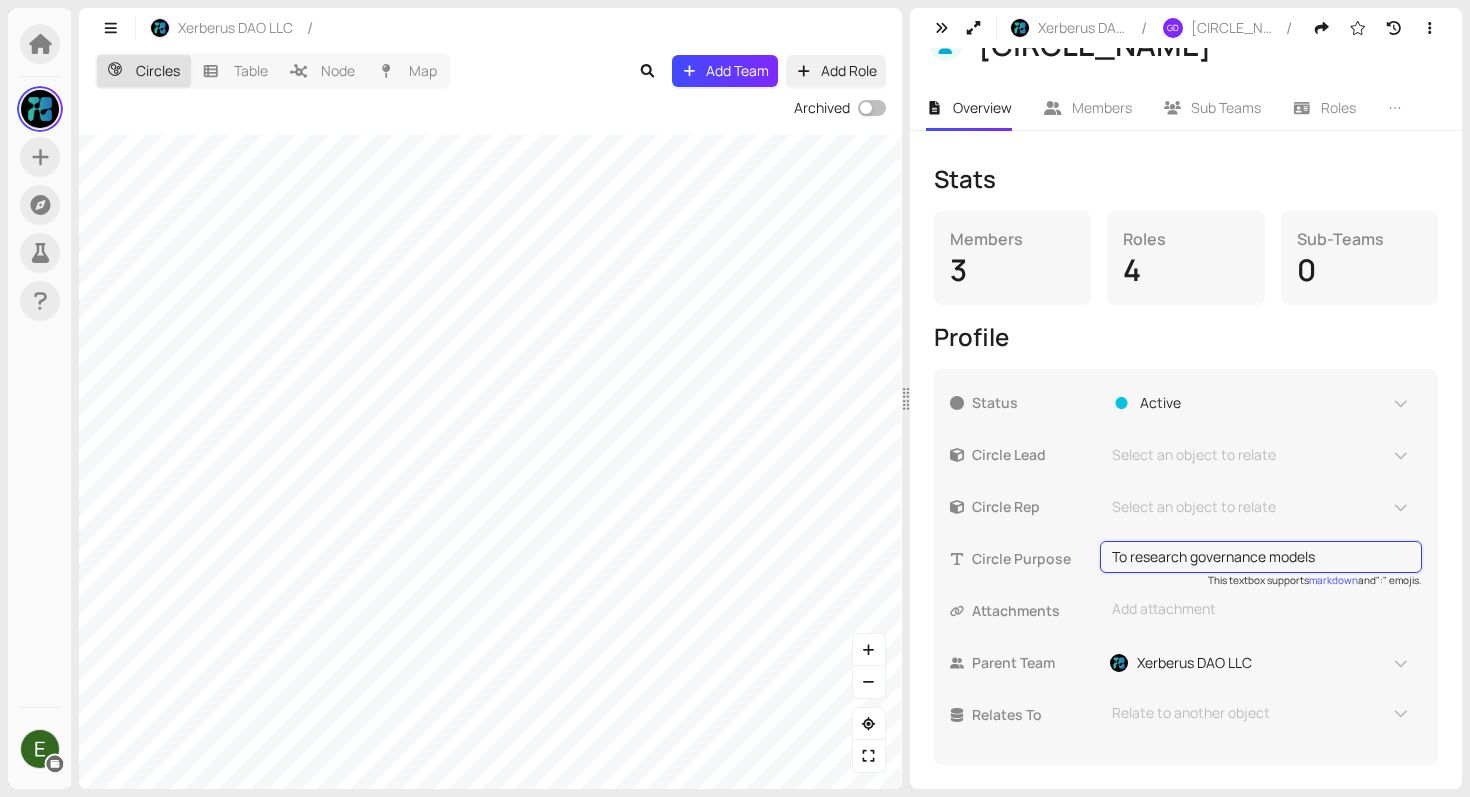 drag, startPoint x: 1338, startPoint y: 554, endPoint x: 1009, endPoint y: 554, distance: 329 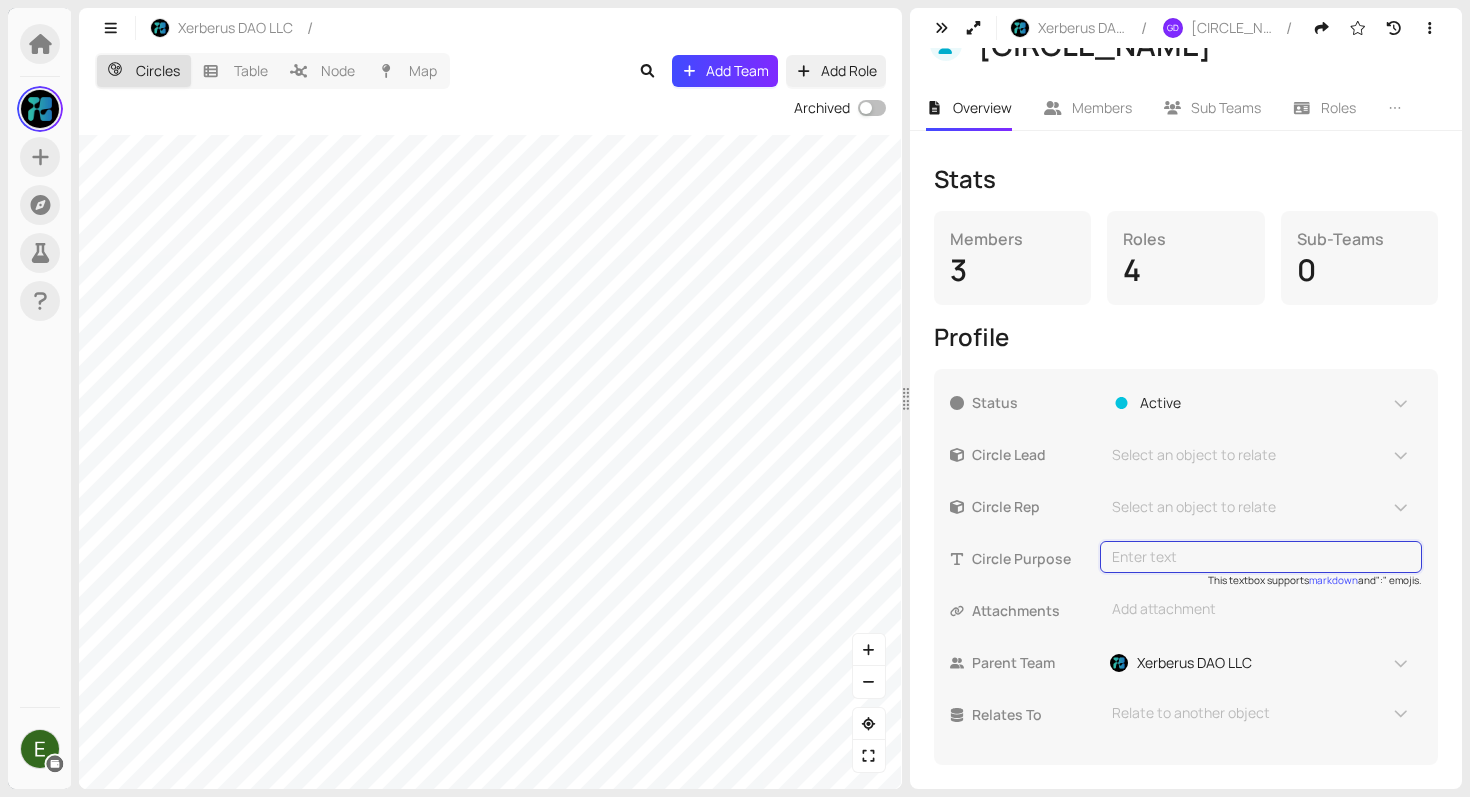 click on "Stats Members 3 Roles 4 Sub-Teams 0 Profile Status Active Circle Lead  Select an object to relate Circle Rep  Select an object to relate Circle Purpose  This textbox supports   markdown  and  ":" emojis. Attachments Add attachment Parent Team Xerberus DAO LLC Relates To Relate to another object" at bounding box center [1186, 464] 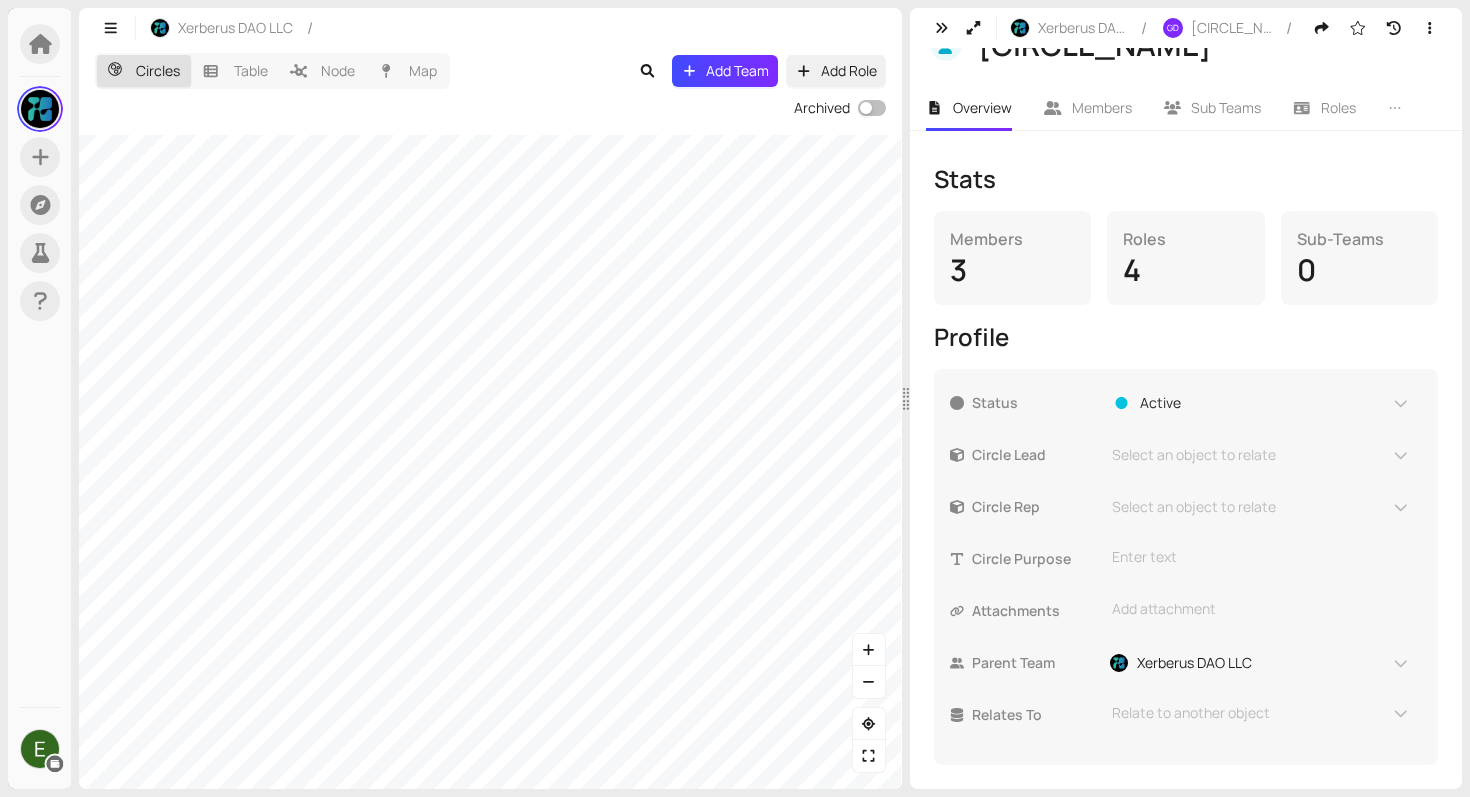 click on "Xerberus DAO LLC / Circles Table Node Map Add Team Add Role Archived" at bounding box center (490, 398) 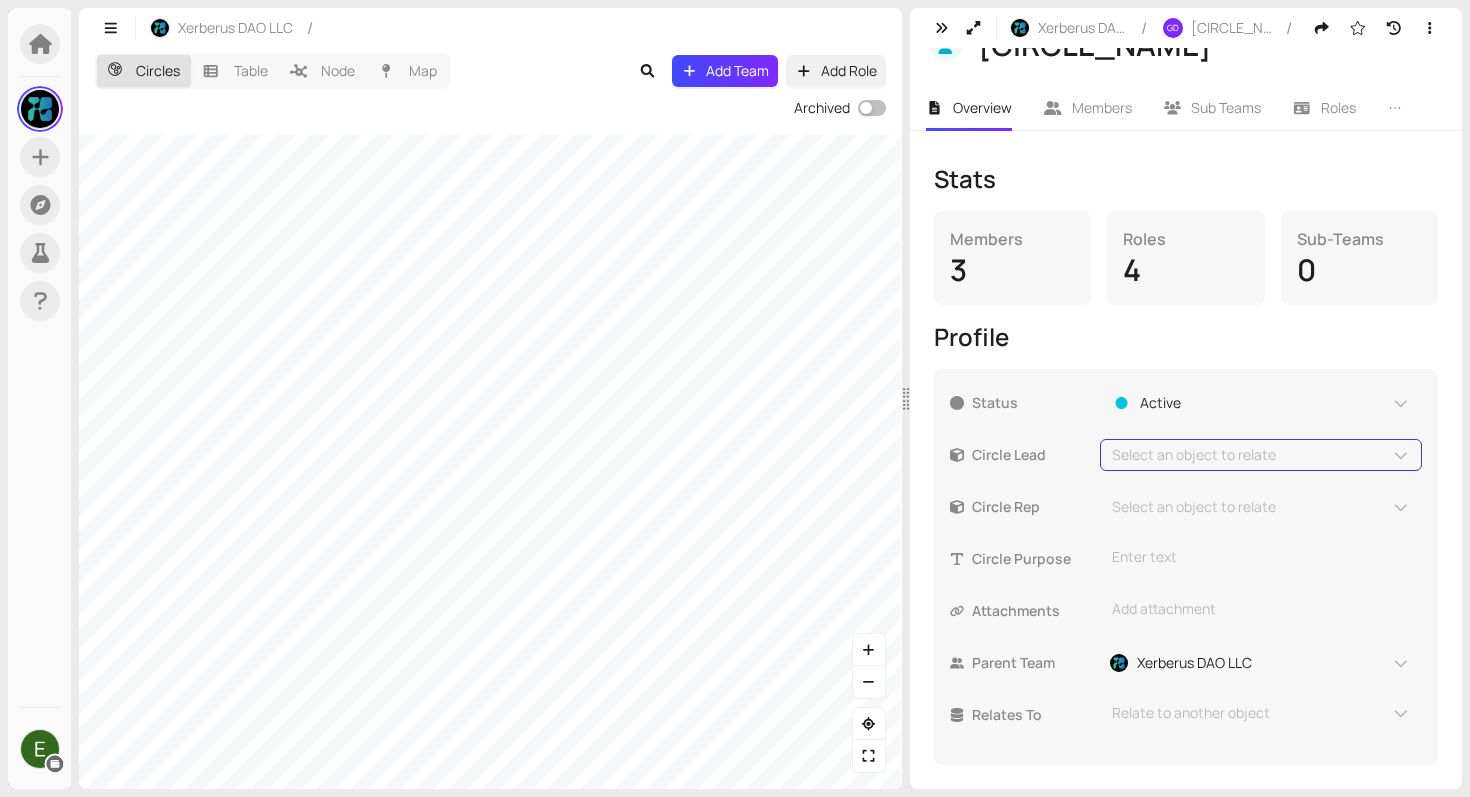 scroll, scrollTop: 270, scrollLeft: 0, axis: vertical 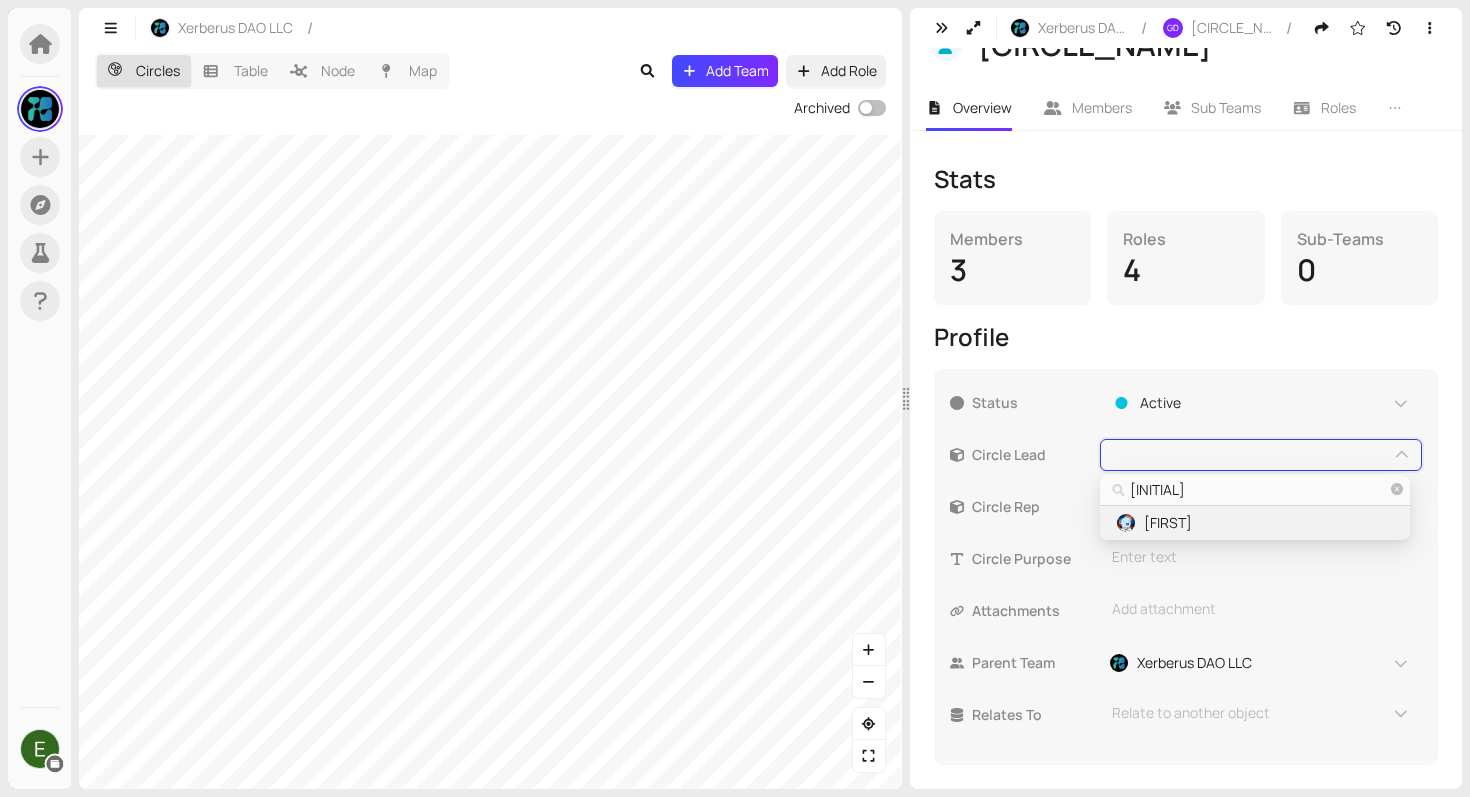 click on "[FIRST]" at bounding box center (1168, 523) 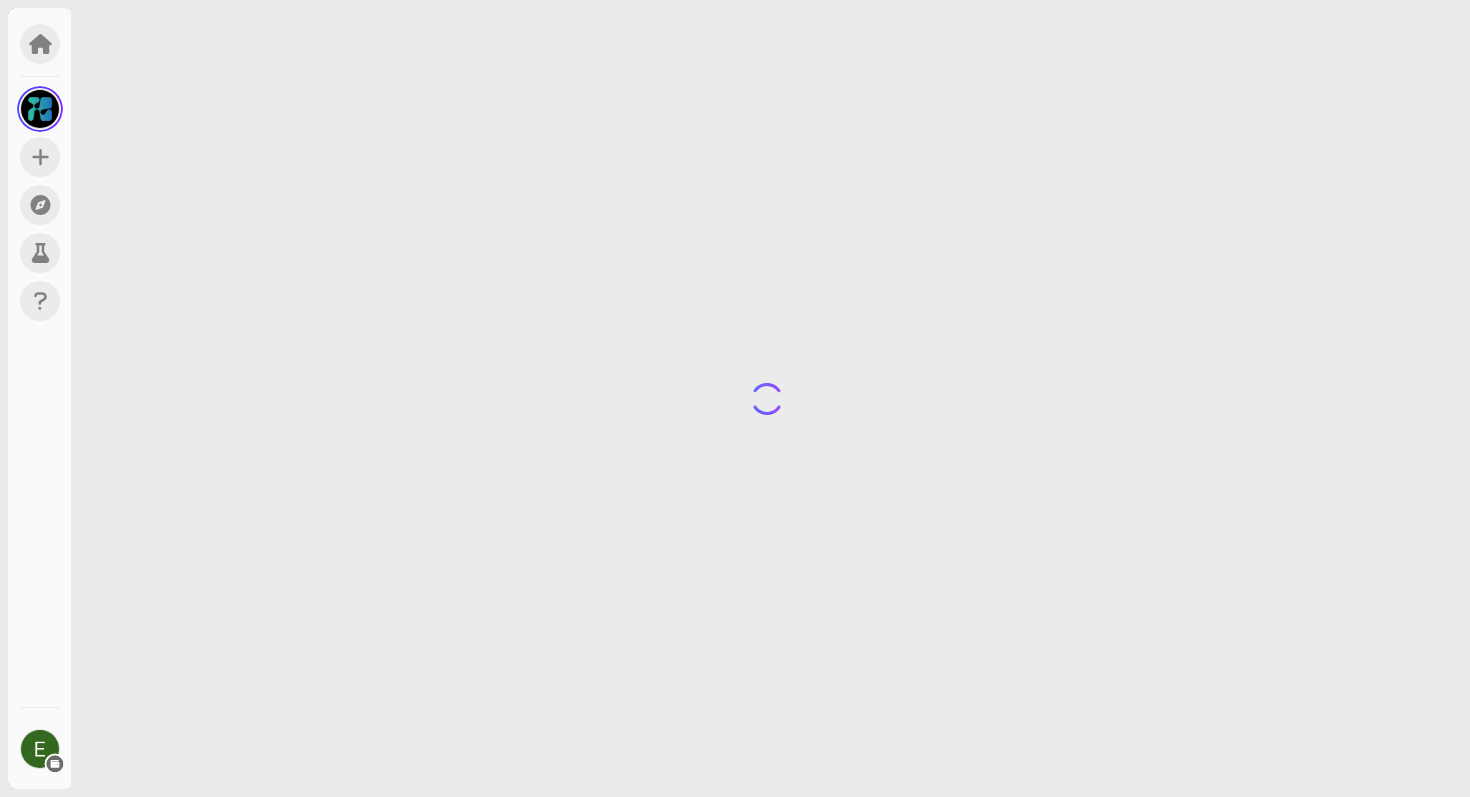 scroll, scrollTop: 0, scrollLeft: 0, axis: both 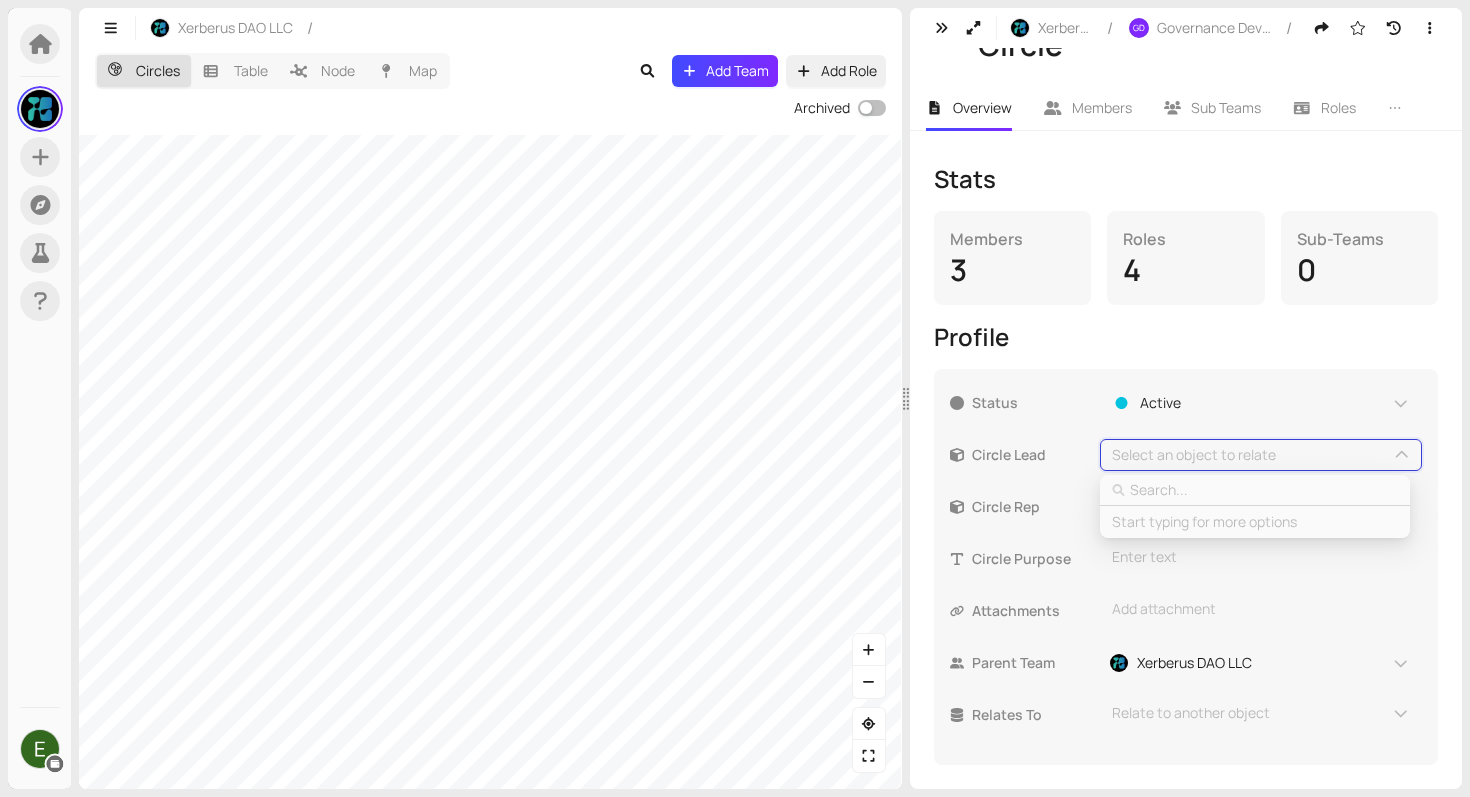 type on "e" 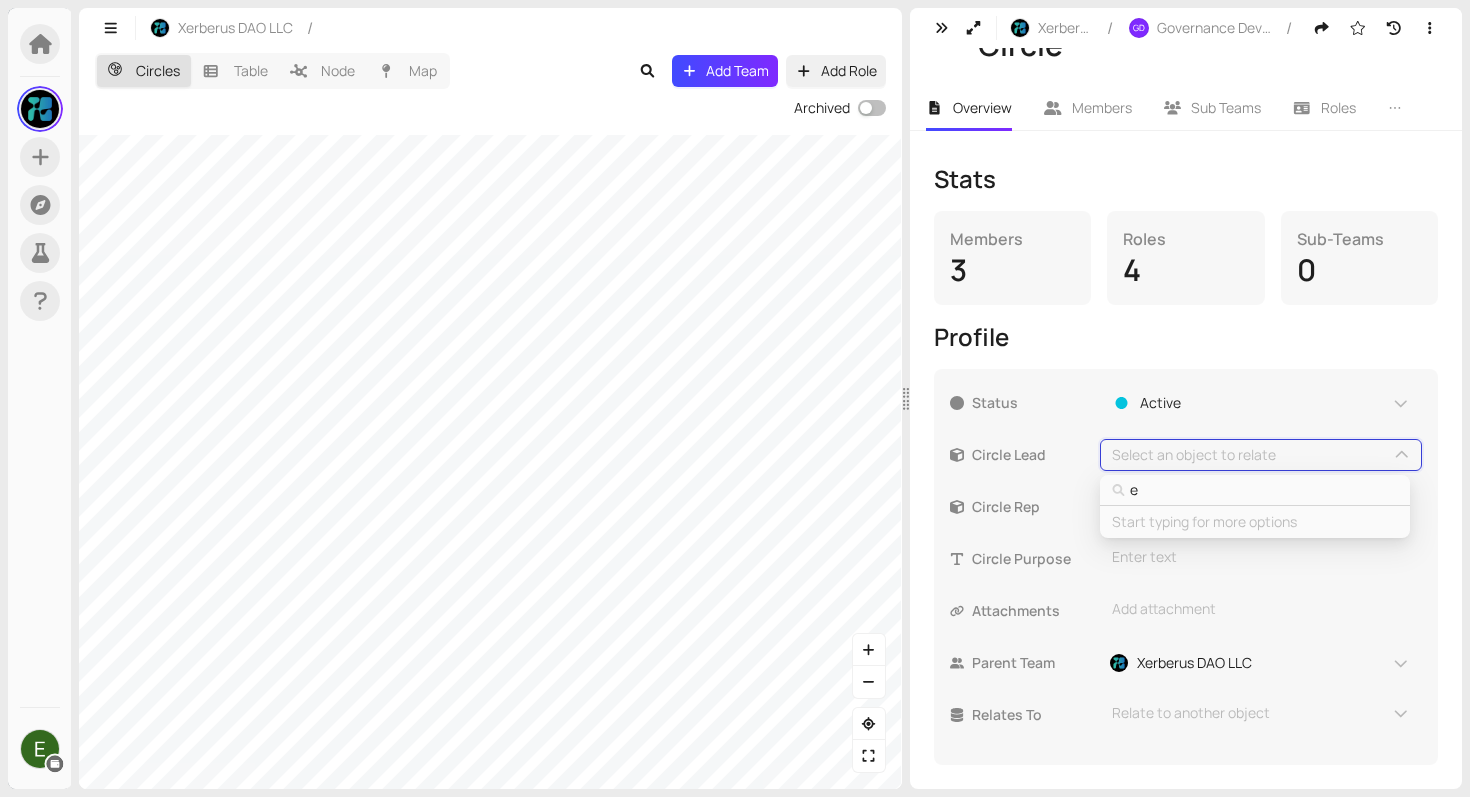 type on "em" 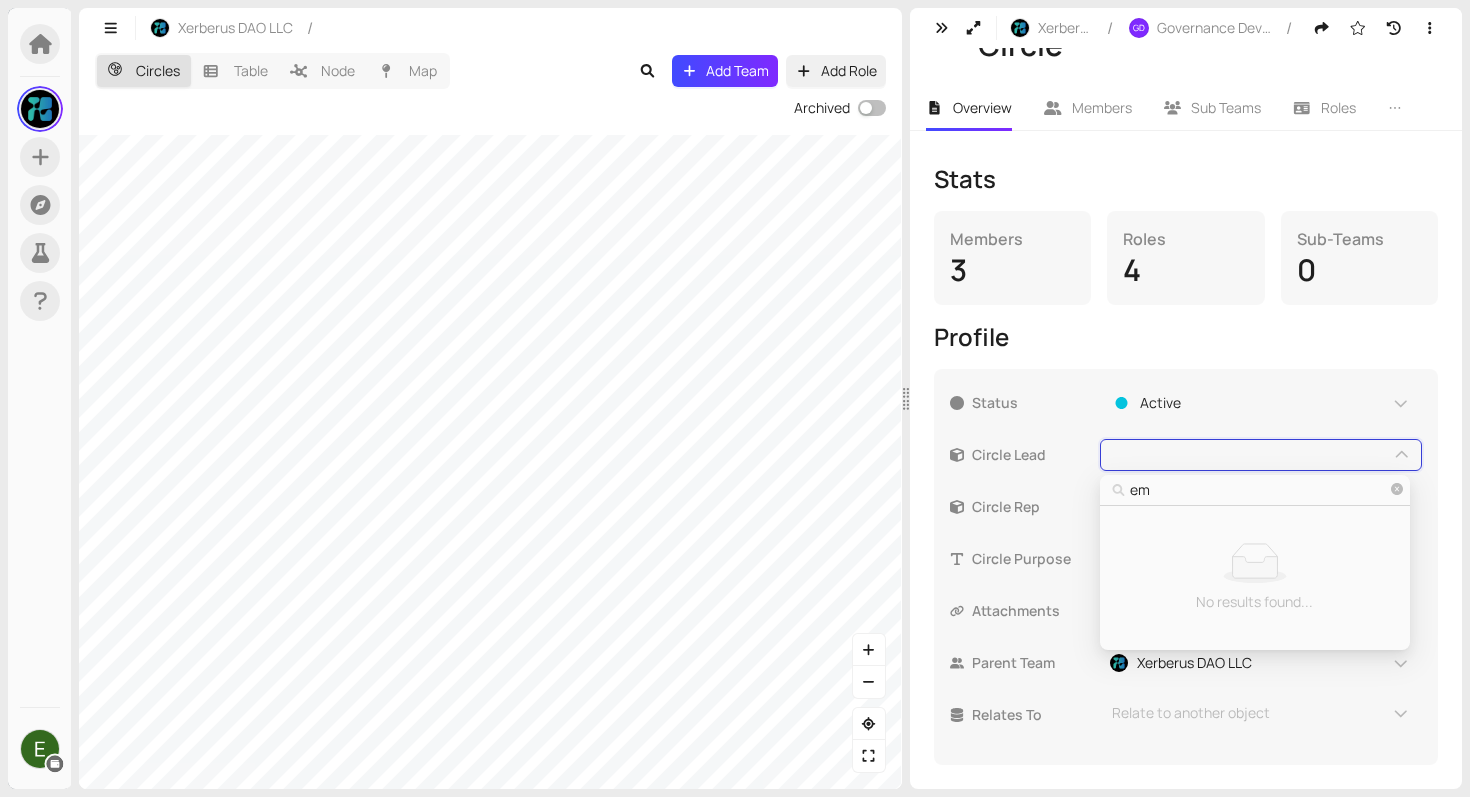 type on "ema" 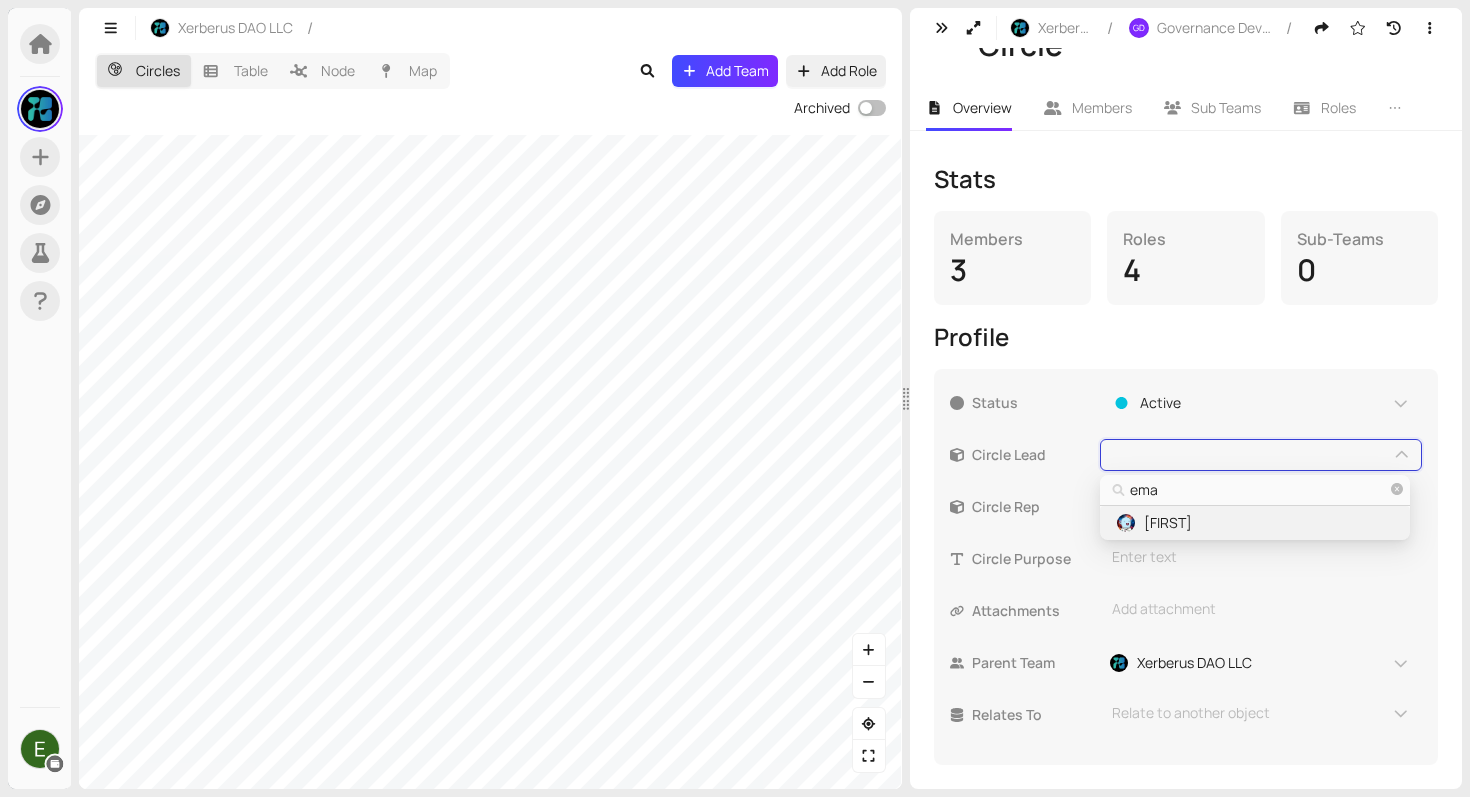click on "[FIRST]" at bounding box center [1168, 523] 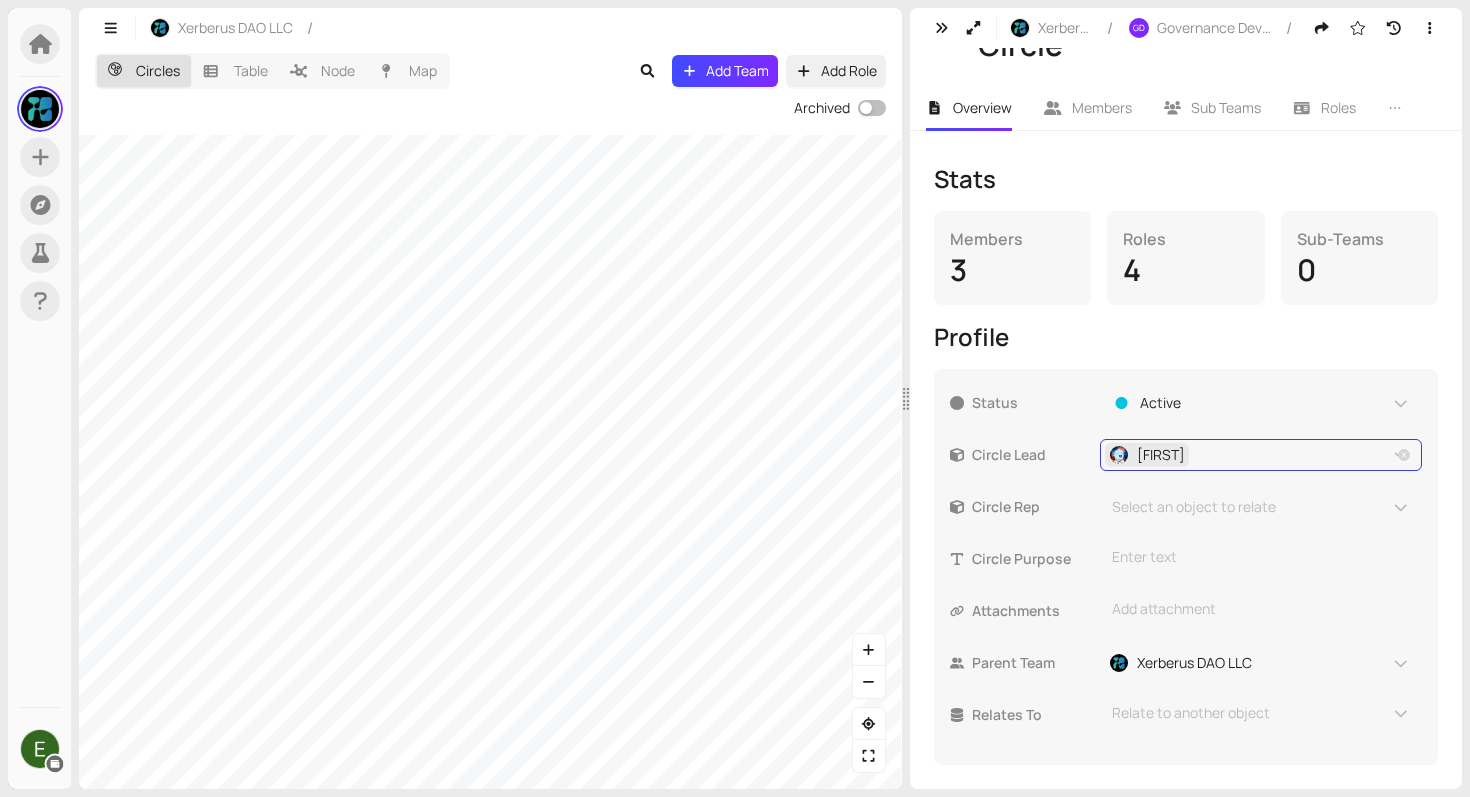 click on "[FIRST]" at bounding box center (1161, 455) 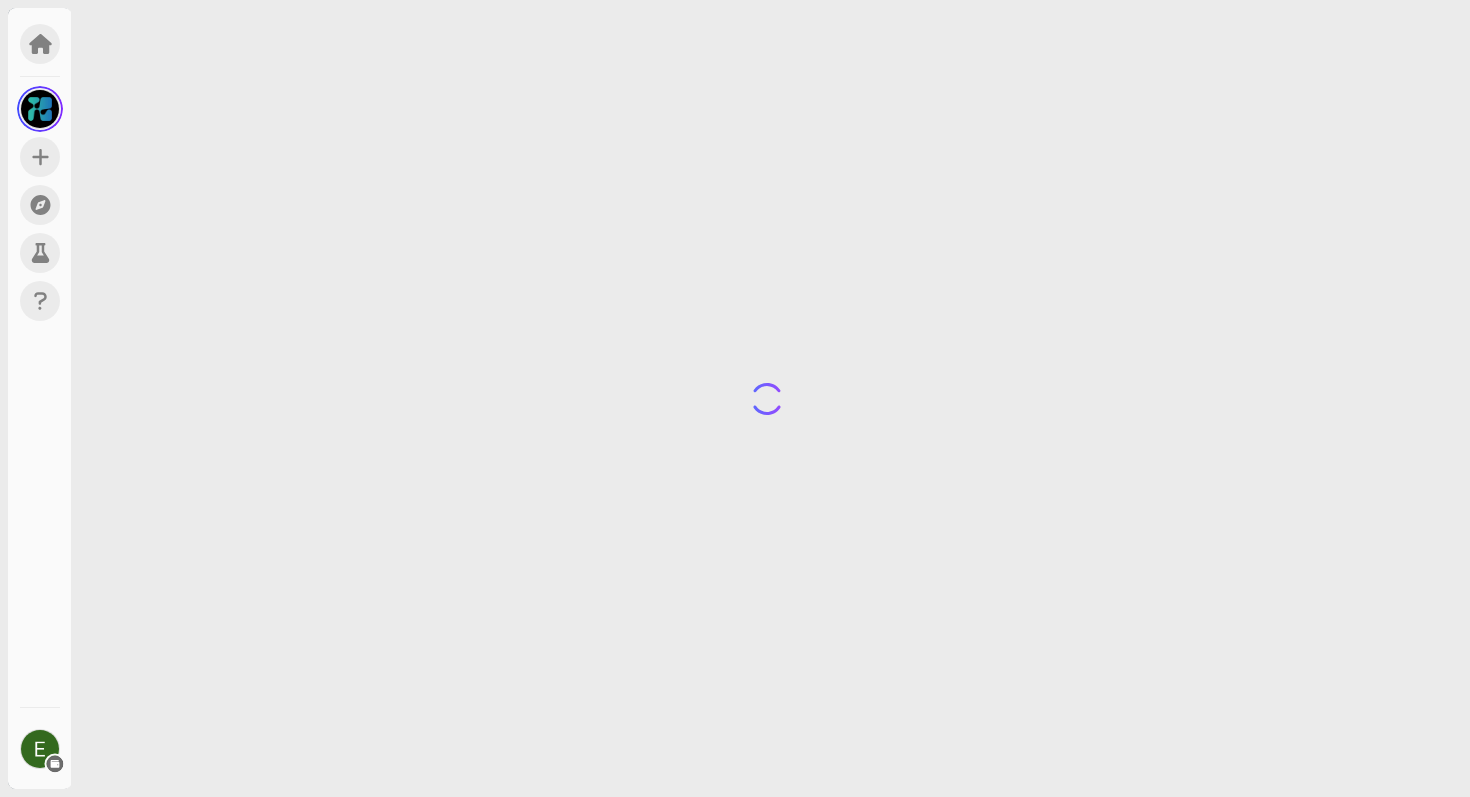 scroll, scrollTop: 0, scrollLeft: 0, axis: both 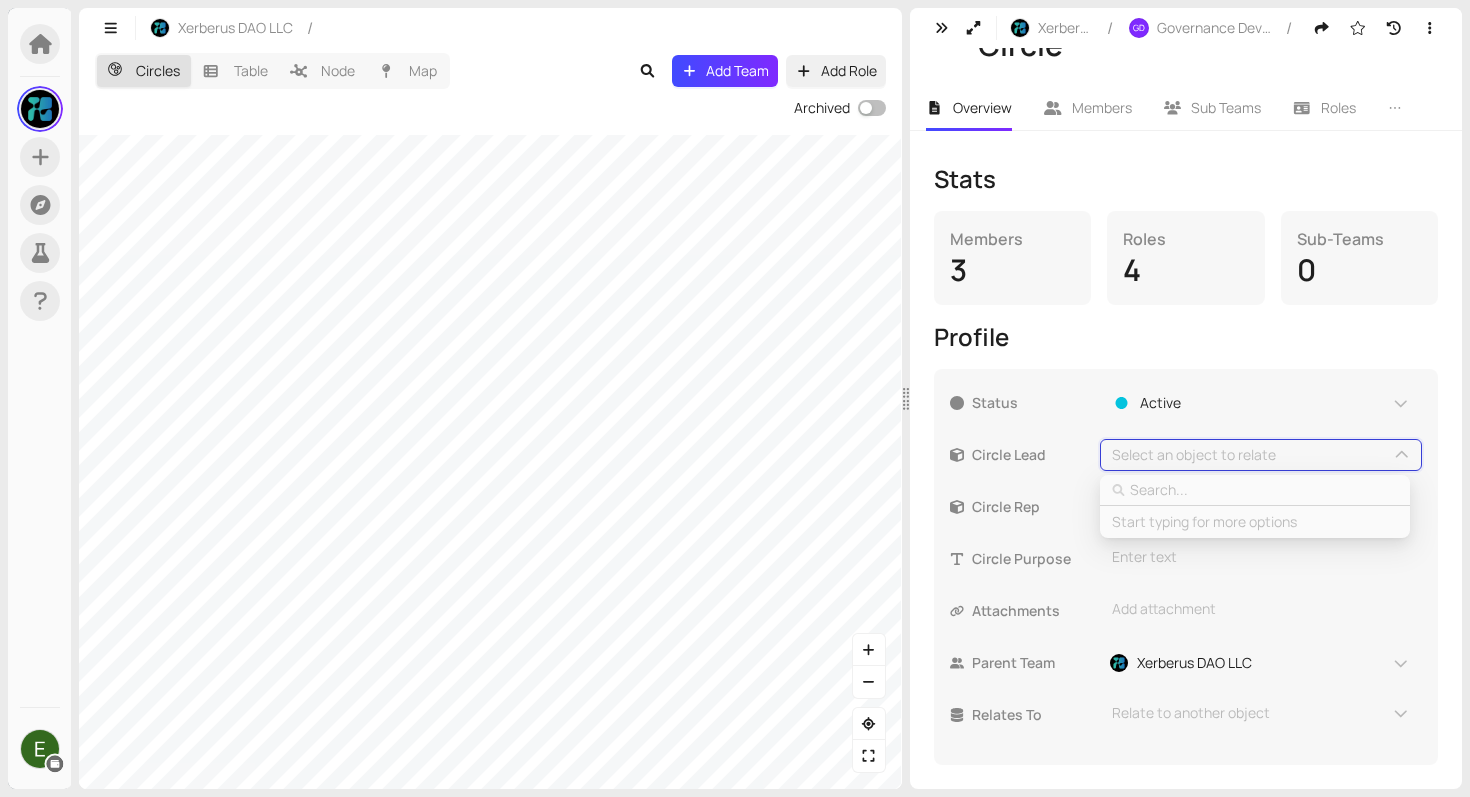 type on "e" 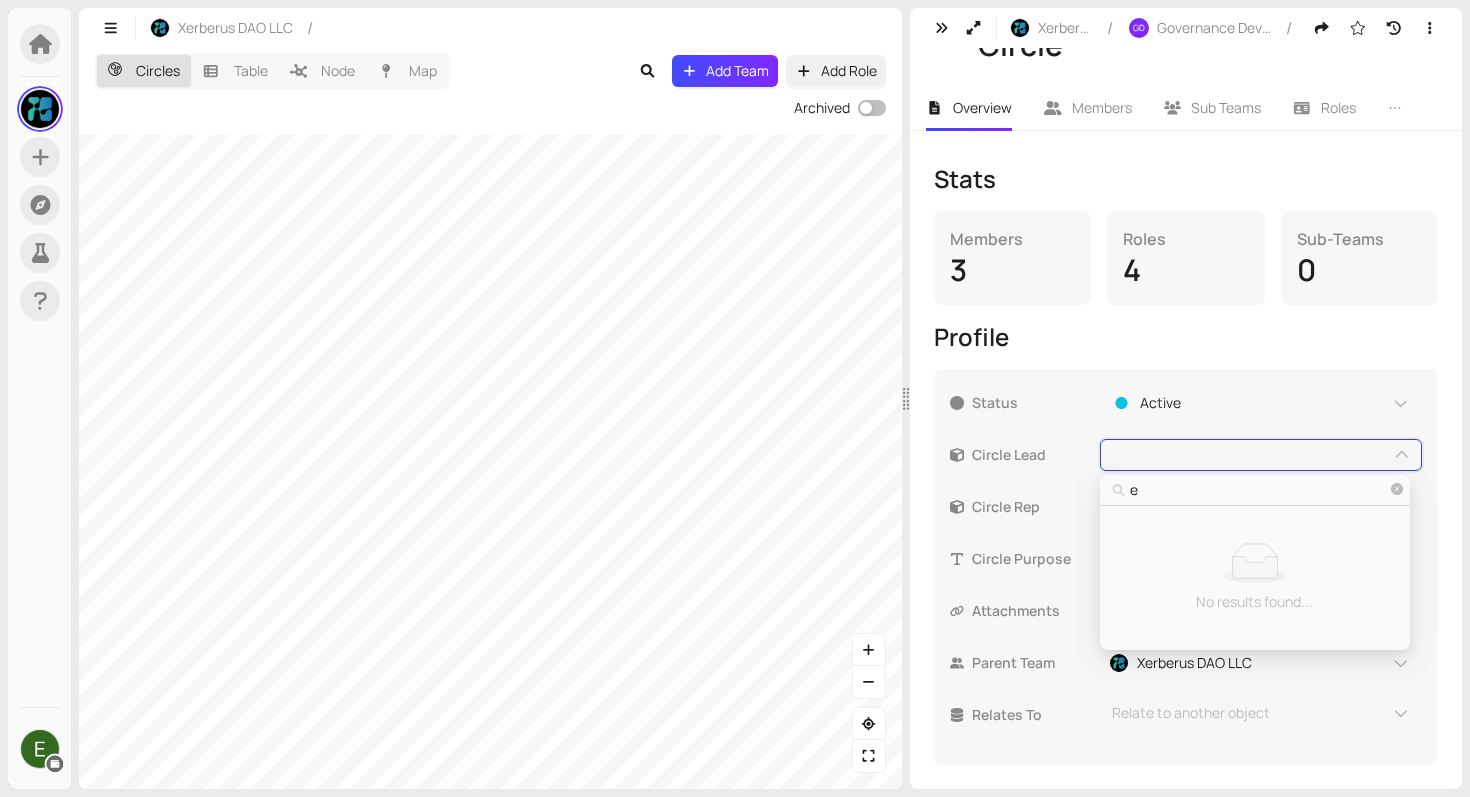 type on "em" 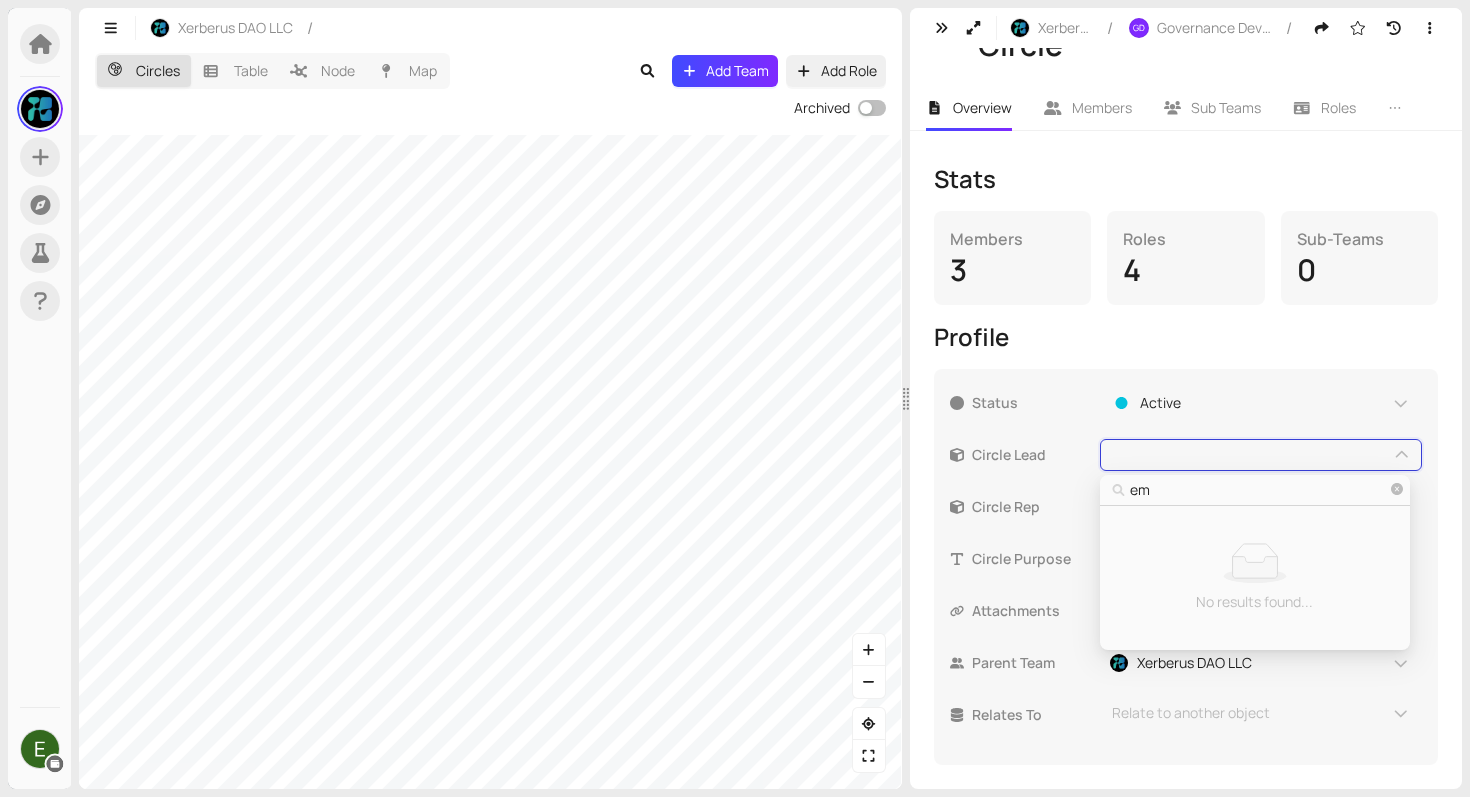 type on "ema" 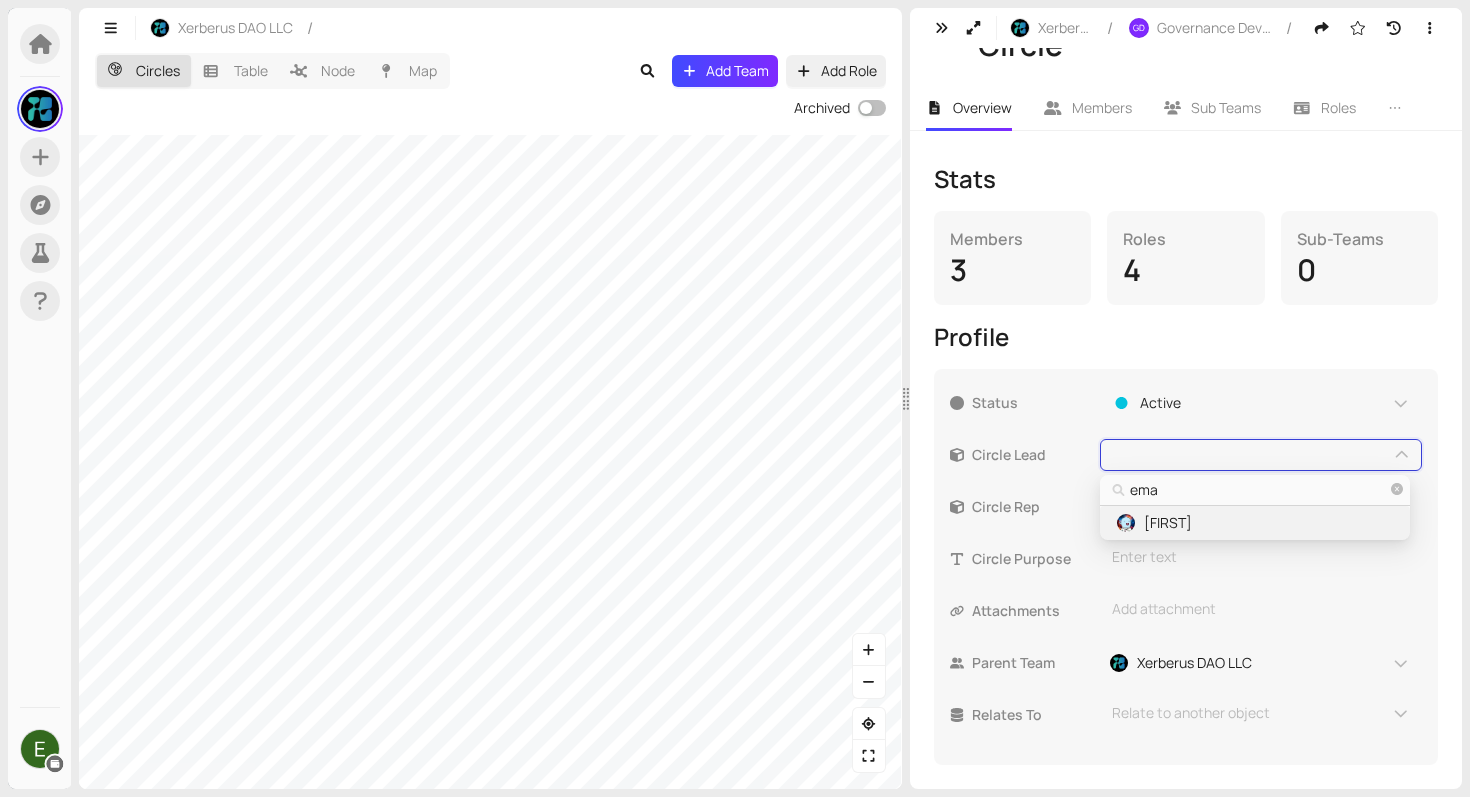 click on "[FIRST]" at bounding box center [1168, 523] 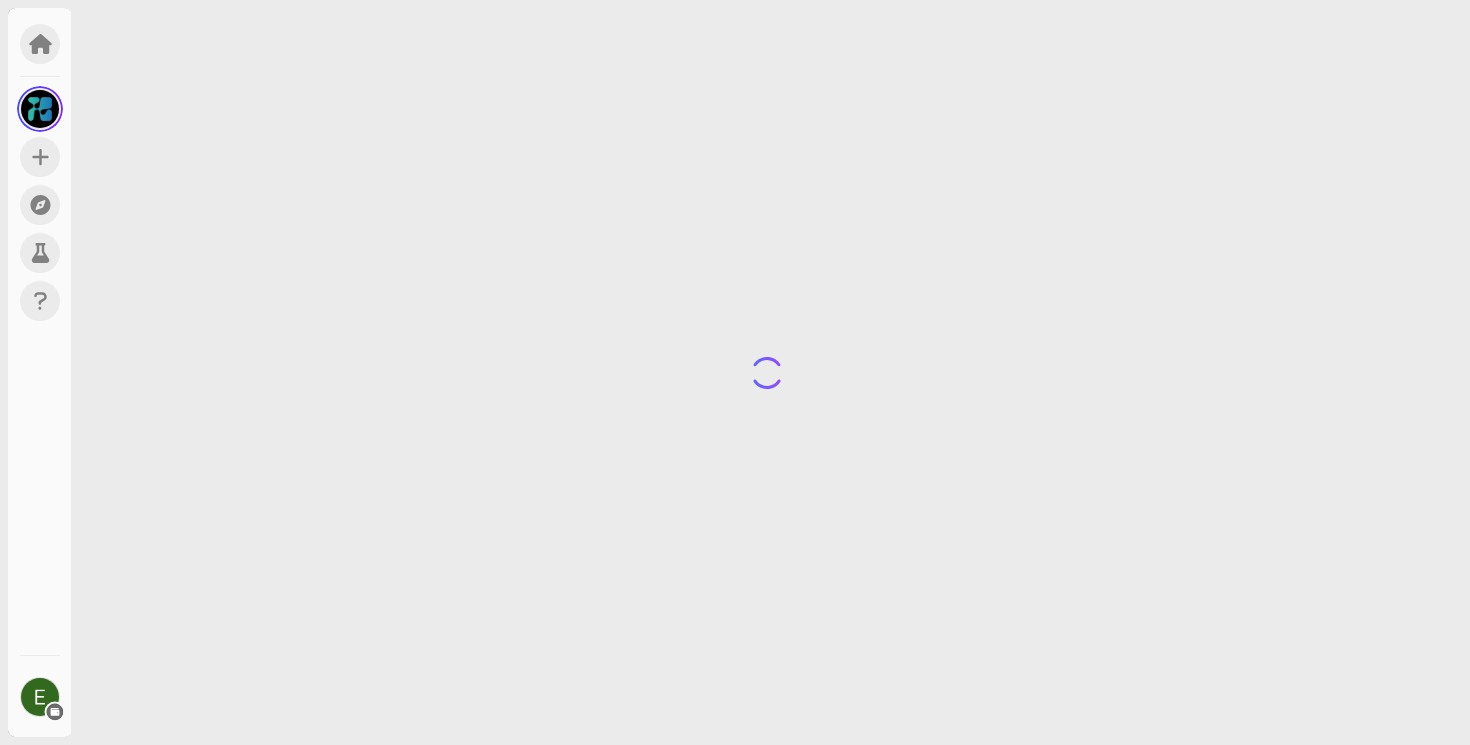 scroll, scrollTop: 0, scrollLeft: 0, axis: both 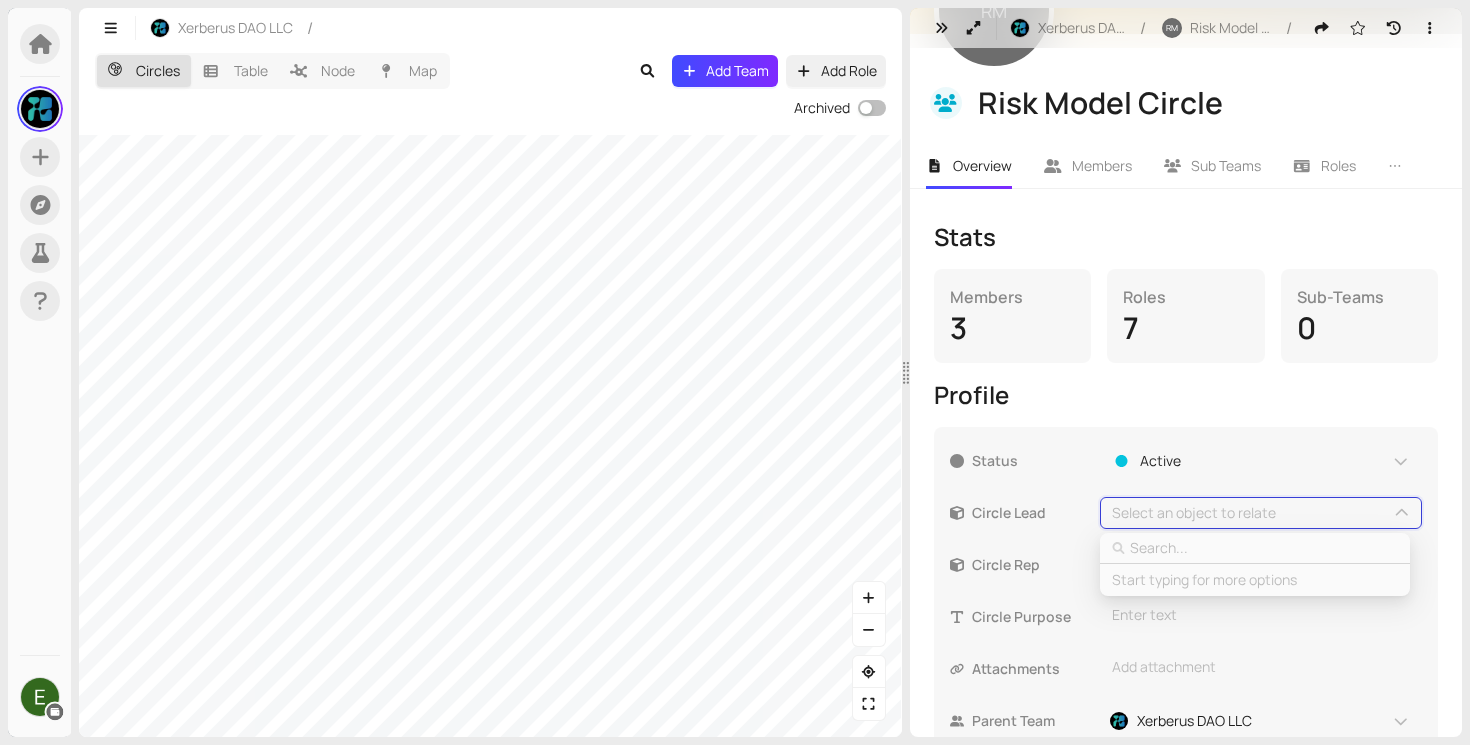 type on "n" 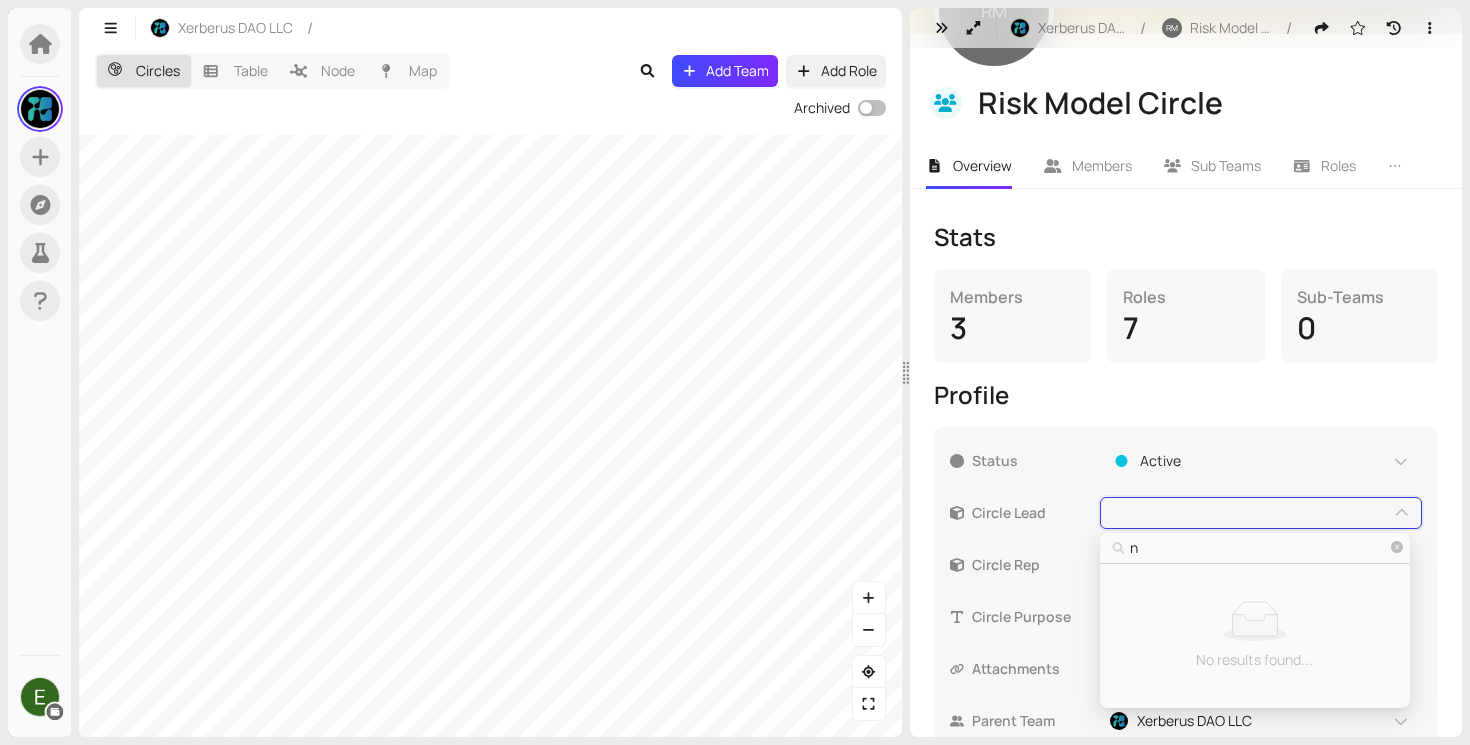 type on "no" 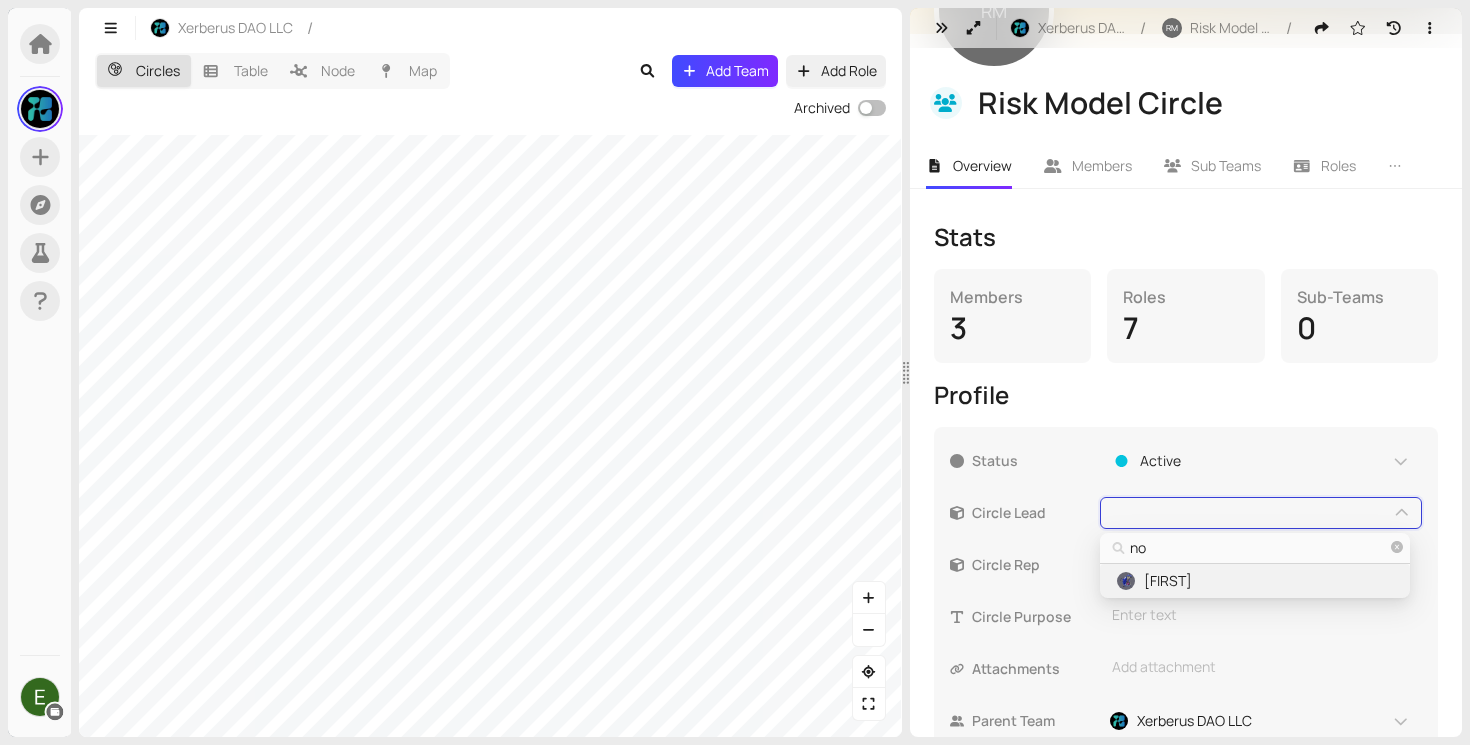 click on "[FIRST]" at bounding box center (1168, 581) 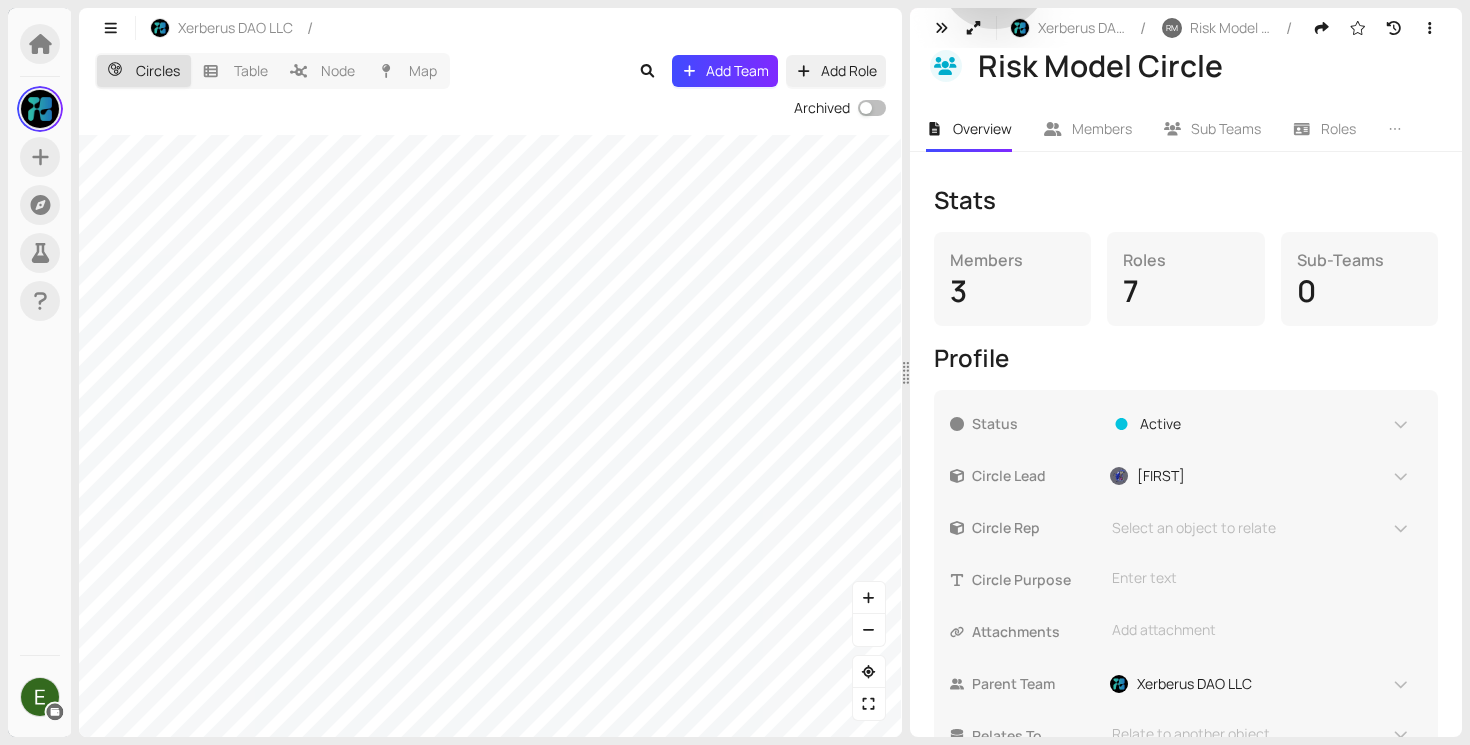 scroll, scrollTop: 208, scrollLeft: 0, axis: vertical 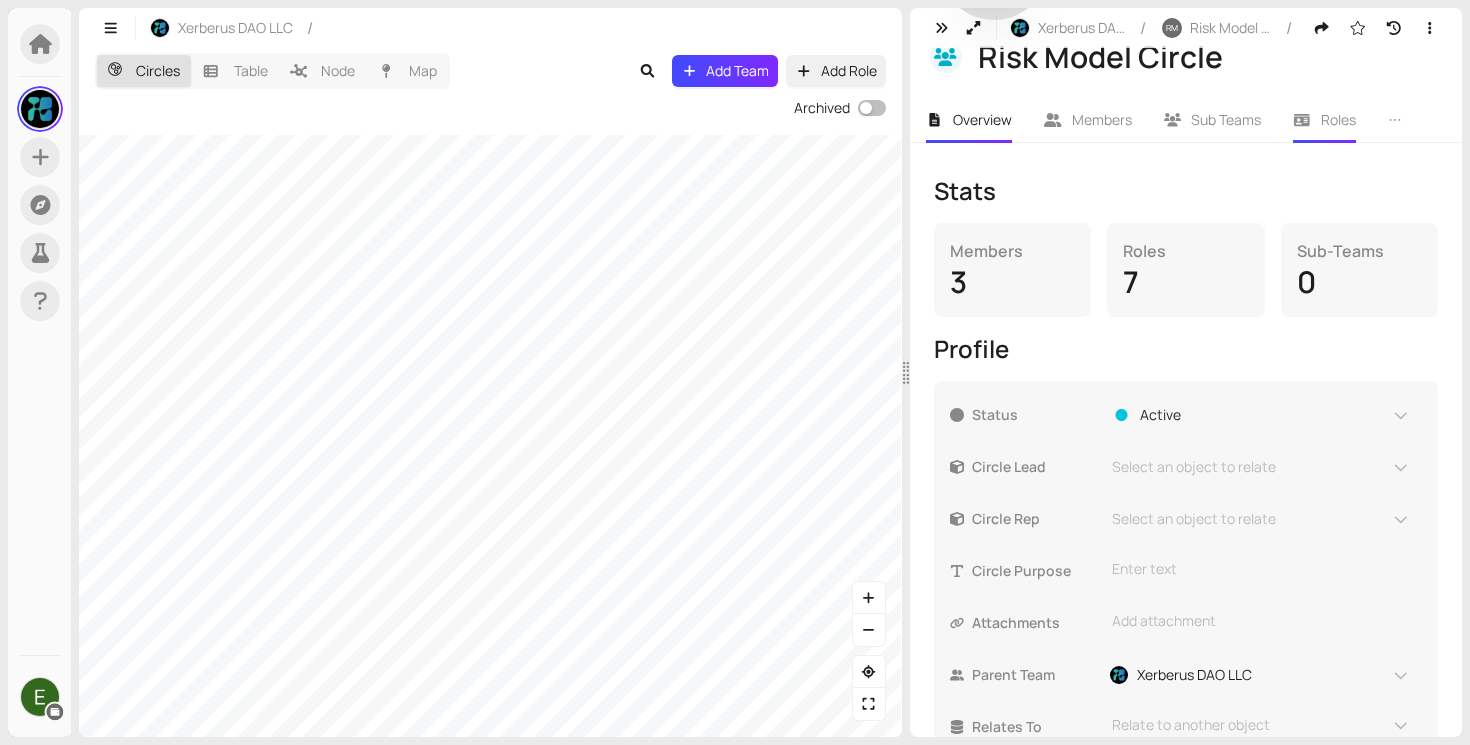 click on "Roles" at bounding box center (1324, 120) 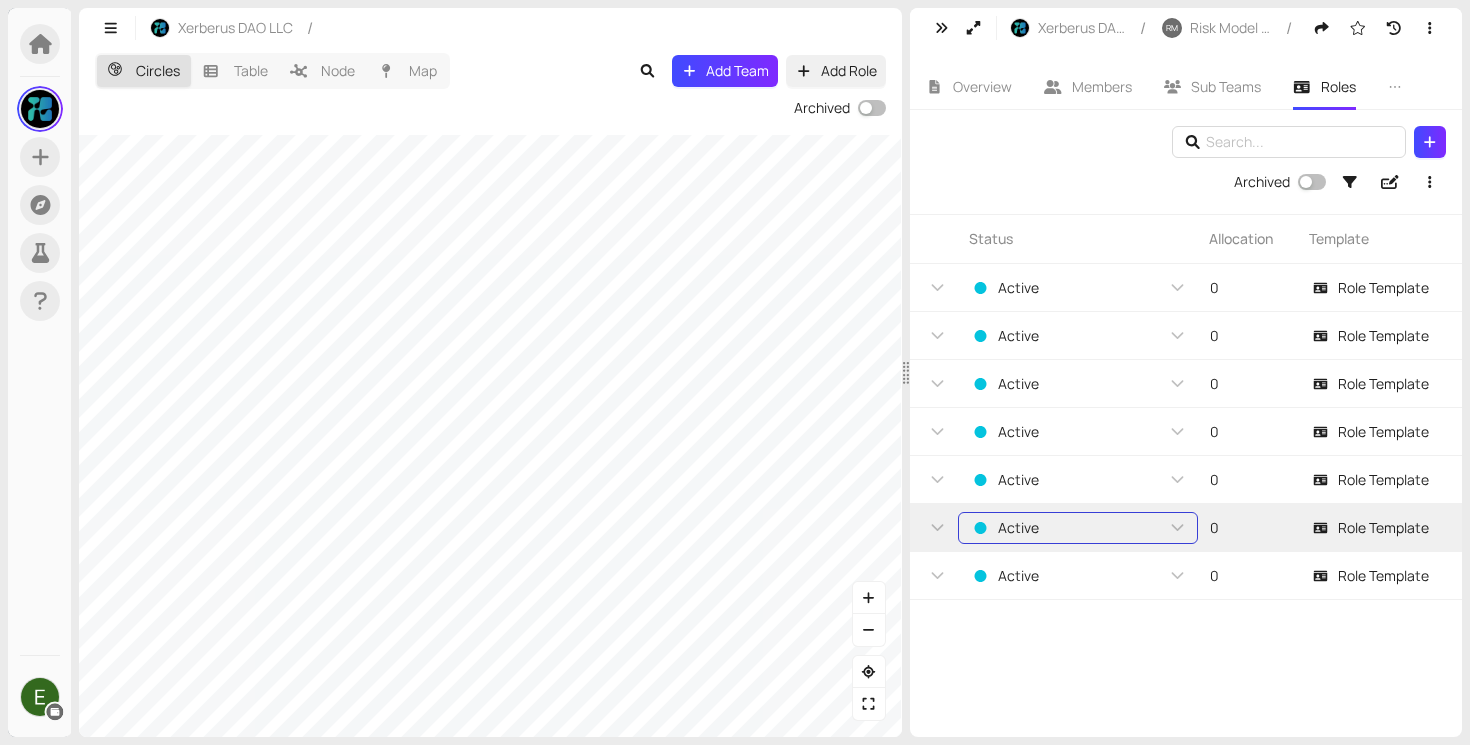 scroll, scrollTop: 0, scrollLeft: 1077, axis: horizontal 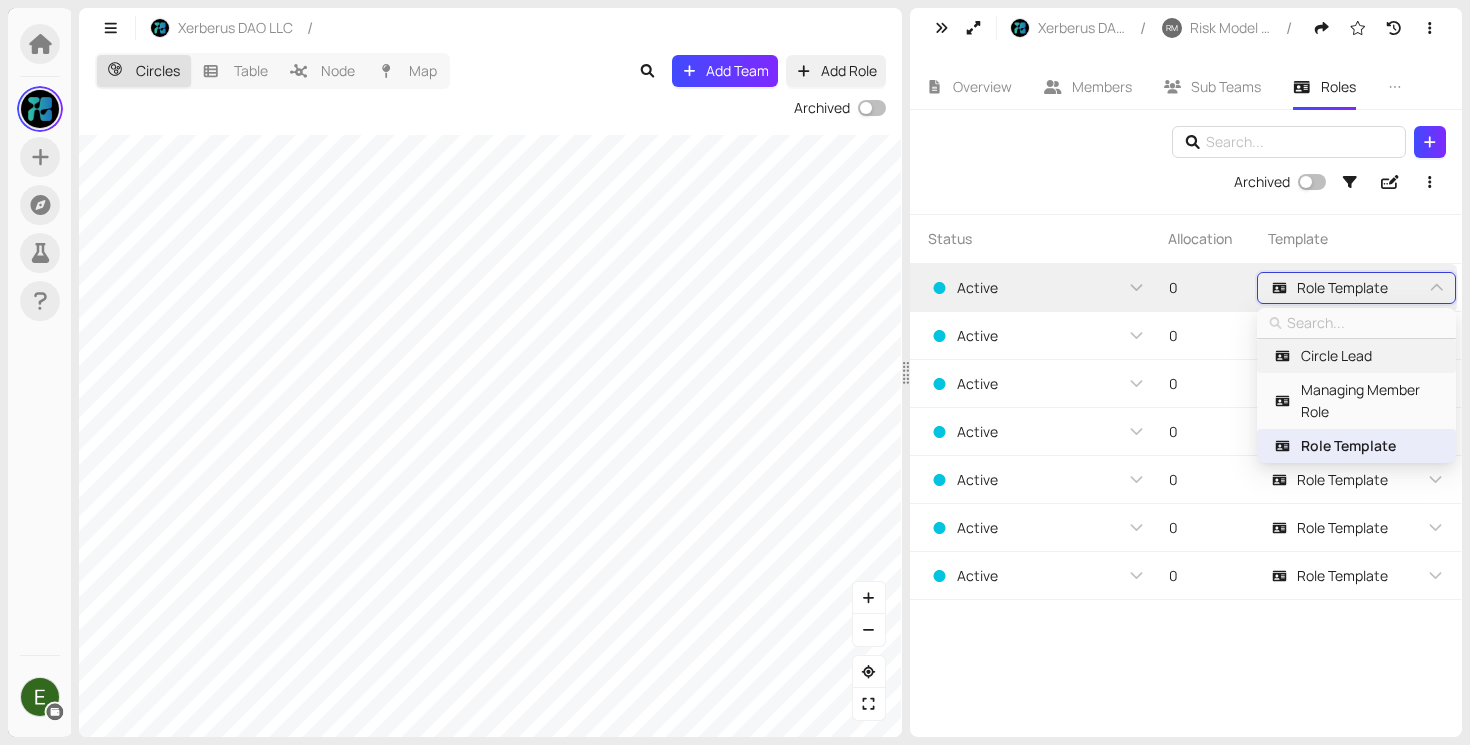 click on "Circle Lead" at bounding box center [1336, 356] 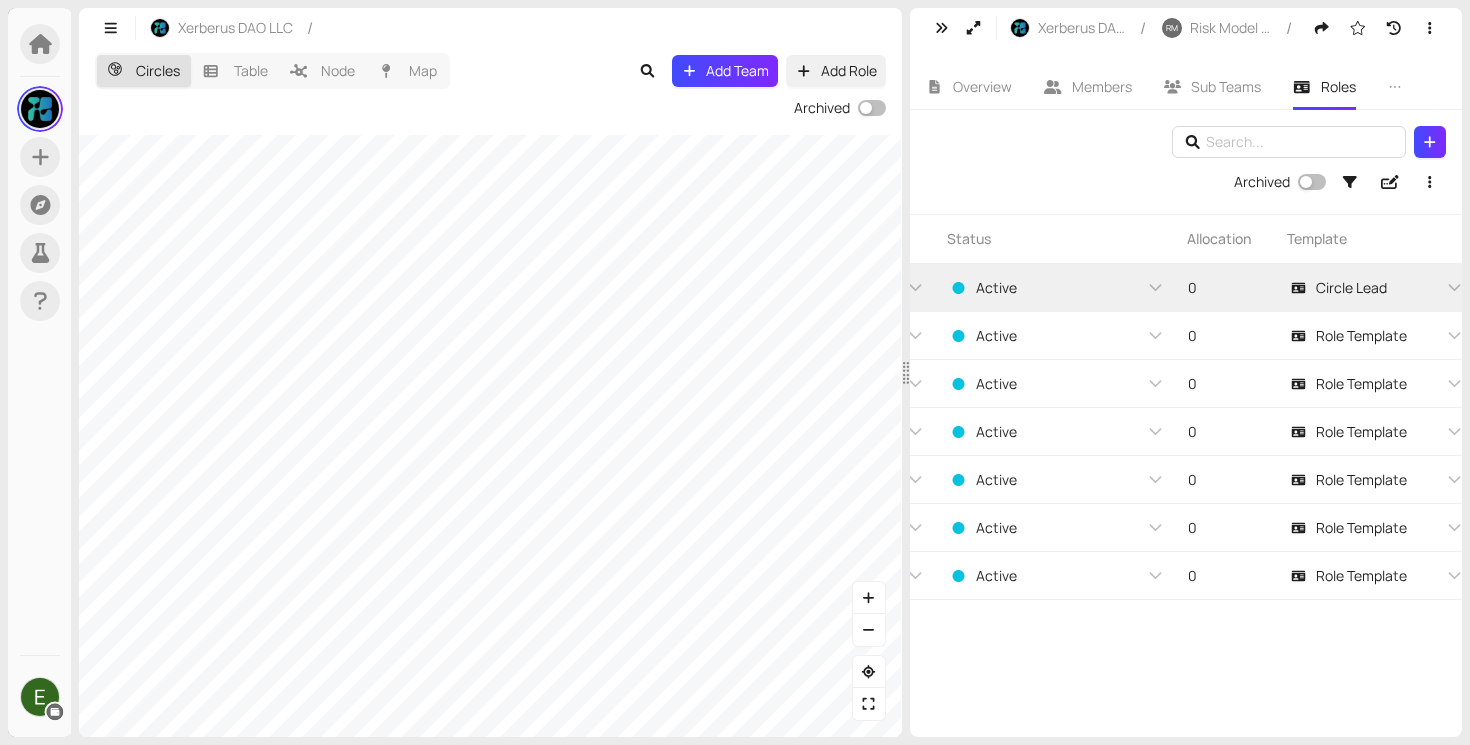 scroll, scrollTop: 0, scrollLeft: 1077, axis: horizontal 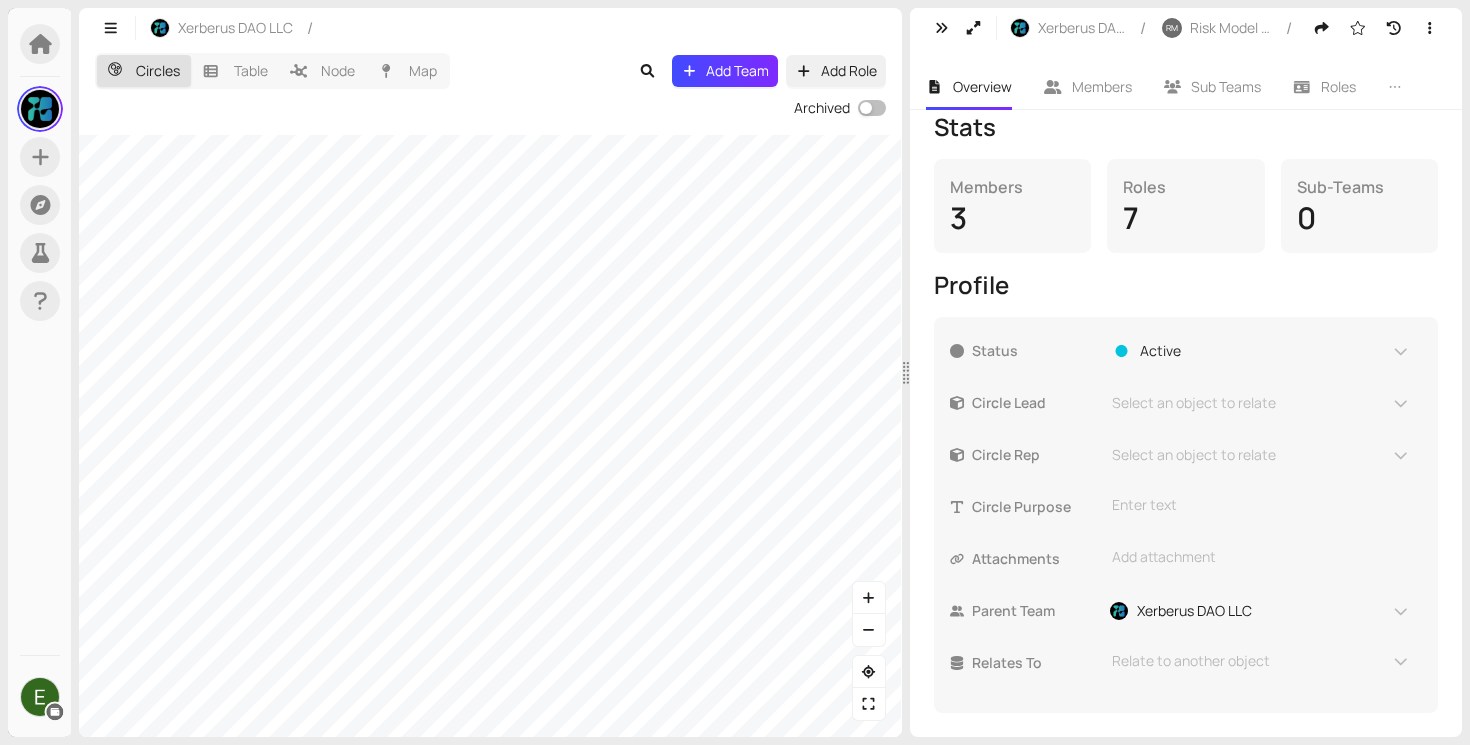 click on "Xerberus DAO LLC / Circles Table Node Map Add Team Add Role Archived Xerberus DAO LLC / RM Risk Model Circle / RM Risk Model Circle Overview Members Sub Teams Roles Treasury Beta Goals Agreements Stats Members 3 Roles 7 Sub-Teams 0 Profile Status Active Circle Lead  Select an object to relate Circle Rep  Select an object to relate Circle Purpose  Enter text This textbox supports   markdown  and  ":" emojis. Attachments Add attachment Parent Team Xerberus DAO LLC Relates To Relate to another object" at bounding box center (766, 372) 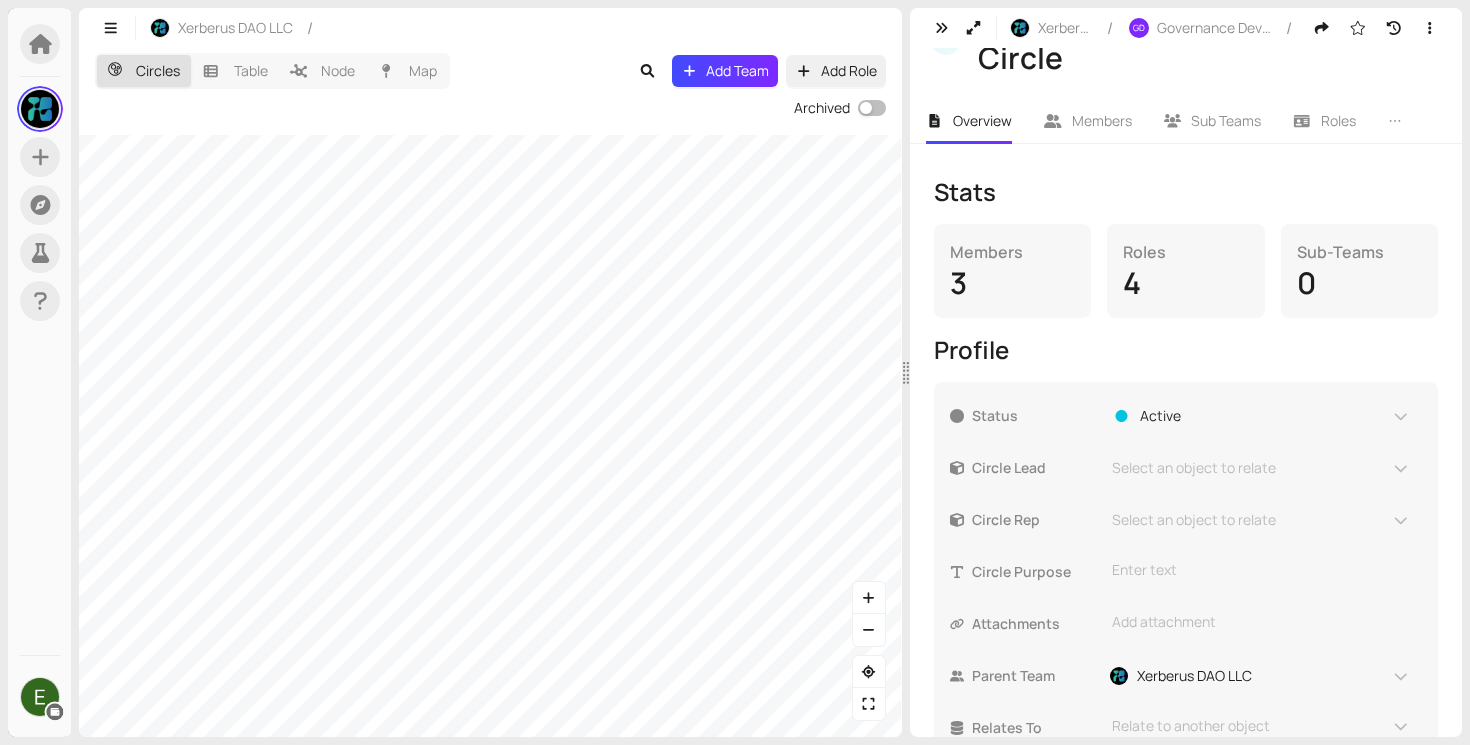 scroll, scrollTop: 305, scrollLeft: 0, axis: vertical 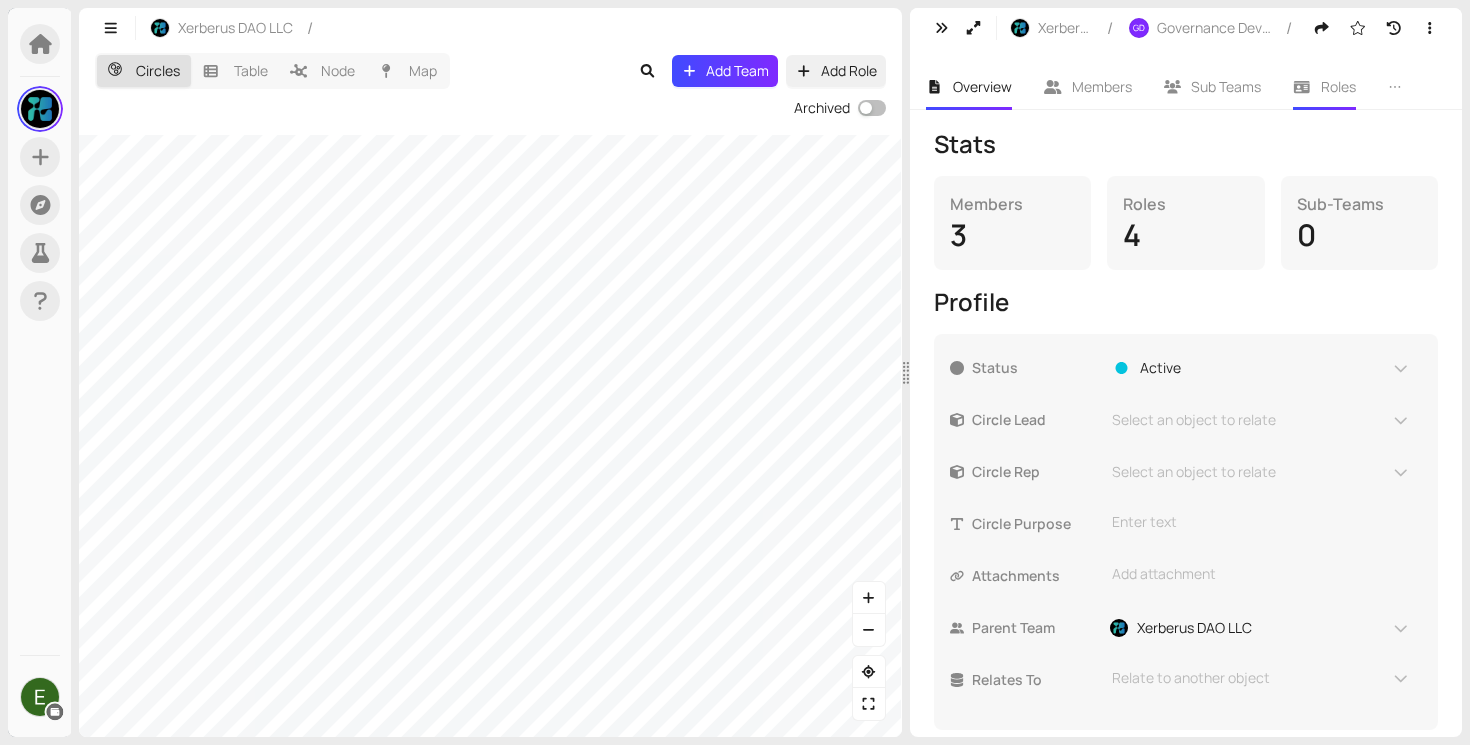 click on "Roles" at bounding box center [1338, 86] 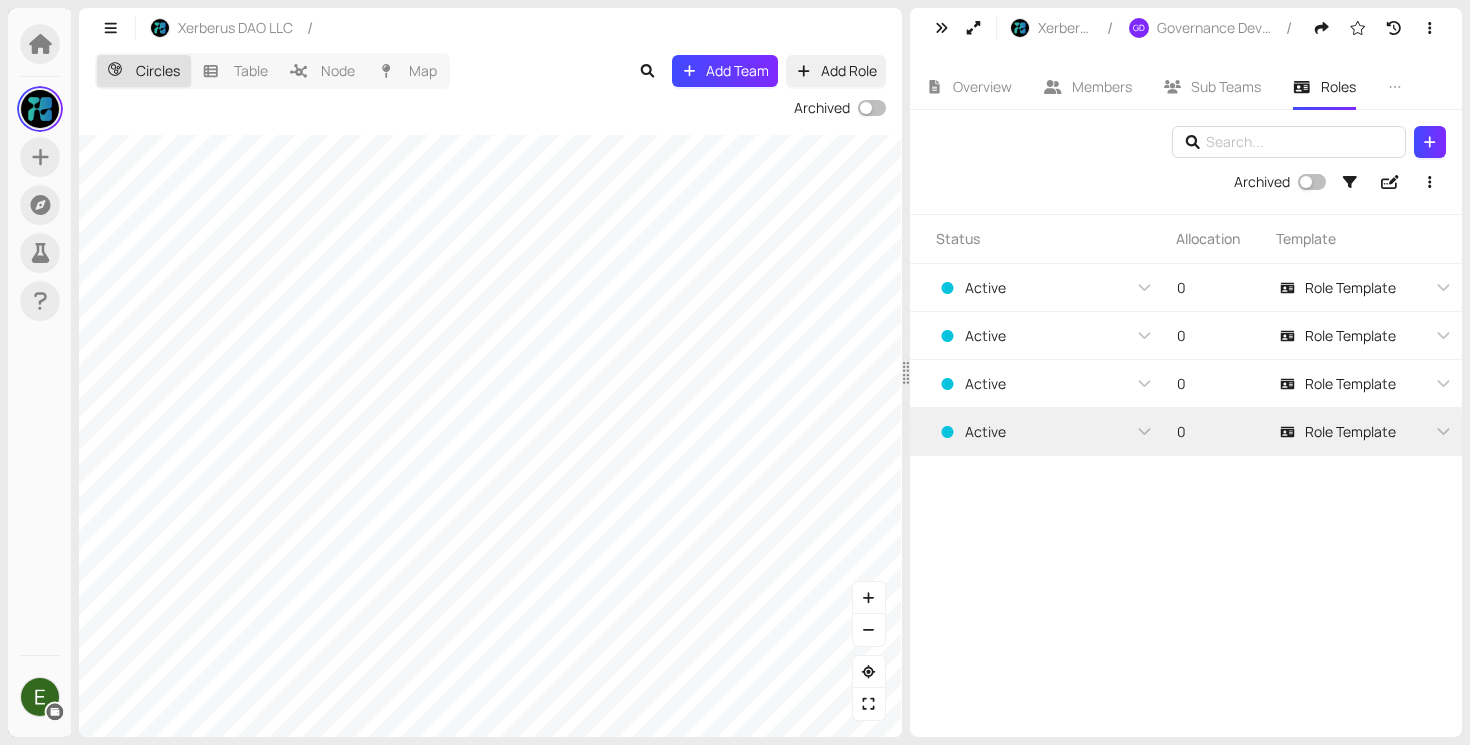 scroll, scrollTop: 0, scrollLeft: 1077, axis: horizontal 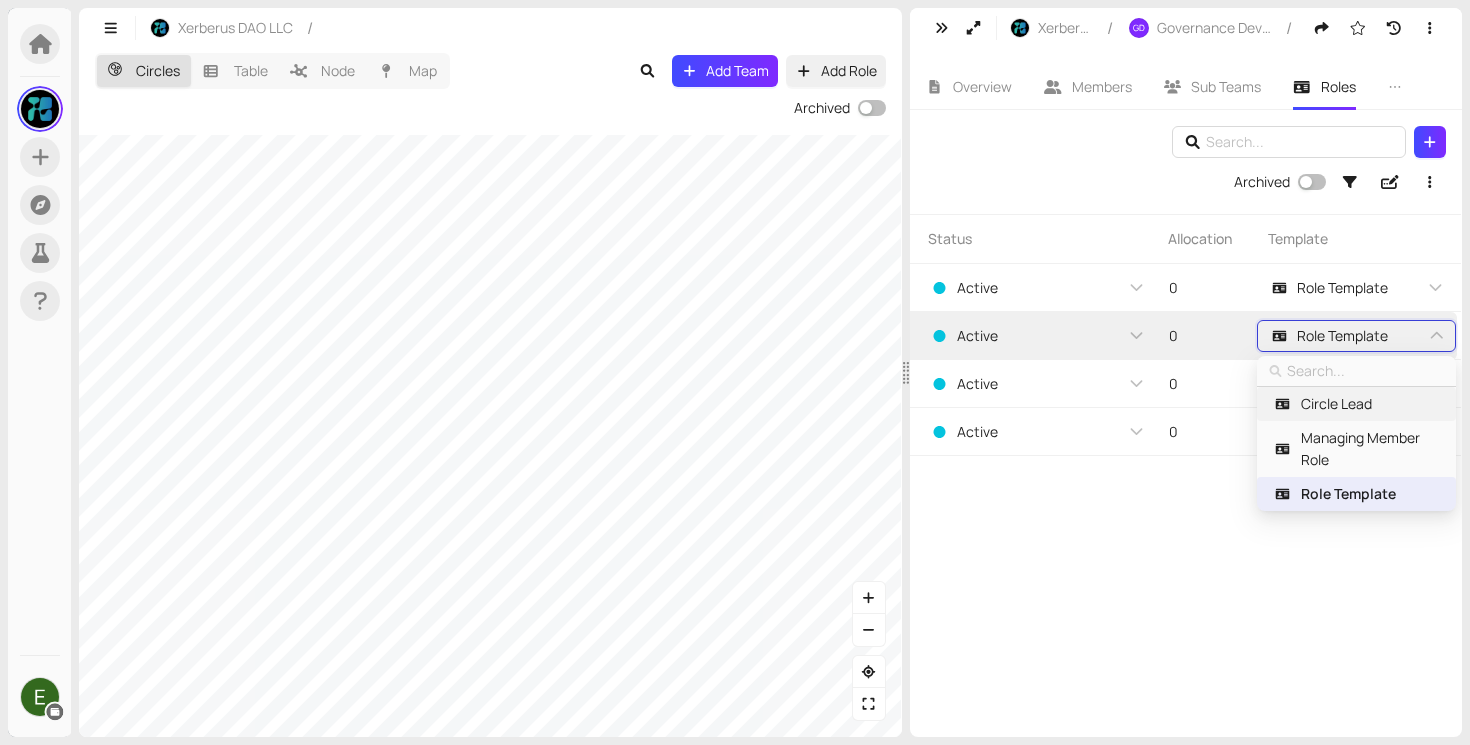 click on "Circle Lead" at bounding box center (1336, 404) 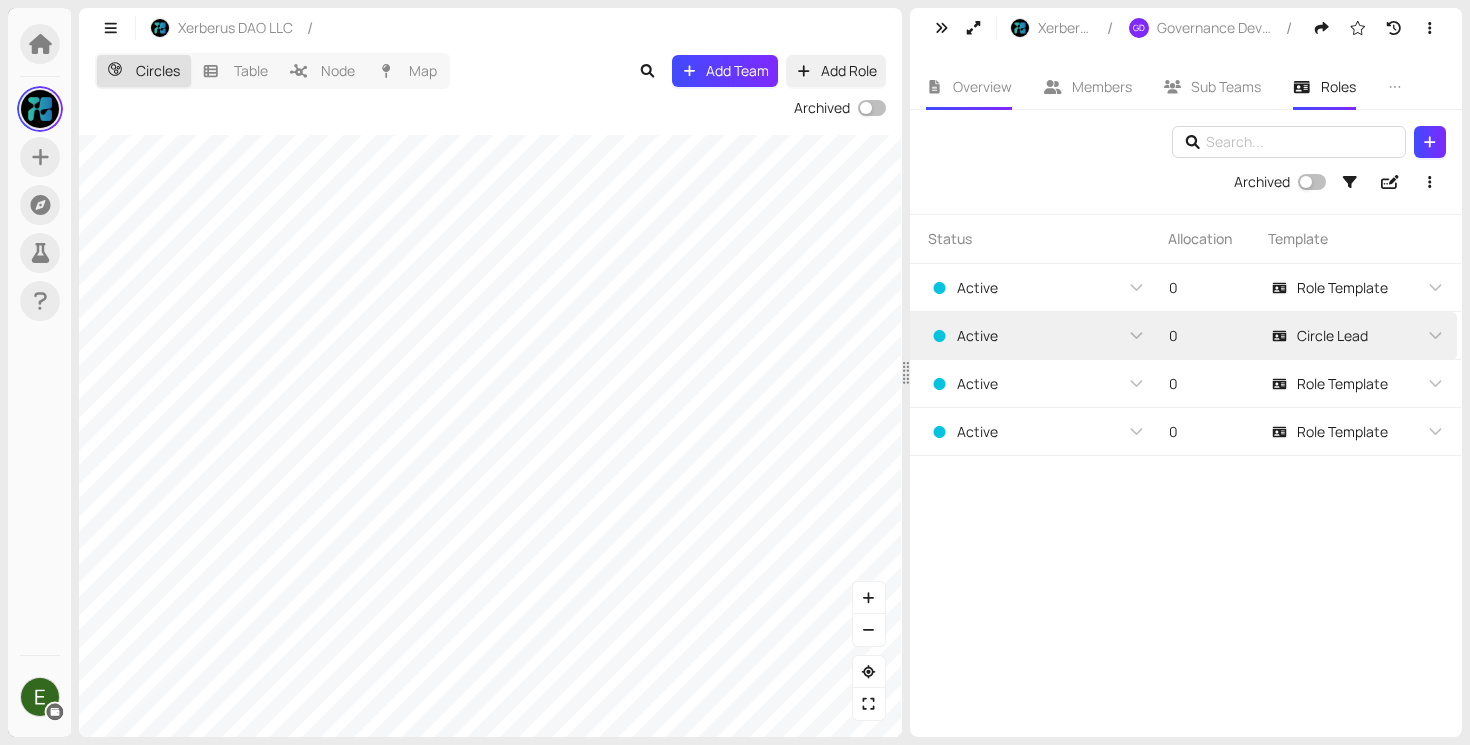 click on "Overview" at bounding box center (982, 86) 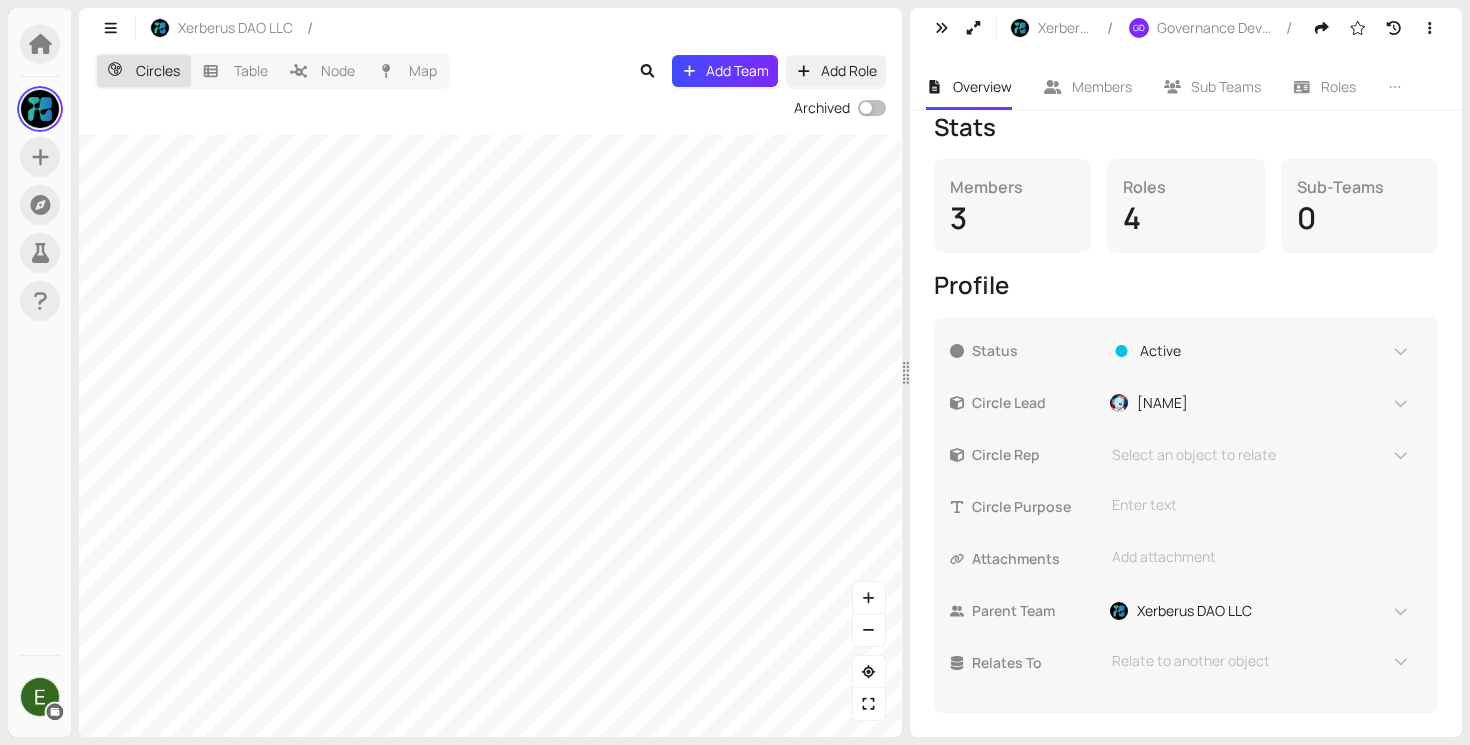 scroll, scrollTop: 322, scrollLeft: 0, axis: vertical 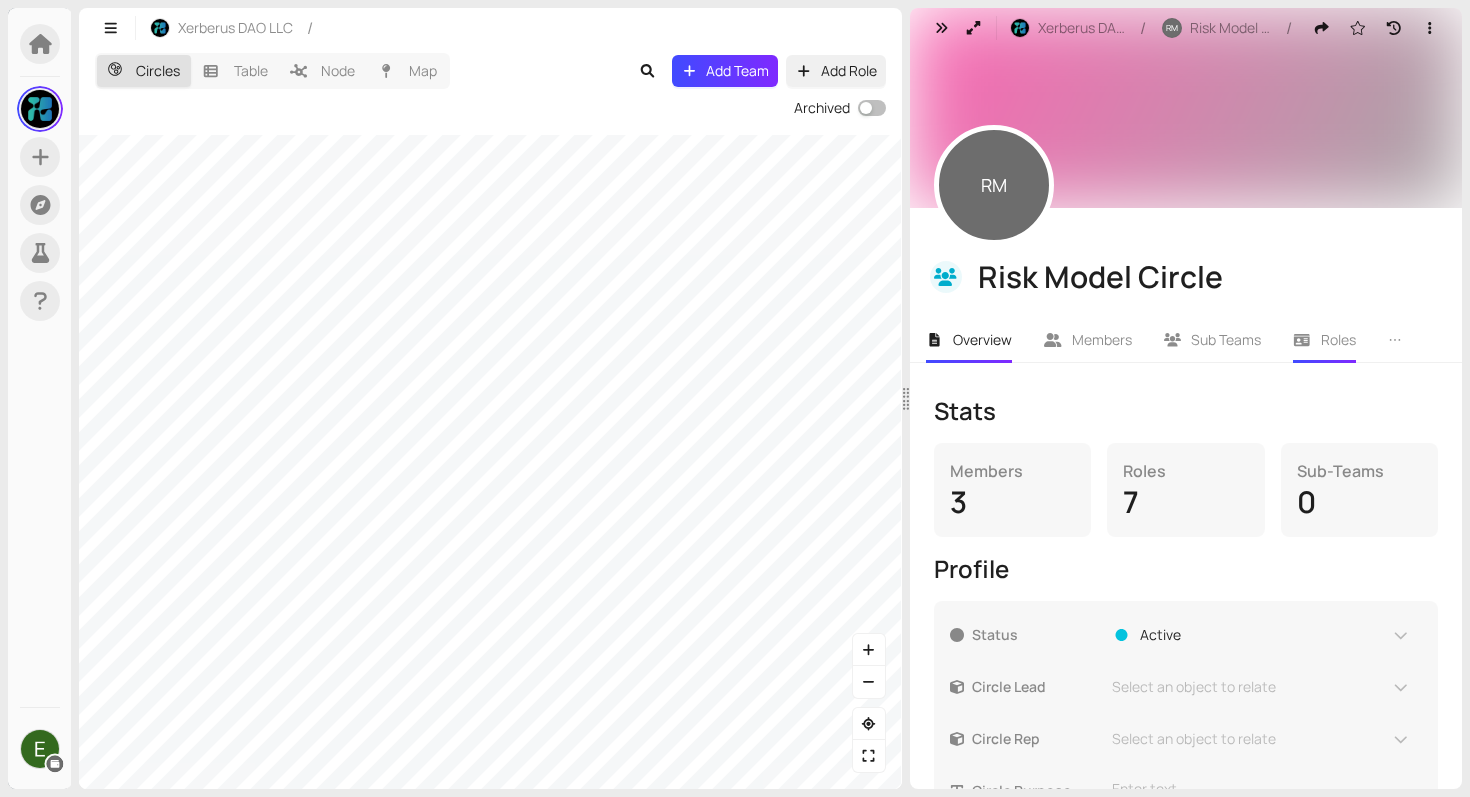 click on "Roles" at bounding box center (1324, 340) 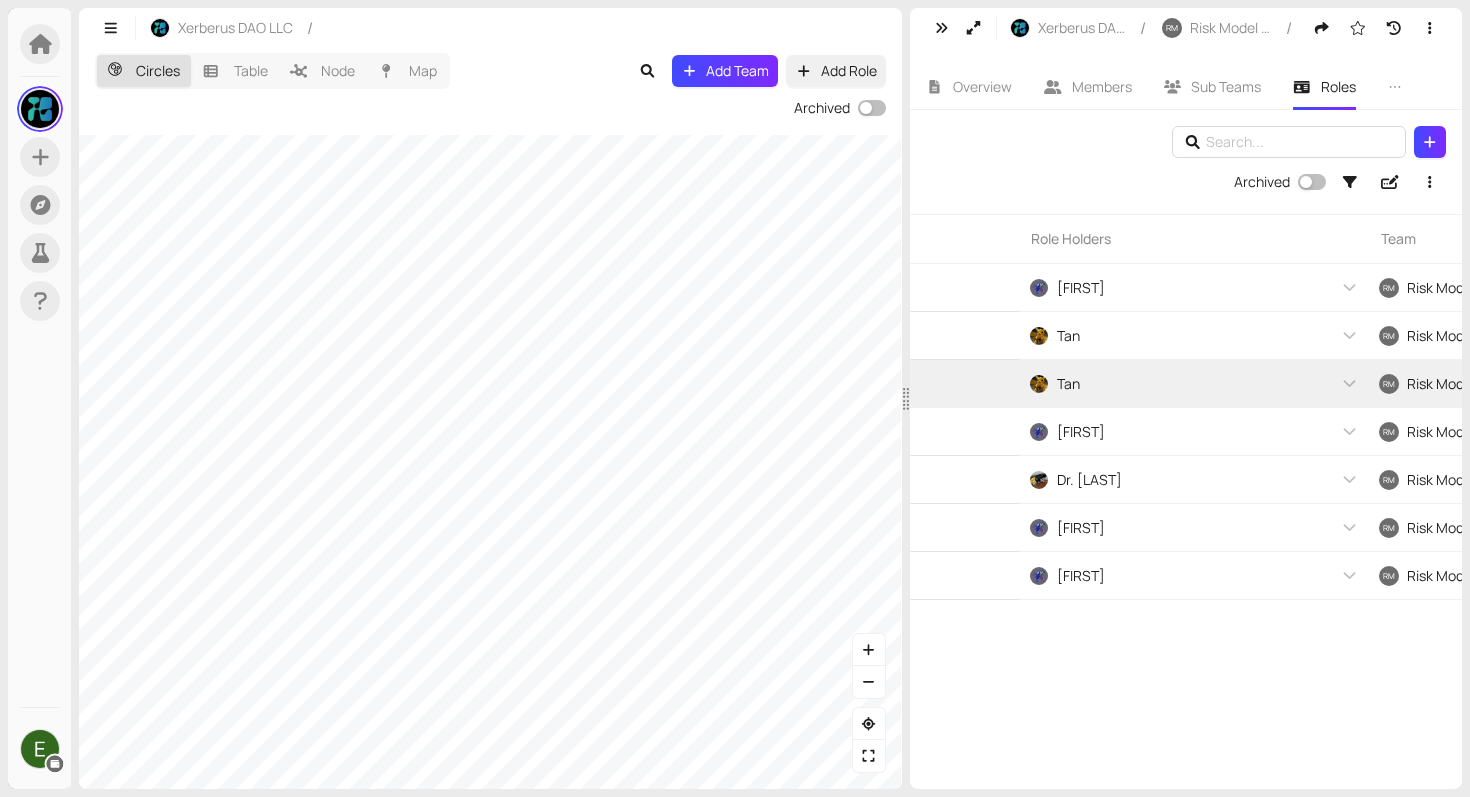 scroll, scrollTop: 0, scrollLeft: 349, axis: horizontal 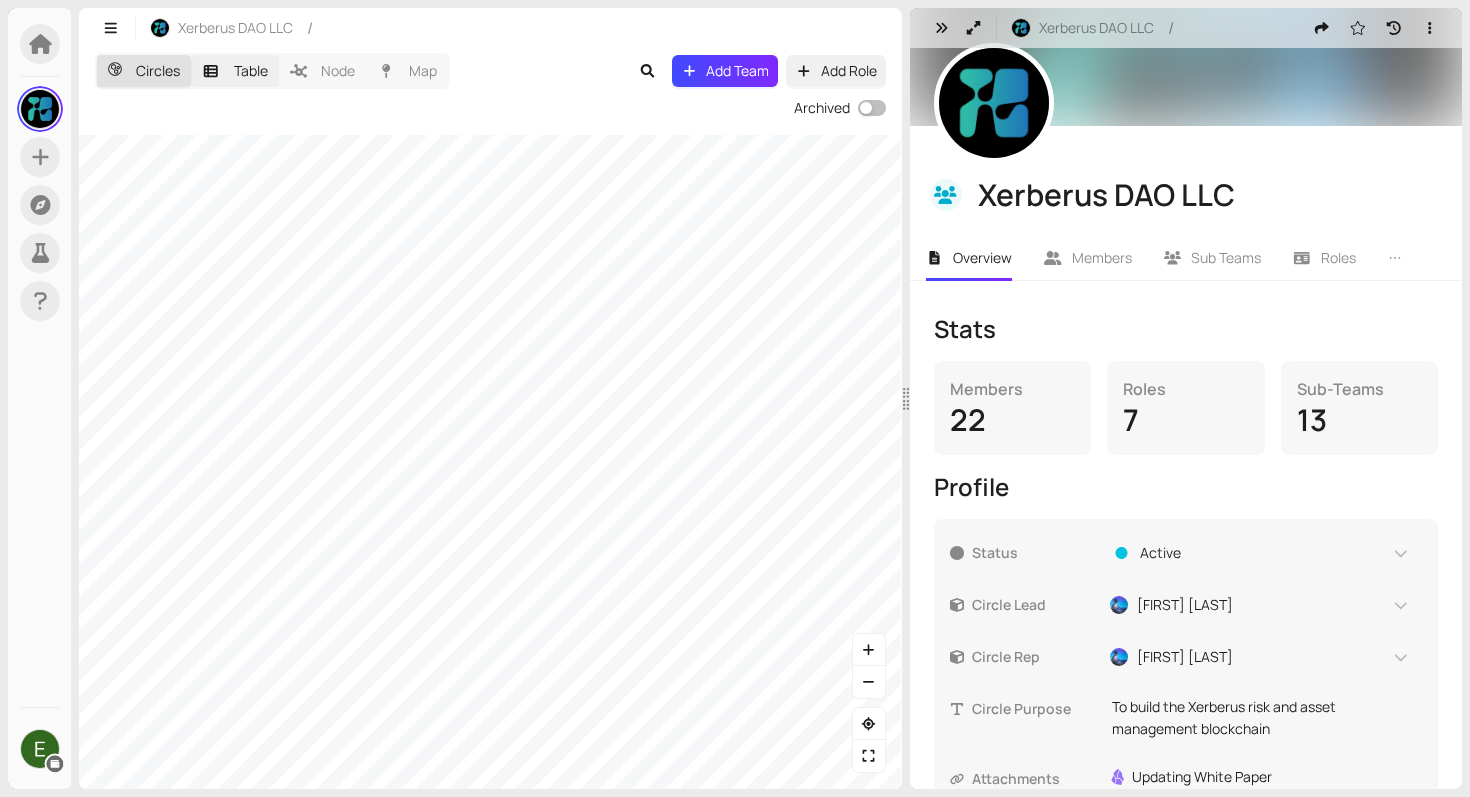 click on "Table" at bounding box center (235, 71) 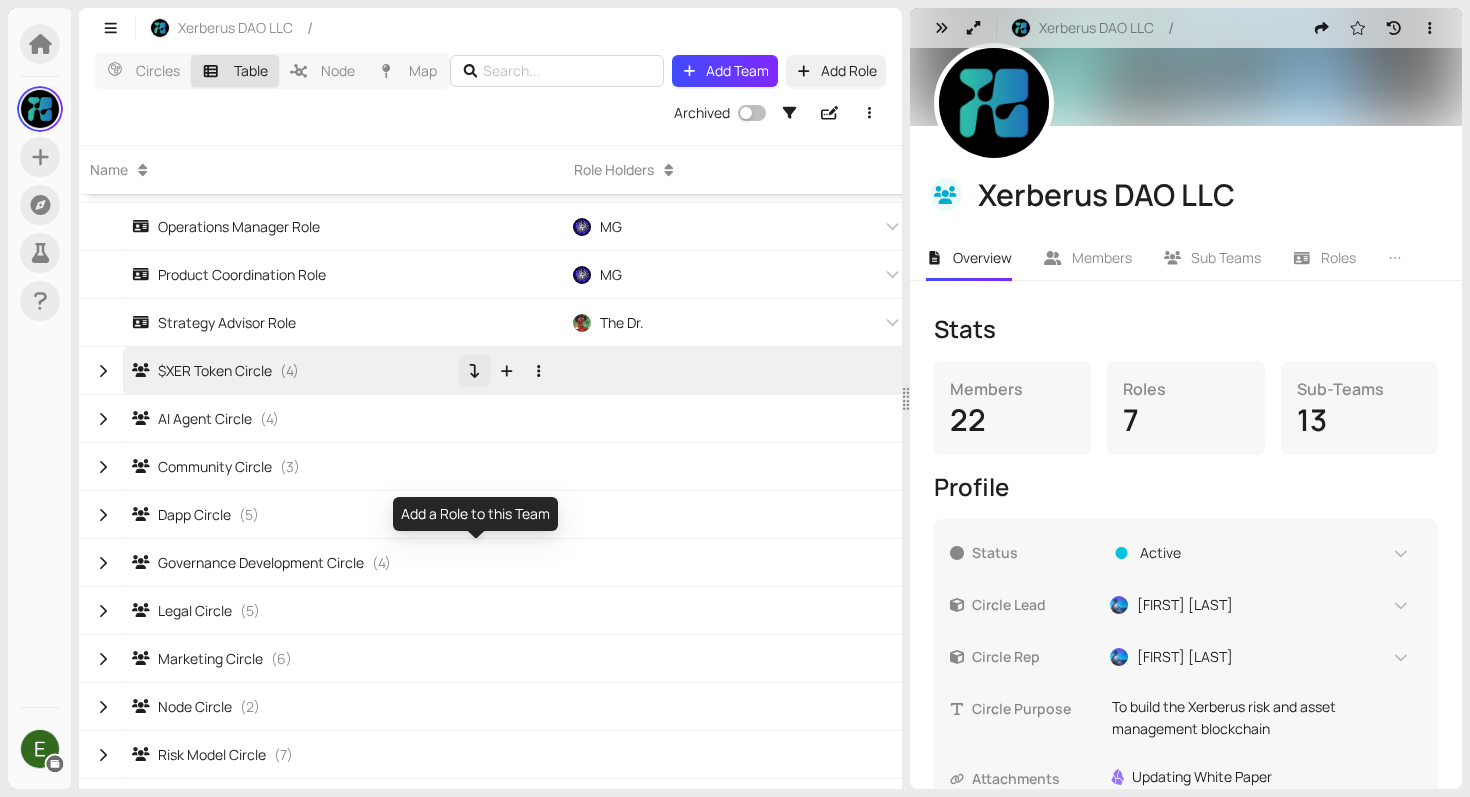 scroll, scrollTop: 261, scrollLeft: 0, axis: vertical 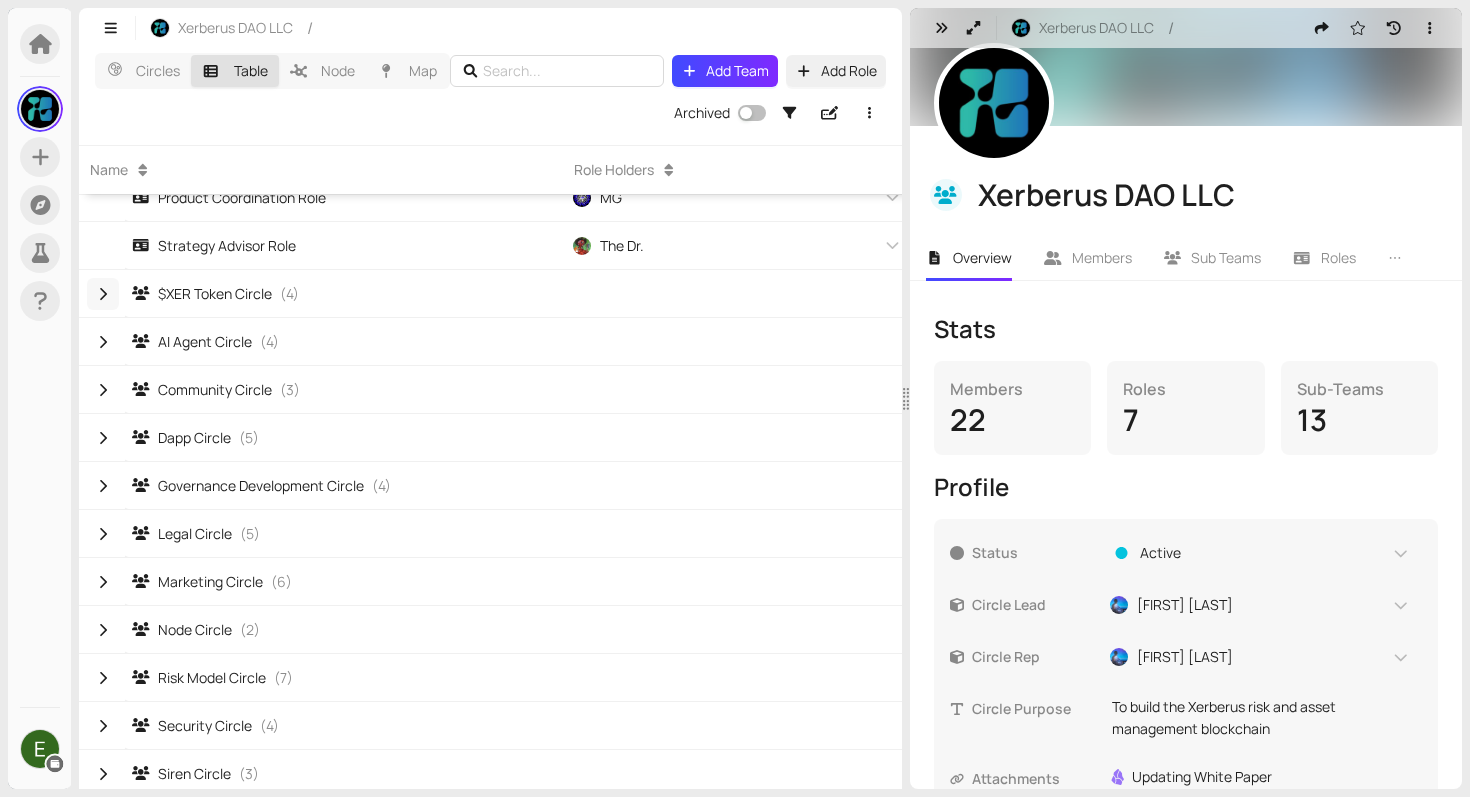 click 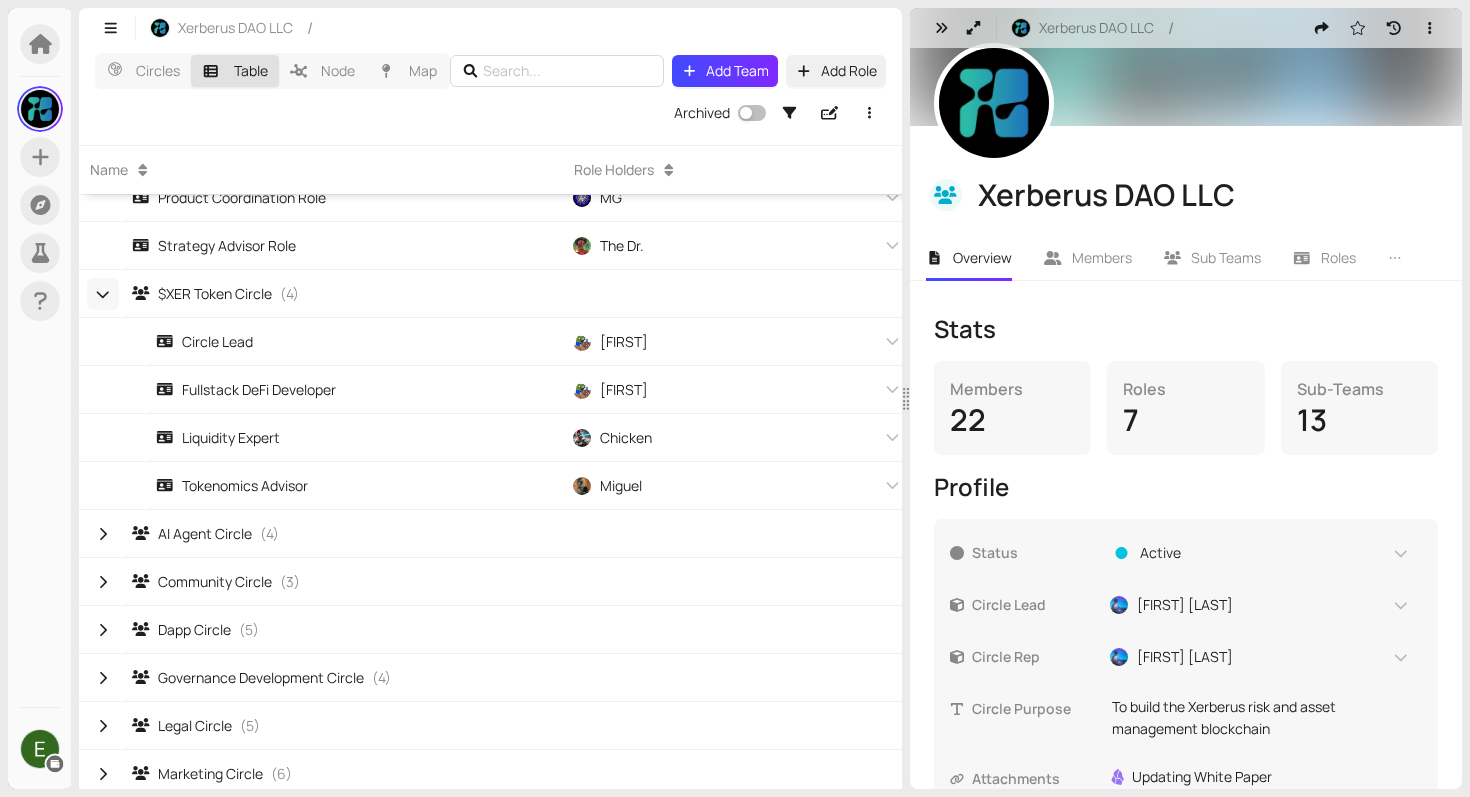 scroll, scrollTop: 358, scrollLeft: 0, axis: vertical 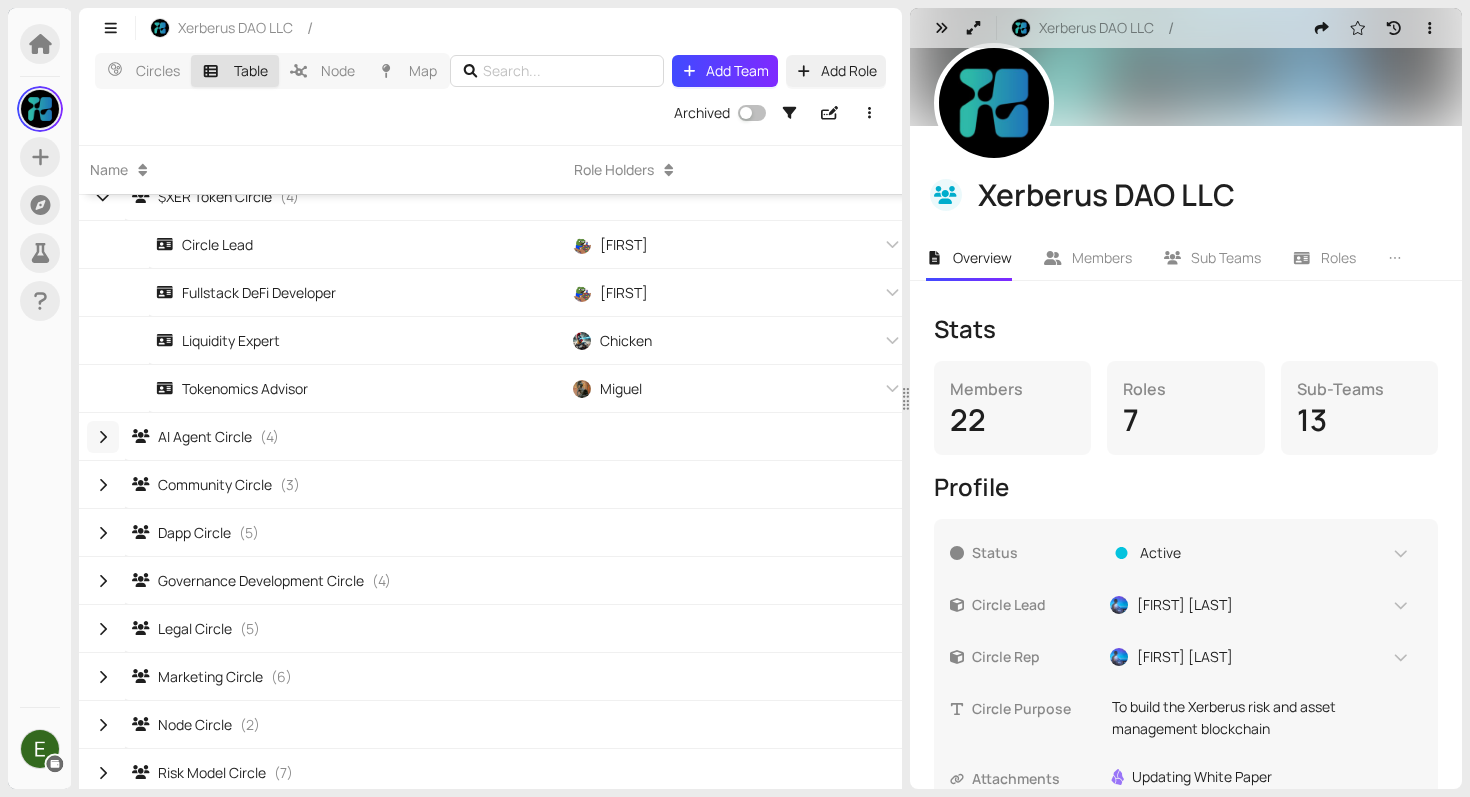 click 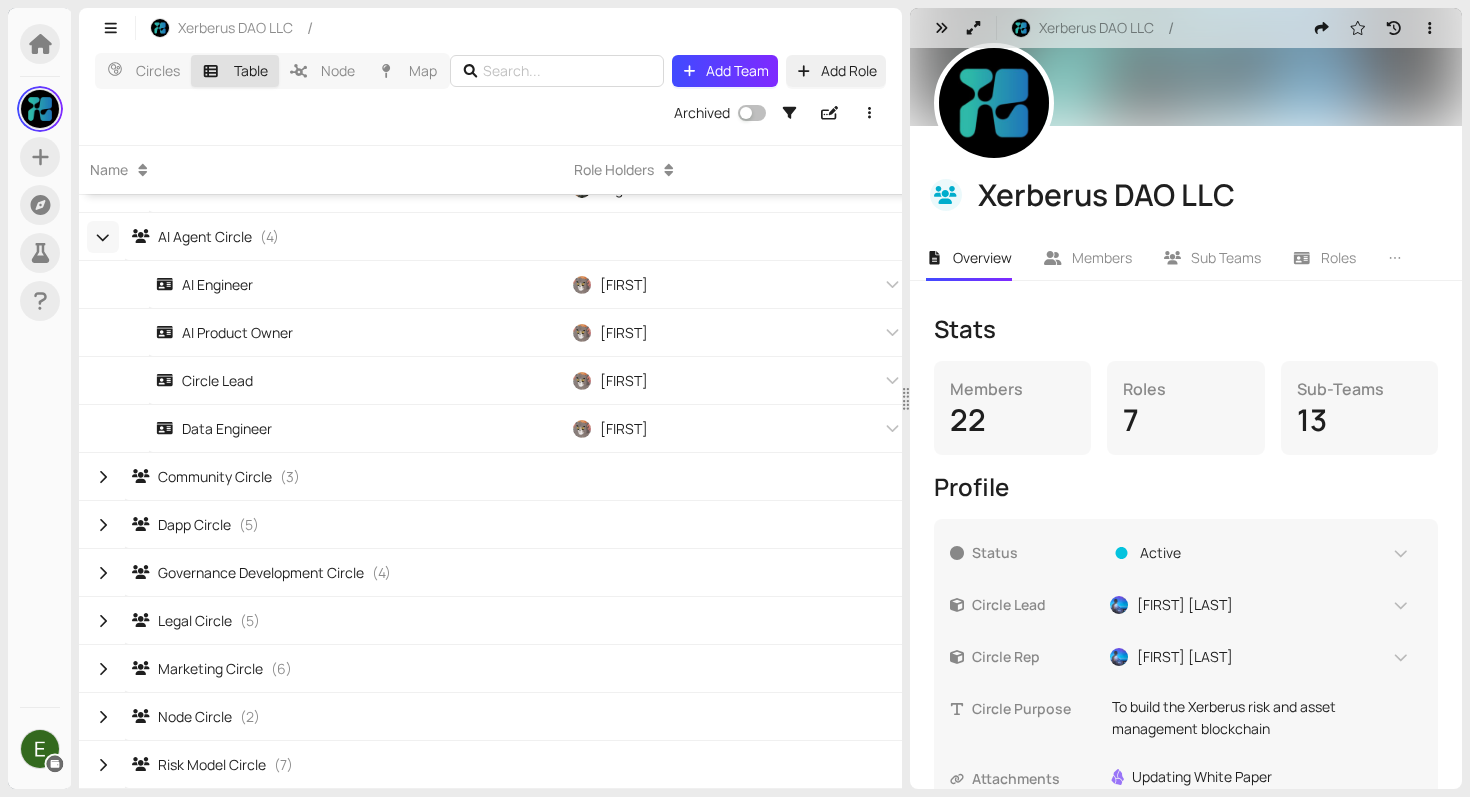 scroll, scrollTop: 559, scrollLeft: 0, axis: vertical 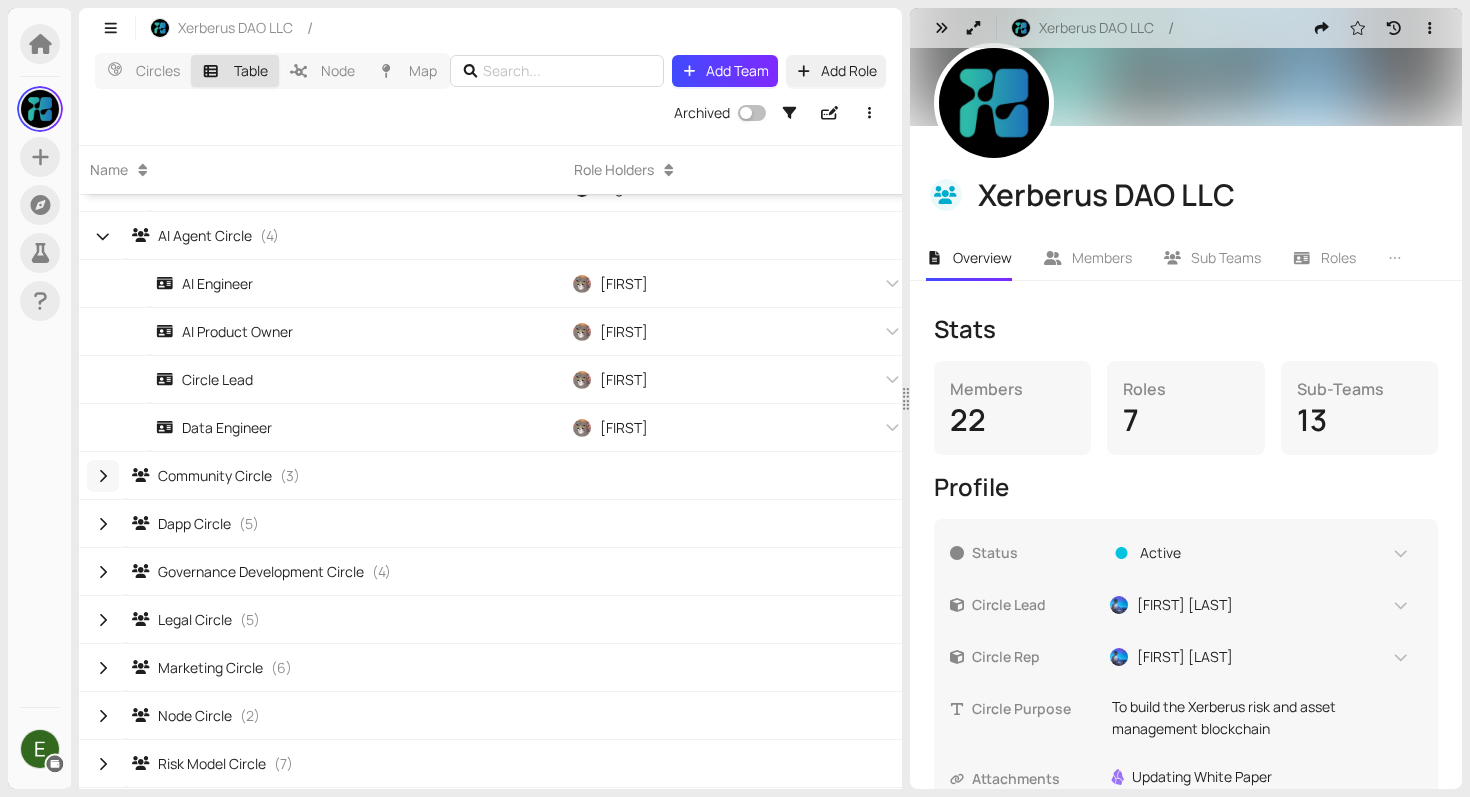 click 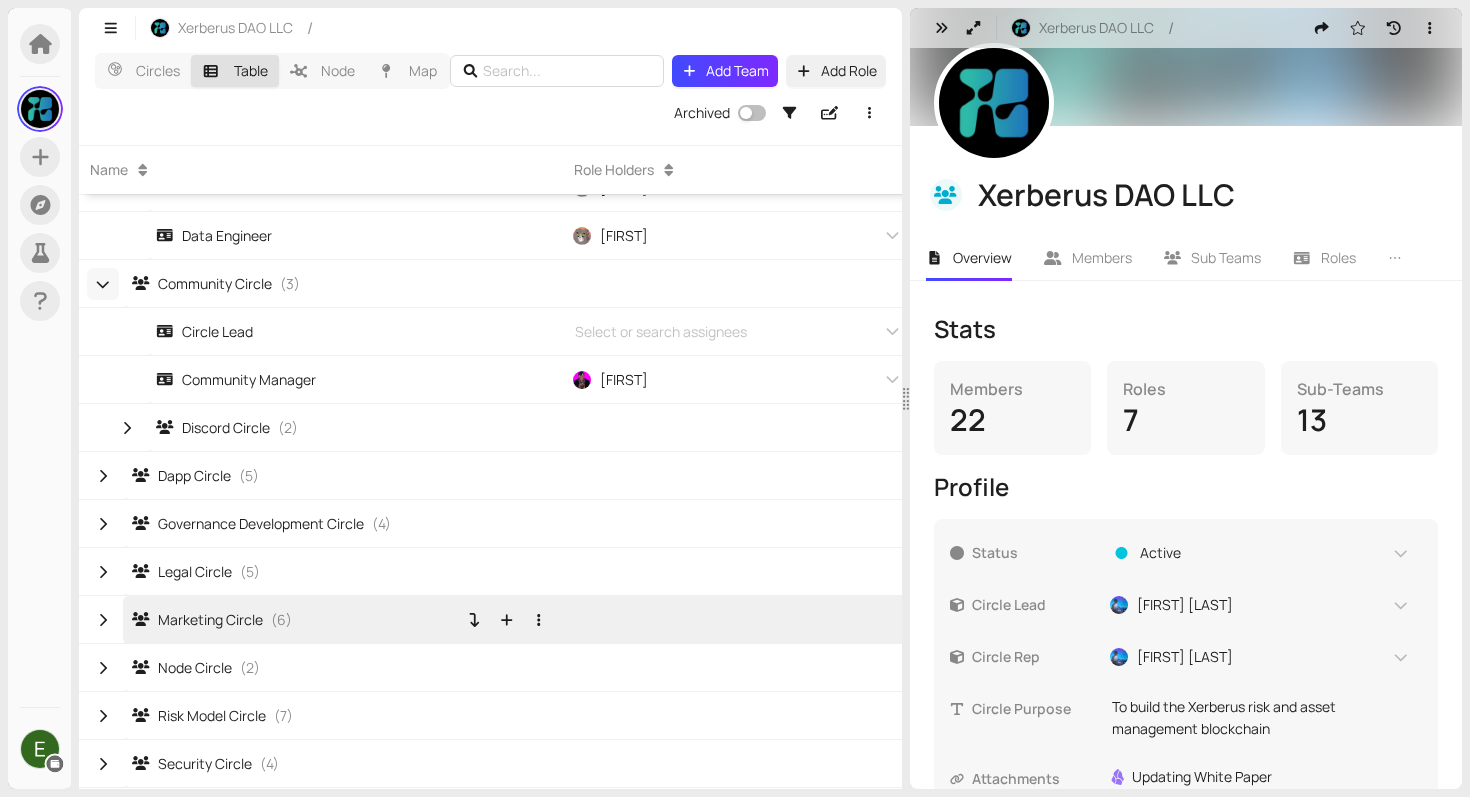 scroll, scrollTop: 754, scrollLeft: 0, axis: vertical 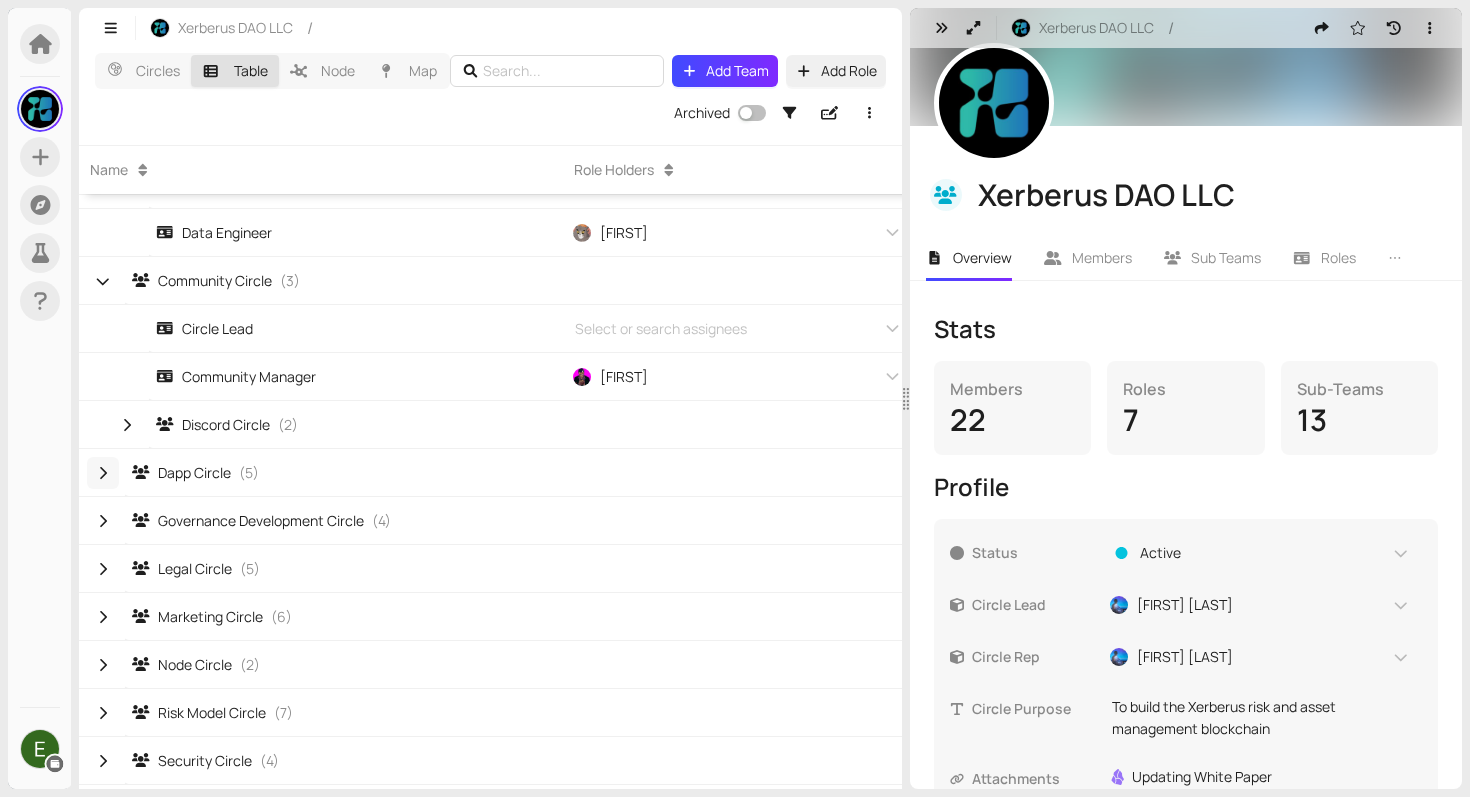 click 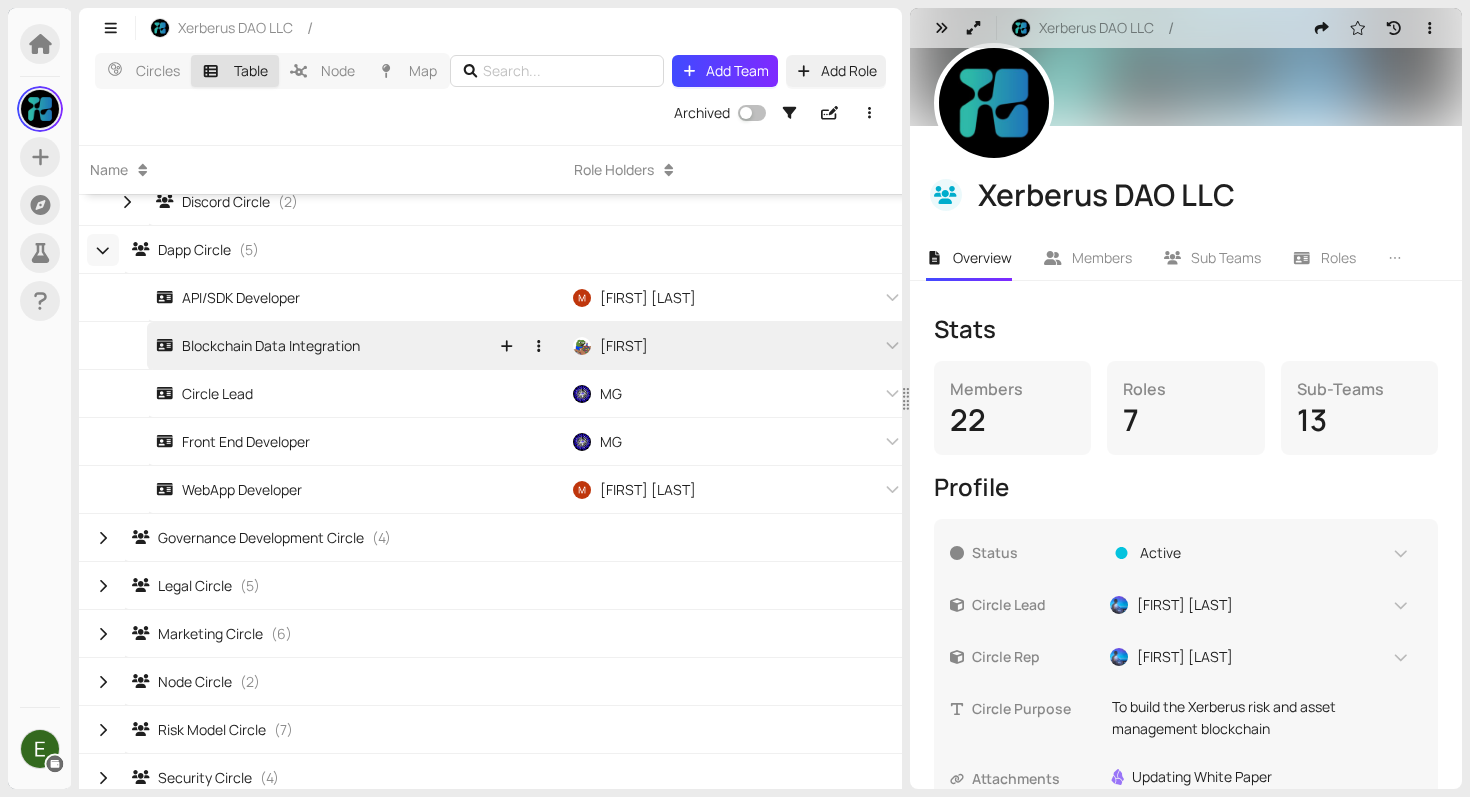 scroll, scrollTop: 980, scrollLeft: 0, axis: vertical 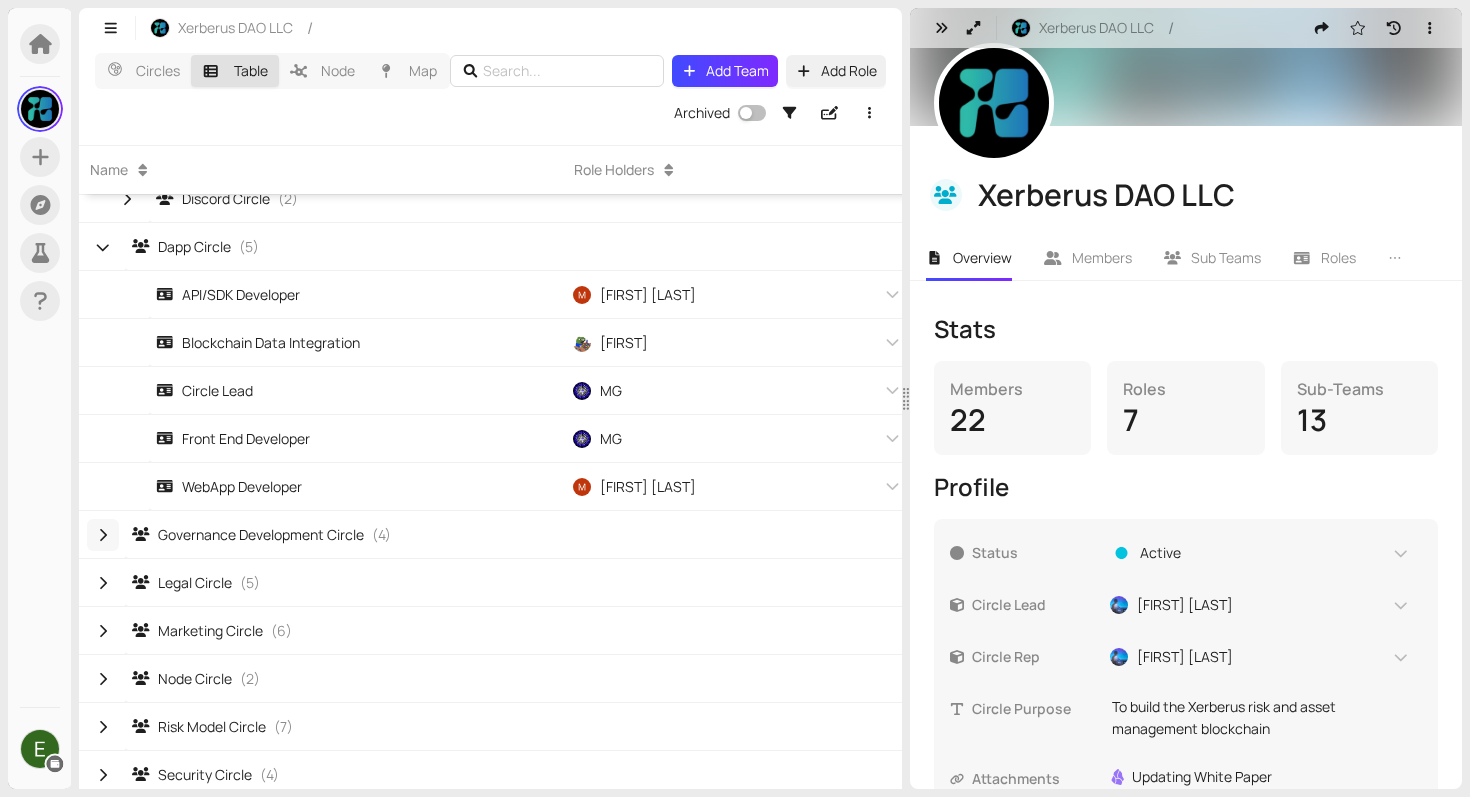 click at bounding box center [103, 535] 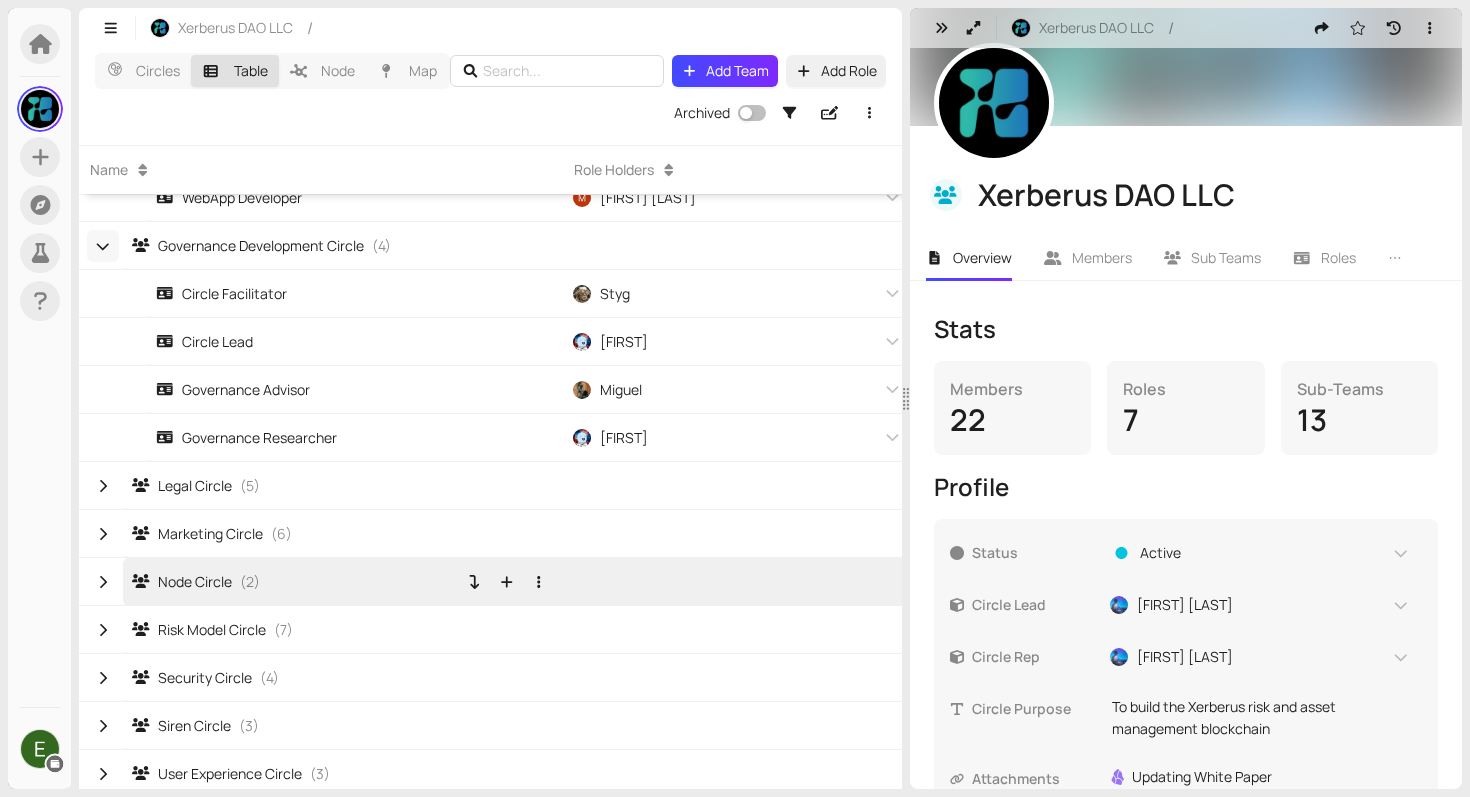 scroll, scrollTop: 1267, scrollLeft: 0, axis: vertical 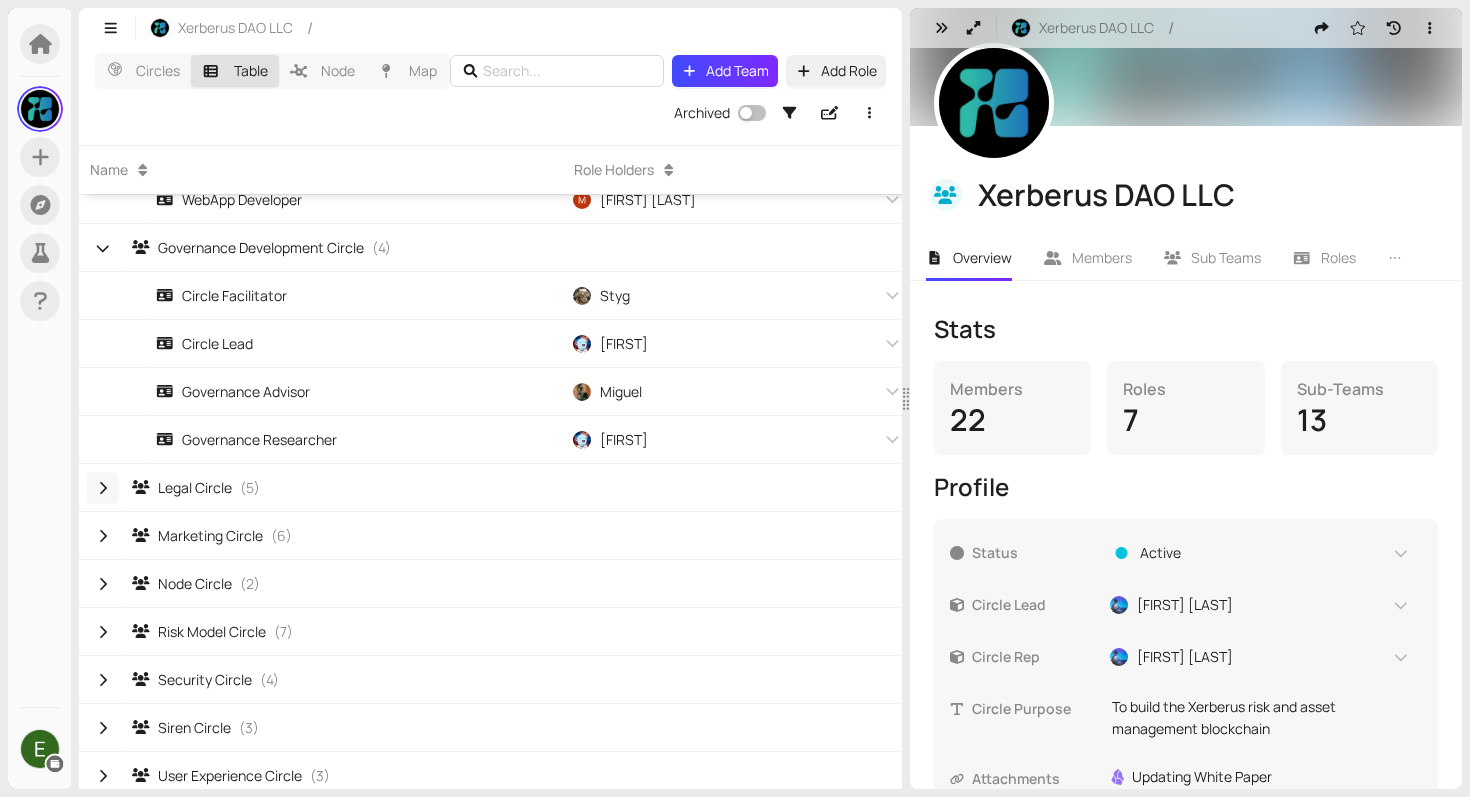 click at bounding box center (103, 488) 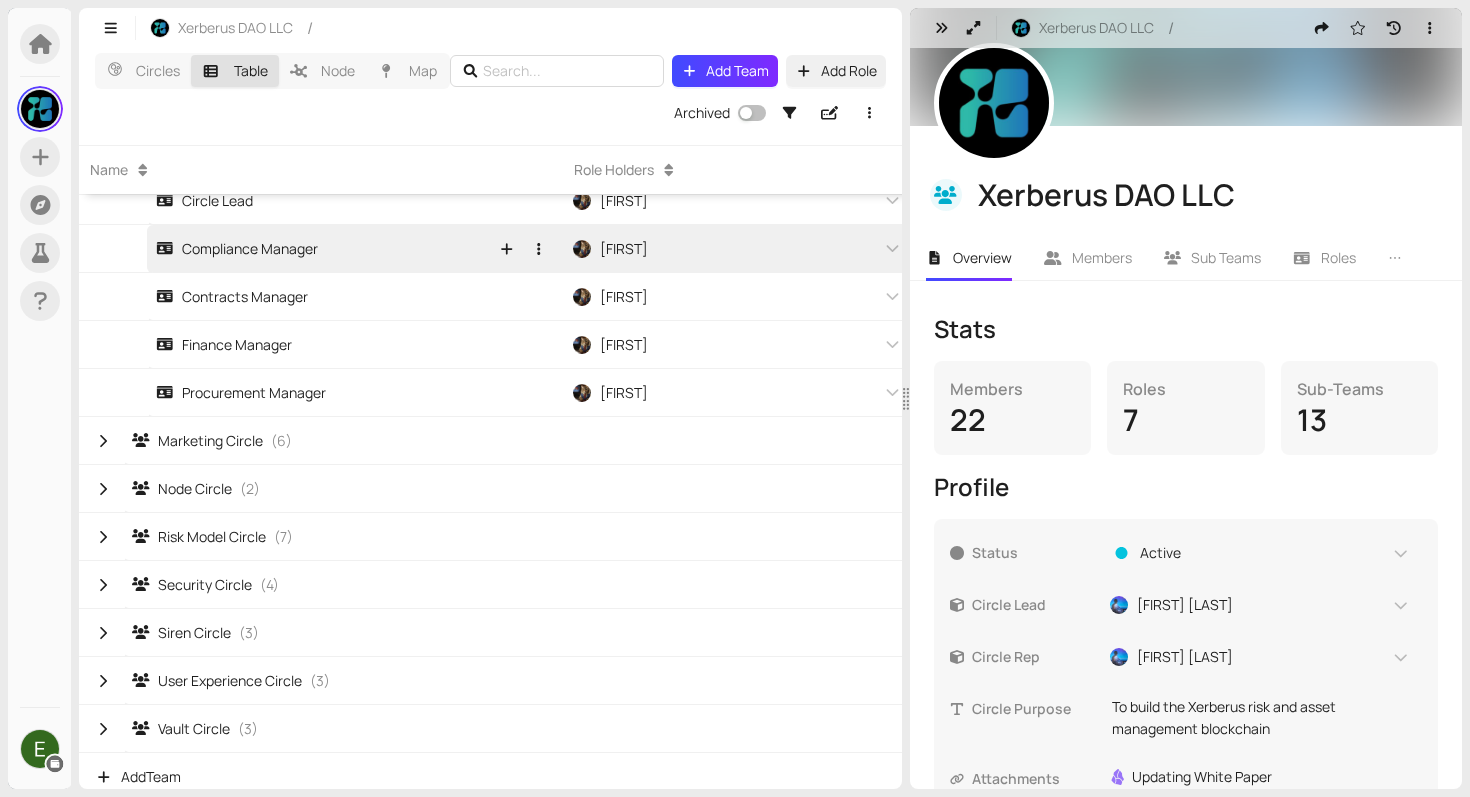 scroll, scrollTop: 1626, scrollLeft: 0, axis: vertical 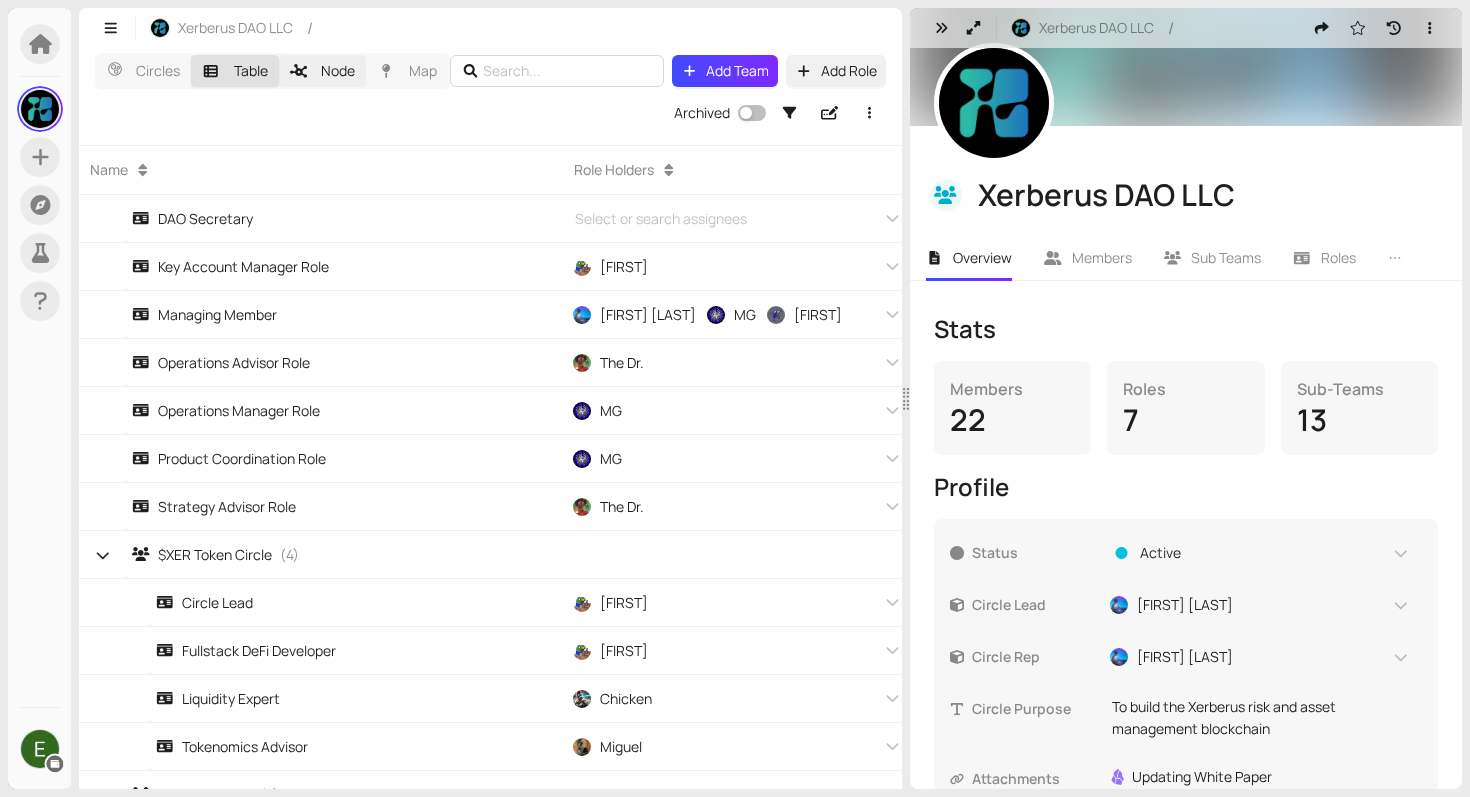 click on "Node" at bounding box center (323, 71) 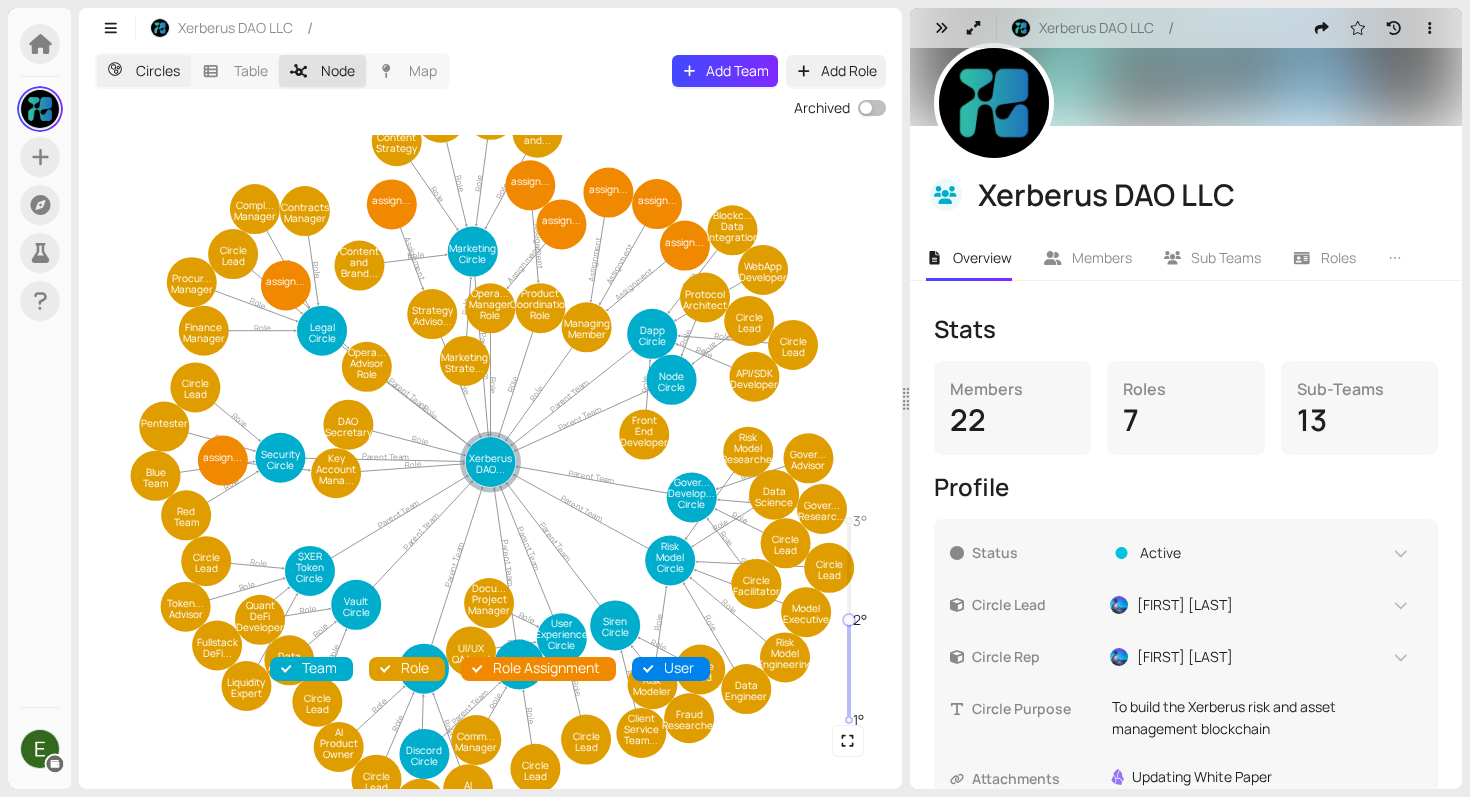 click on "Circles" at bounding box center (144, 71) 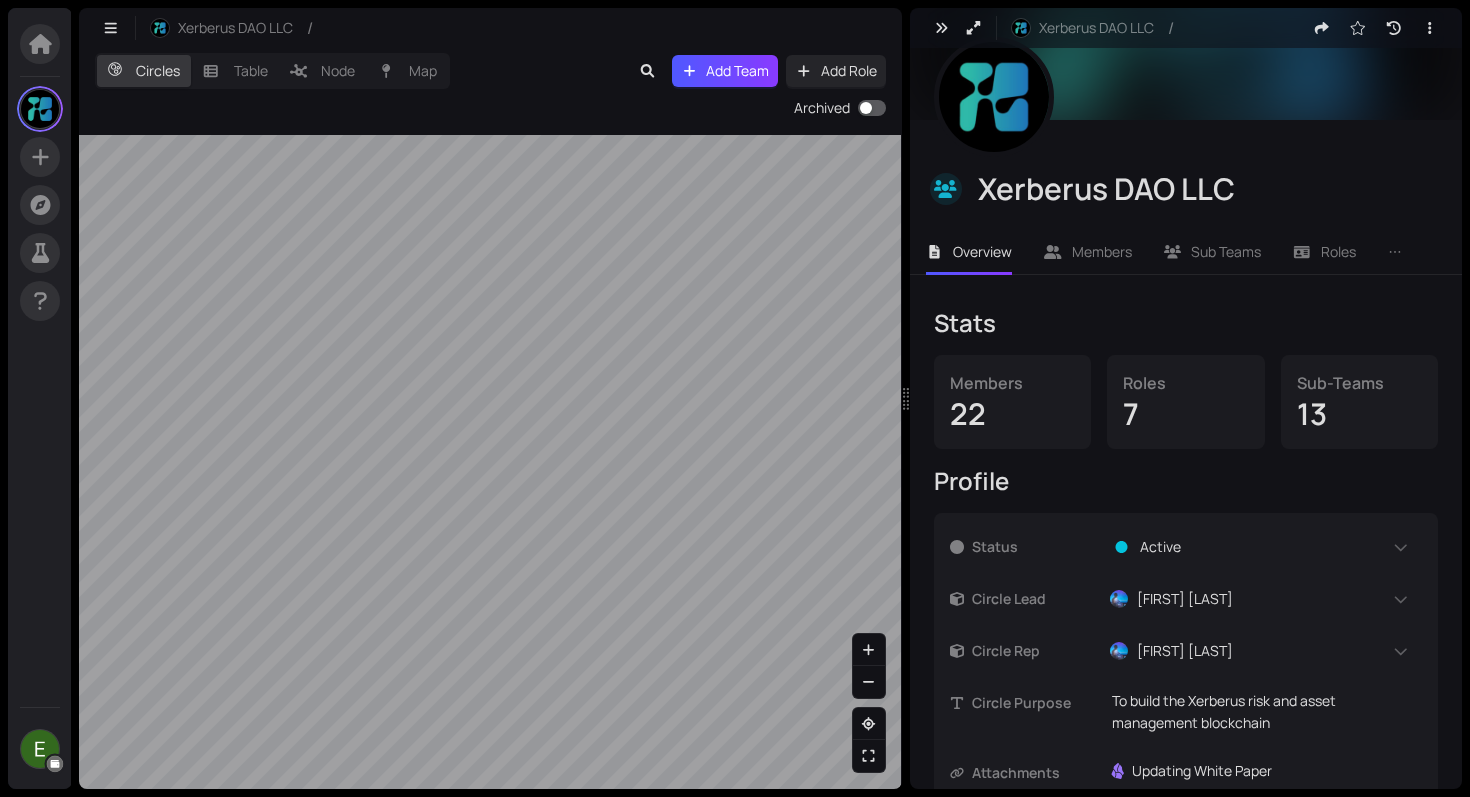 scroll, scrollTop: 283, scrollLeft: 0, axis: vertical 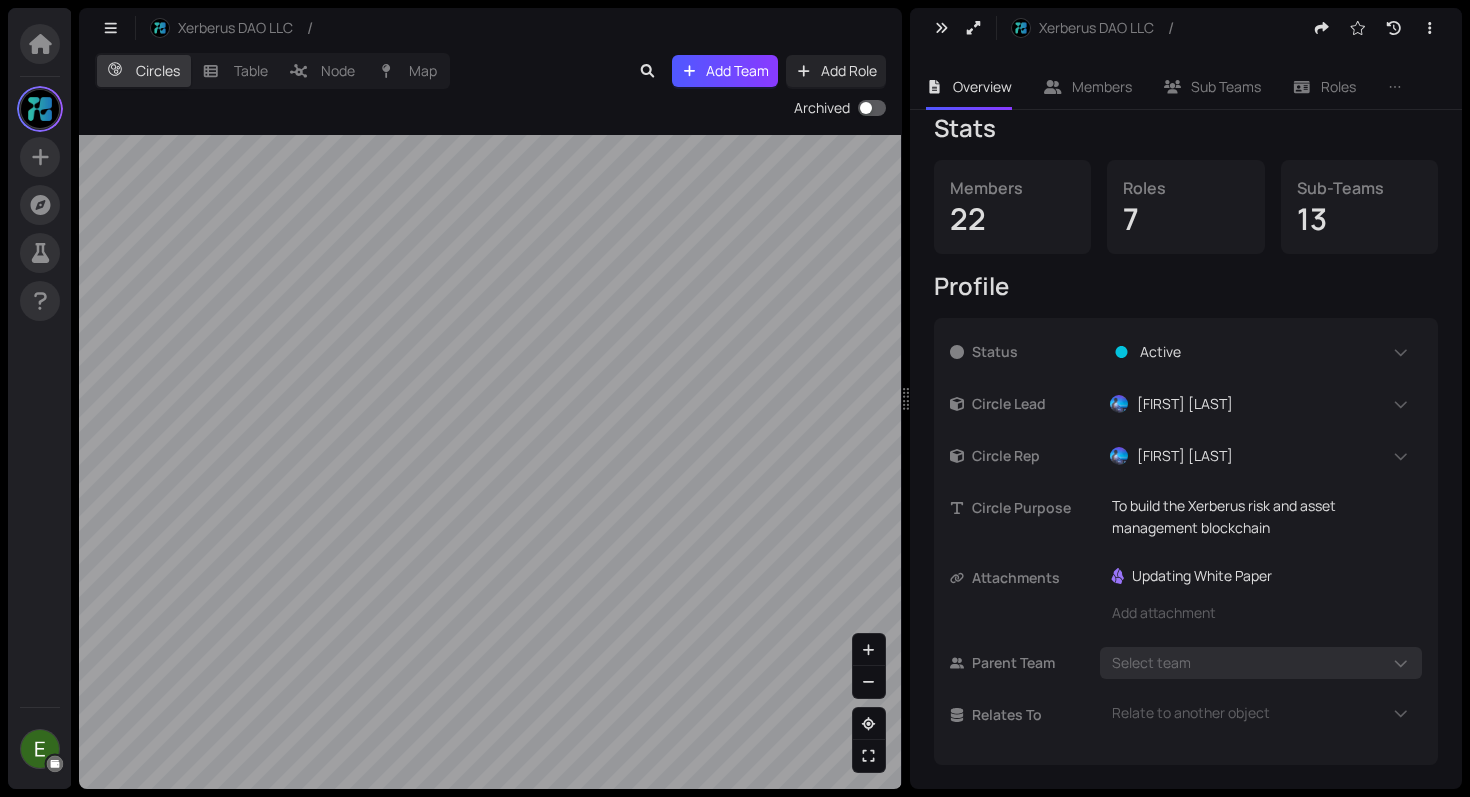 click on "Search Explore Xerberus DAO LLC My Profile My Teams GD Governance Development Circle Settings Connect Wallet Xerberus DAO LLC / Circles Table Node Map Add Team Add Role Archived Xerberus DAO LLC / Xerberus DAO LLC Overview Members Sub Teams Roles Treasury Beta Goals Agreements Stats Members 22 Roles 7 Sub-Teams 13 Profile Status Active Circle Lead  Simon Peters Circle Rep  Simon Peters Circle Purpose  To build the Xerberus  risk and asset management  blockchain
This textbox supports   markdown  and  ":" emojis. Attachments ref Updating White Paper Add attachment Parent Team Select team Relates To Relate to another object" at bounding box center [735, 398] 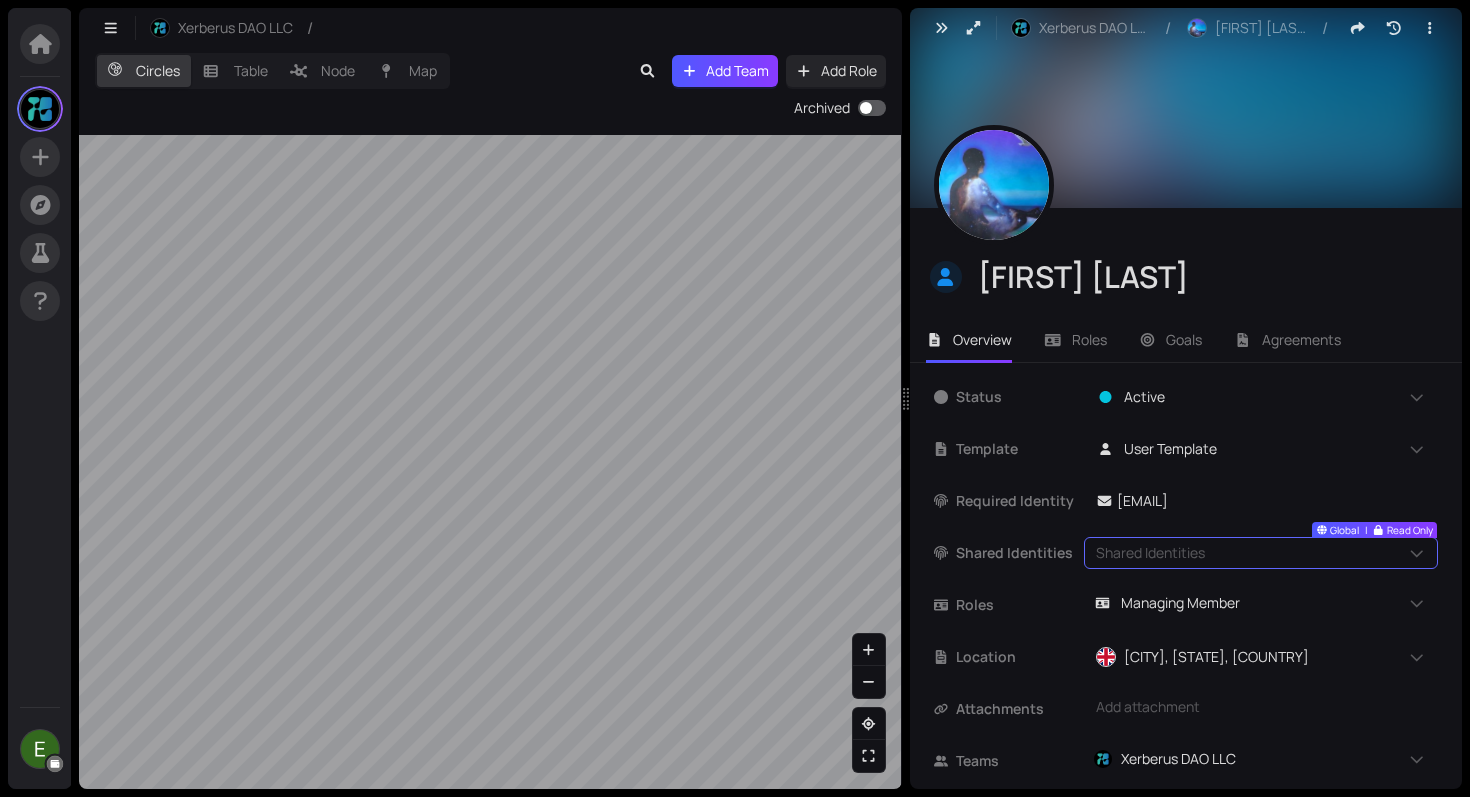 scroll, scrollTop: 30, scrollLeft: 0, axis: vertical 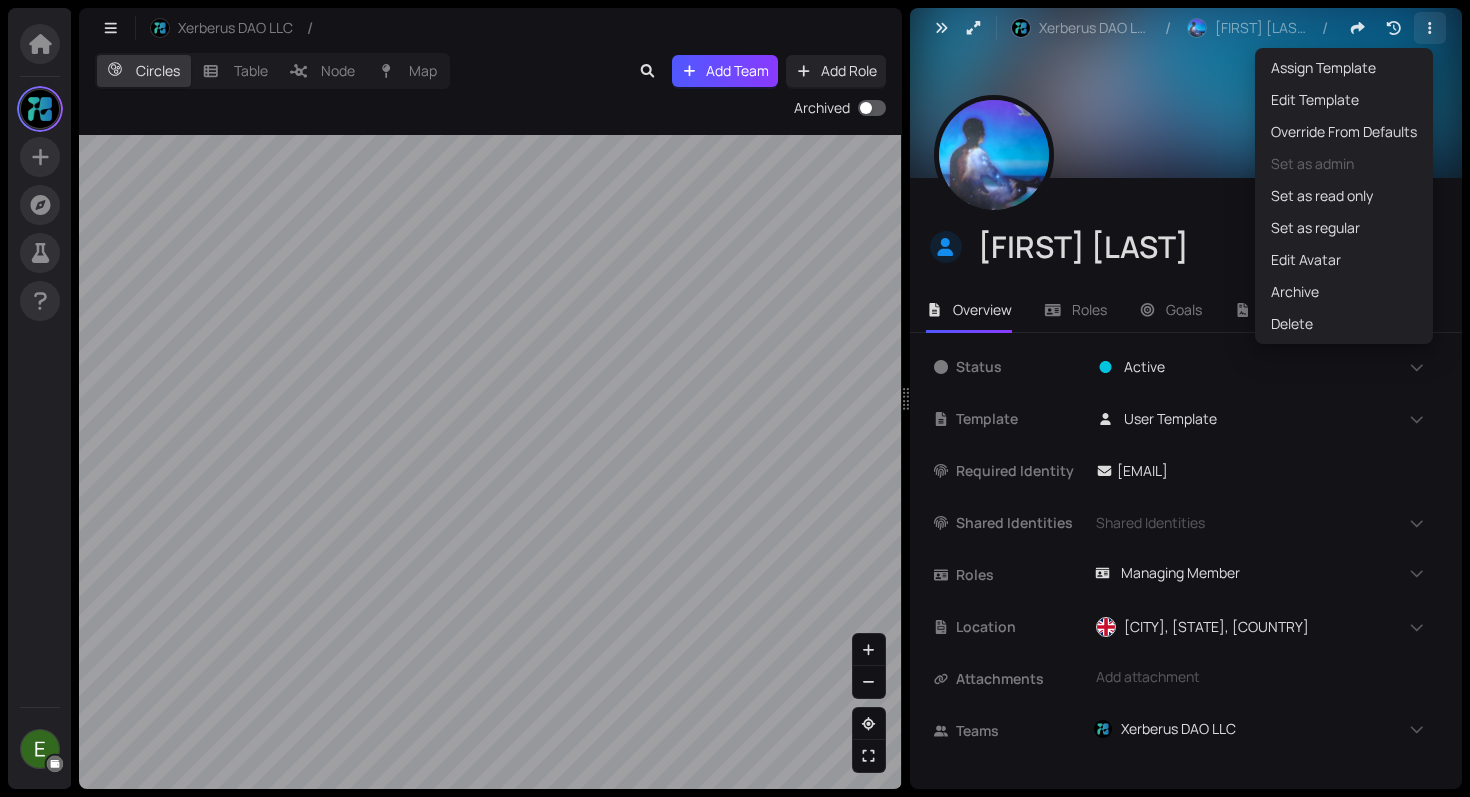 click 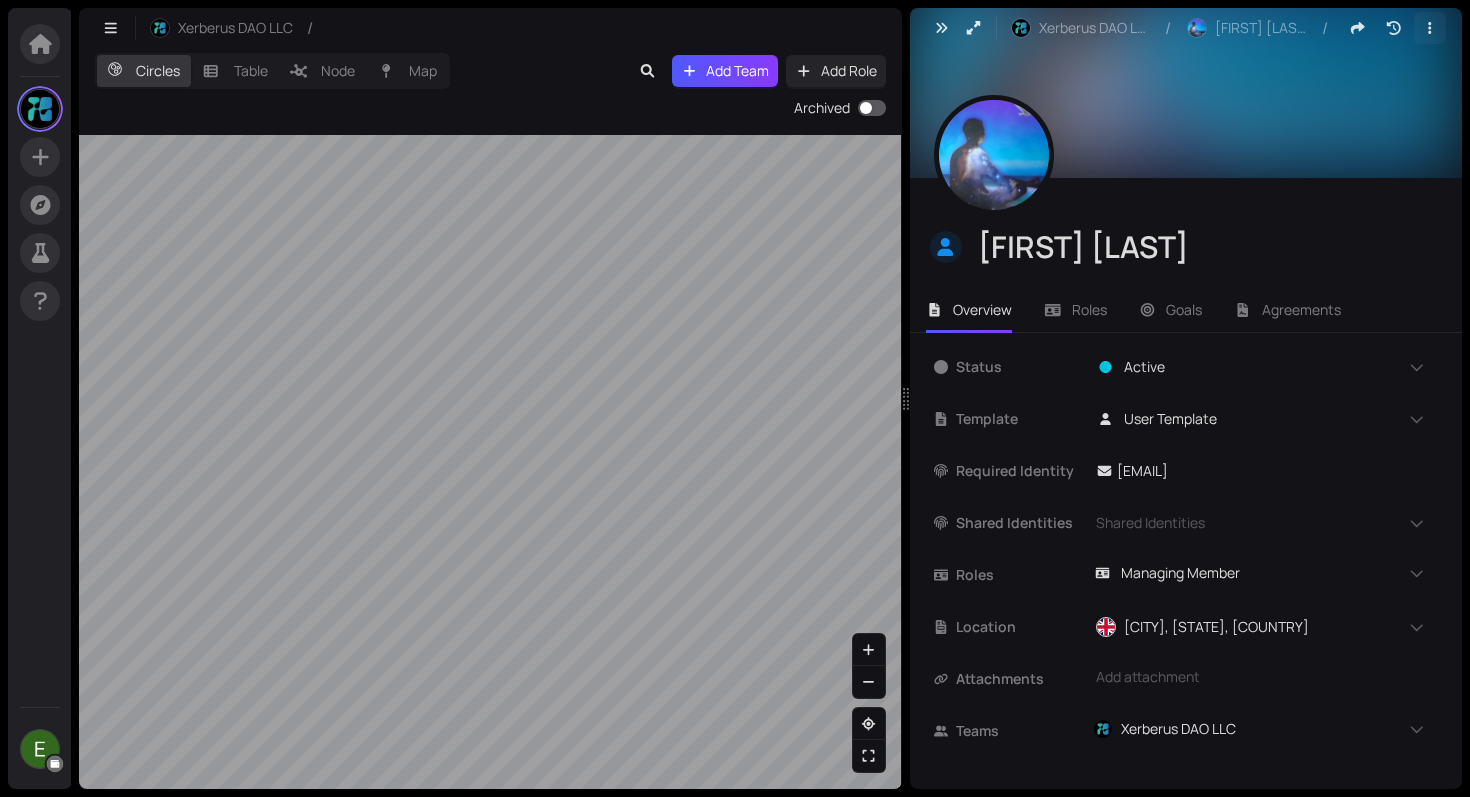 click 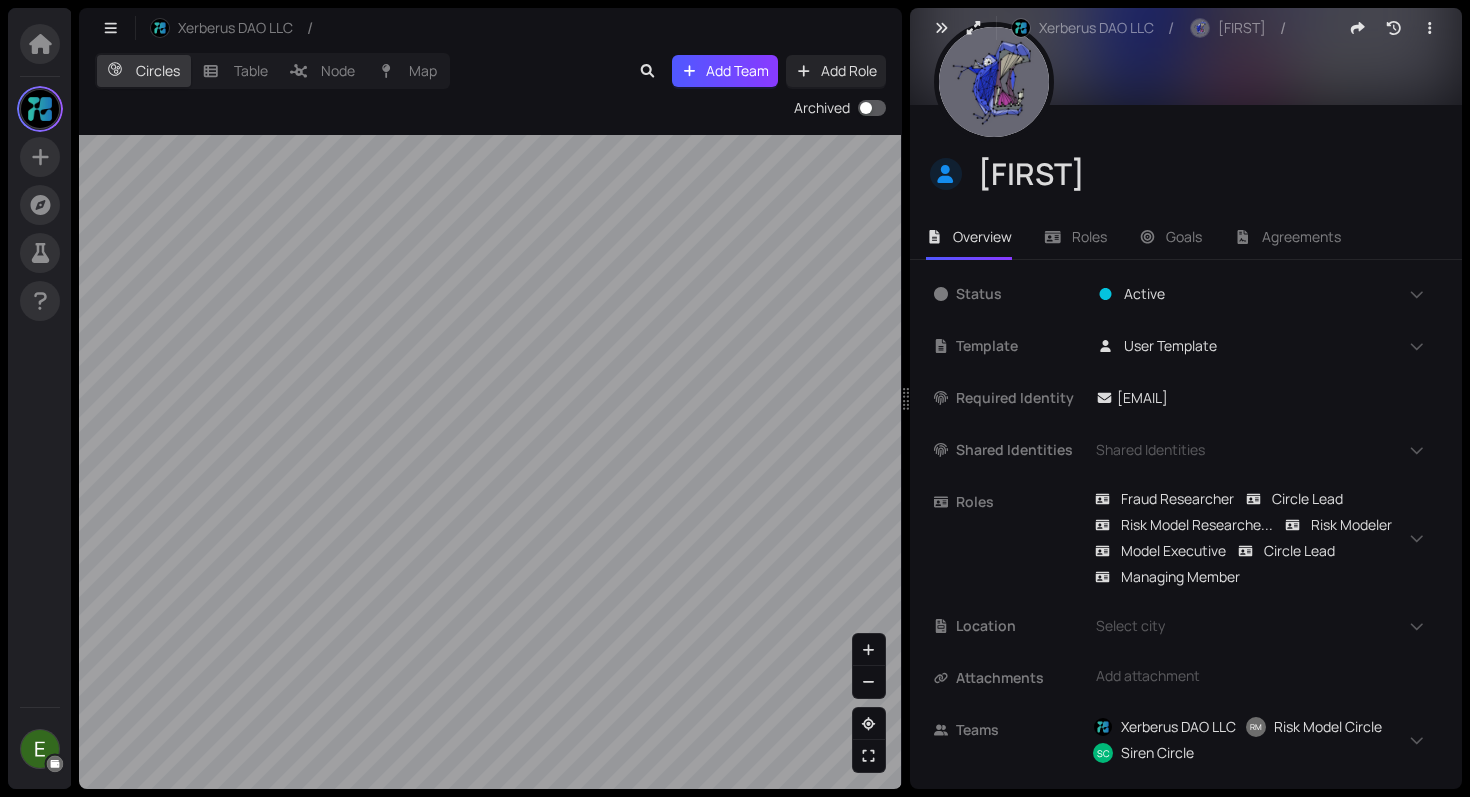 scroll, scrollTop: 122, scrollLeft: 0, axis: vertical 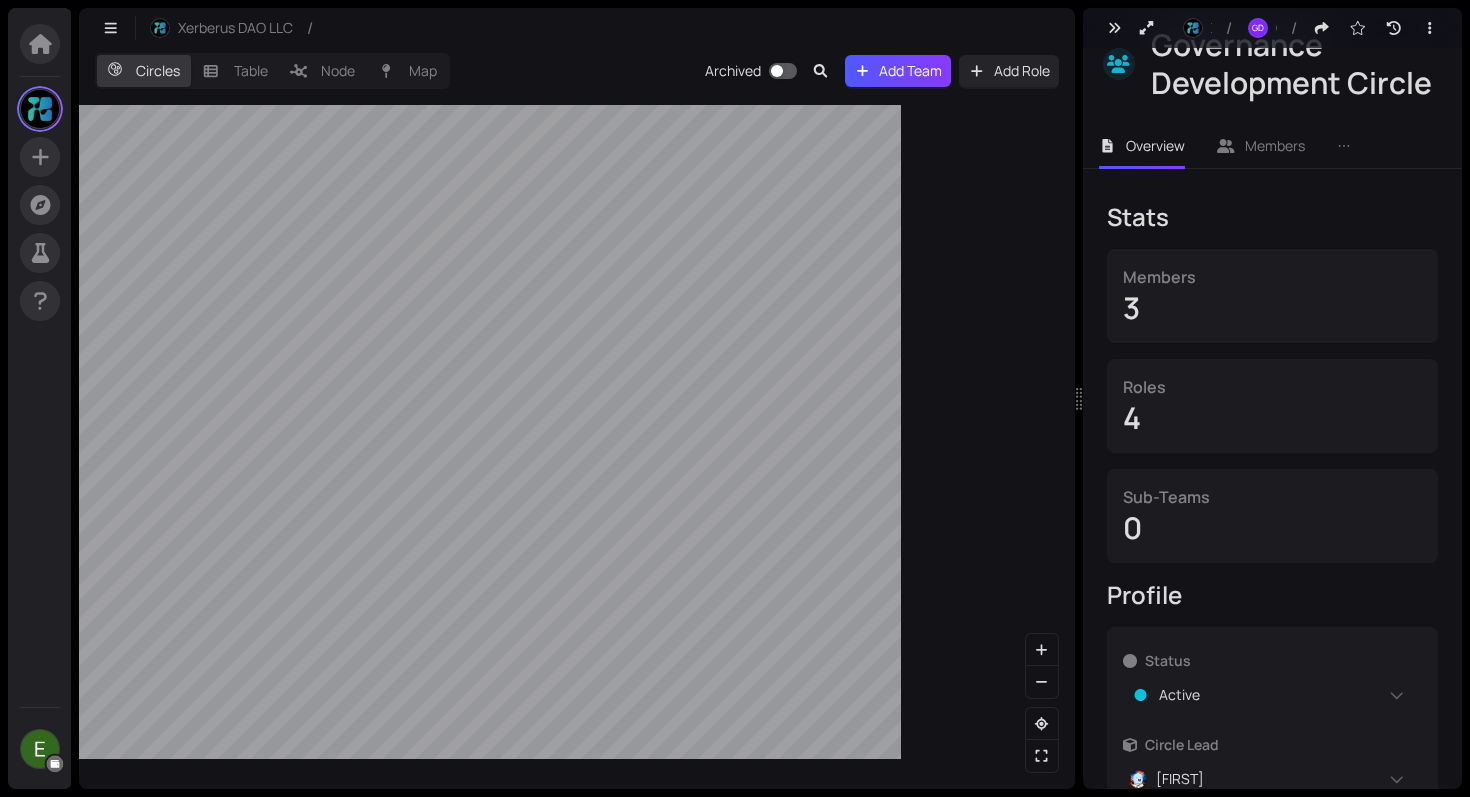 drag, startPoint x: 905, startPoint y: 232, endPoint x: 1081, endPoint y: 382, distance: 231.24878 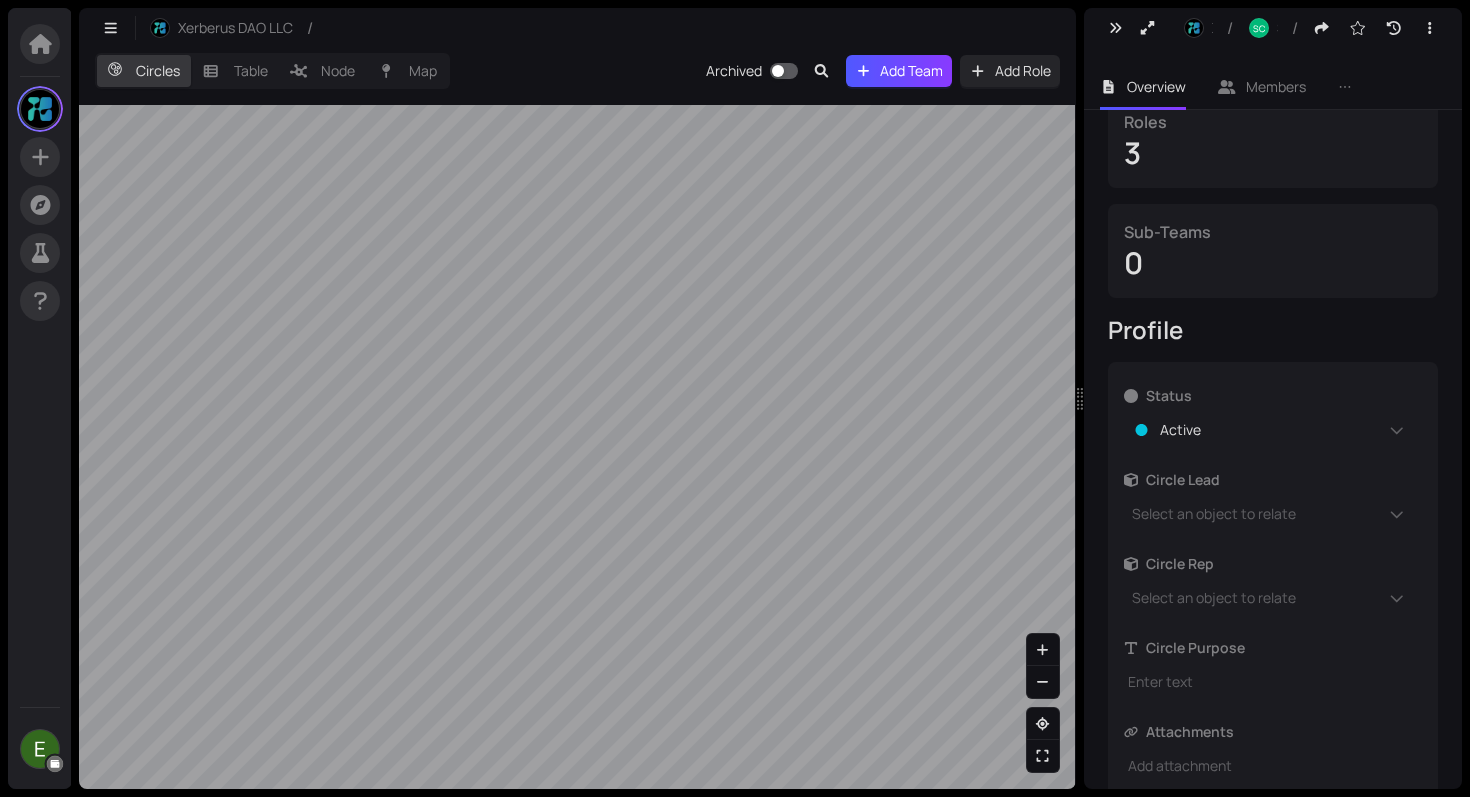 scroll, scrollTop: 460, scrollLeft: 0, axis: vertical 